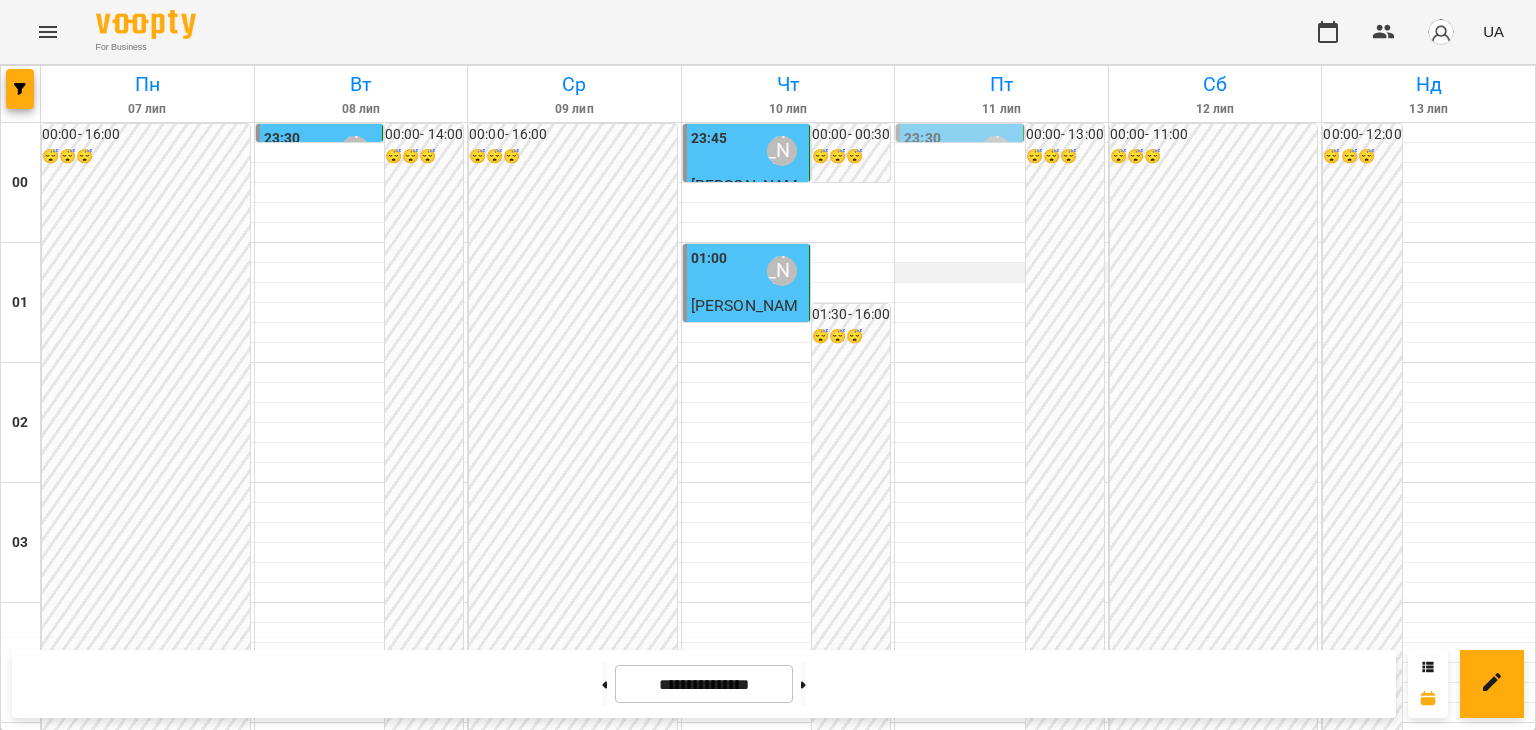scroll, scrollTop: 0, scrollLeft: 0, axis: both 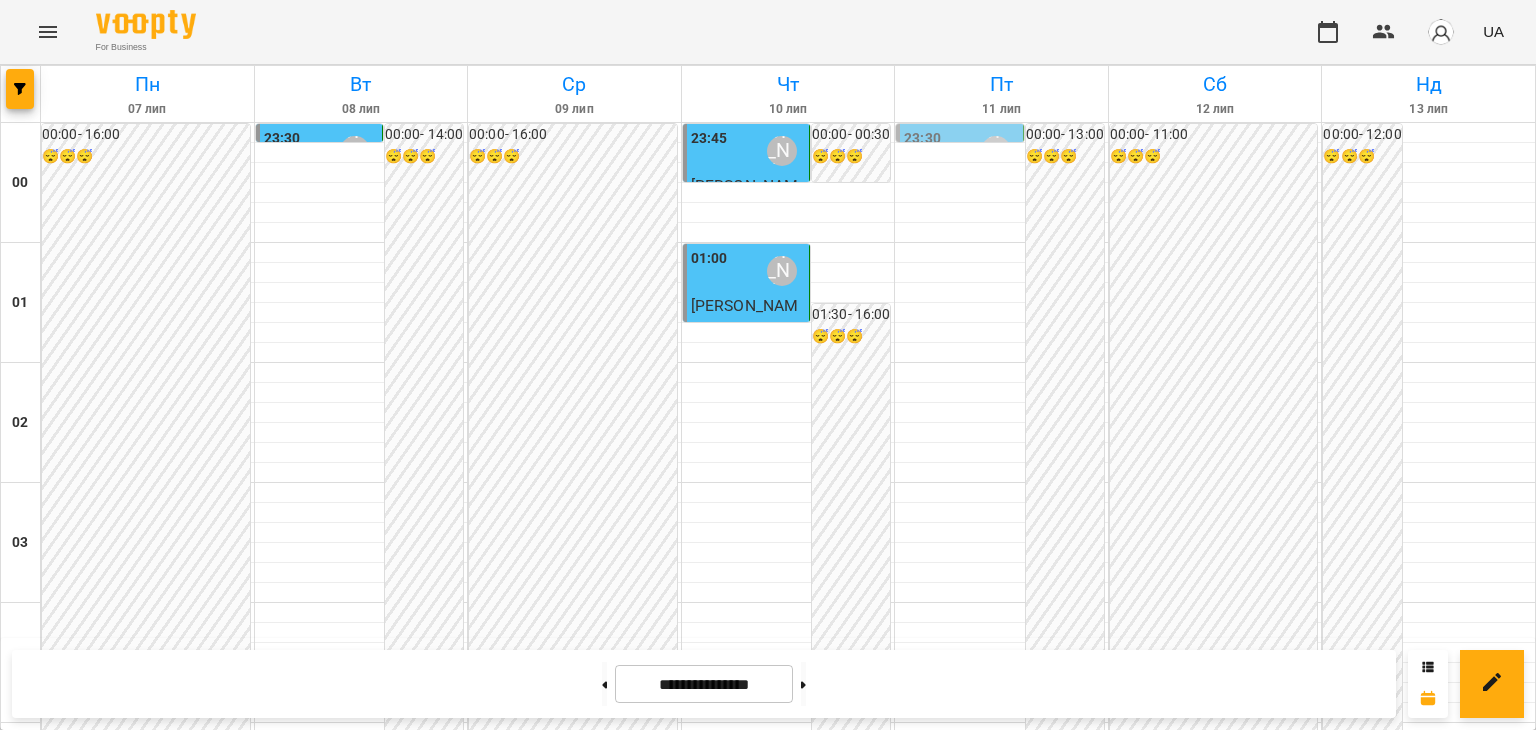 click on "23:30 [PERSON_NAME]" at bounding box center [961, 151] 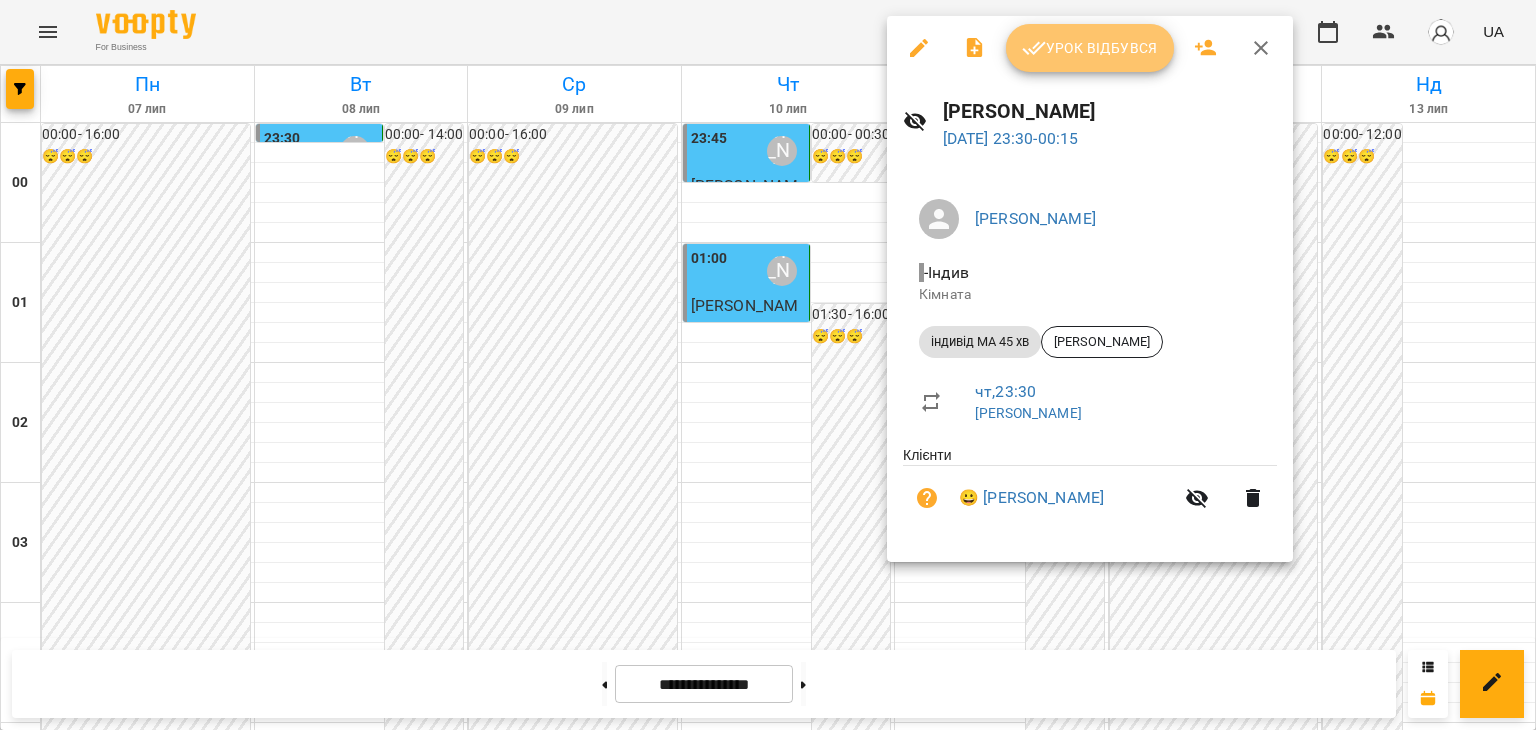 click on "Урок відбувся" at bounding box center [1090, 48] 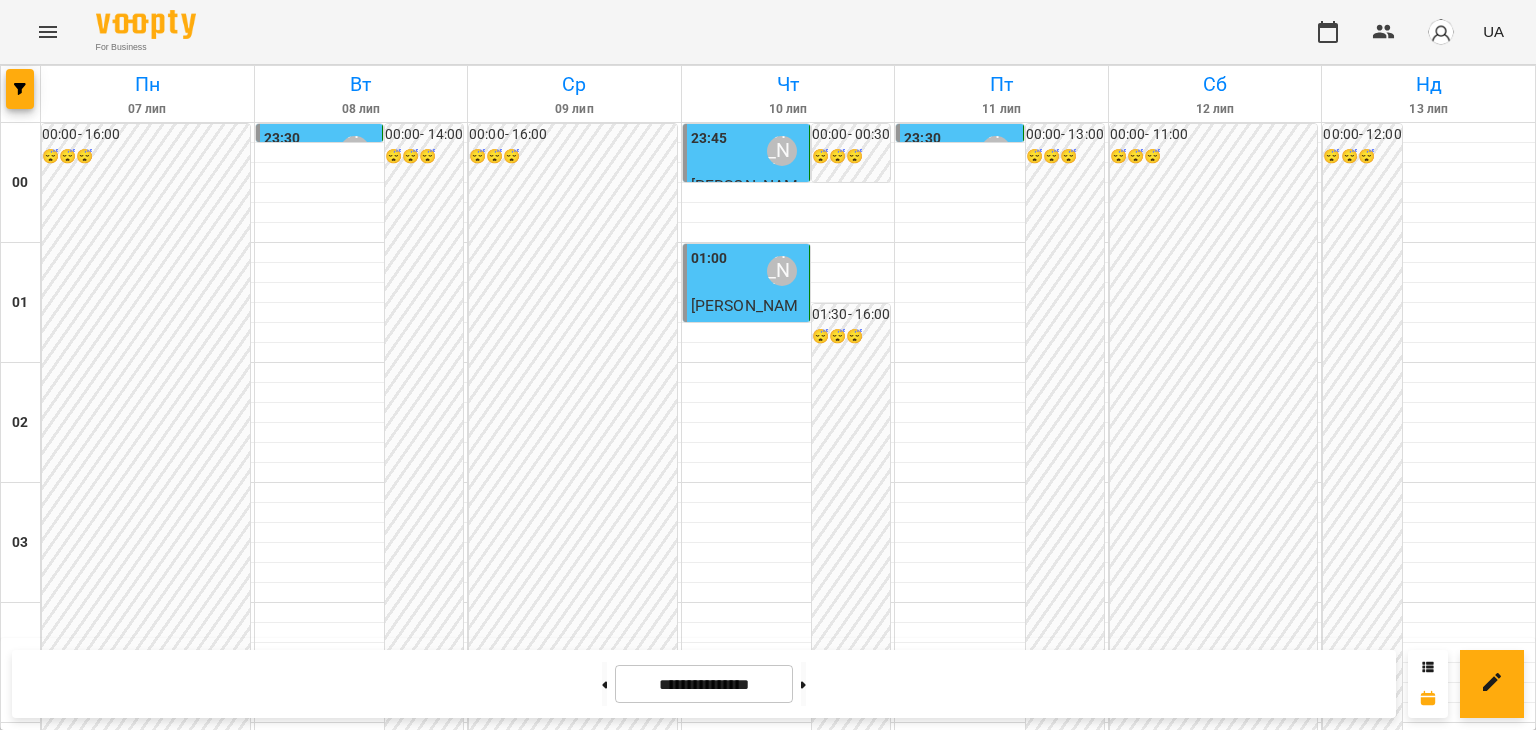drag, startPoint x: 792, startPoint y: 717, endPoint x: 800, endPoint y: 369, distance: 348.09195 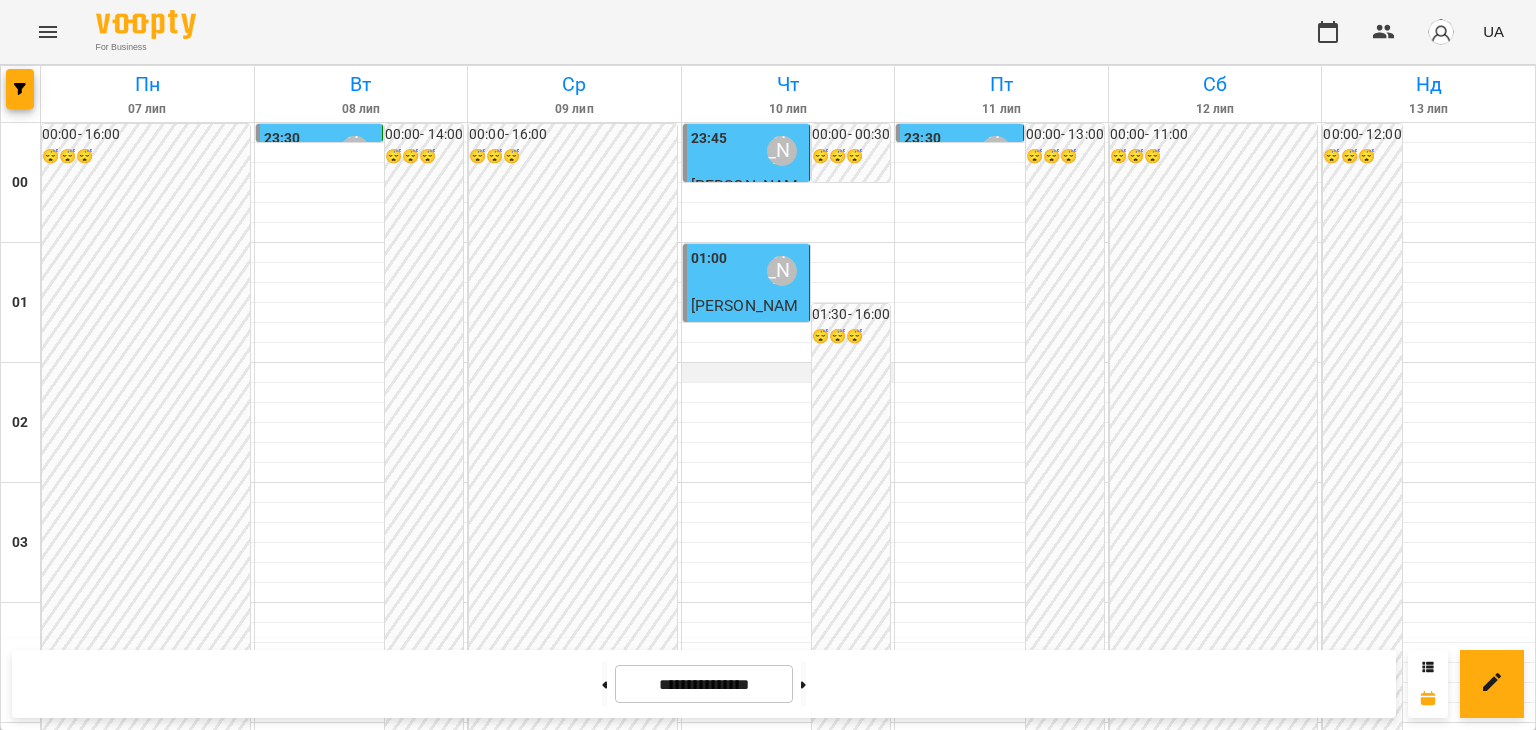 click at bounding box center [788, 373] 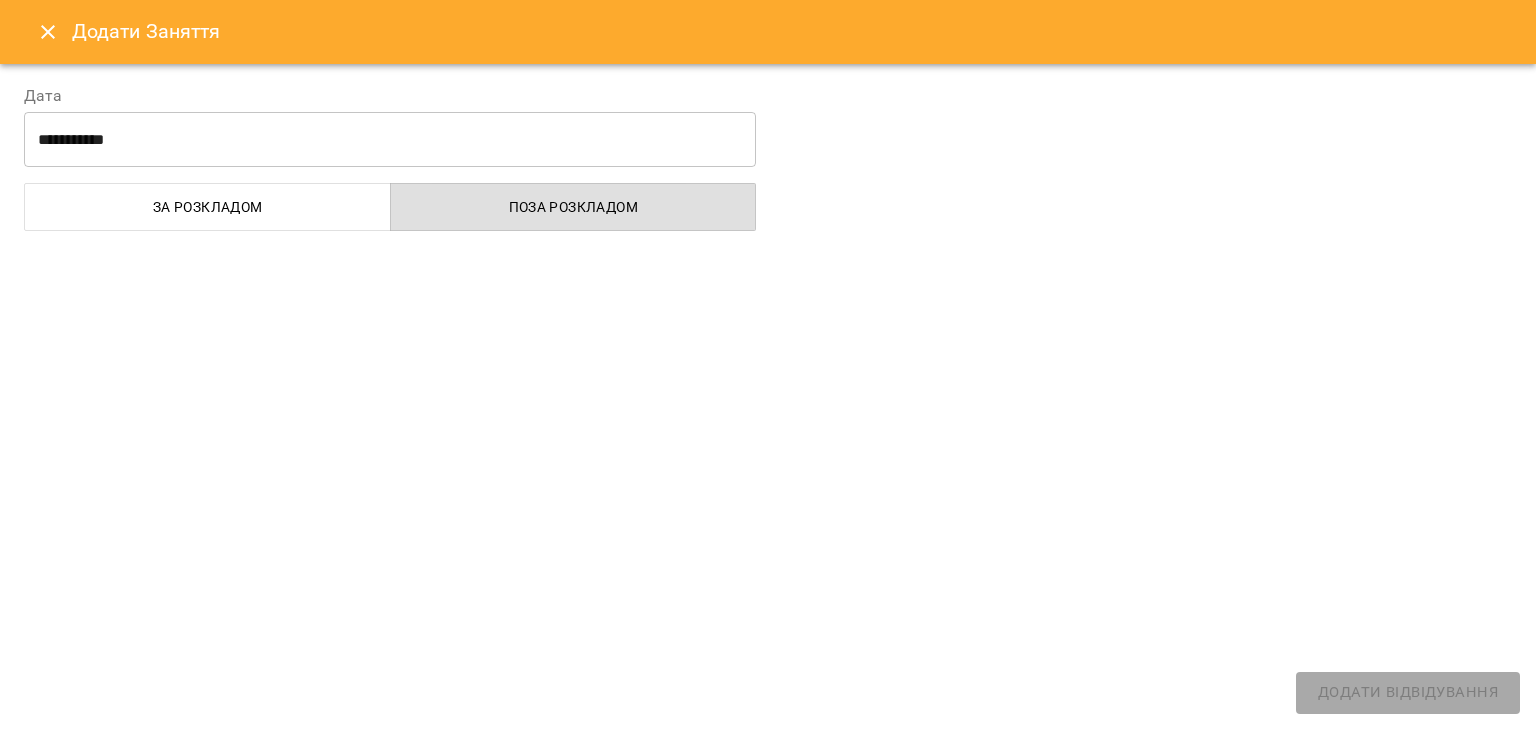 select on "**********" 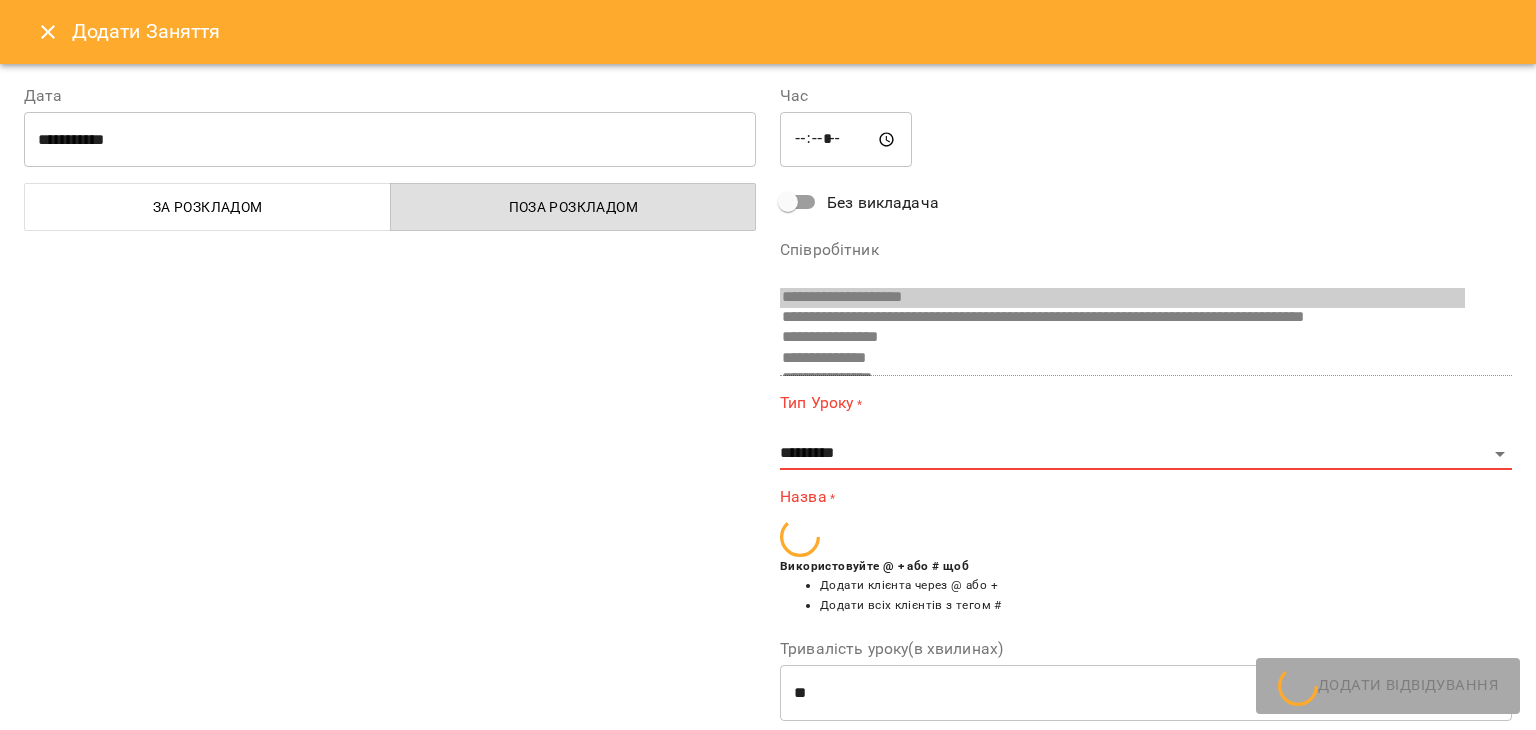 scroll, scrollTop: 861, scrollLeft: 0, axis: vertical 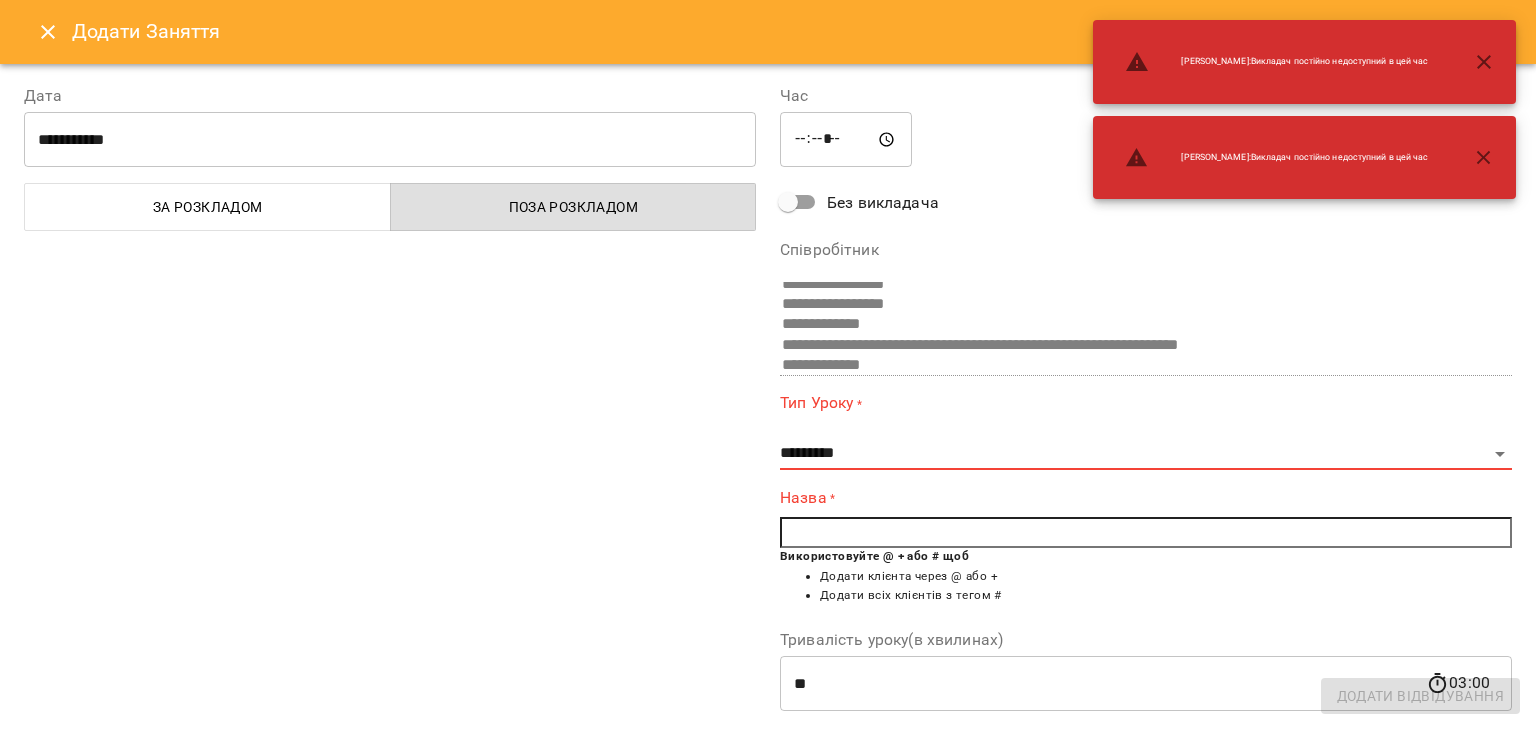 click 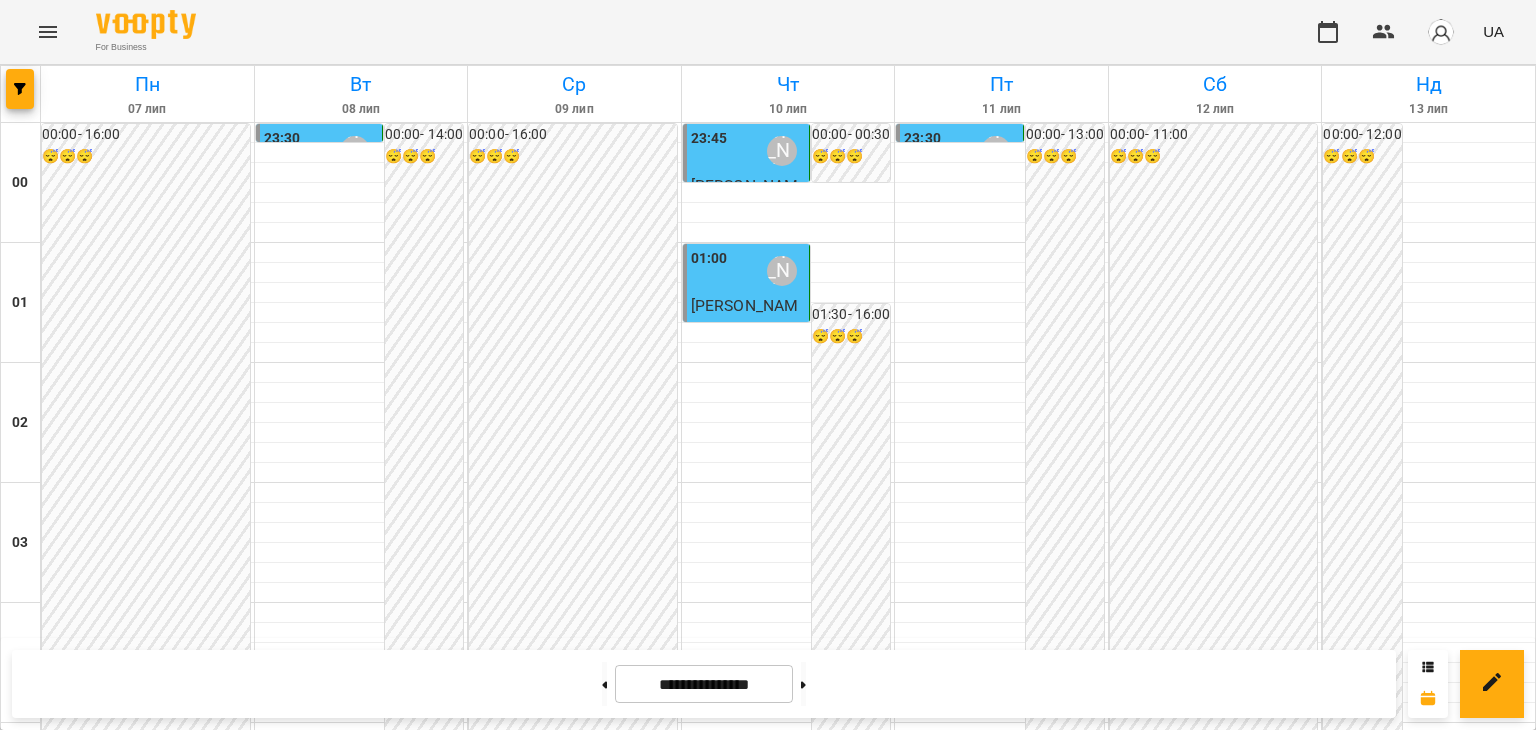 scroll, scrollTop: 2163, scrollLeft: 0, axis: vertical 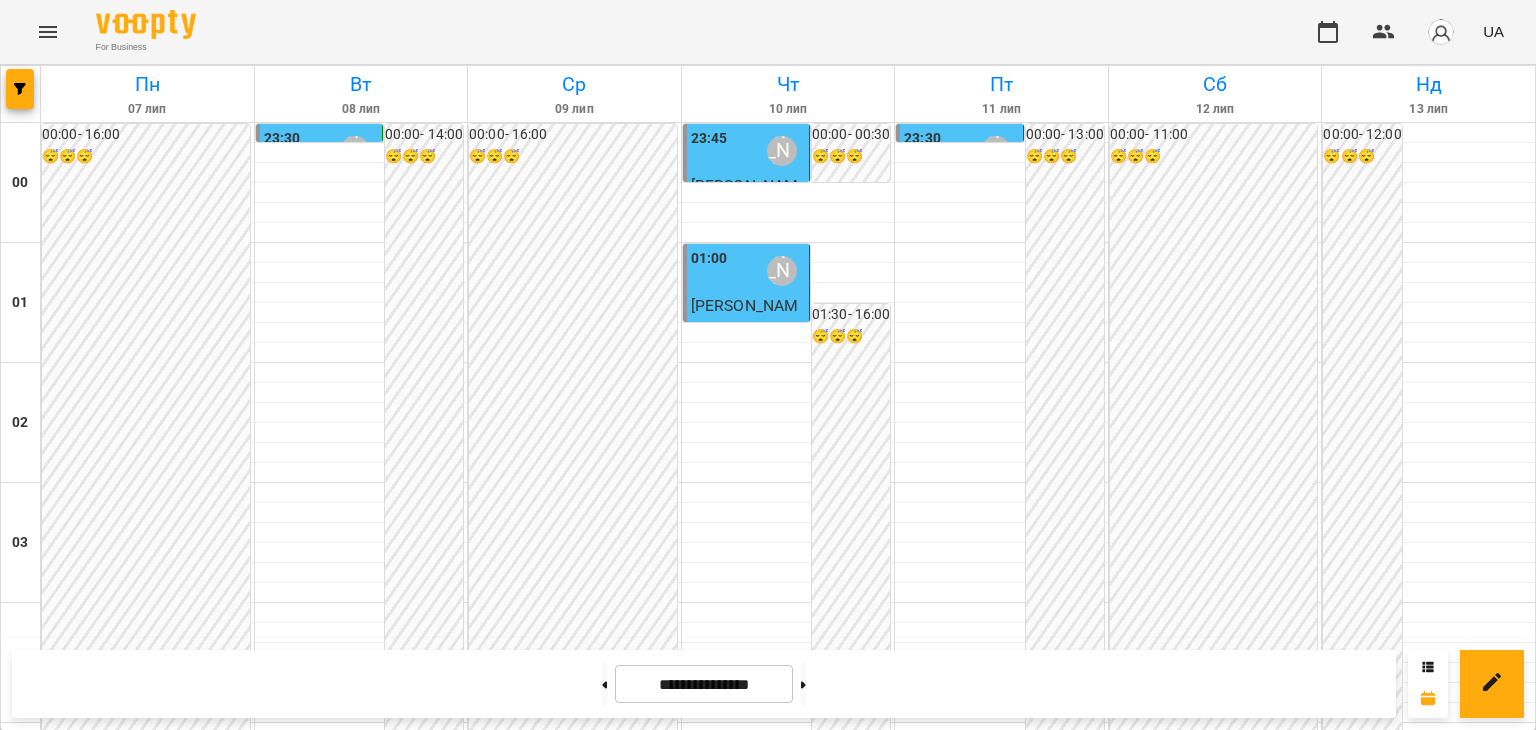 click on "20:00 [PERSON_NAME]" at bounding box center [574, 2551] 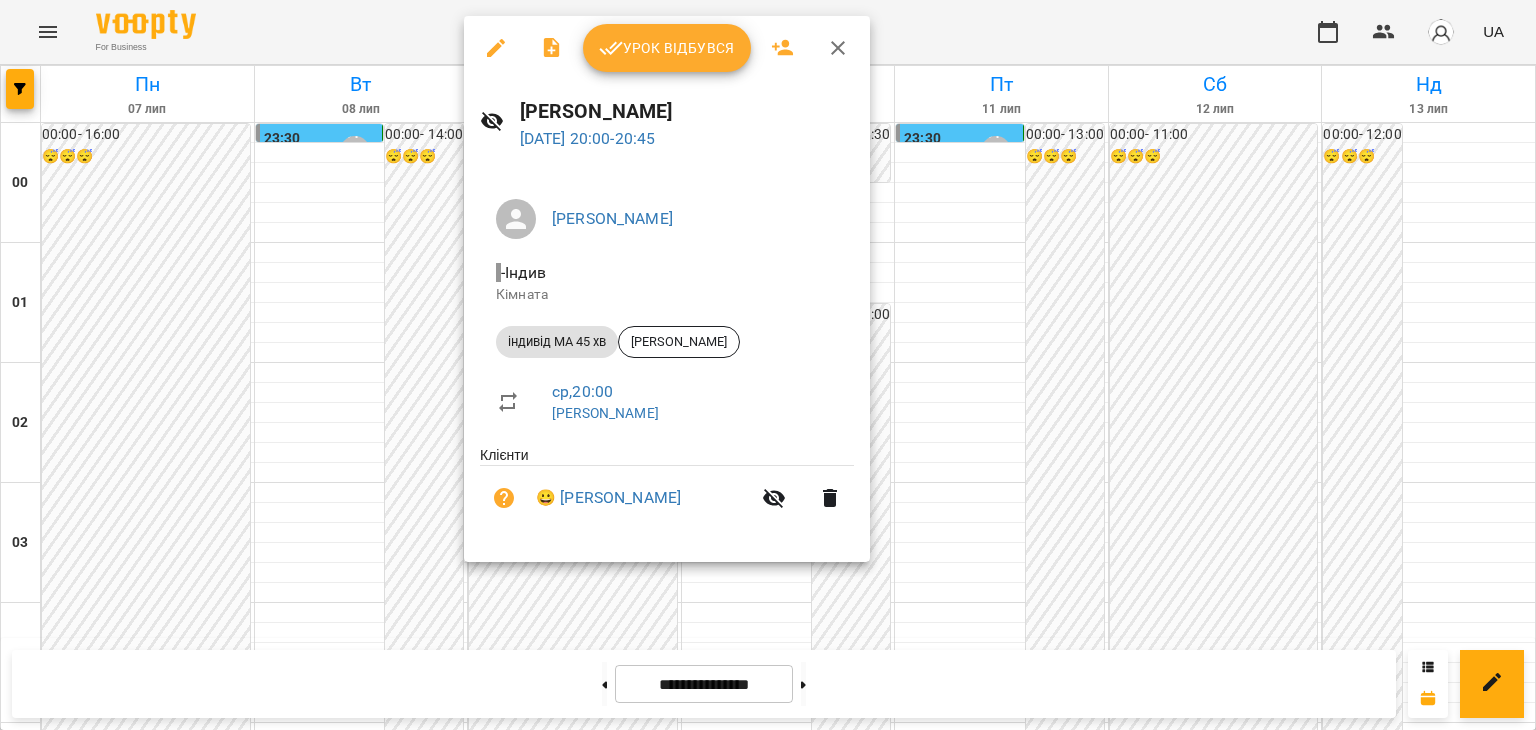 click on "Урок відбувся" at bounding box center [667, 48] 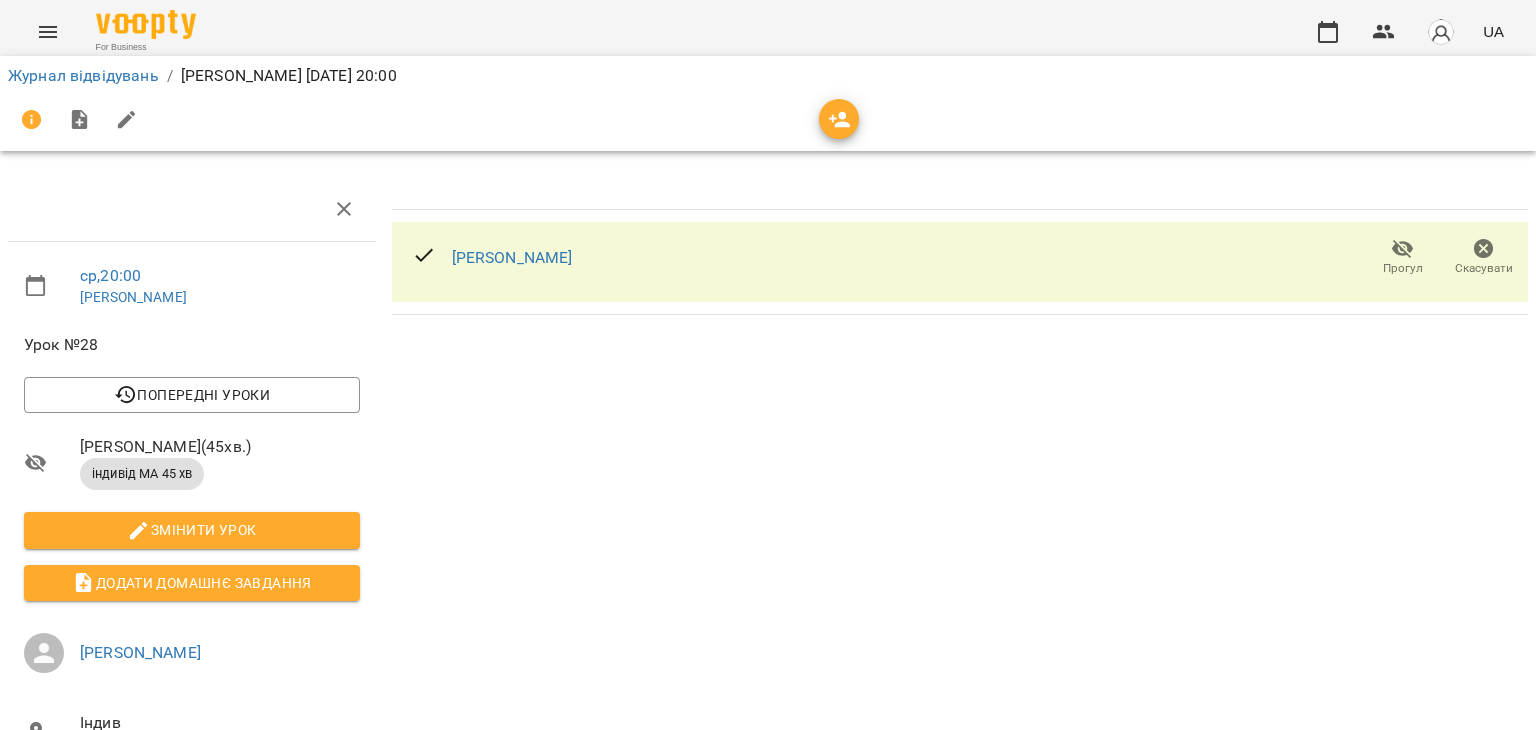 click 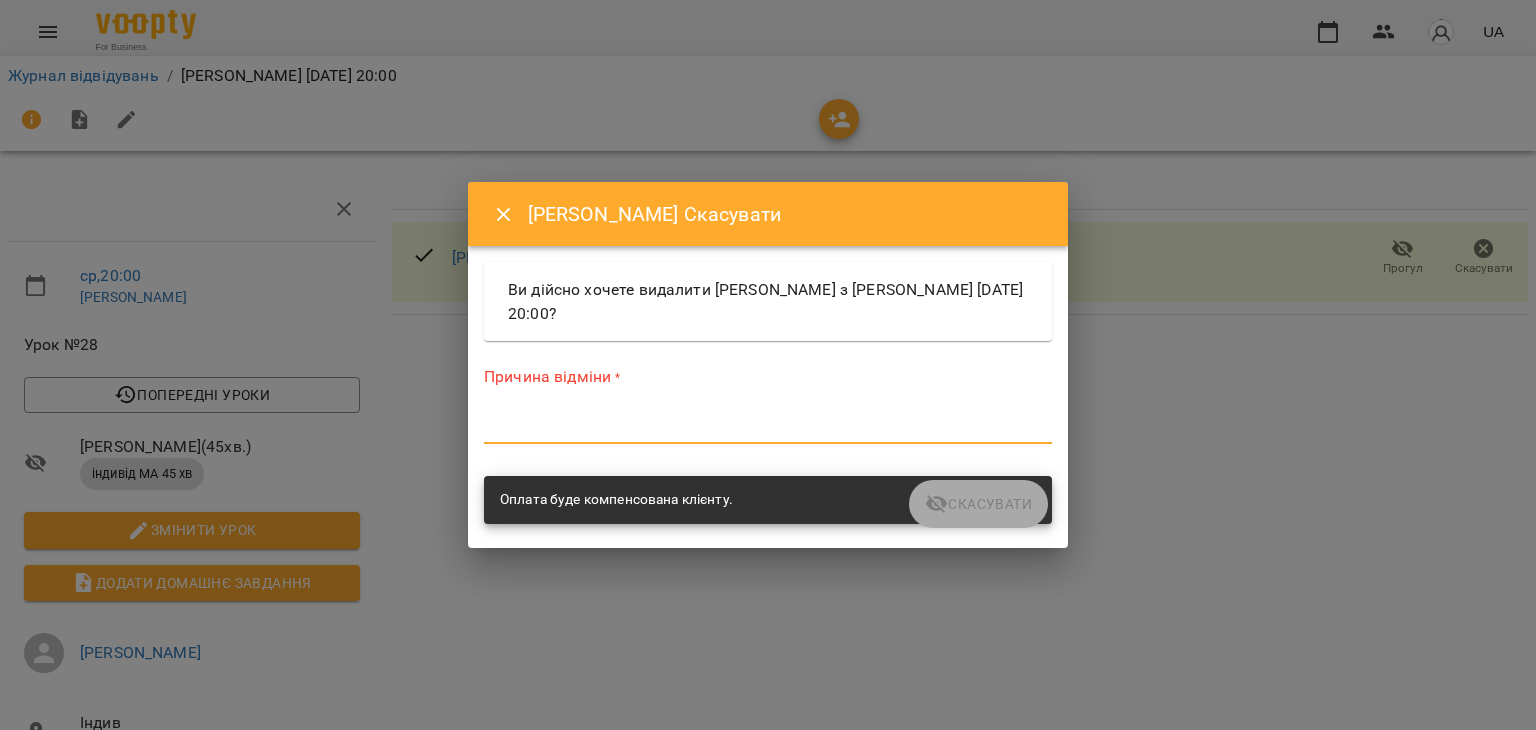 click at bounding box center (768, 427) 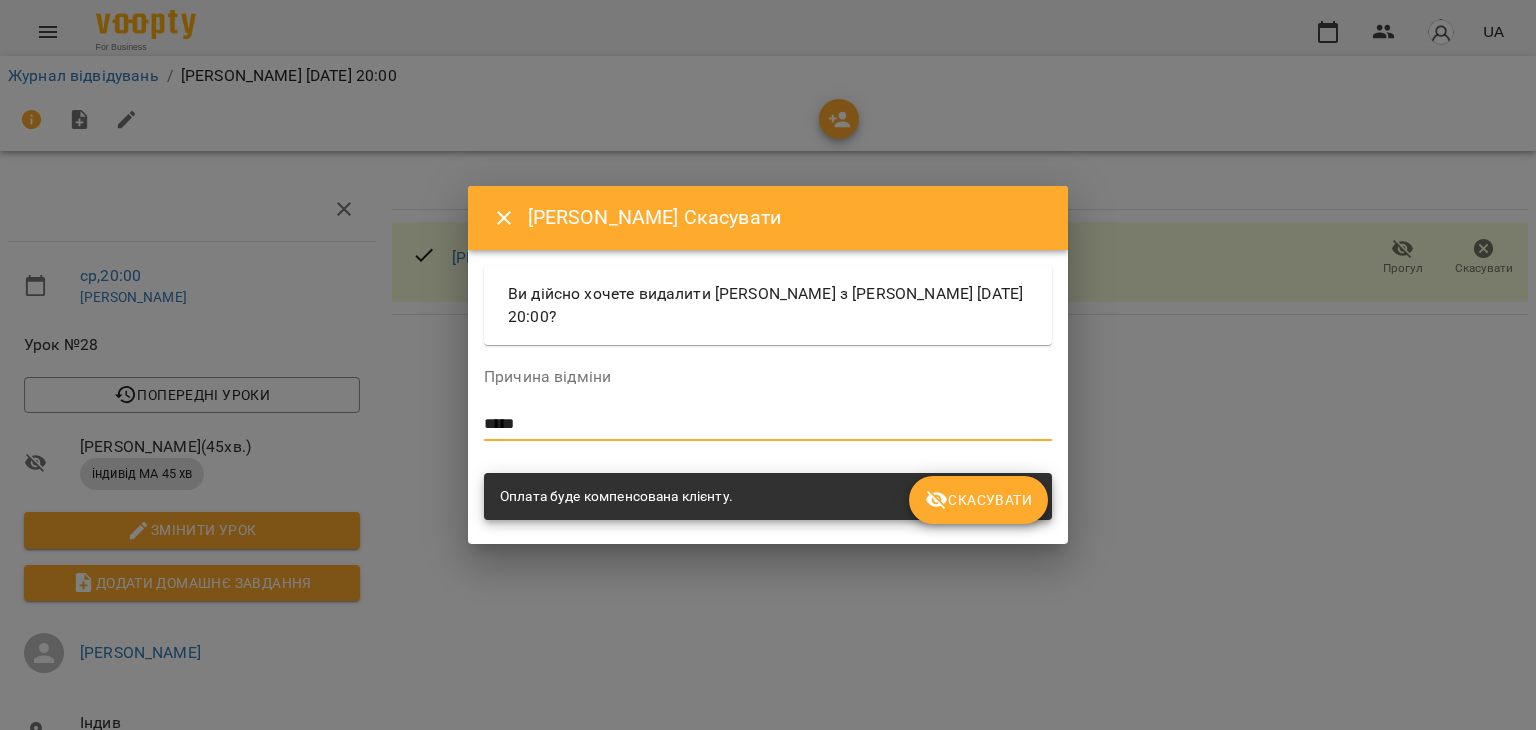 type on "*****" 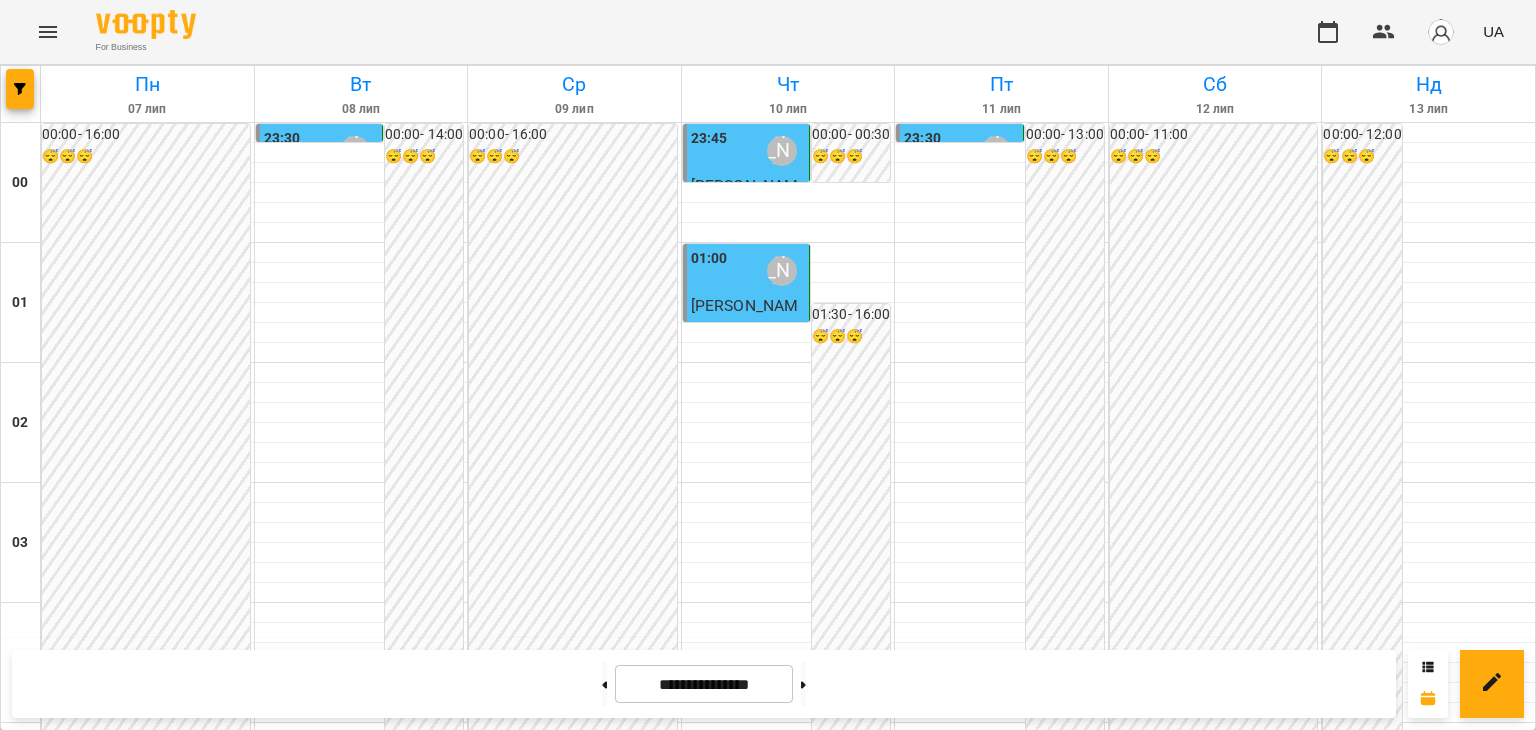 scroll, scrollTop: 1100, scrollLeft: 0, axis: vertical 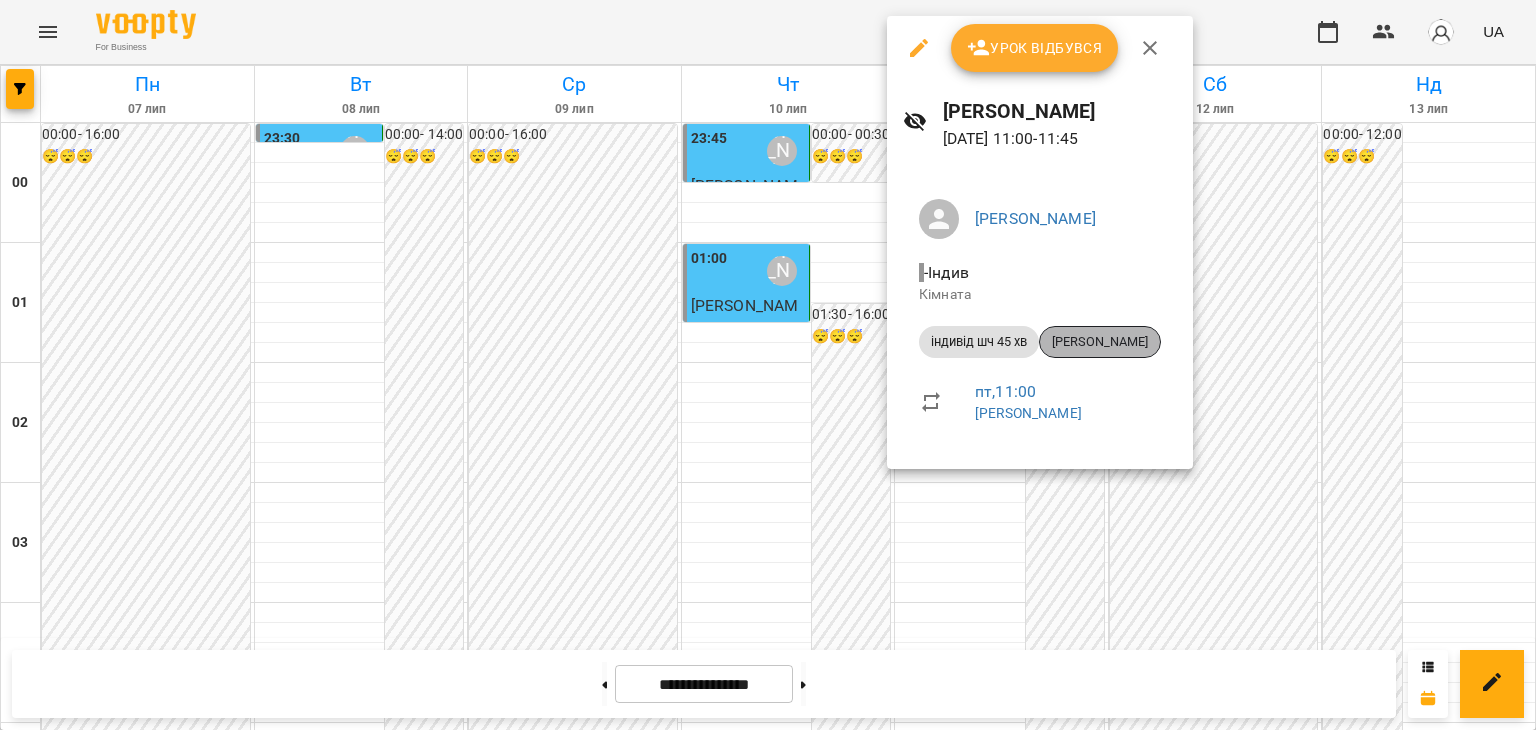 click on "[PERSON_NAME]" at bounding box center (1100, 342) 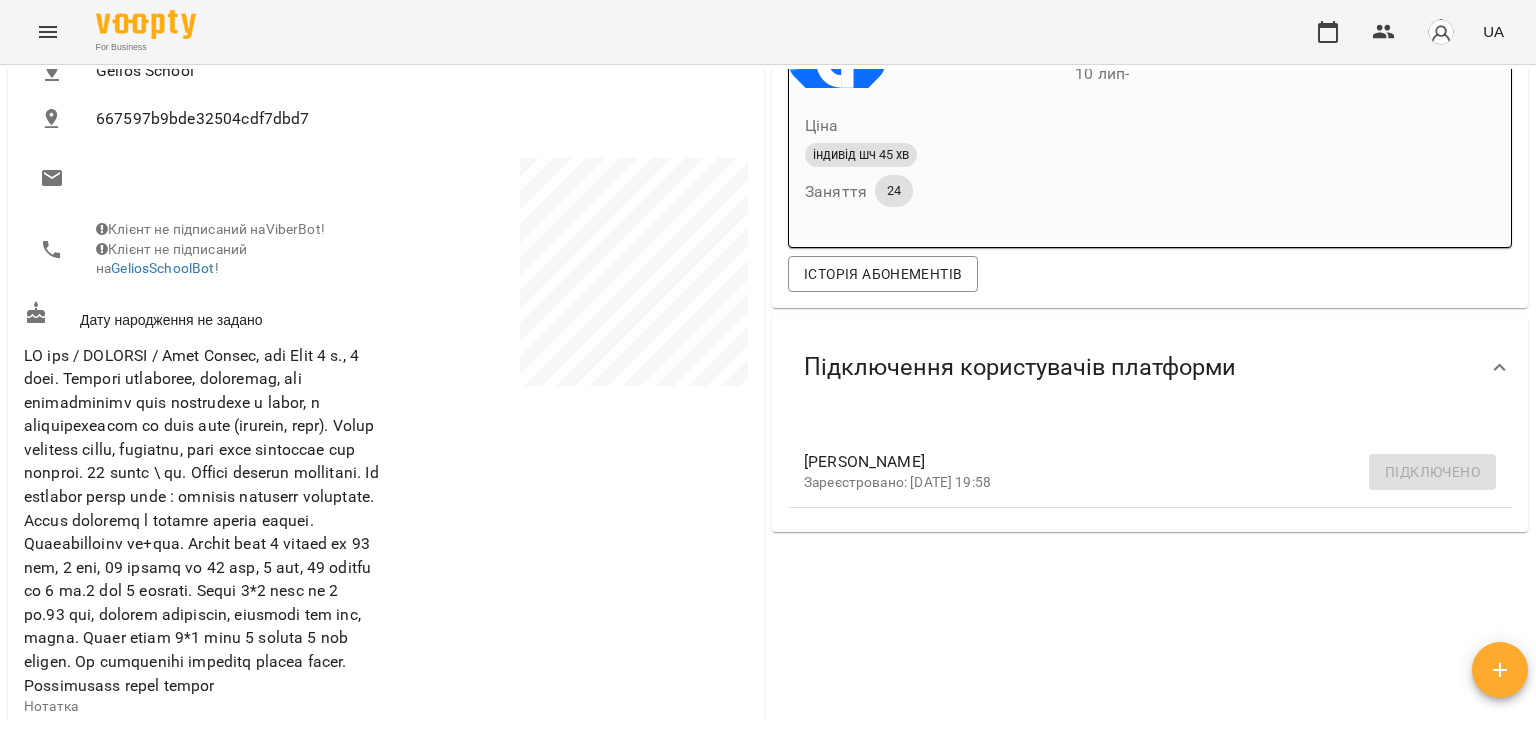 scroll, scrollTop: 0, scrollLeft: 0, axis: both 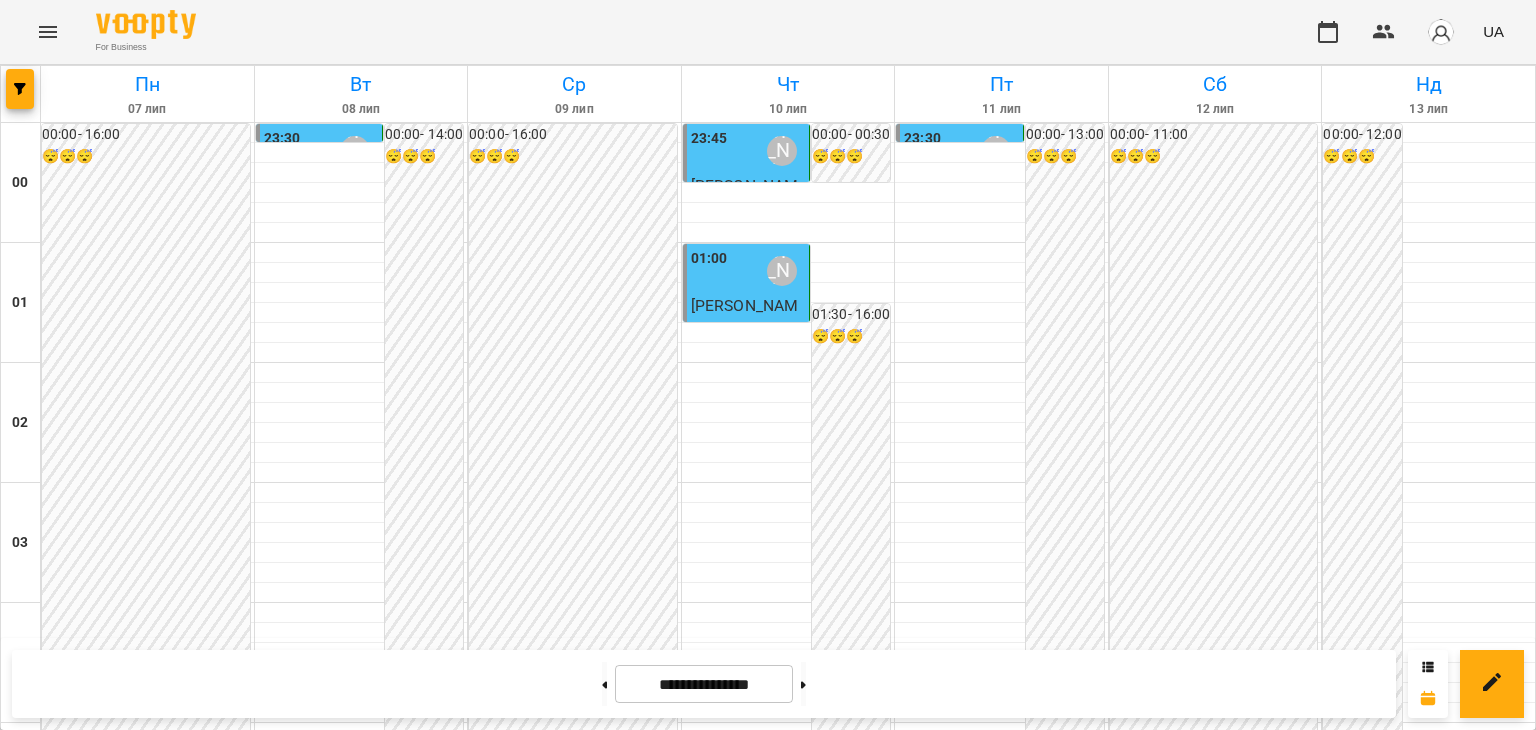 click 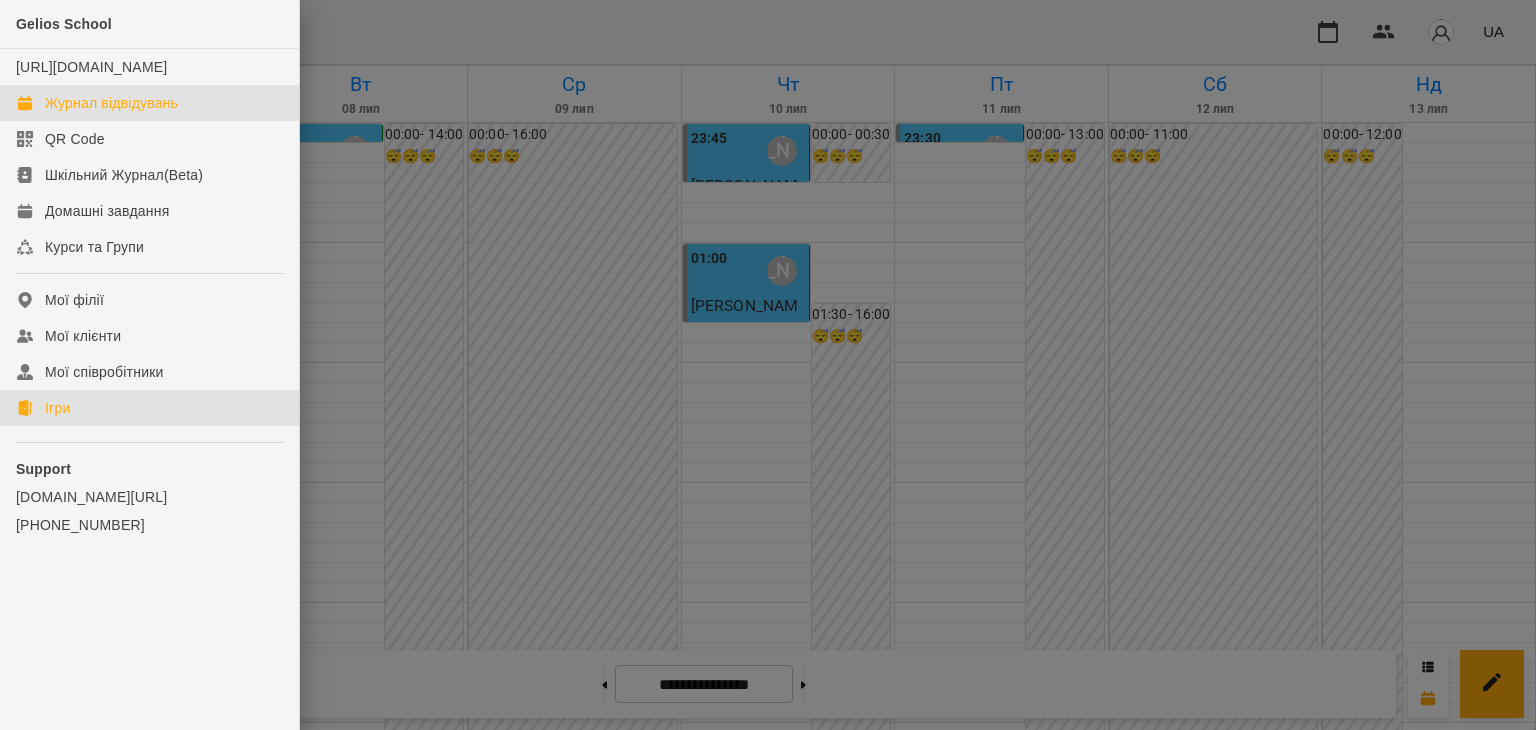 click on "Ігри" at bounding box center (57, 408) 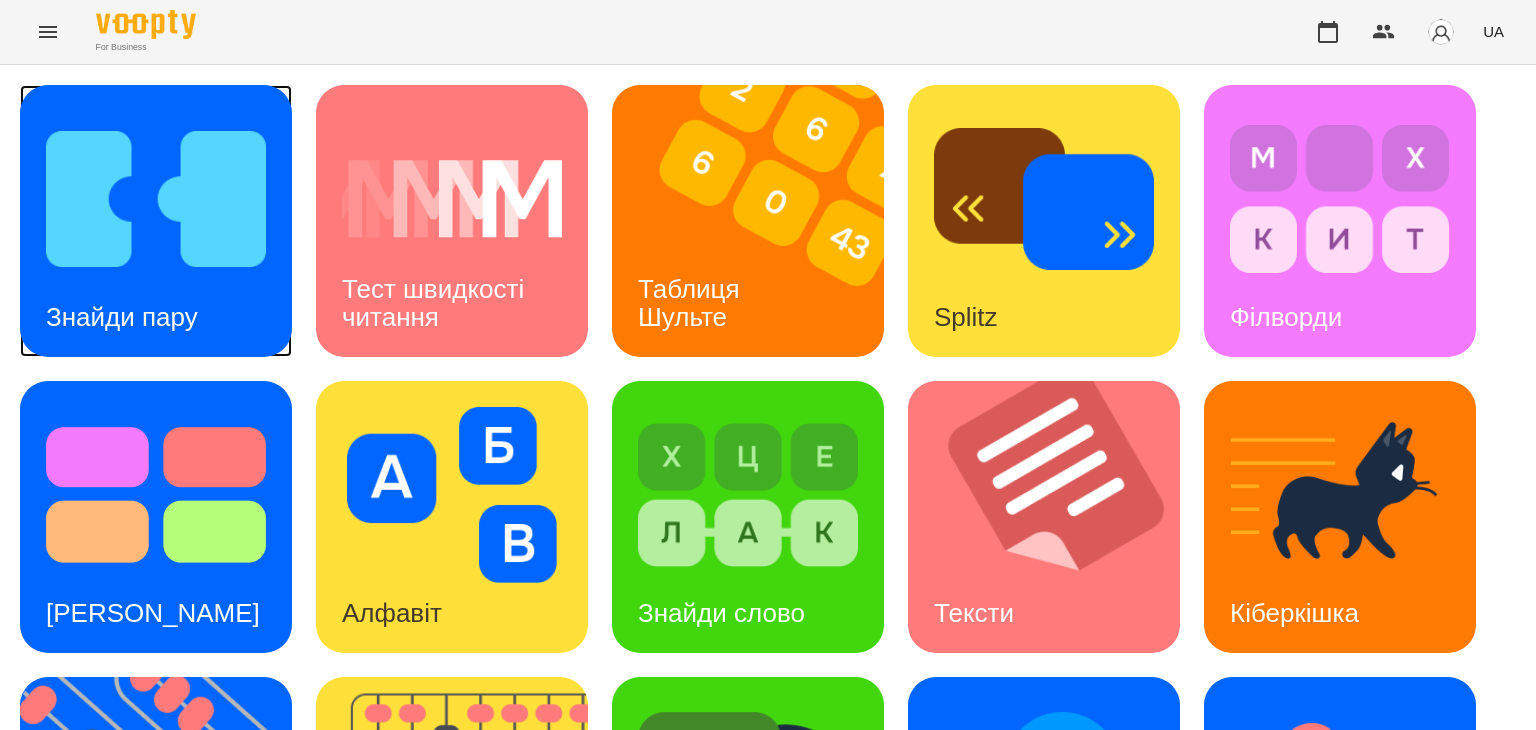 click at bounding box center (156, 199) 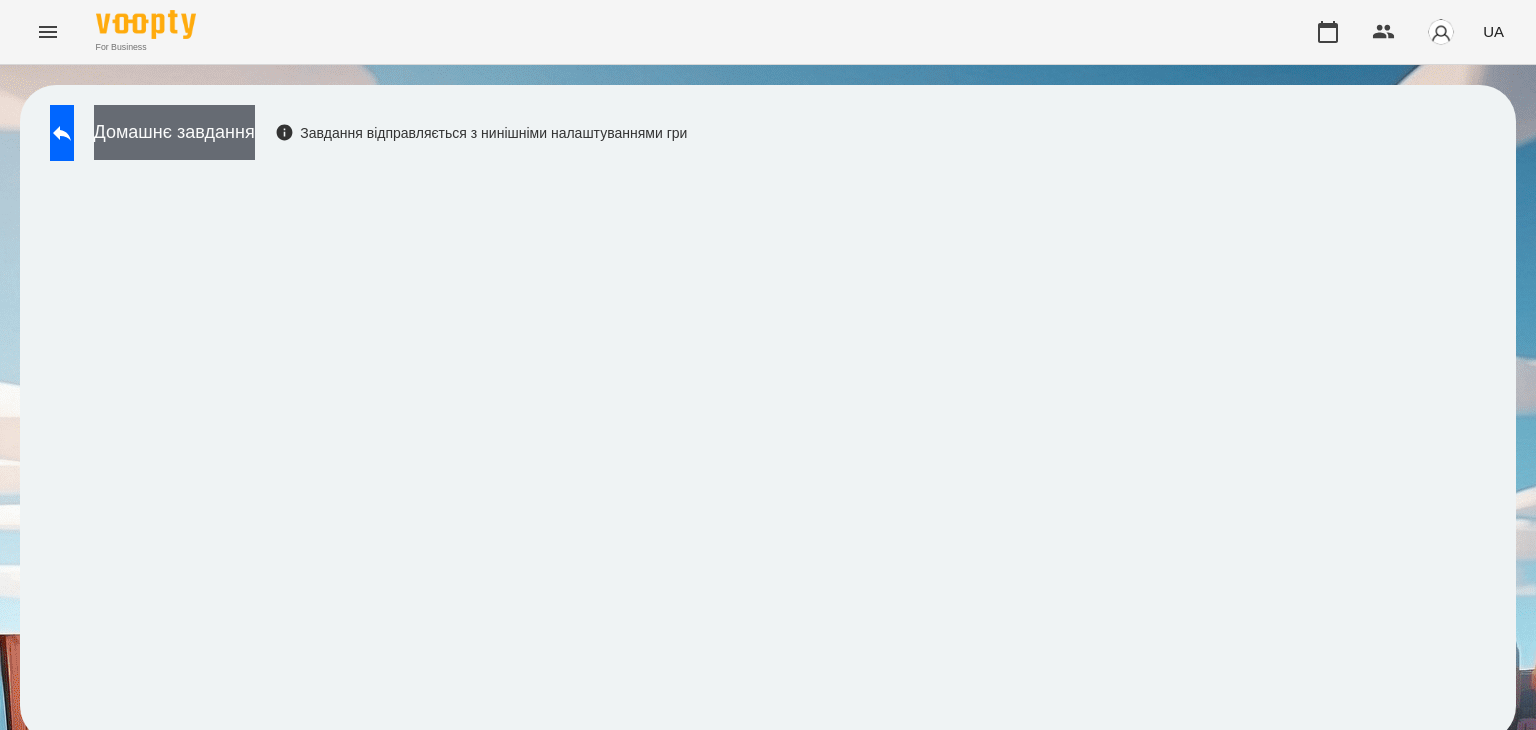 click on "Домашнє завдання" at bounding box center (174, 132) 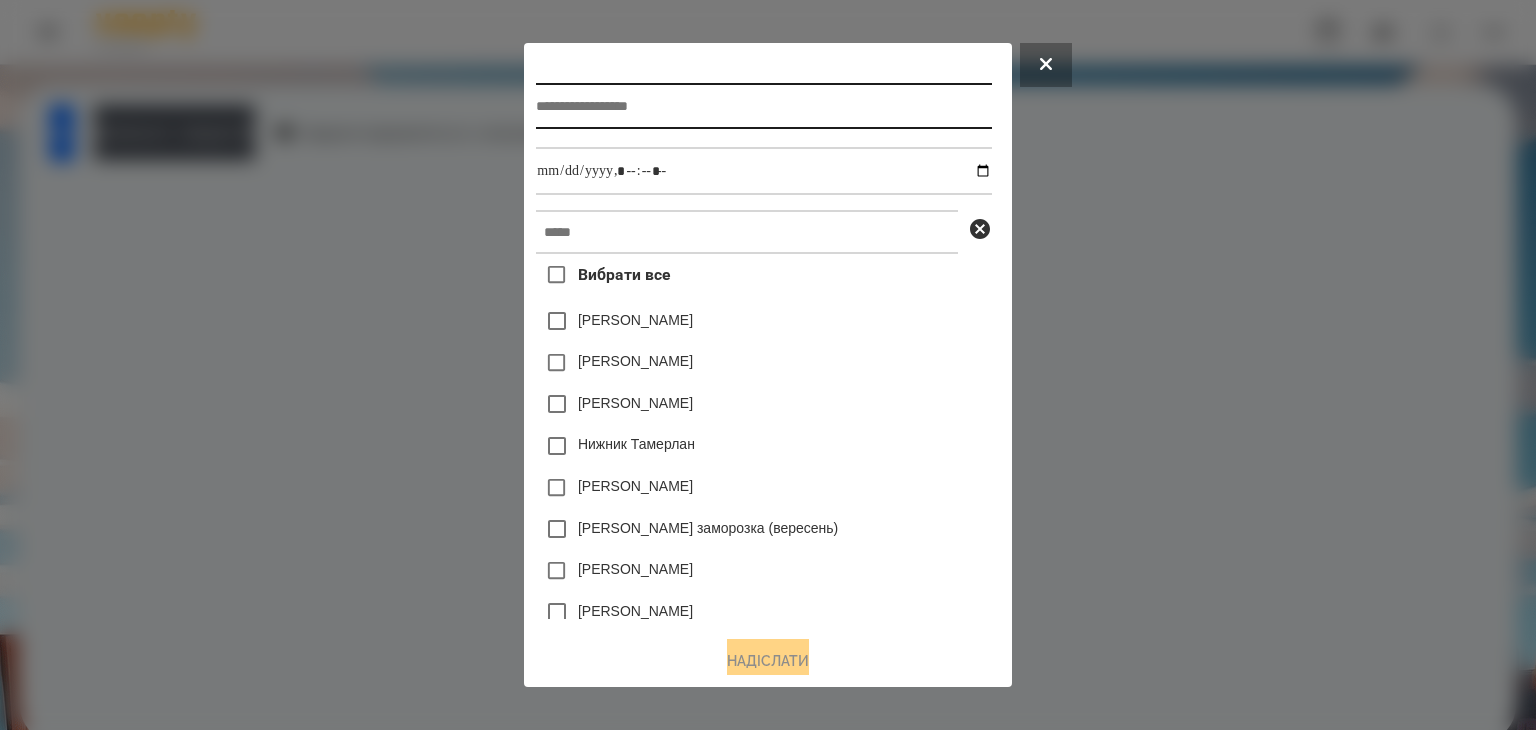 click at bounding box center [763, 106] 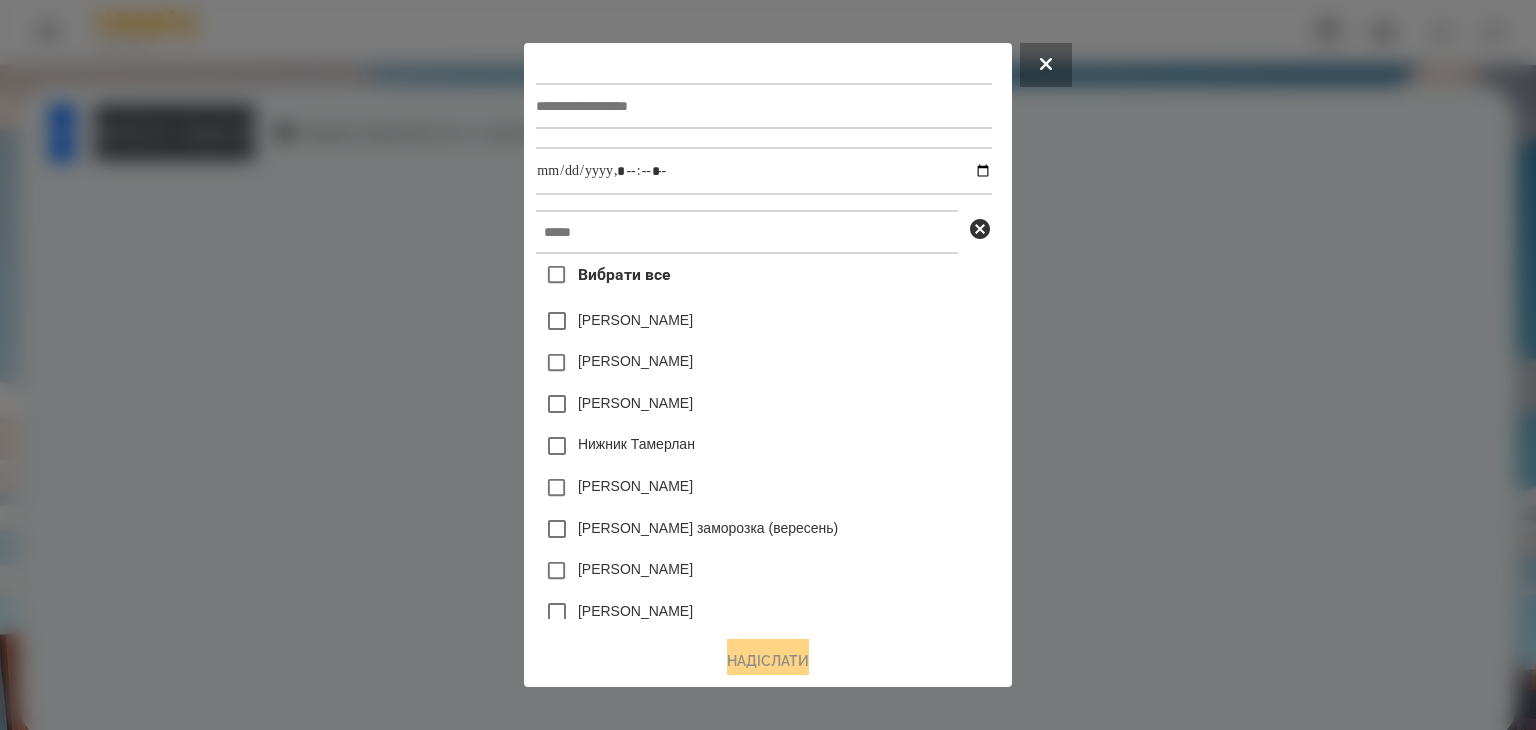 click at bounding box center (768, 365) 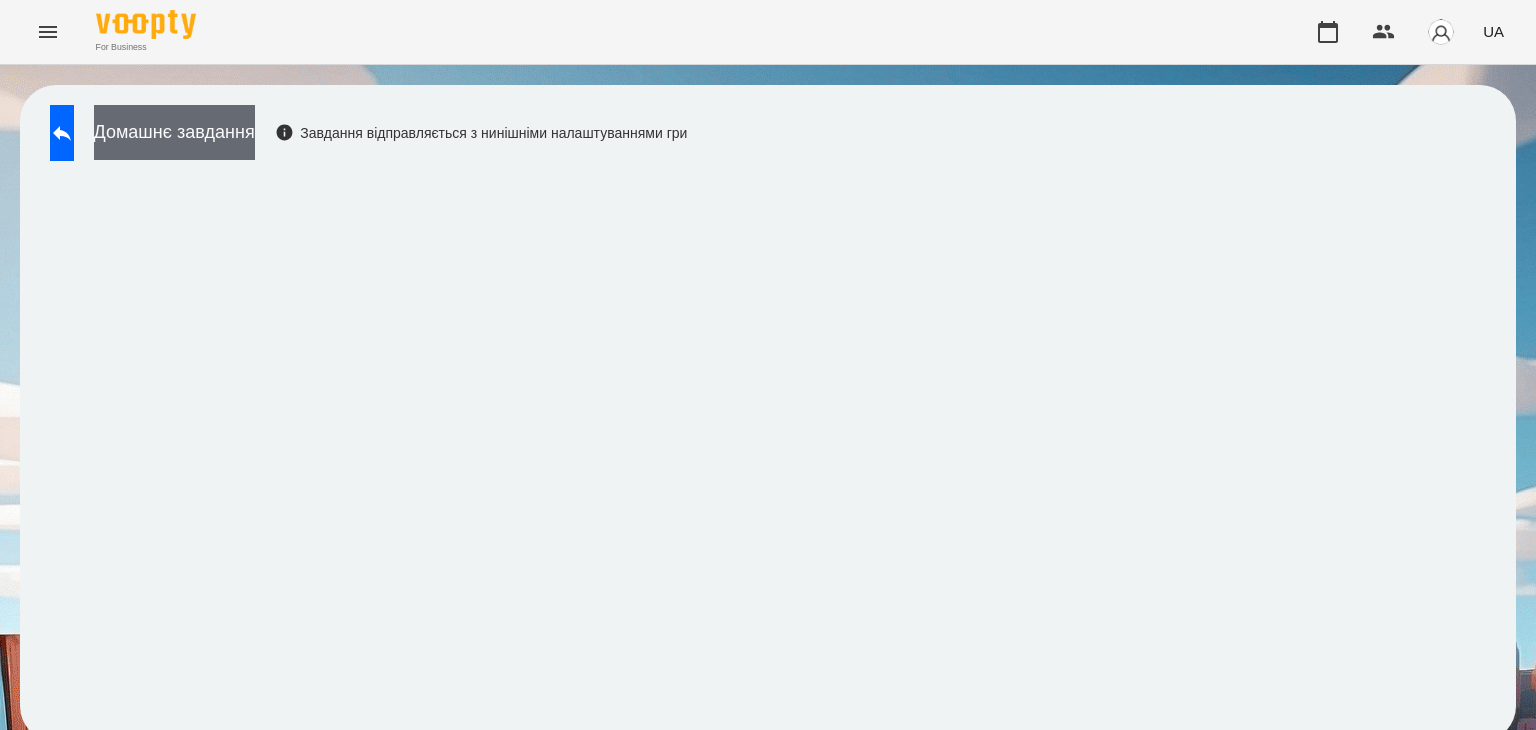 click on "Домашнє завдання" at bounding box center (174, 132) 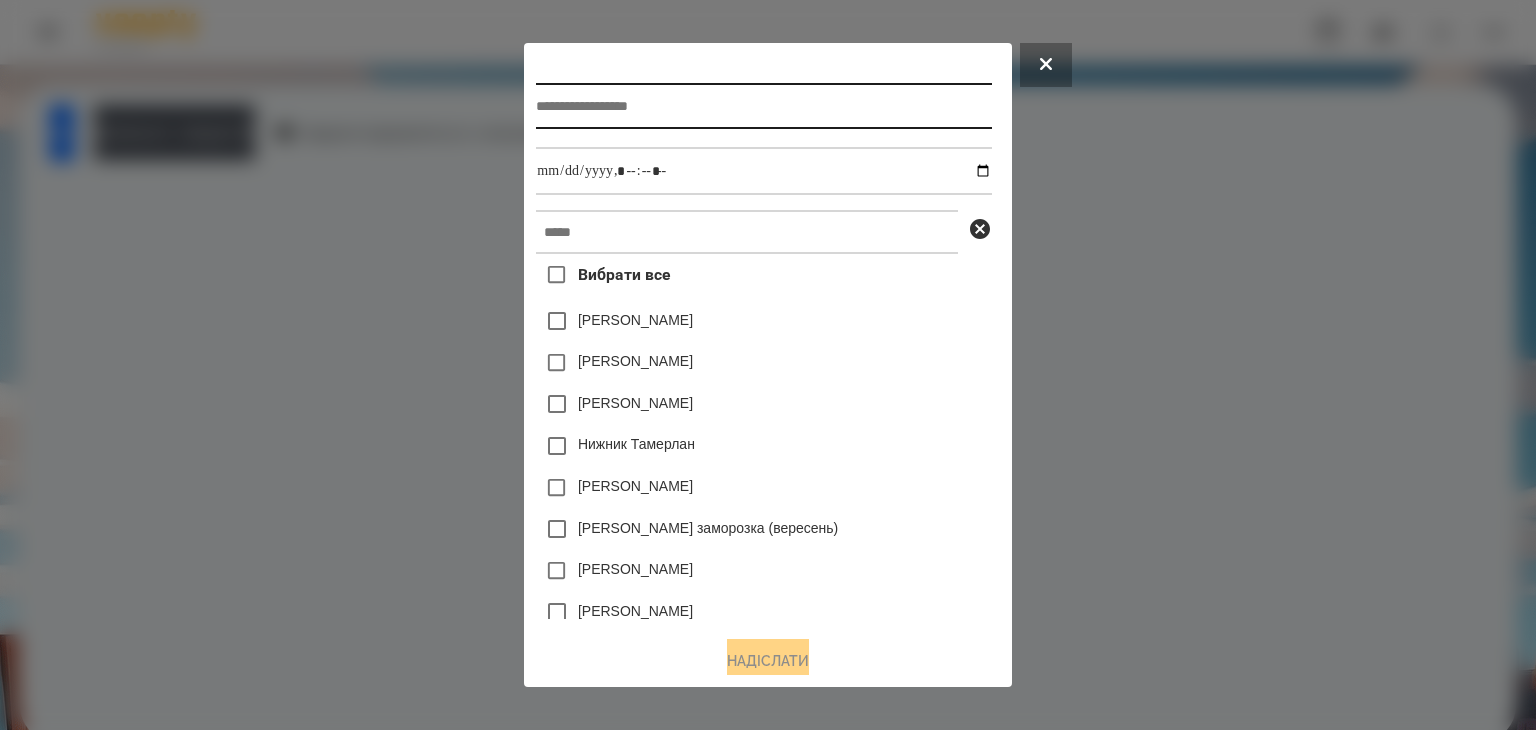 click at bounding box center [763, 106] 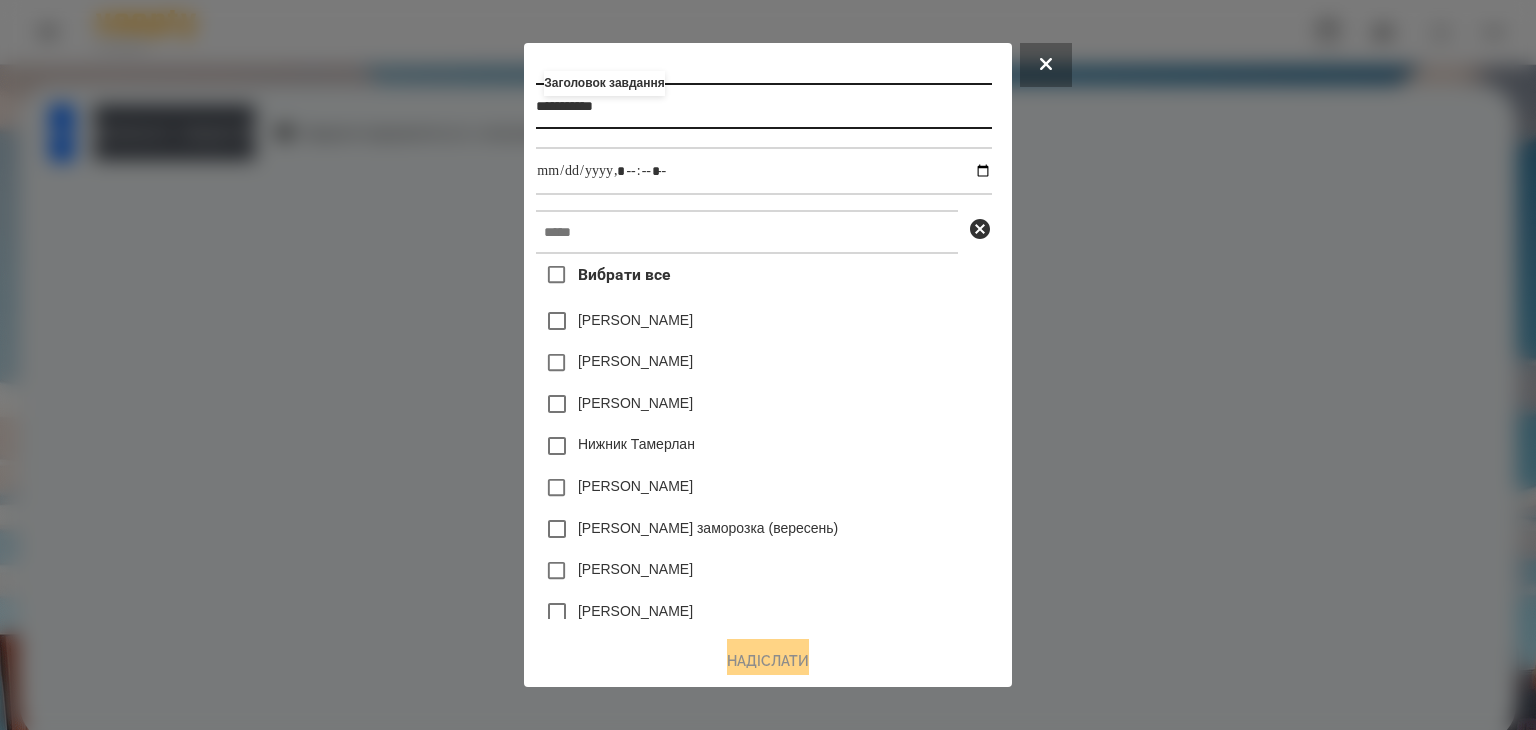 type on "**********" 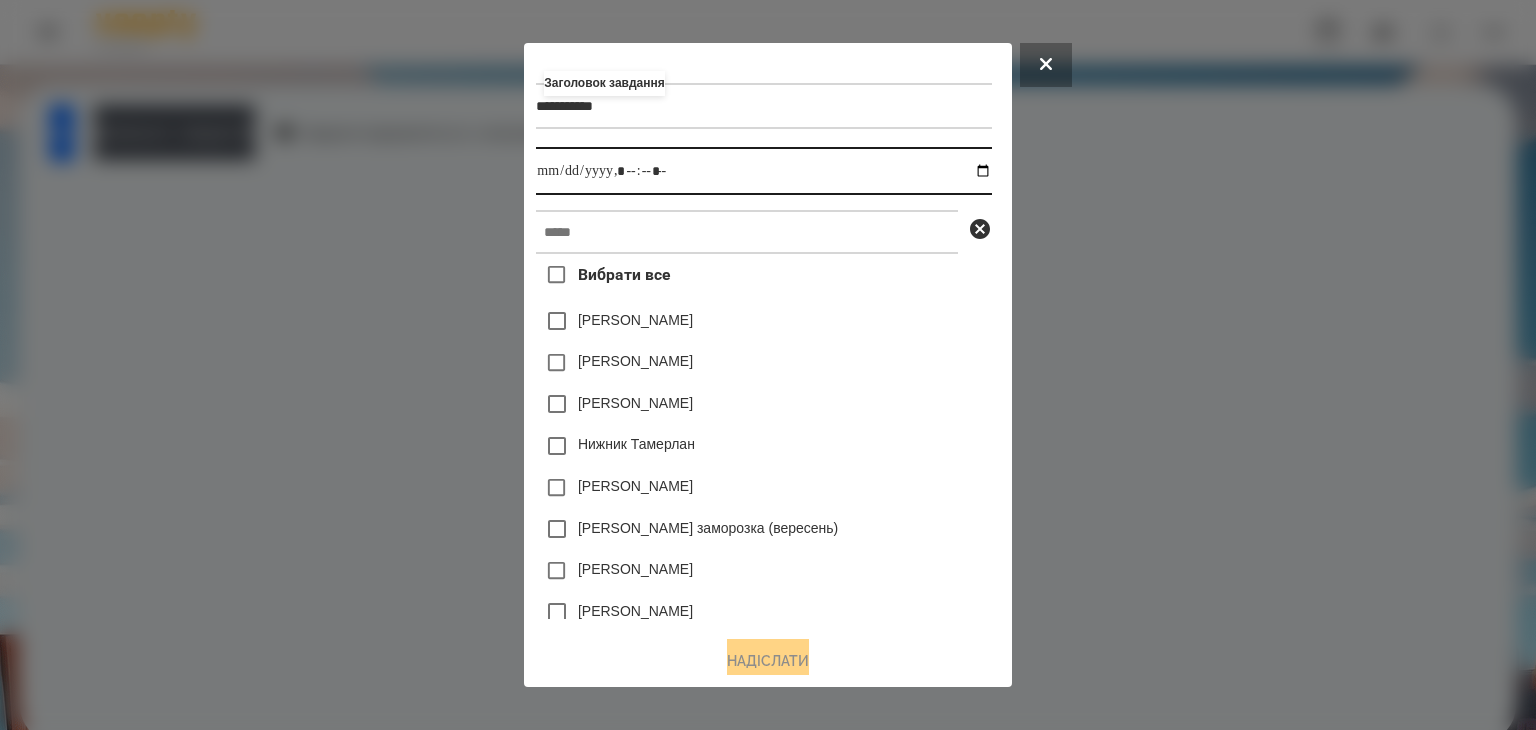 click at bounding box center (763, 171) 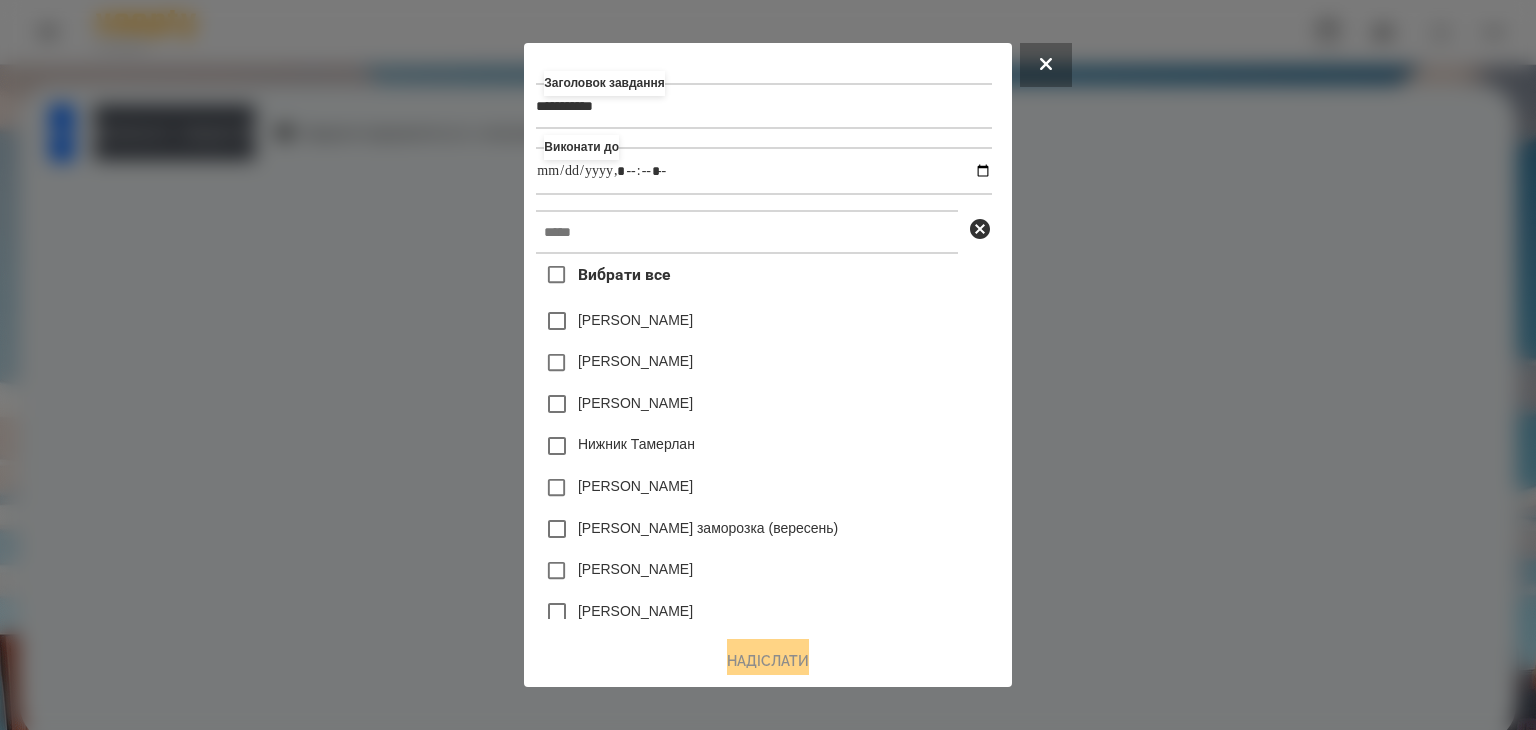 type on "**********" 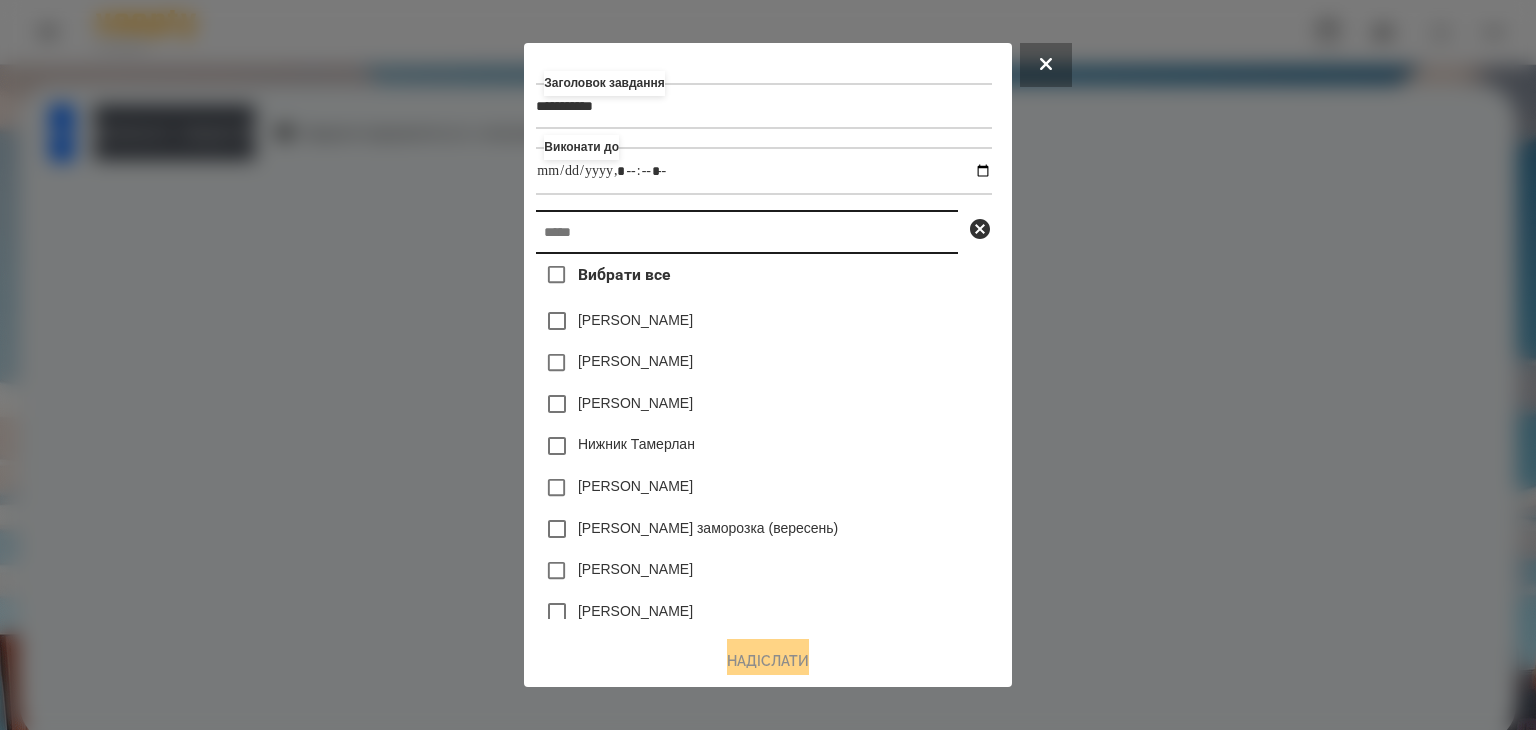 click at bounding box center [747, 232] 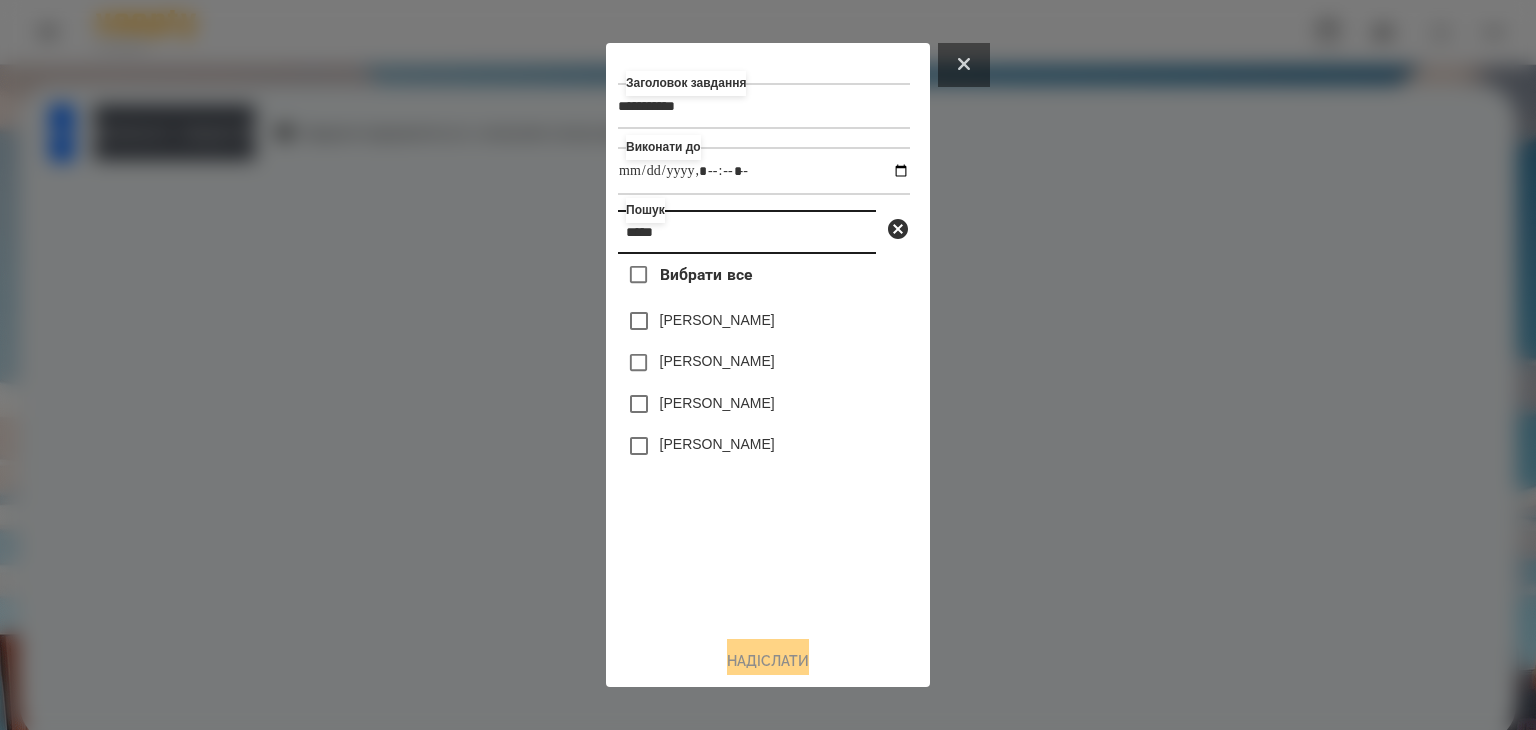 type on "*****" 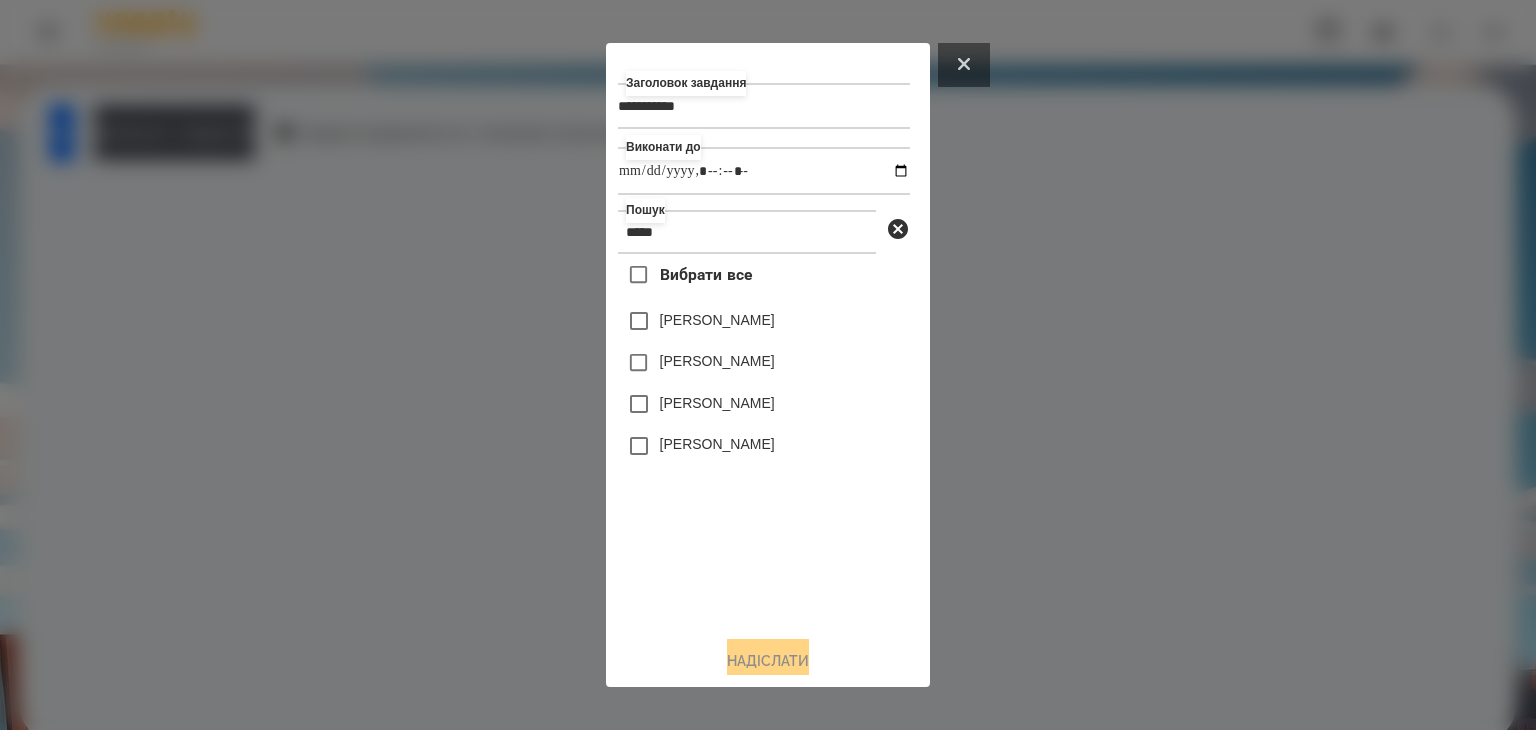 click at bounding box center (964, 65) 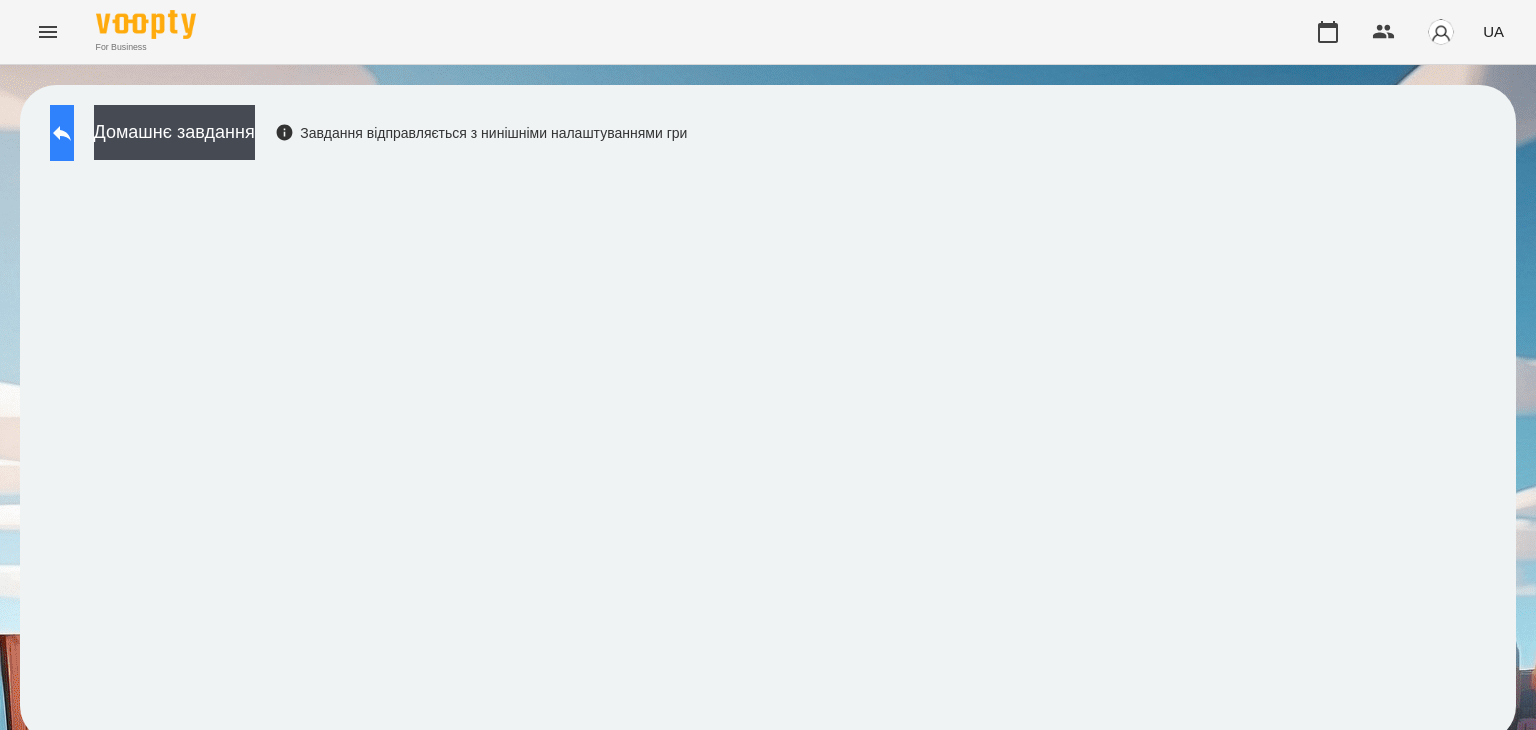 click 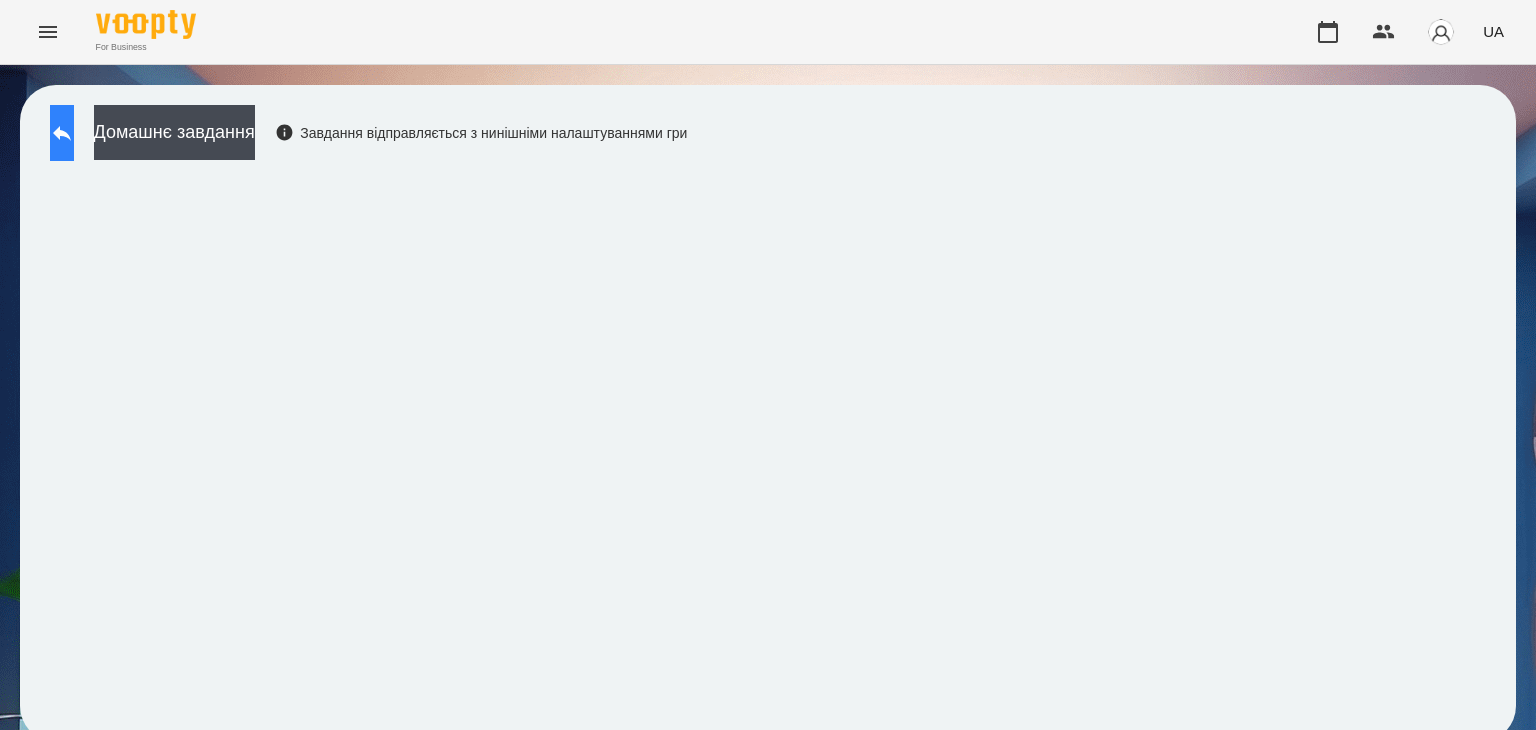 click 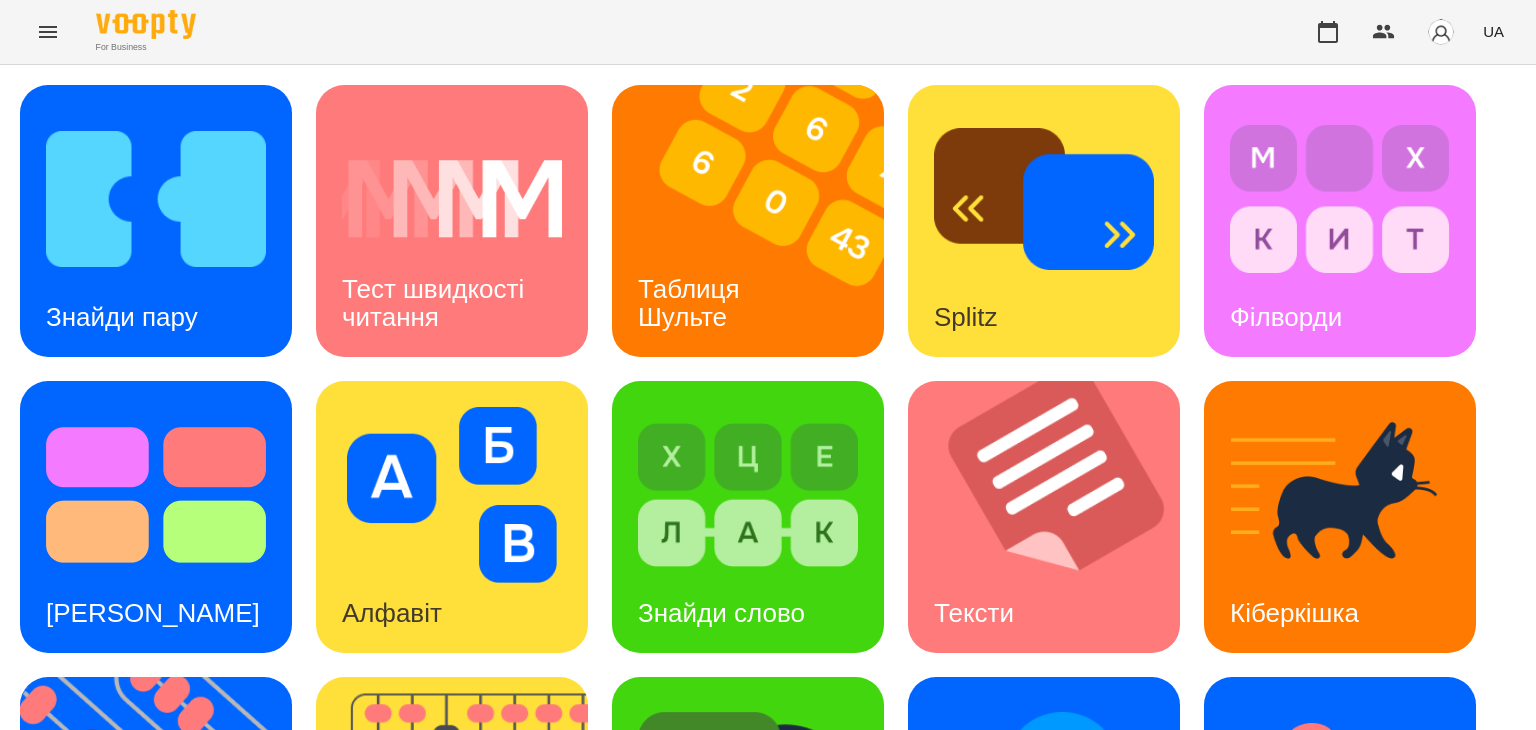 scroll, scrollTop: 400, scrollLeft: 0, axis: vertical 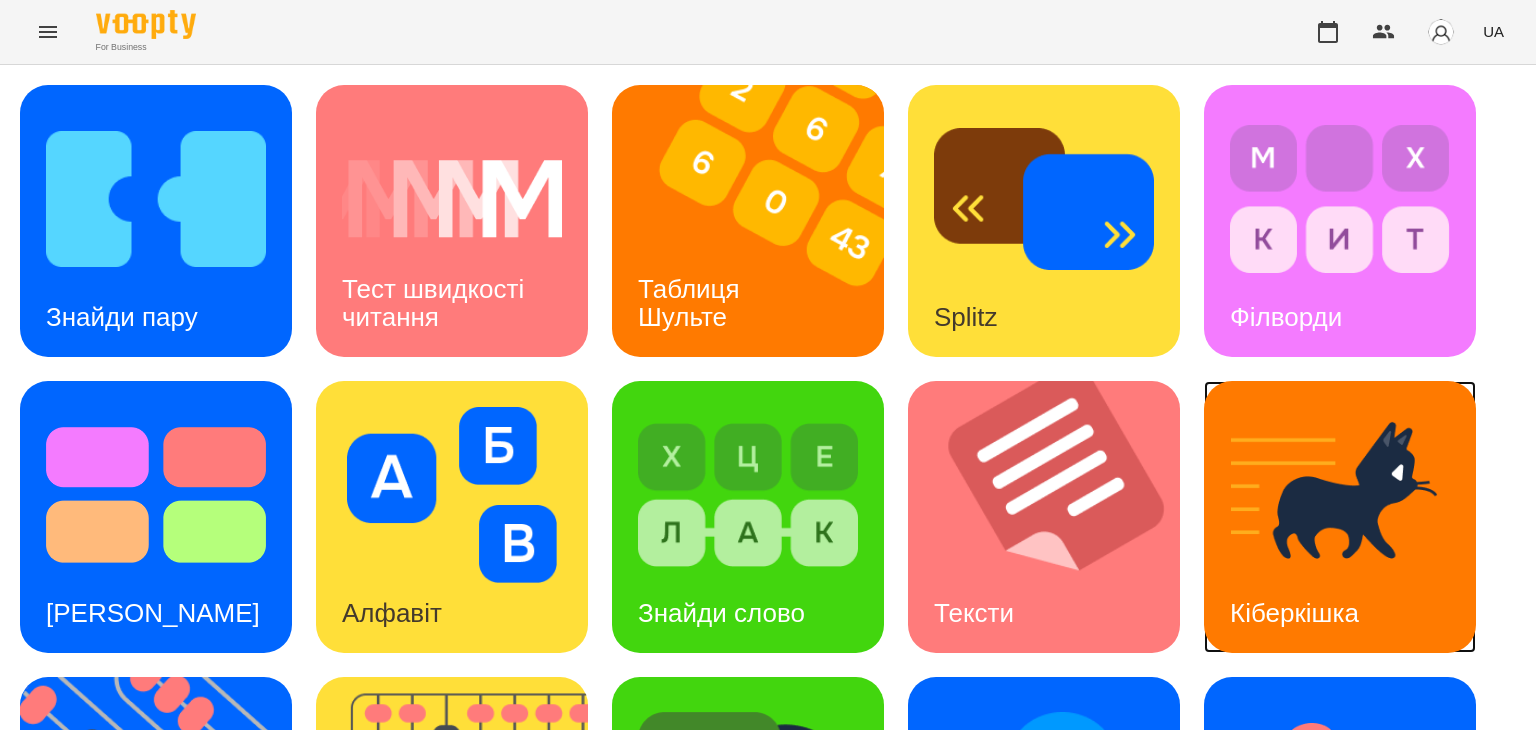 click on "Кіберкішка" at bounding box center (1294, 613) 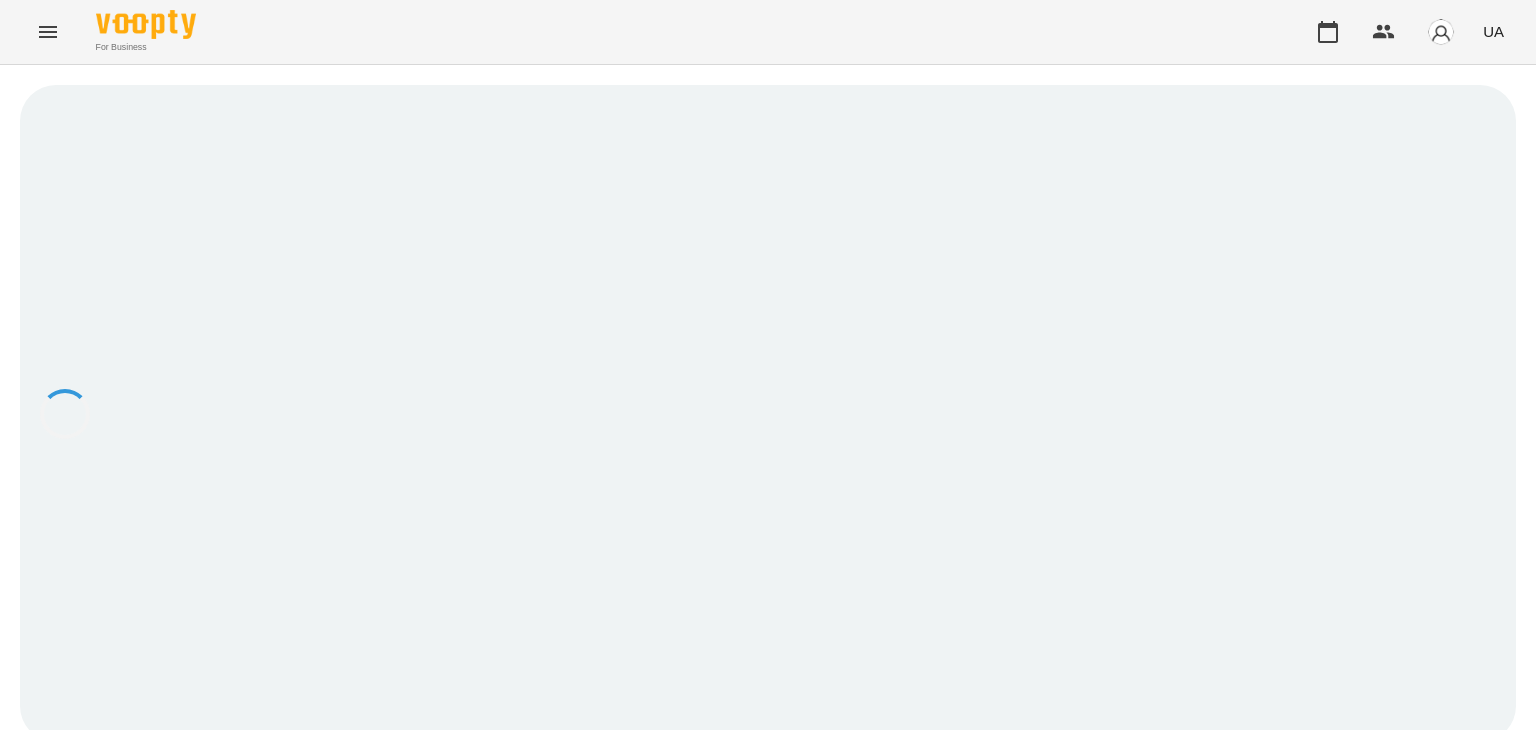 scroll, scrollTop: 0, scrollLeft: 0, axis: both 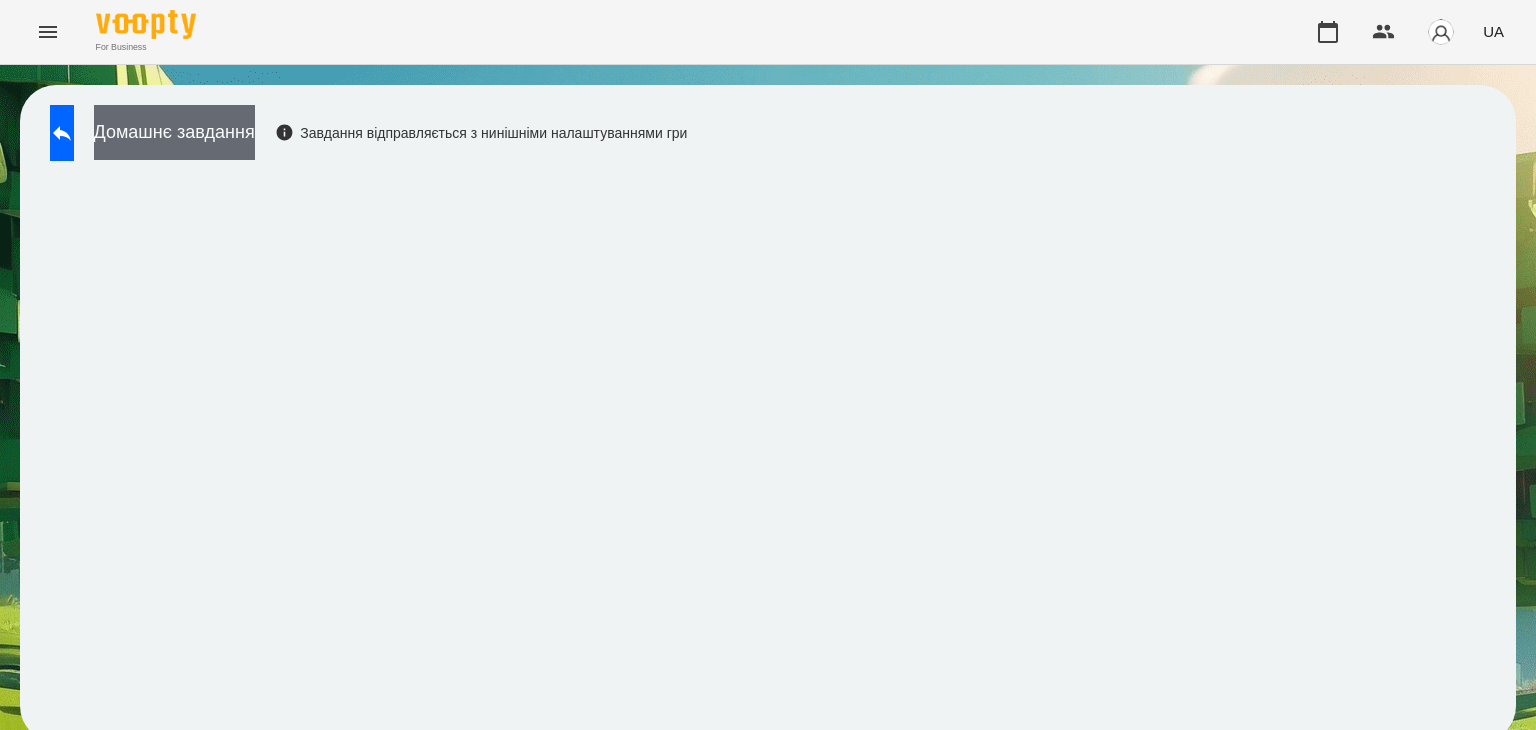 click on "Домашнє завдання" at bounding box center [174, 132] 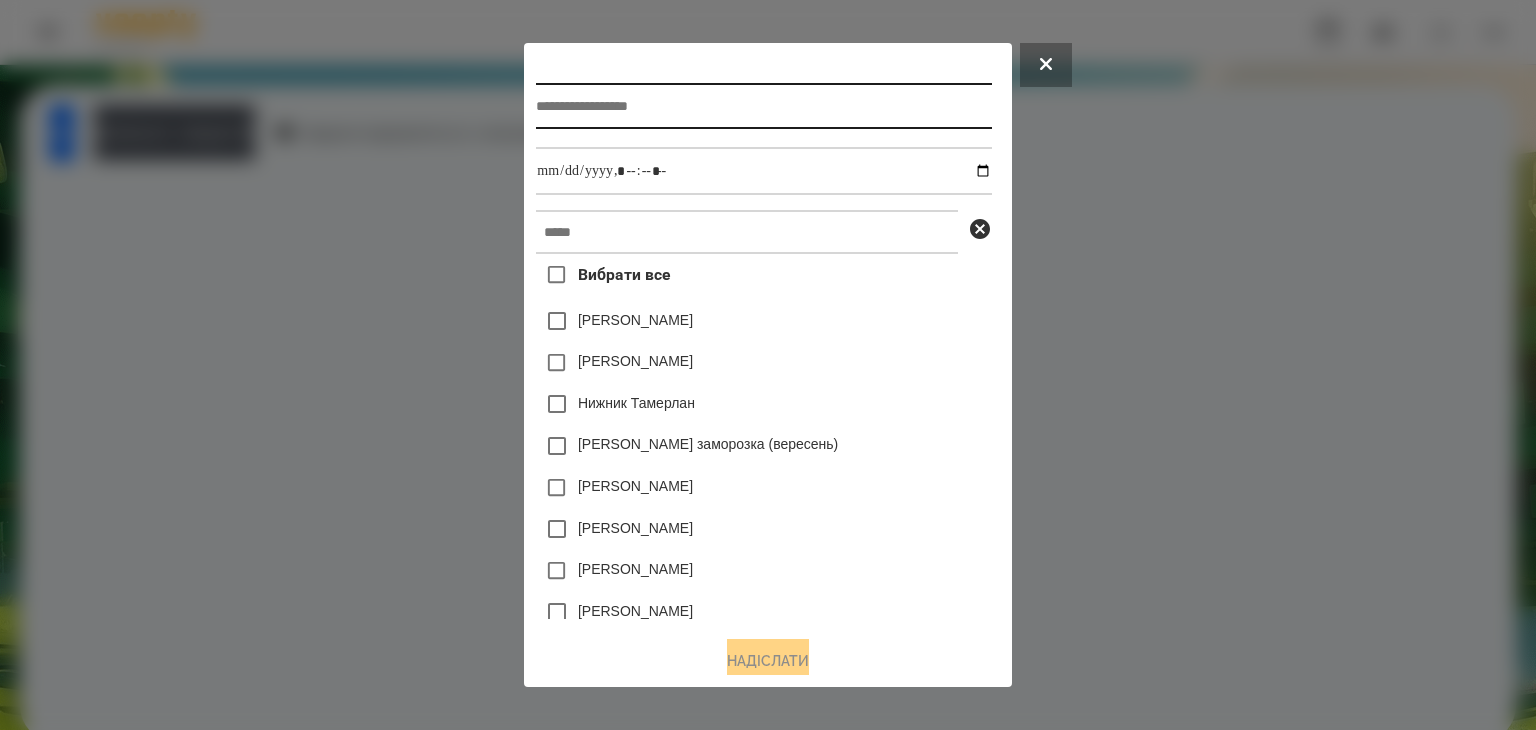 click at bounding box center [763, 106] 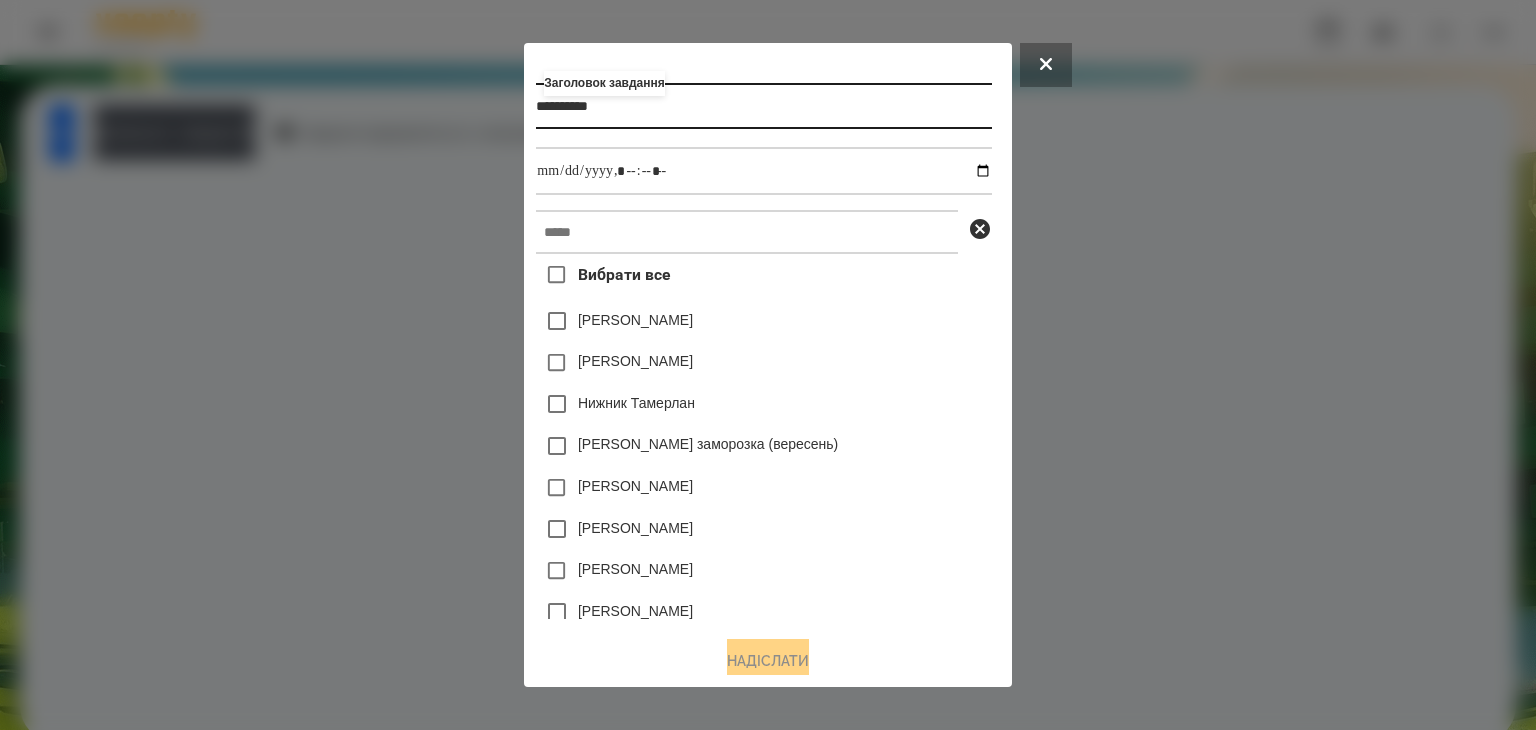 type on "**********" 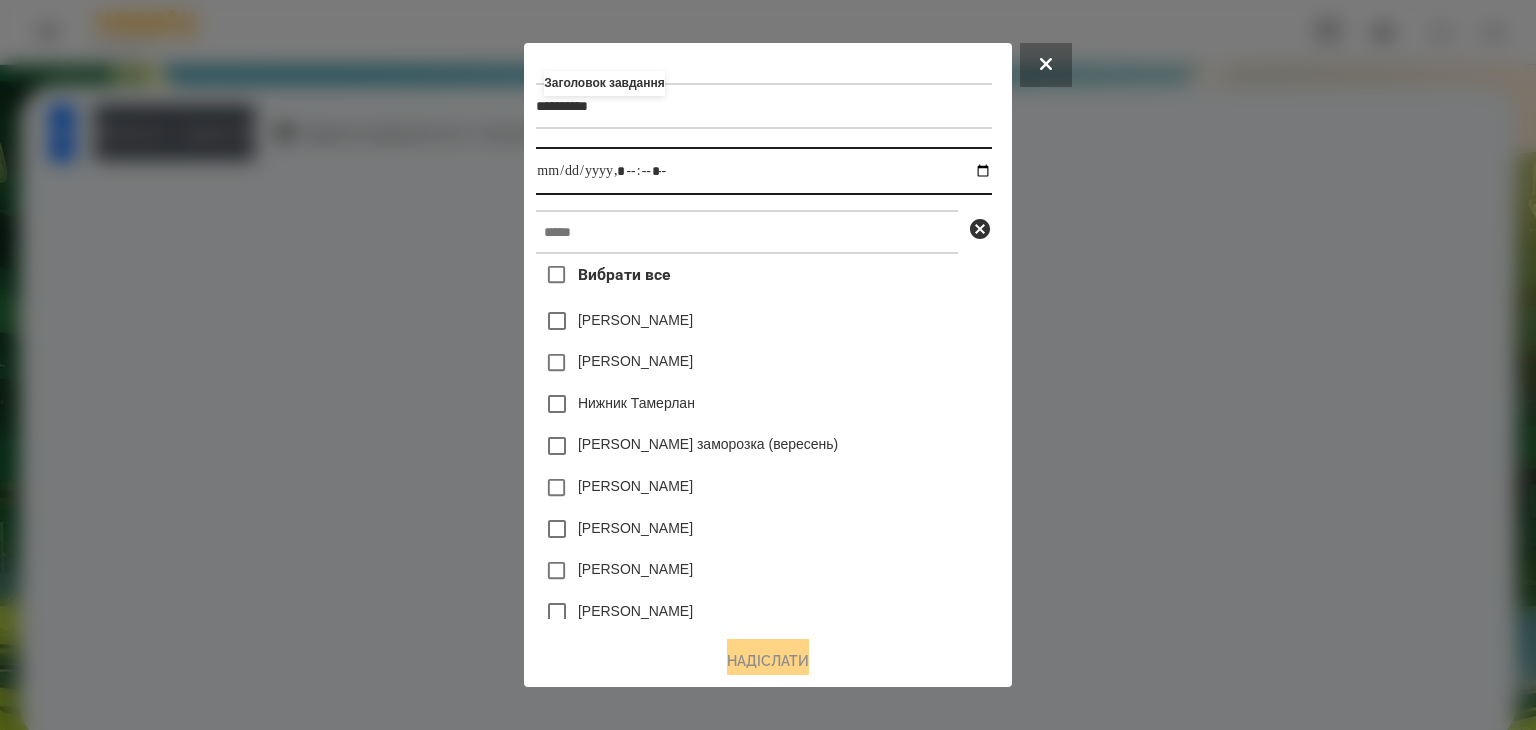 click at bounding box center (763, 171) 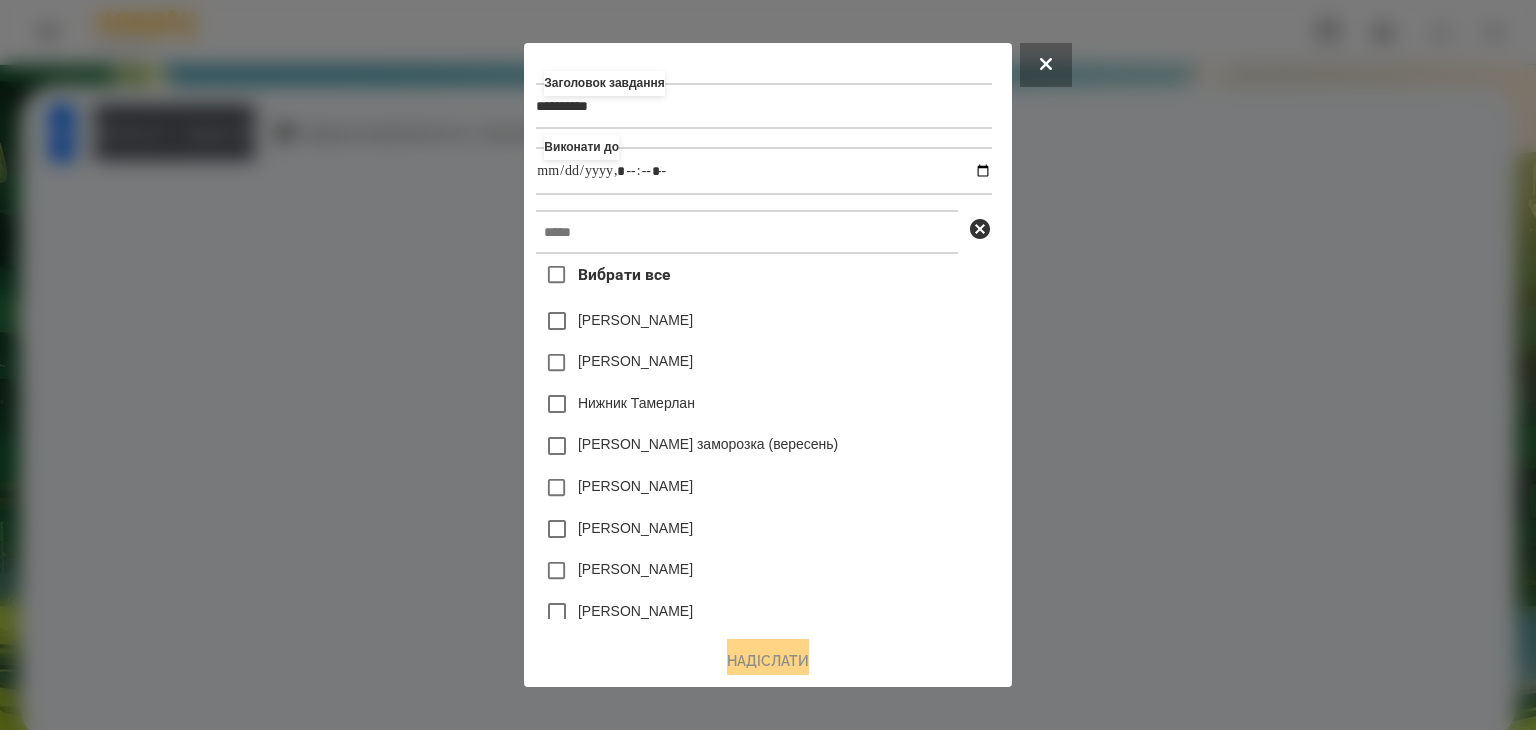 type on "**********" 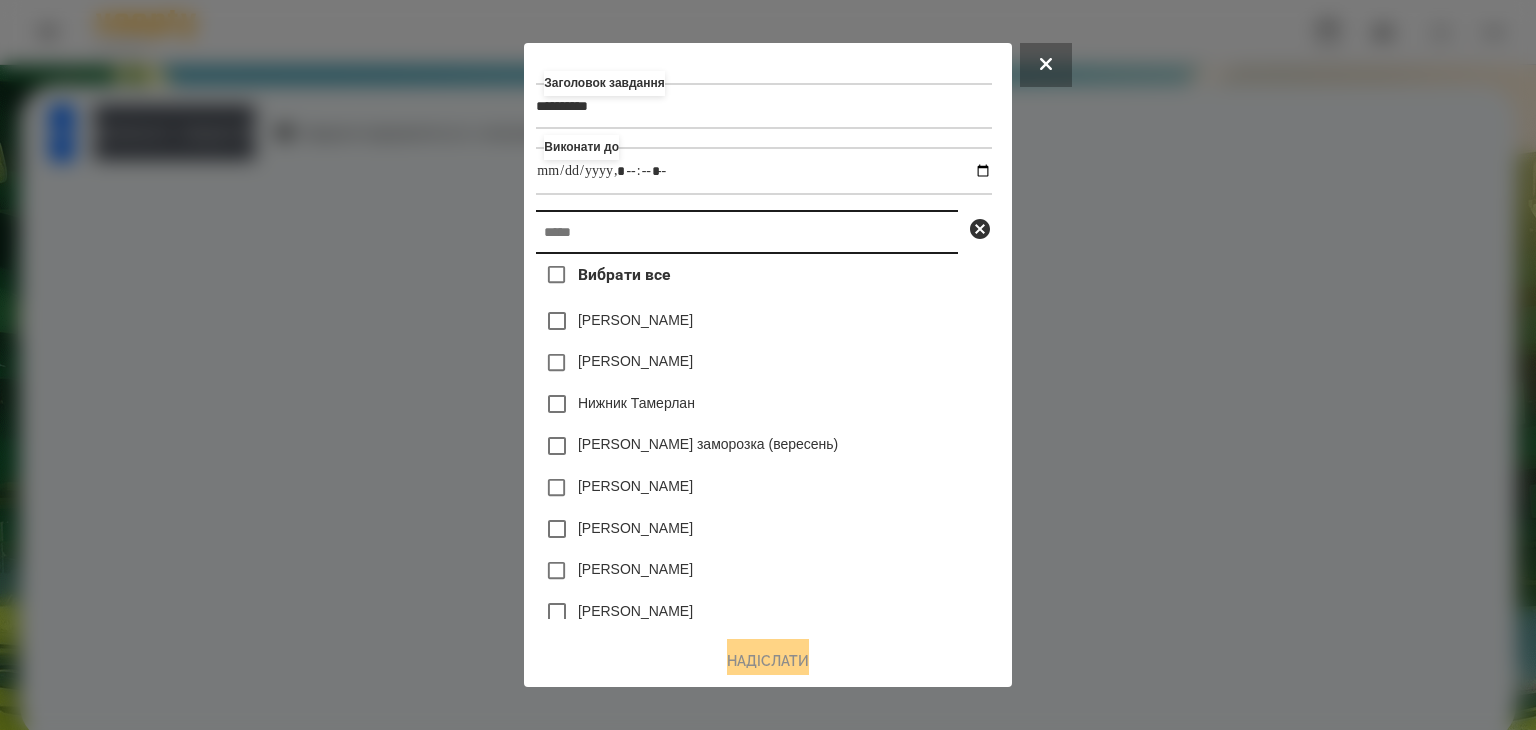 click at bounding box center (747, 232) 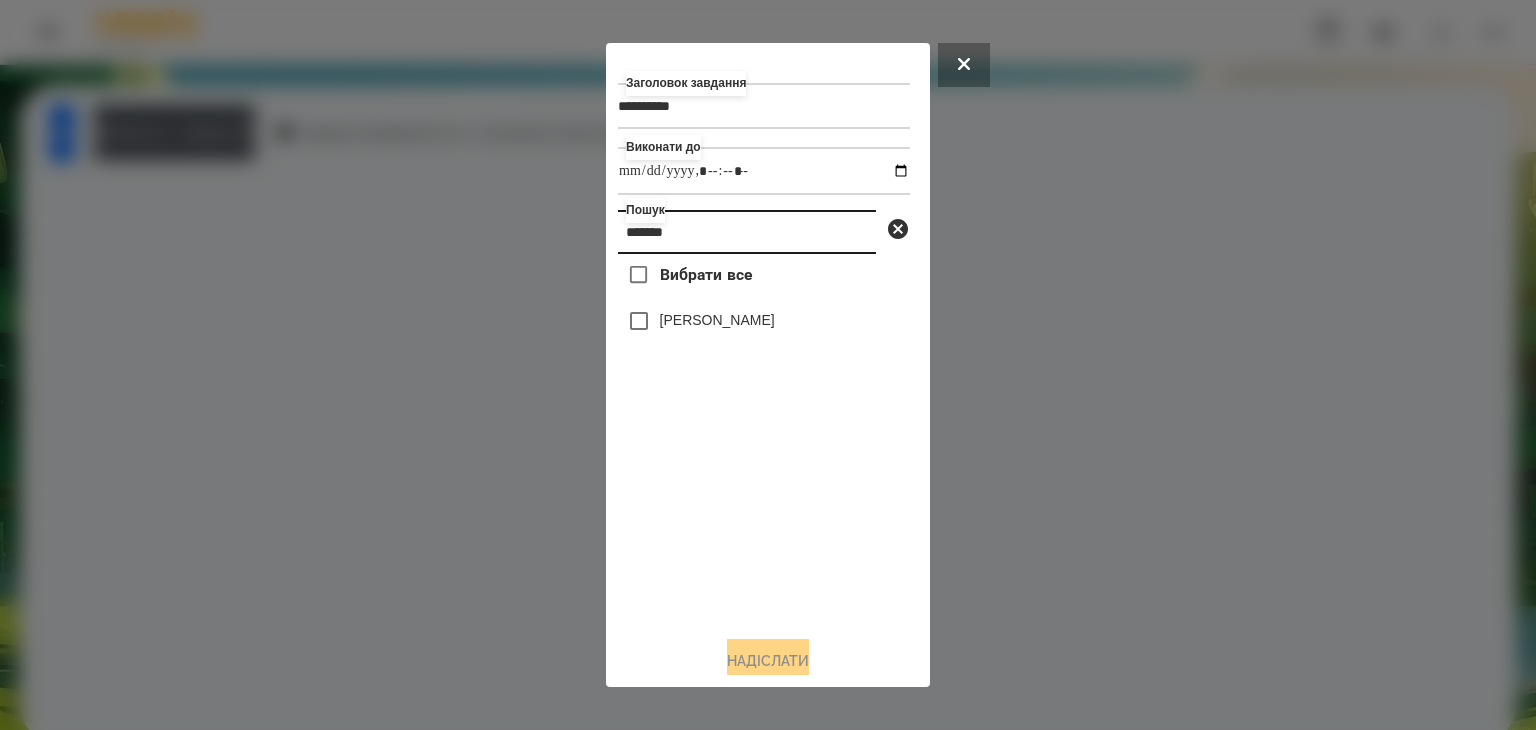 type on "*******" 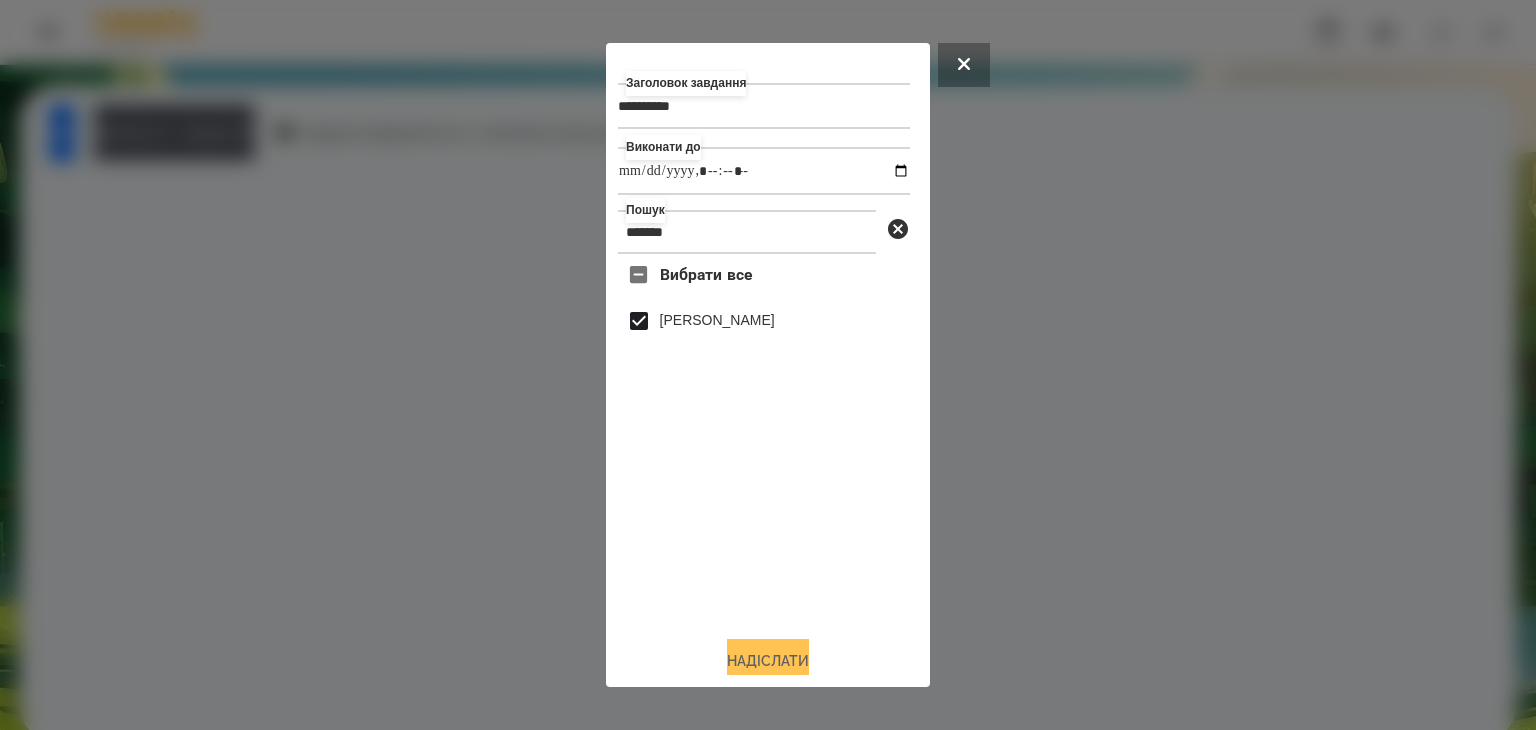 click on "Надіслати" at bounding box center [768, 661] 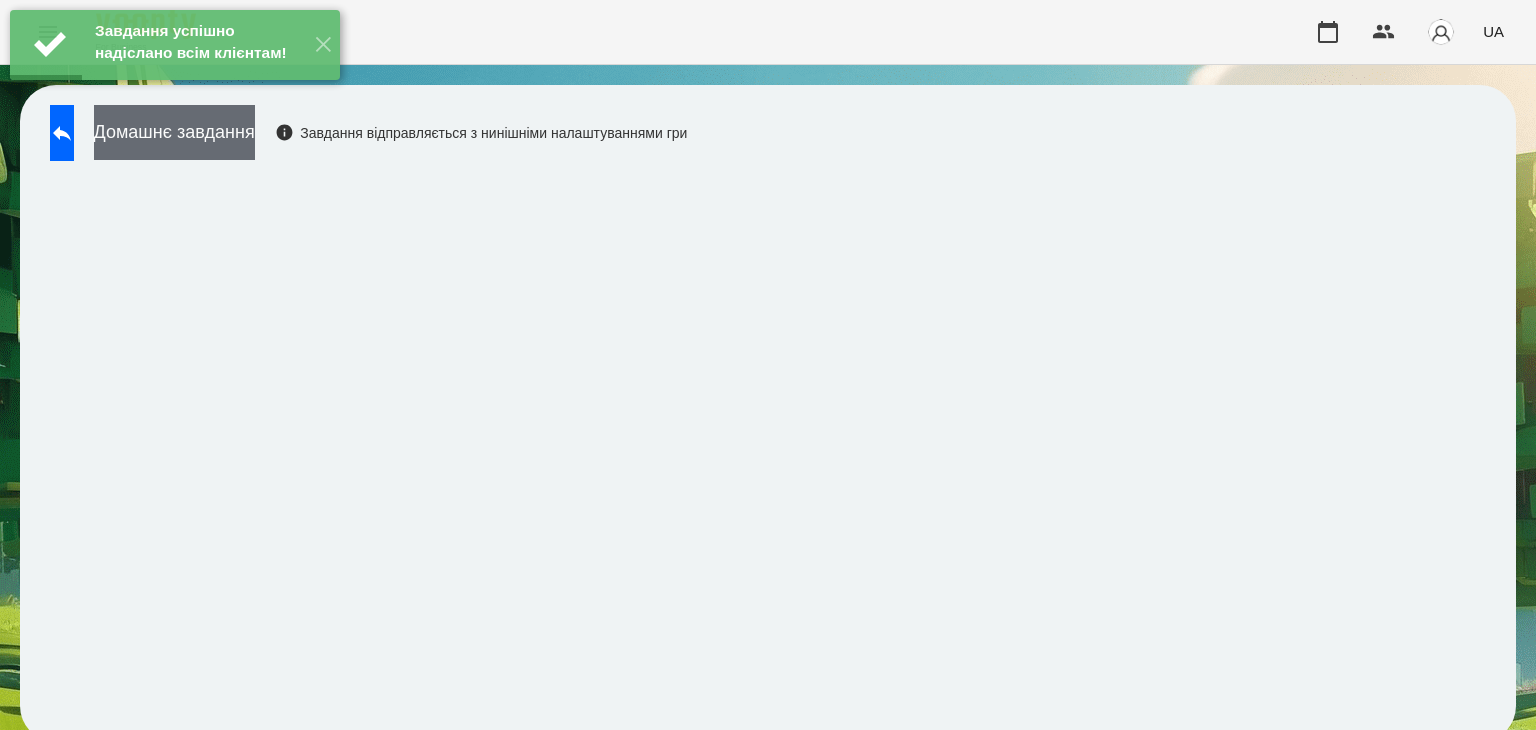 click on "Домашнє завдання" at bounding box center [174, 132] 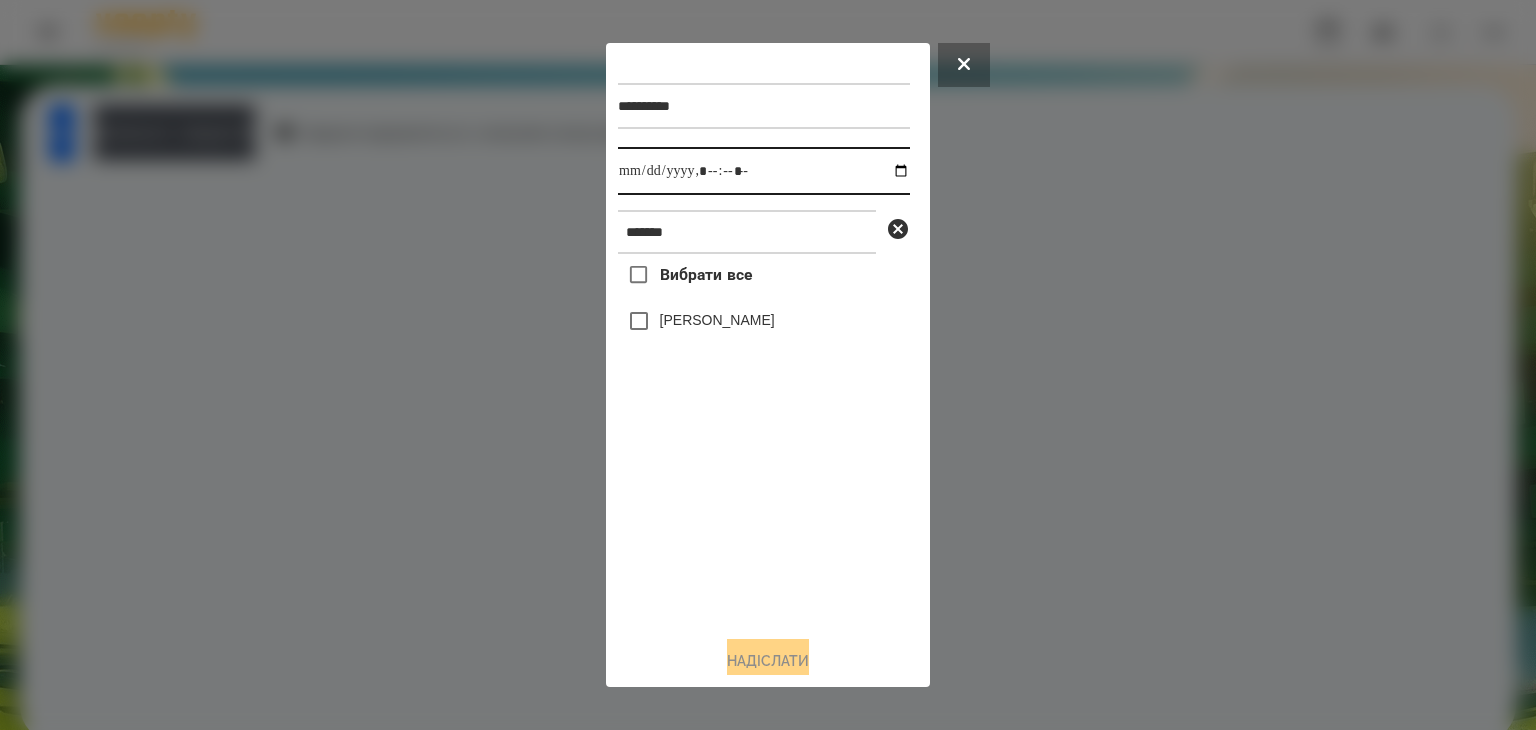 click at bounding box center (764, 171) 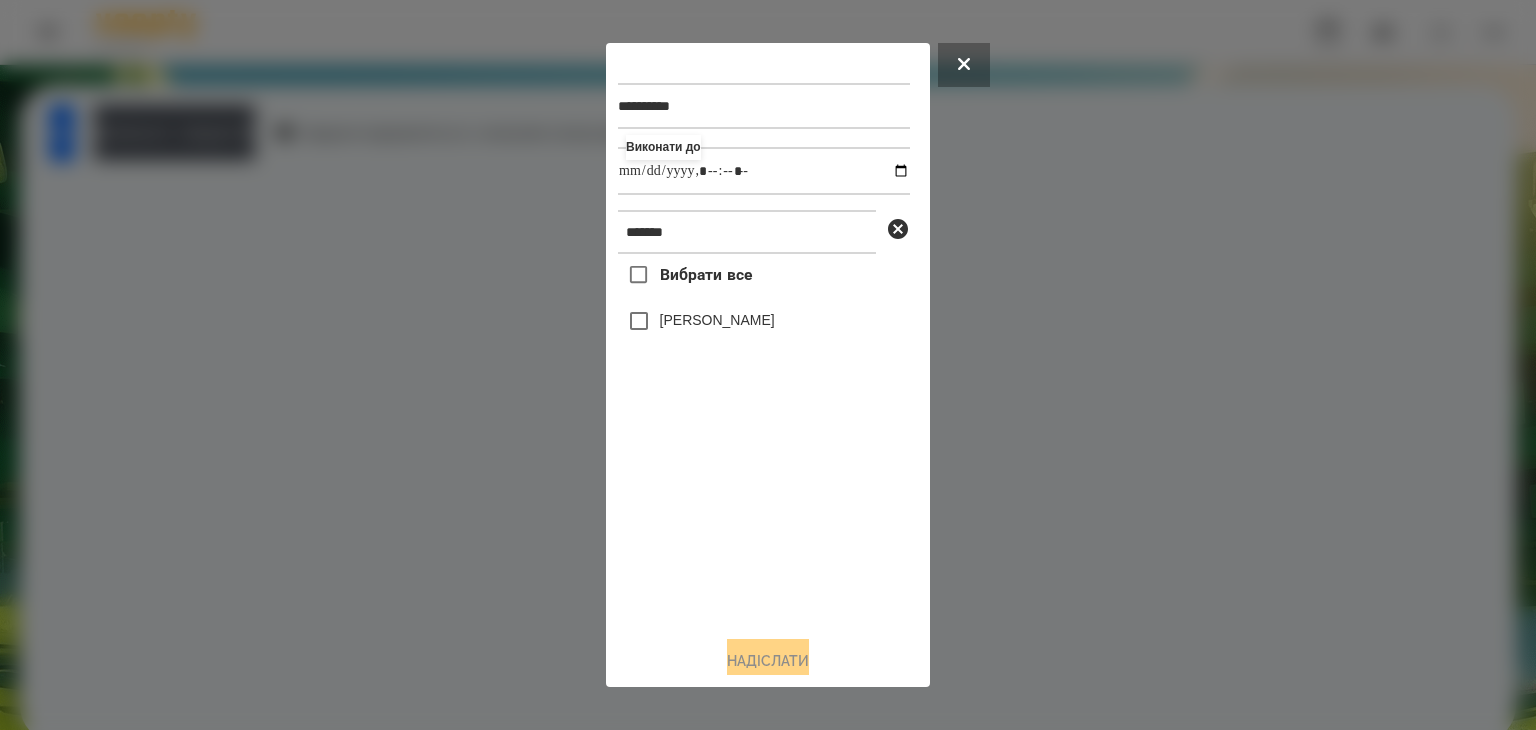 type on "**********" 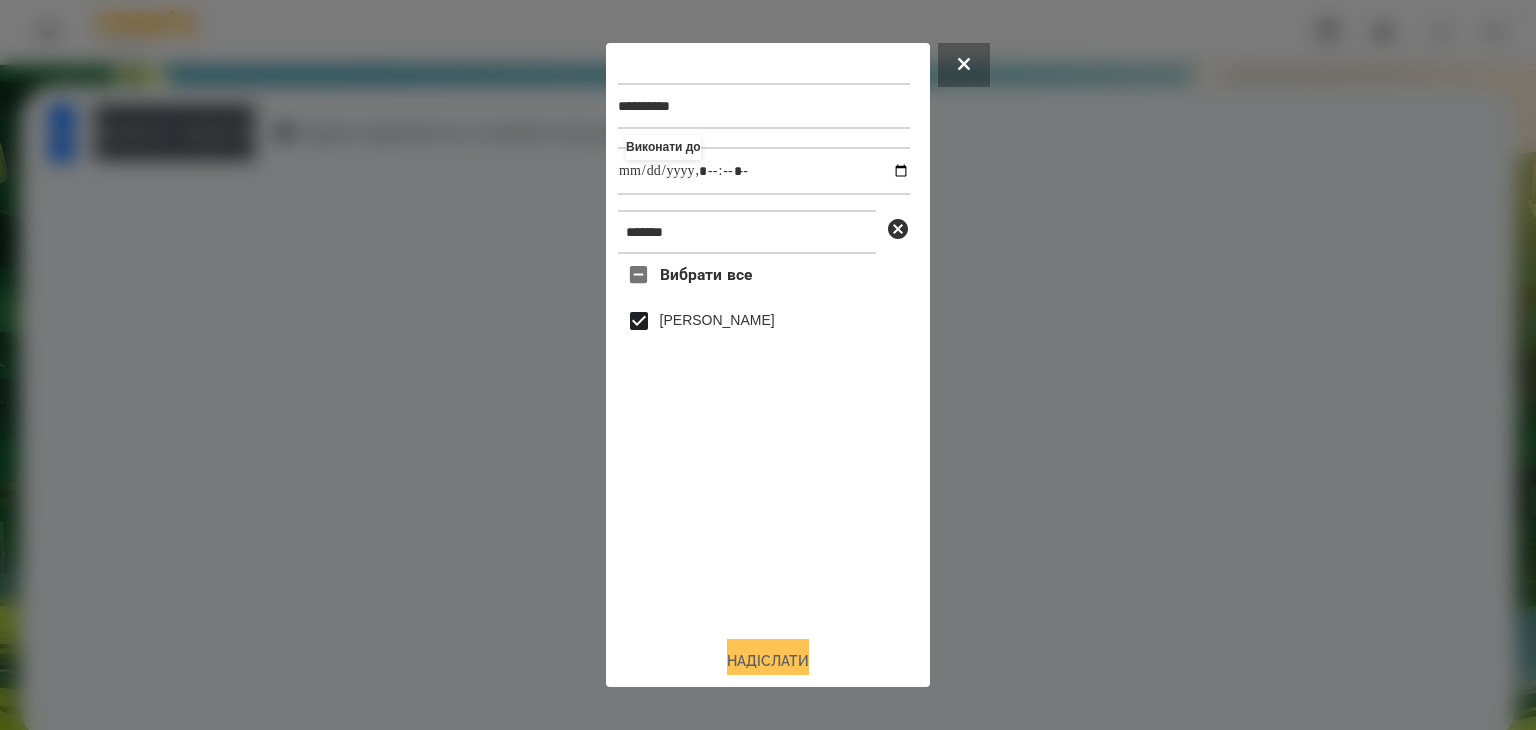 click on "Надіслати" at bounding box center (768, 661) 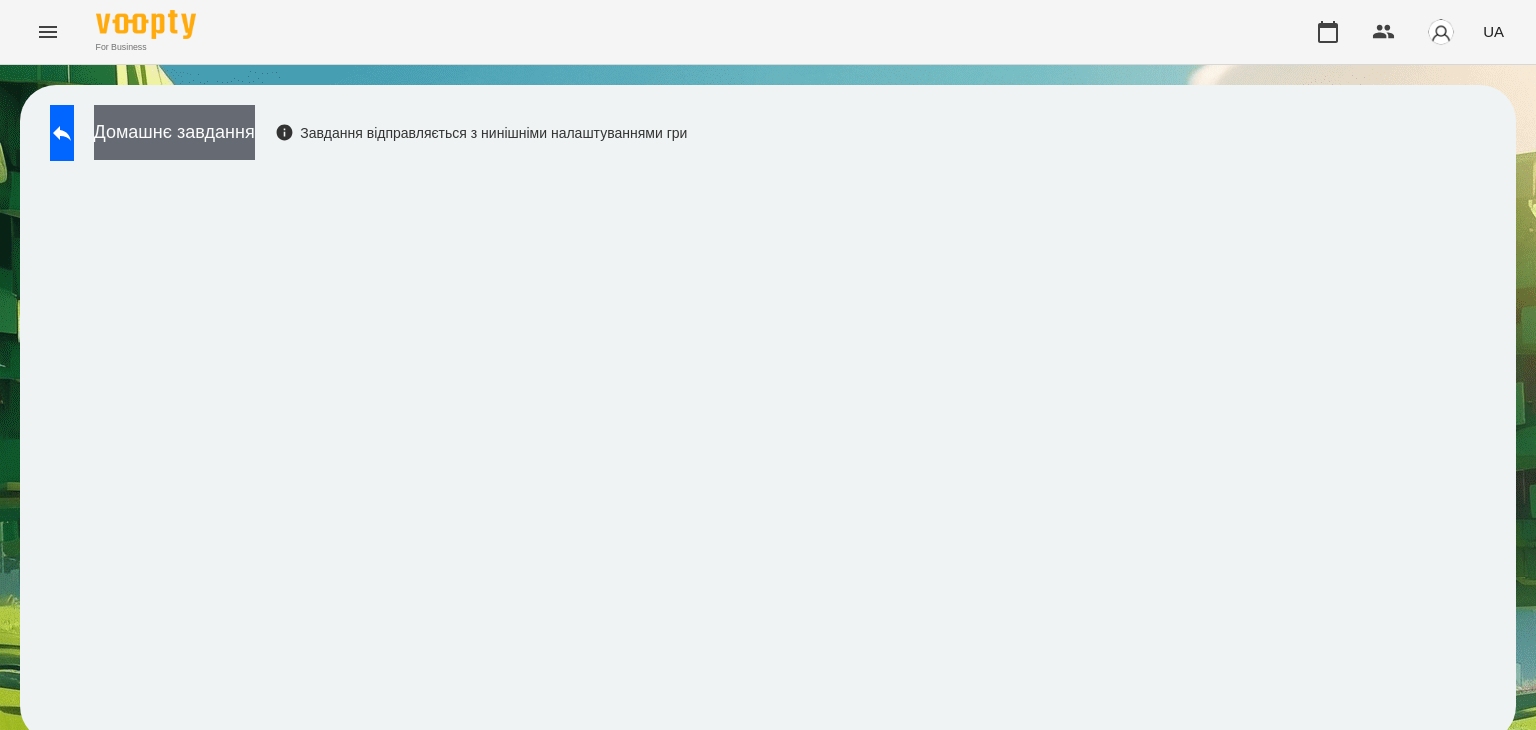 click on "Домашнє завдання" at bounding box center [174, 132] 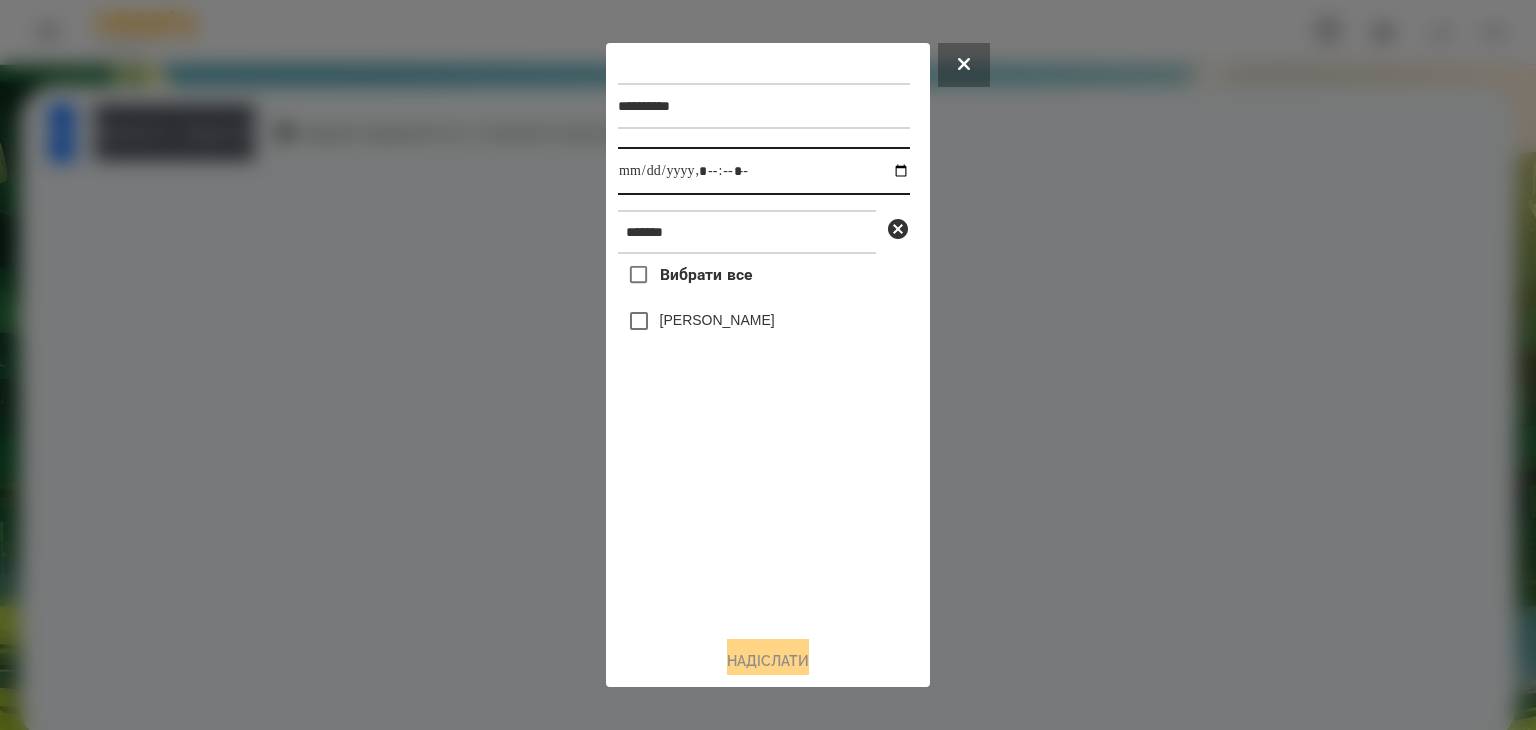 click at bounding box center (764, 171) 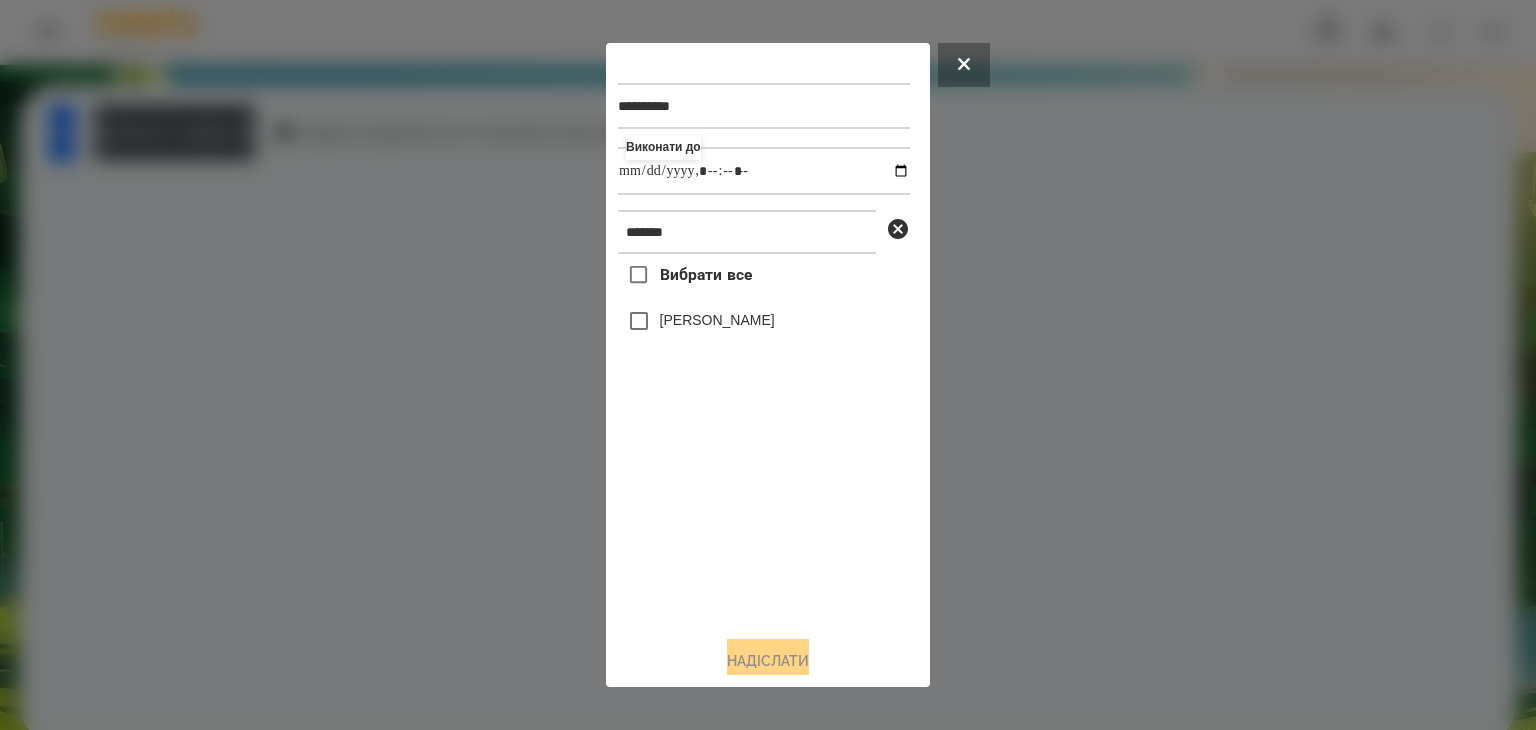 type on "**********" 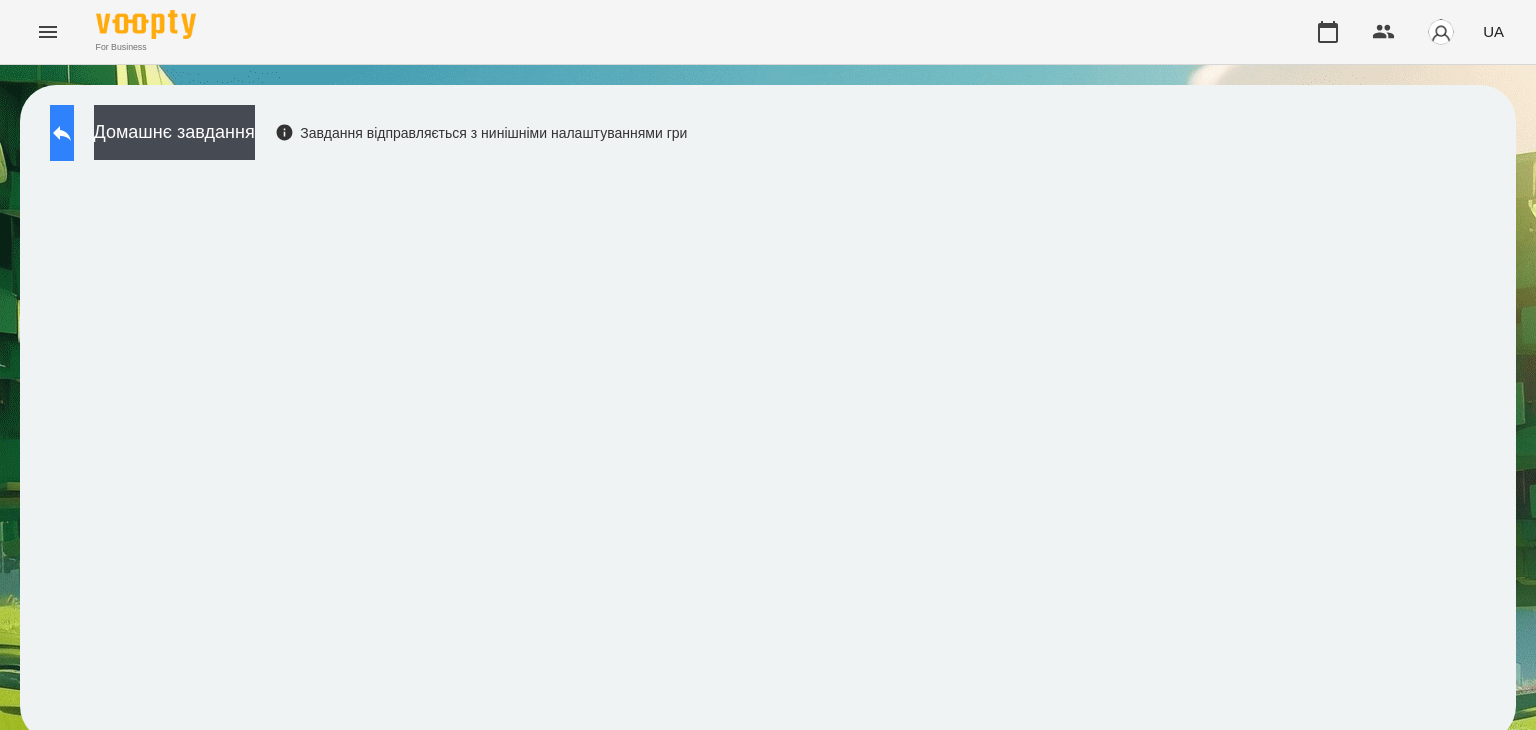 click 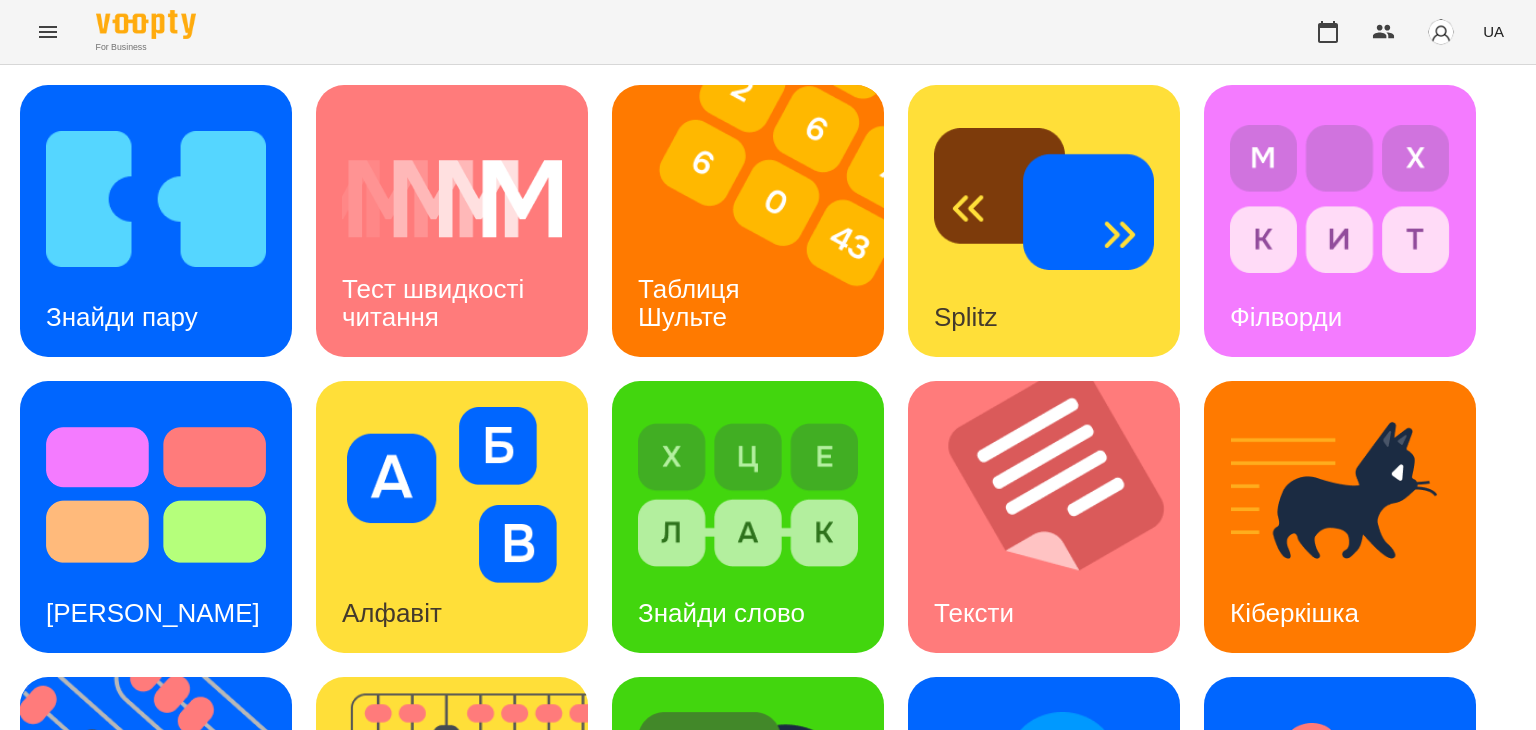 scroll, scrollTop: 535, scrollLeft: 0, axis: vertical 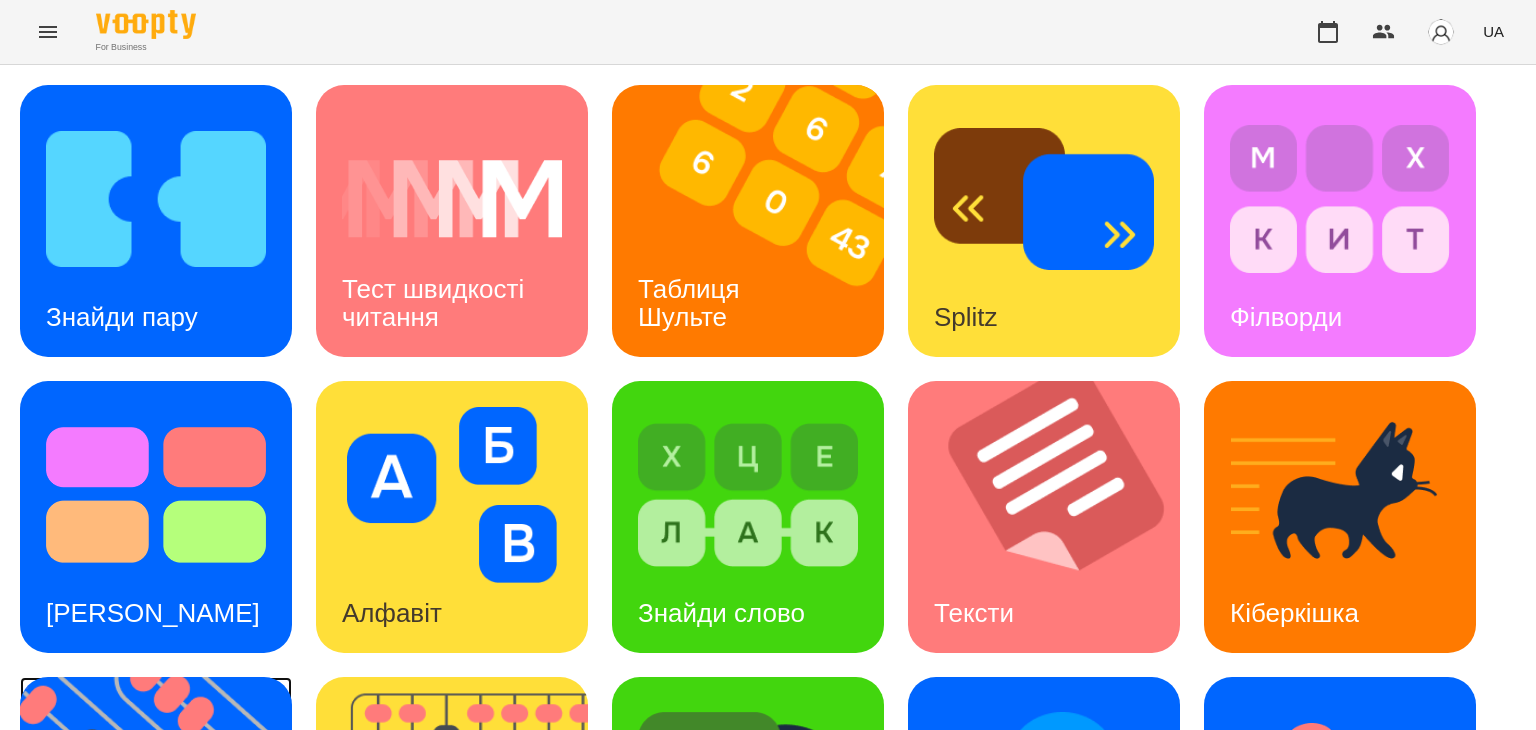 click on "Флешкарти" at bounding box center [114, 909] 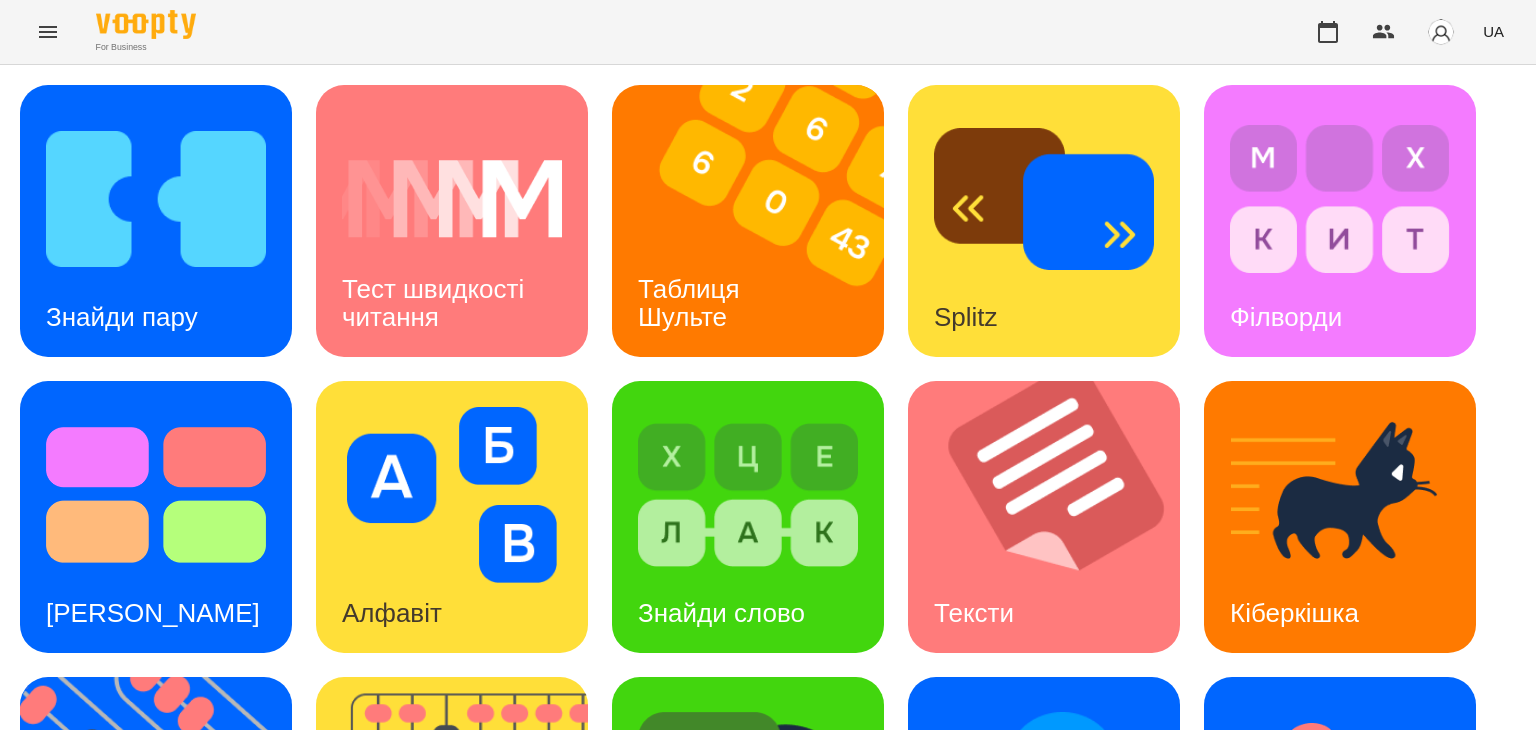 scroll, scrollTop: 0, scrollLeft: 0, axis: both 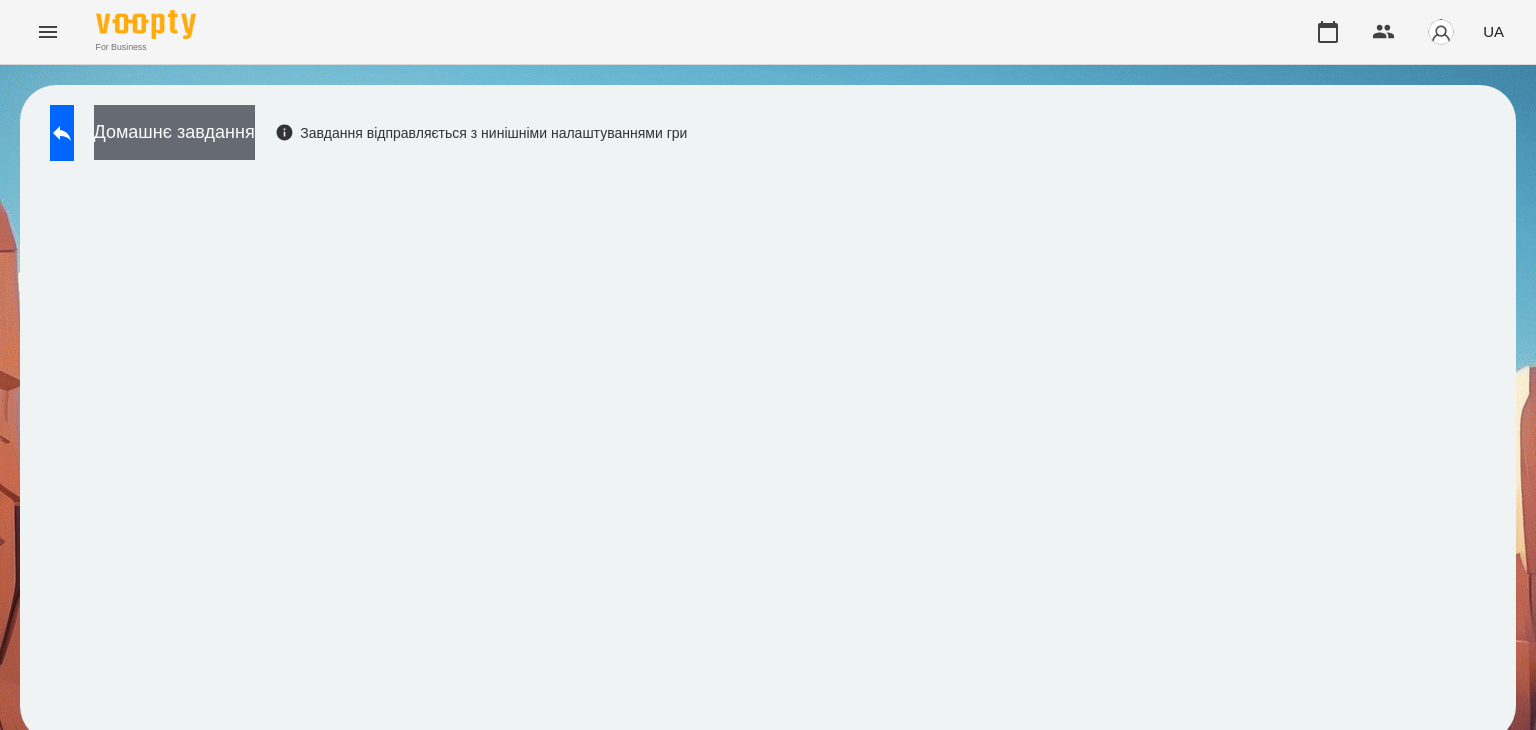 click on "Домашнє завдання" at bounding box center [174, 132] 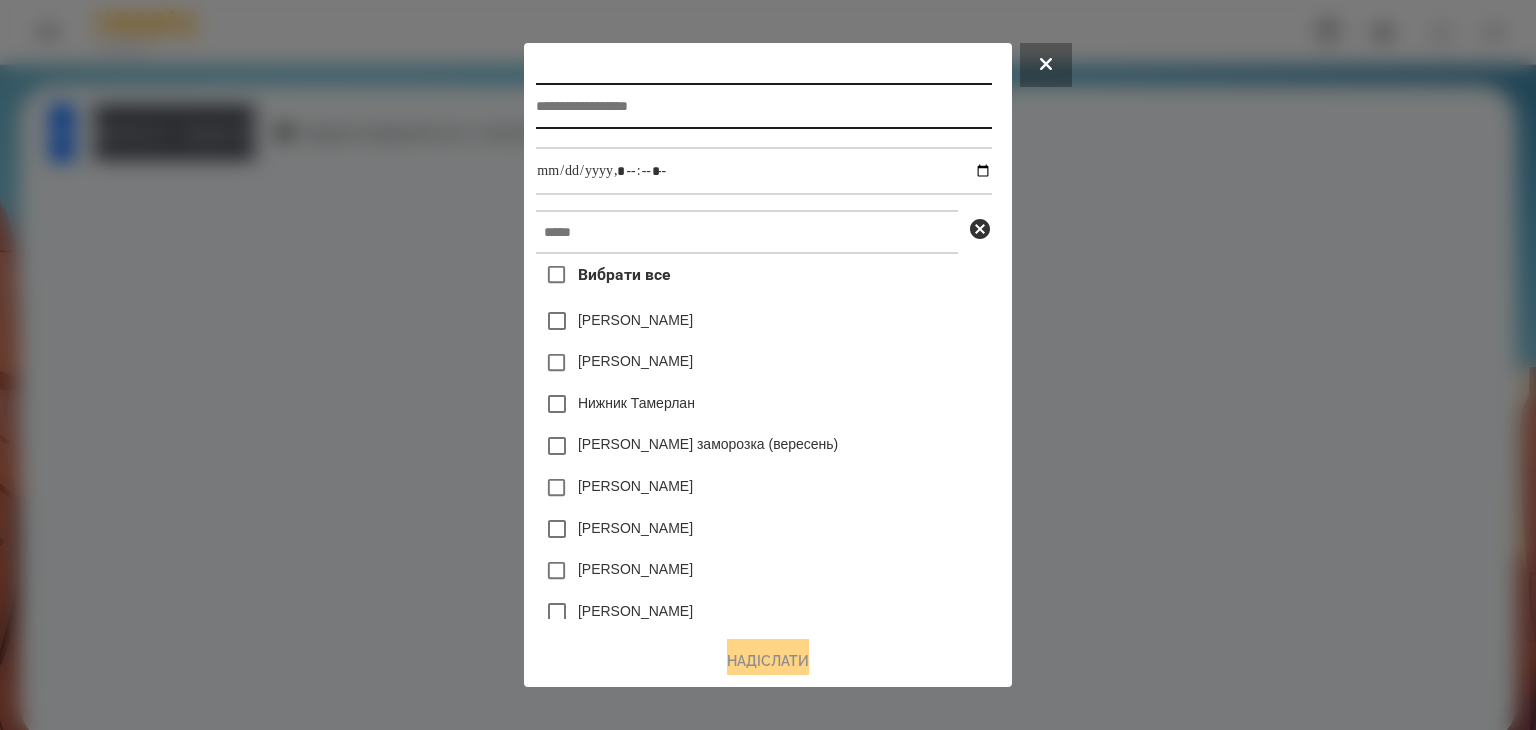 click at bounding box center [763, 106] 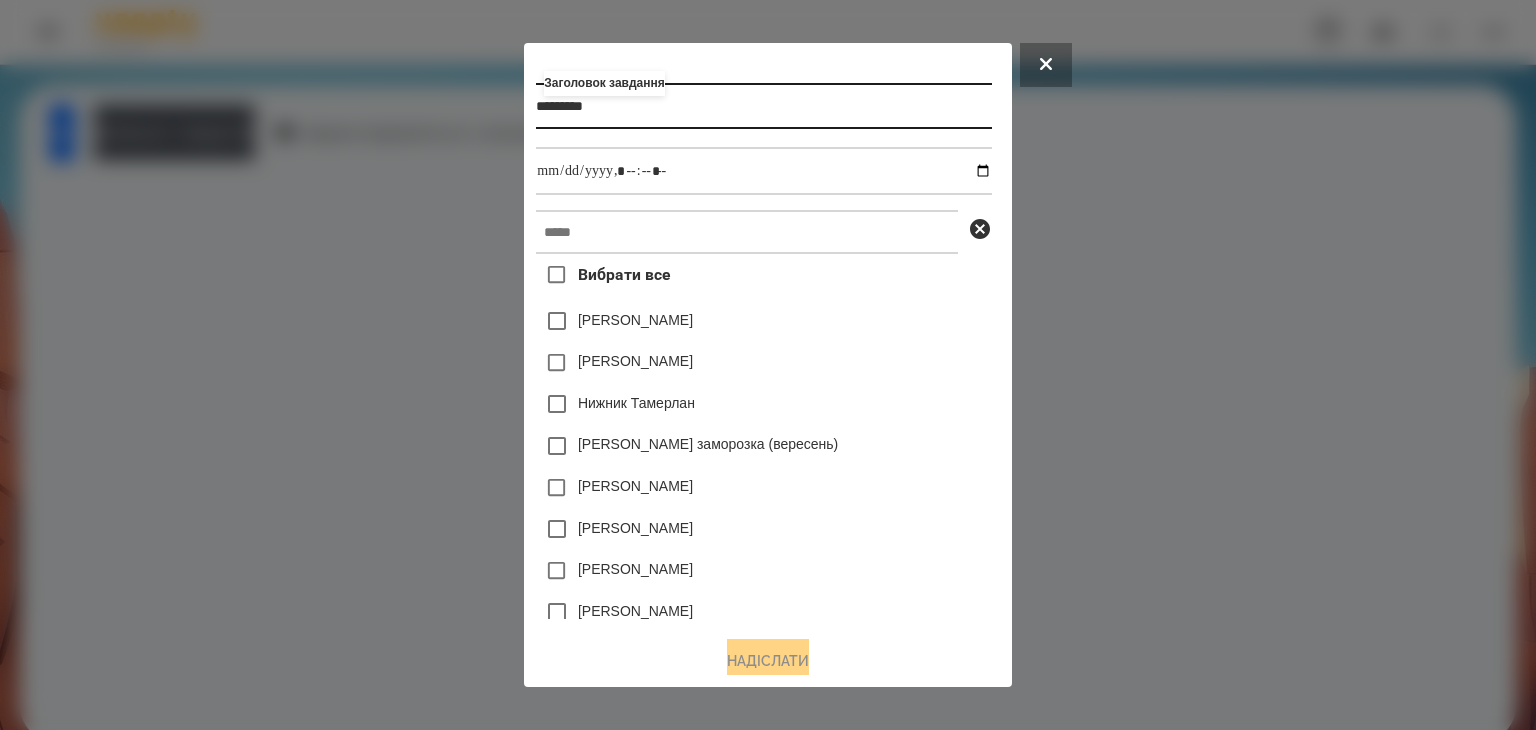 type on "*********" 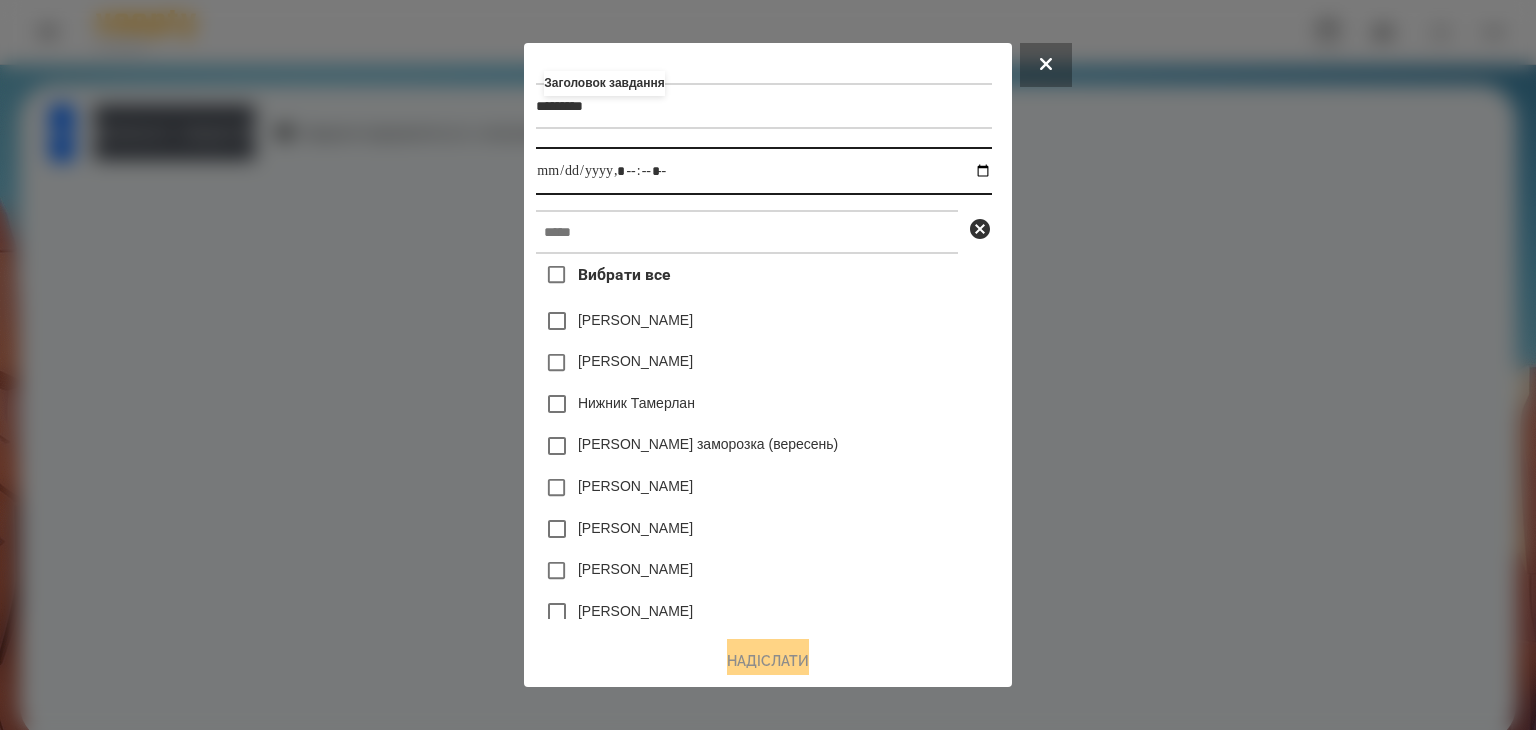 click at bounding box center [763, 171] 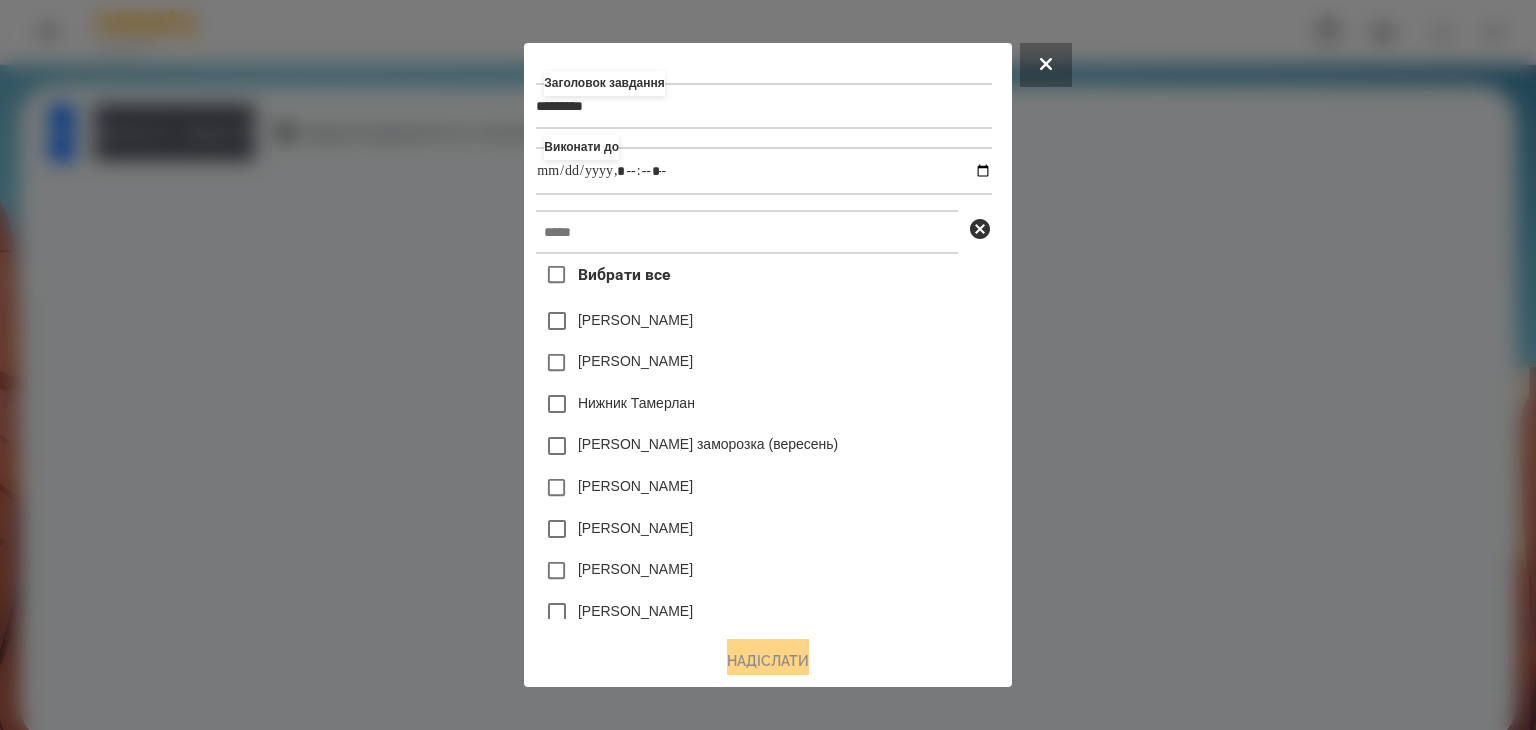 type on "**********" 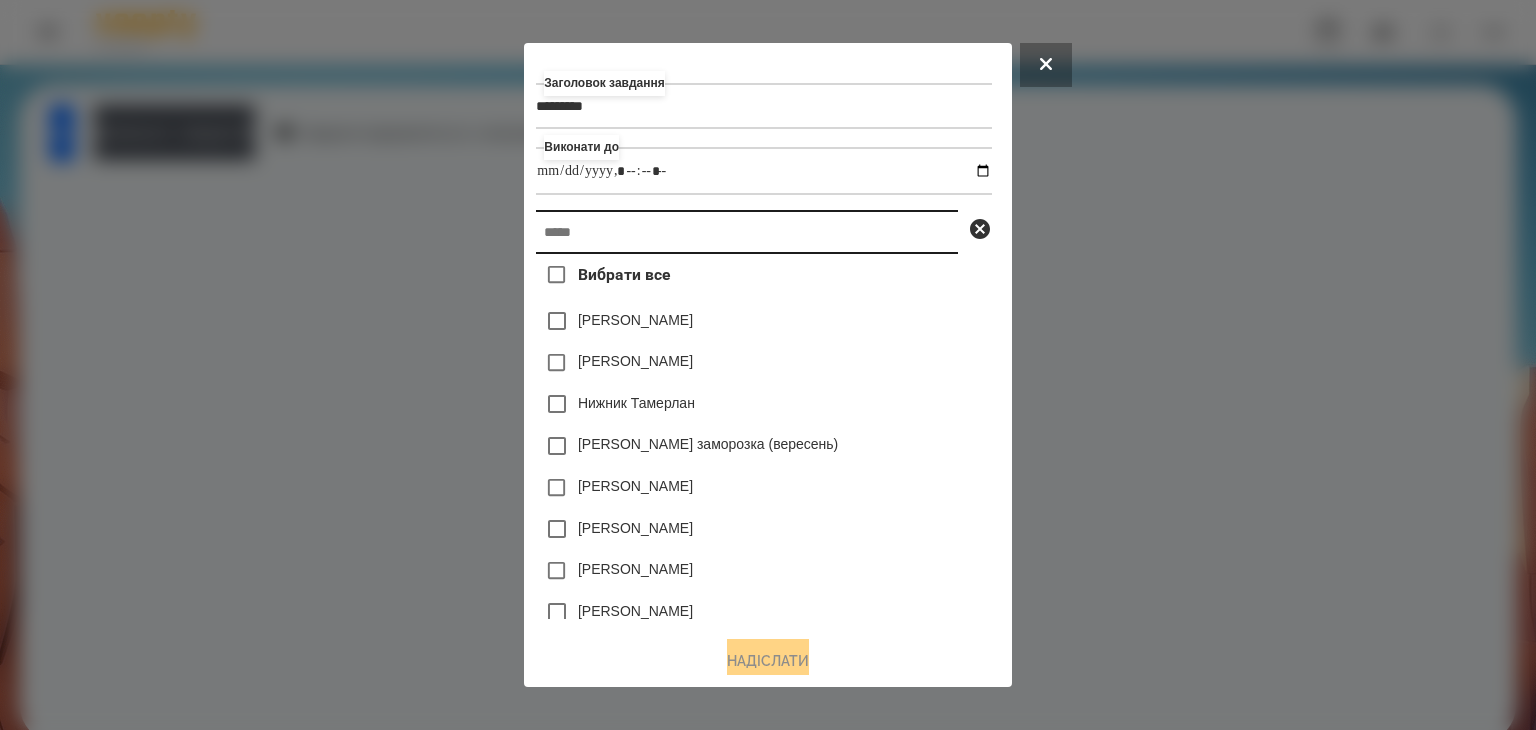 click at bounding box center (747, 232) 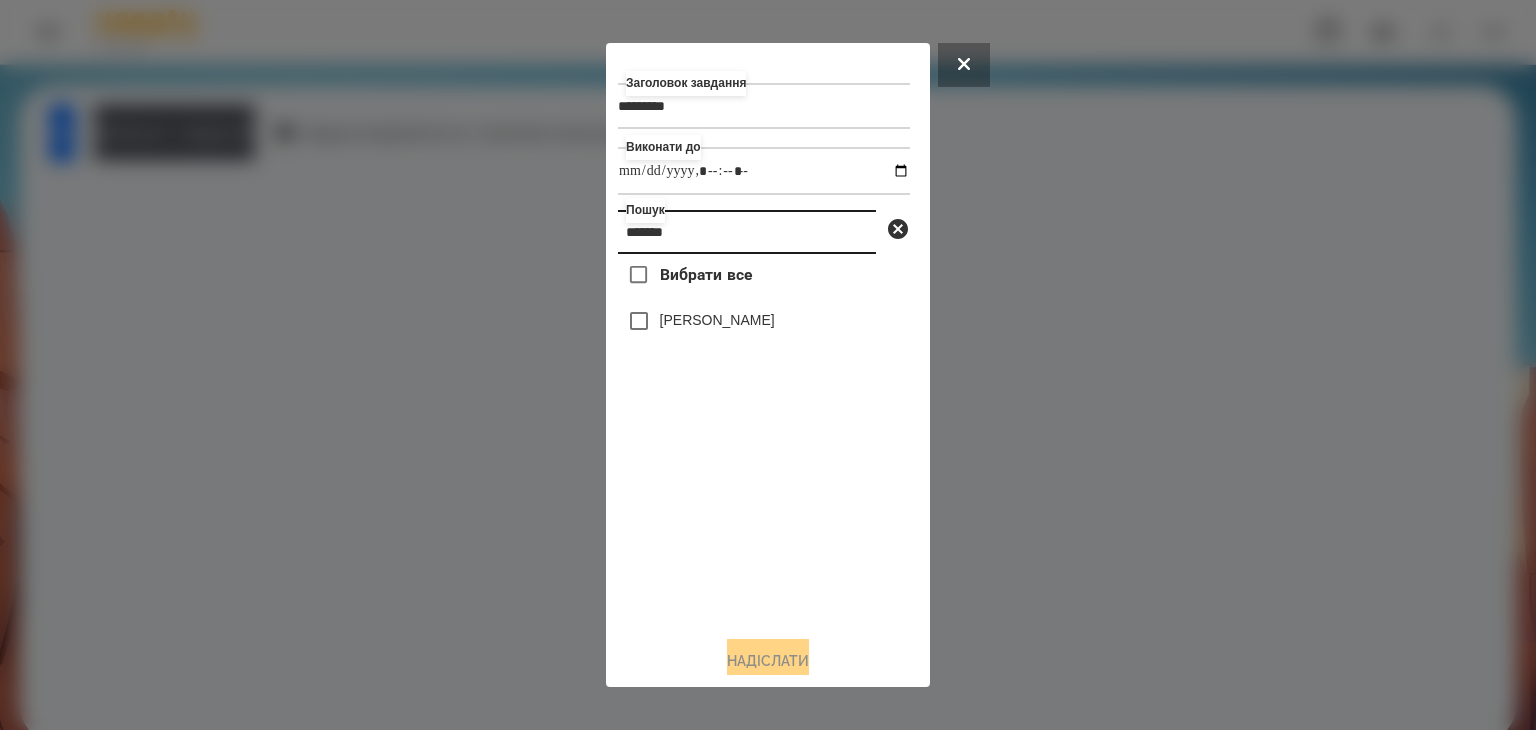 type on "*******" 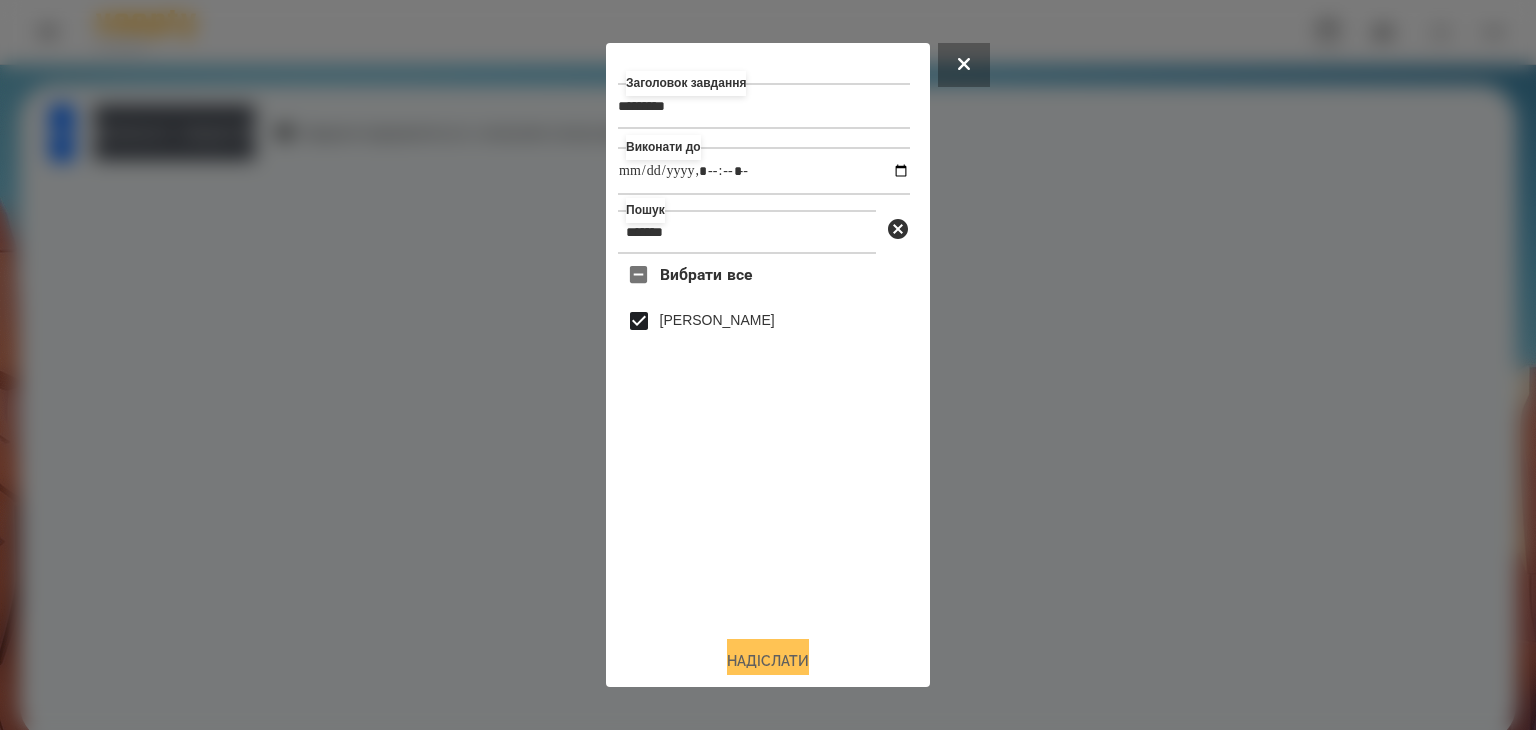click on "Надіслати" at bounding box center (768, 661) 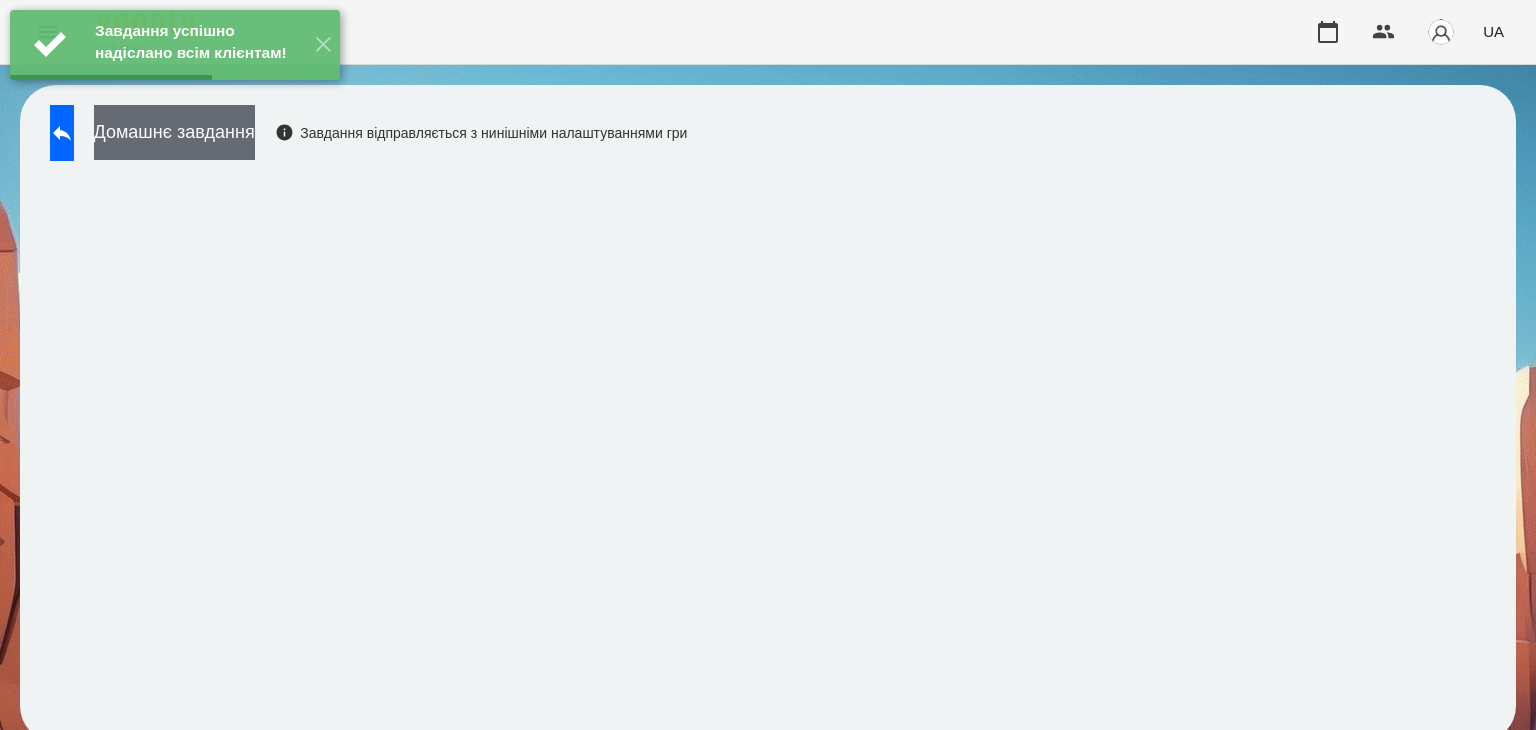click on "Домашнє завдання" at bounding box center [174, 132] 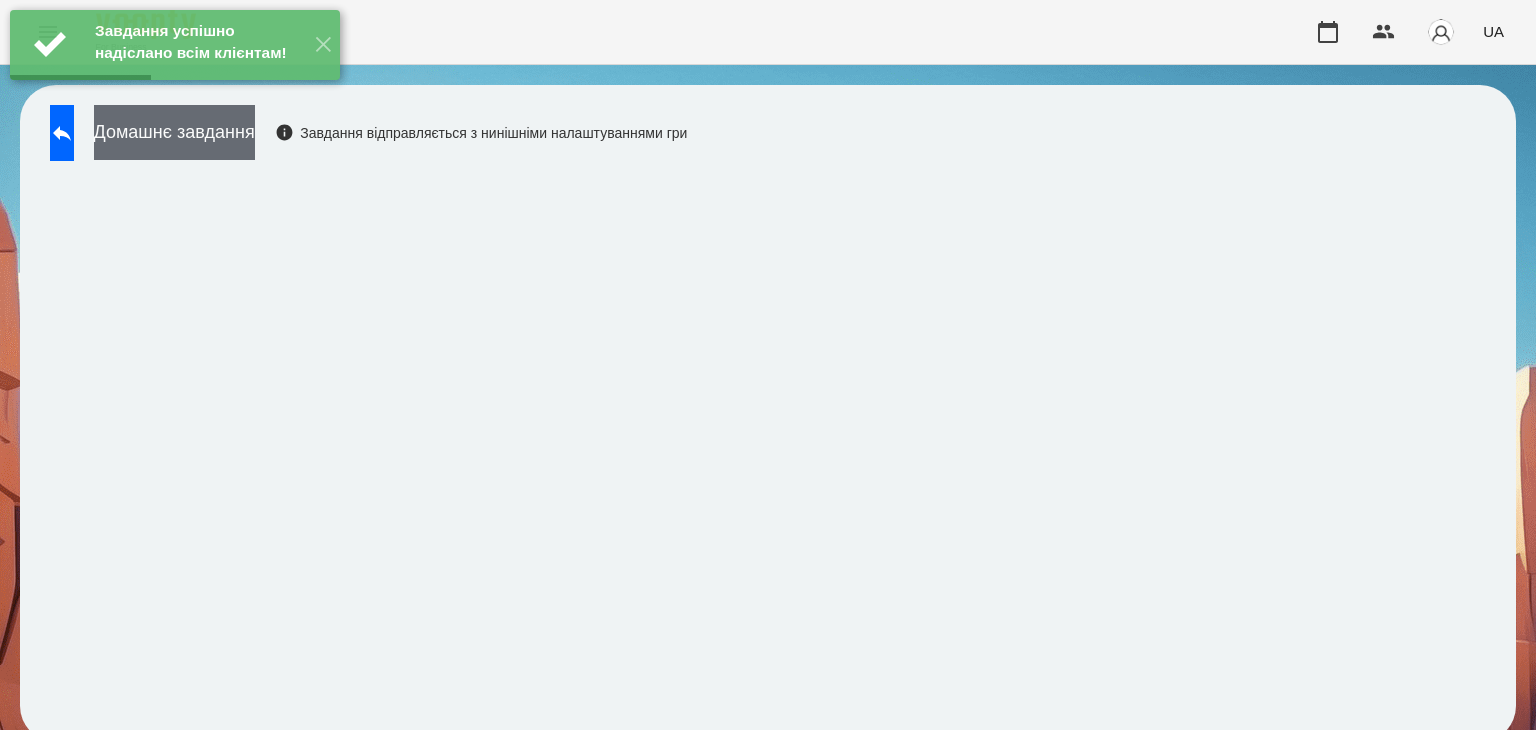 click on "Домашнє завдання" at bounding box center [174, 132] 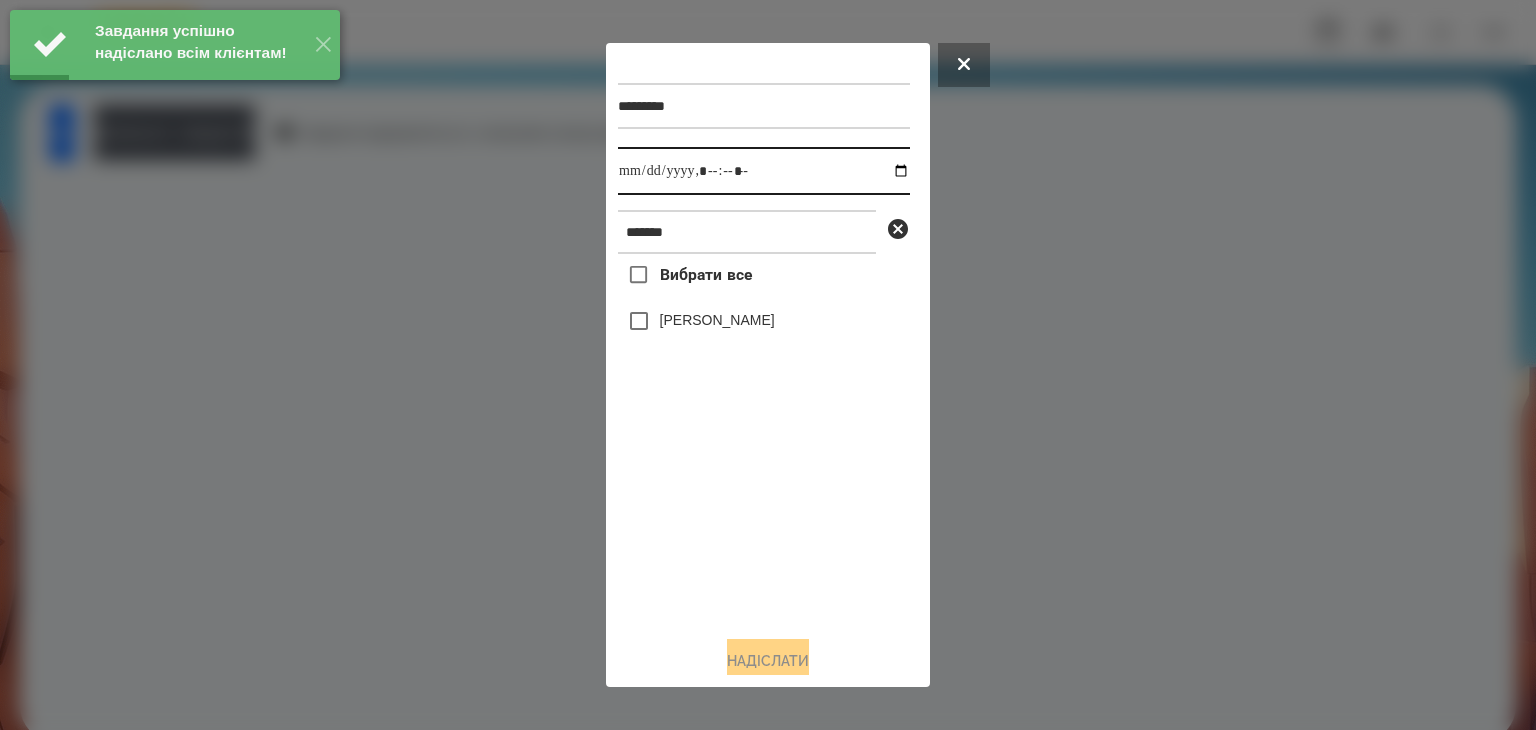click at bounding box center [764, 171] 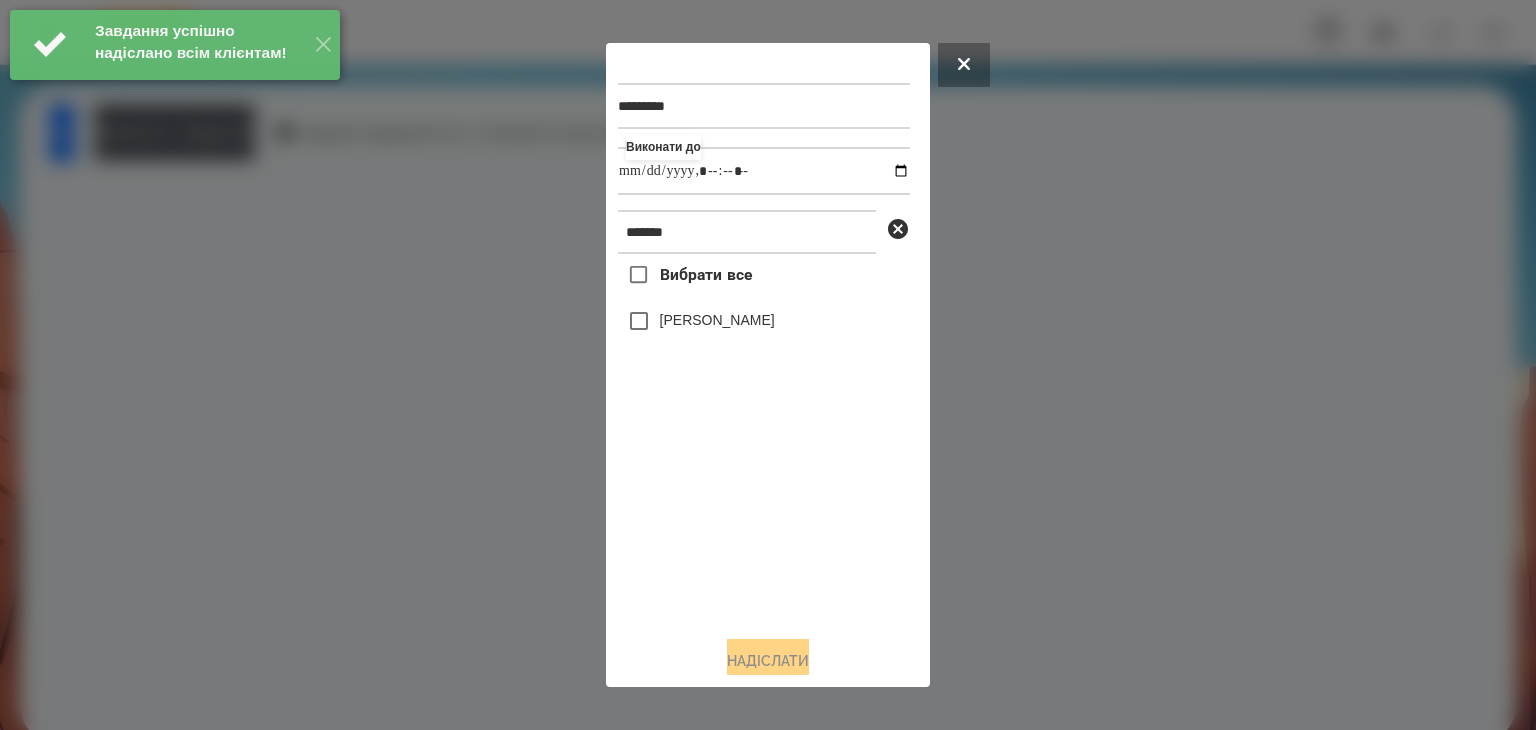 type on "**********" 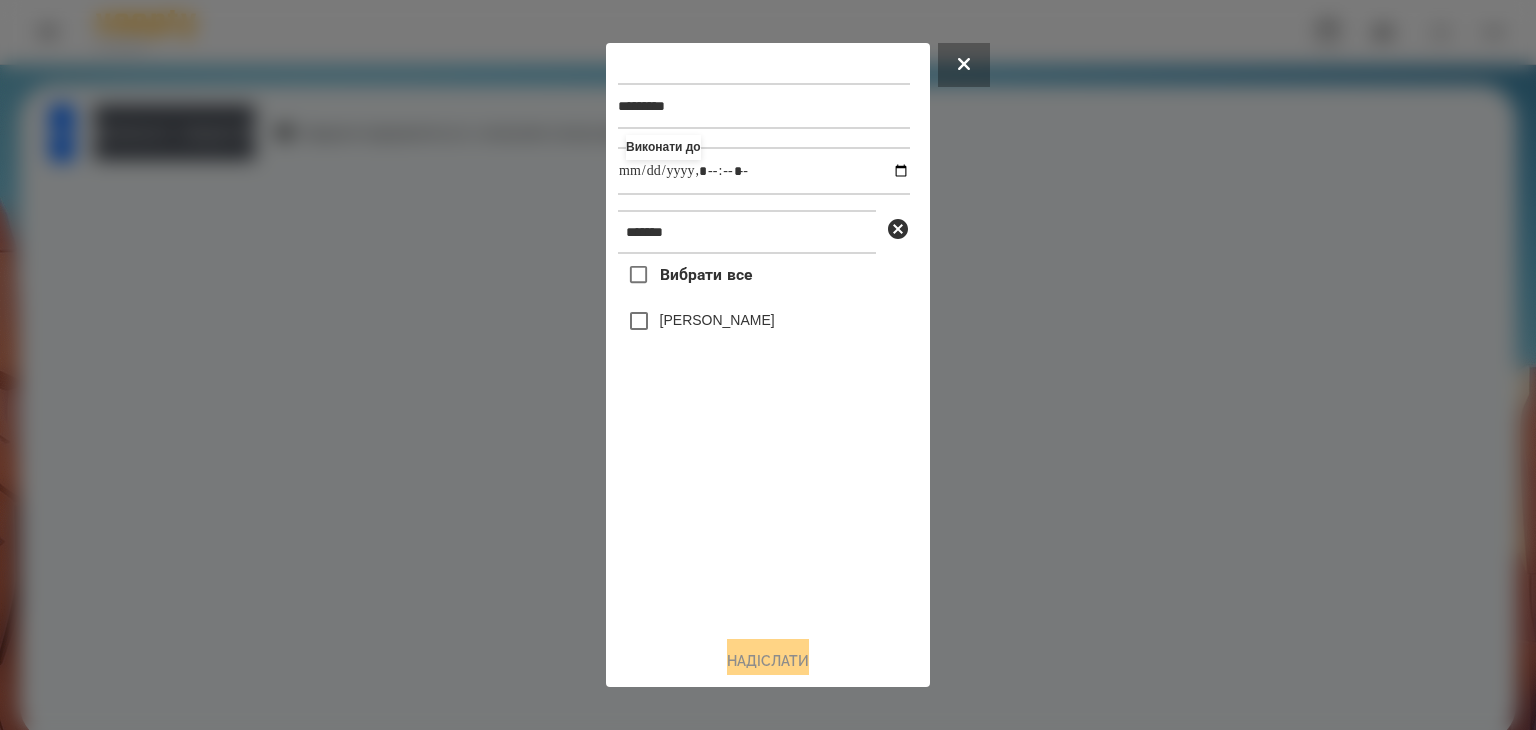 drag, startPoint x: 816, startPoint y: 563, endPoint x: 776, endPoint y: 493, distance: 80.622574 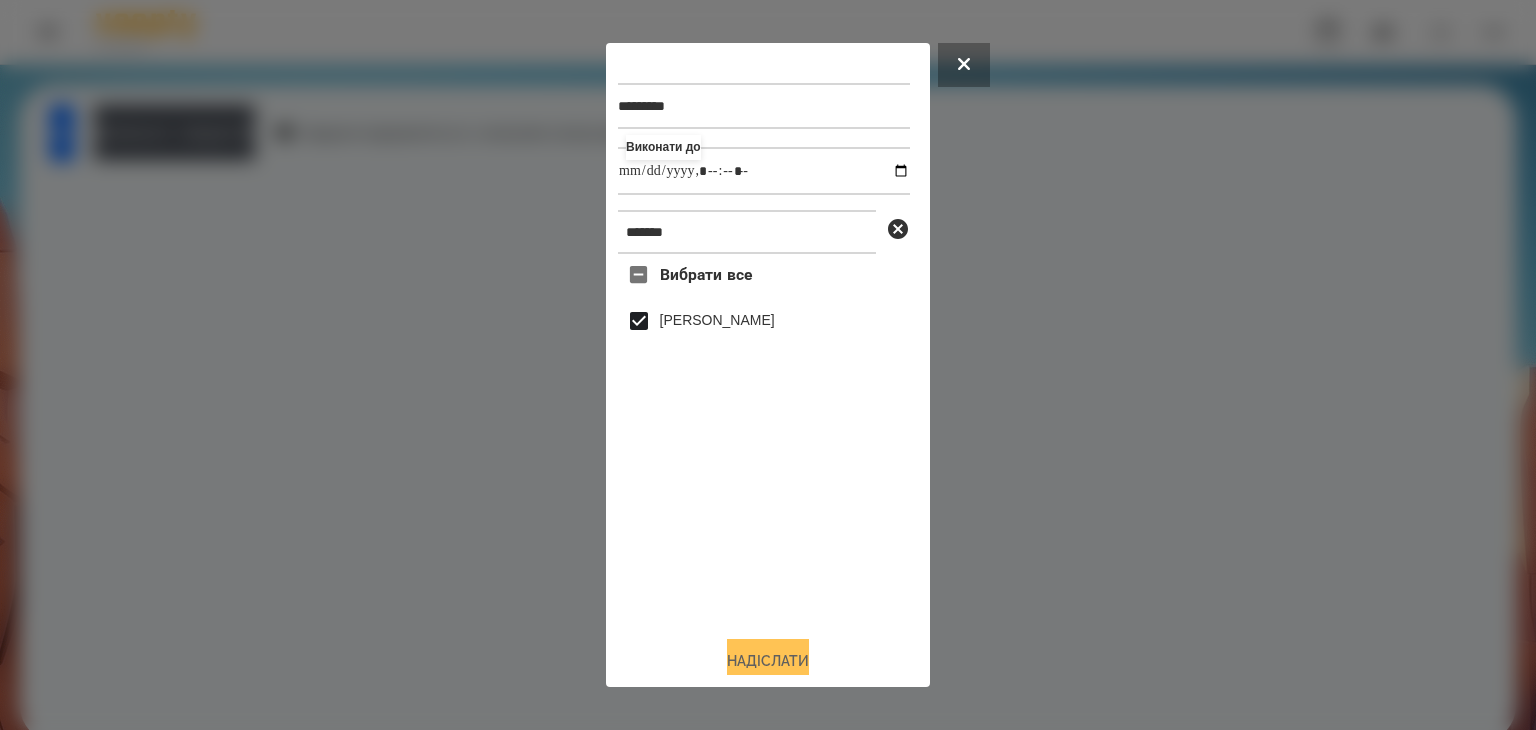 click on "Надіслати" at bounding box center [768, 661] 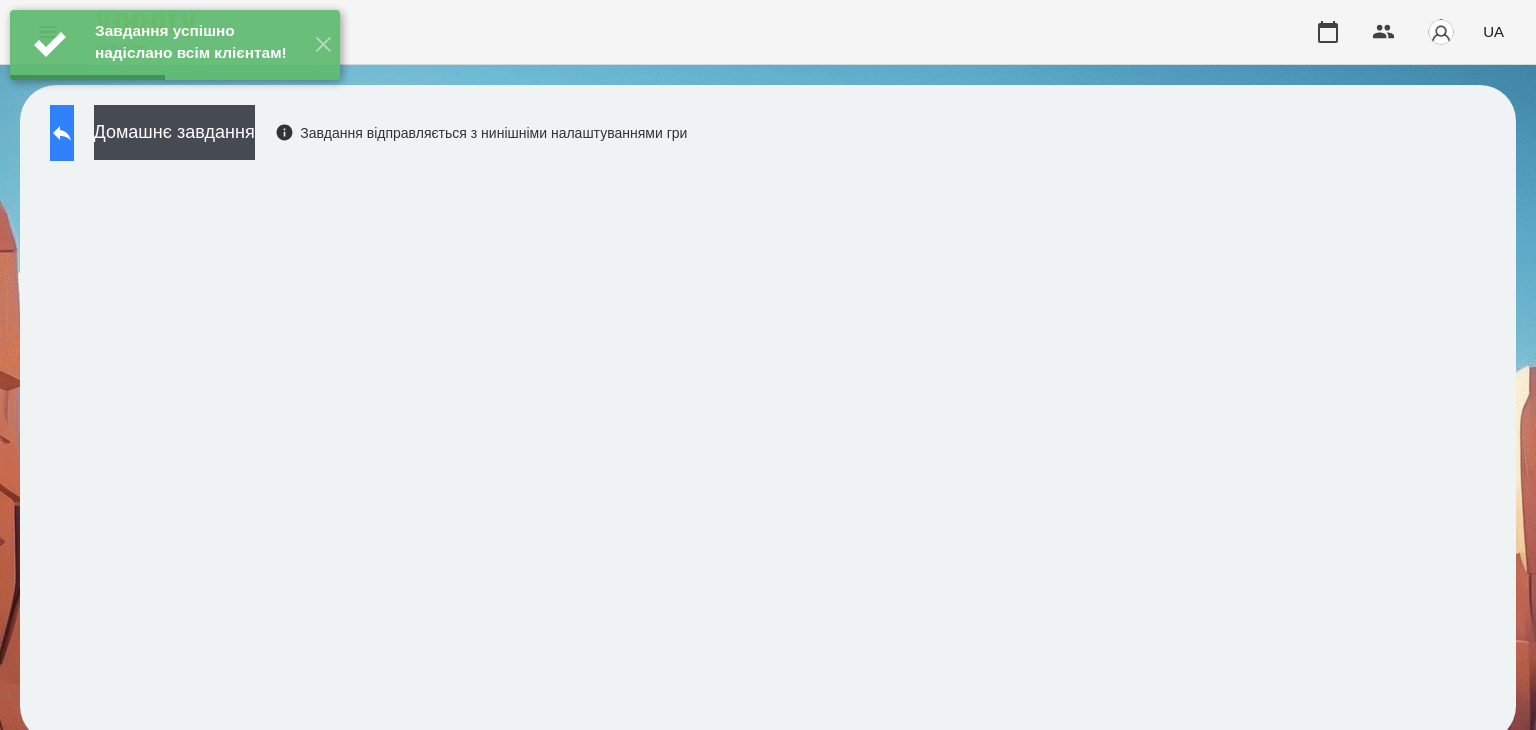 click 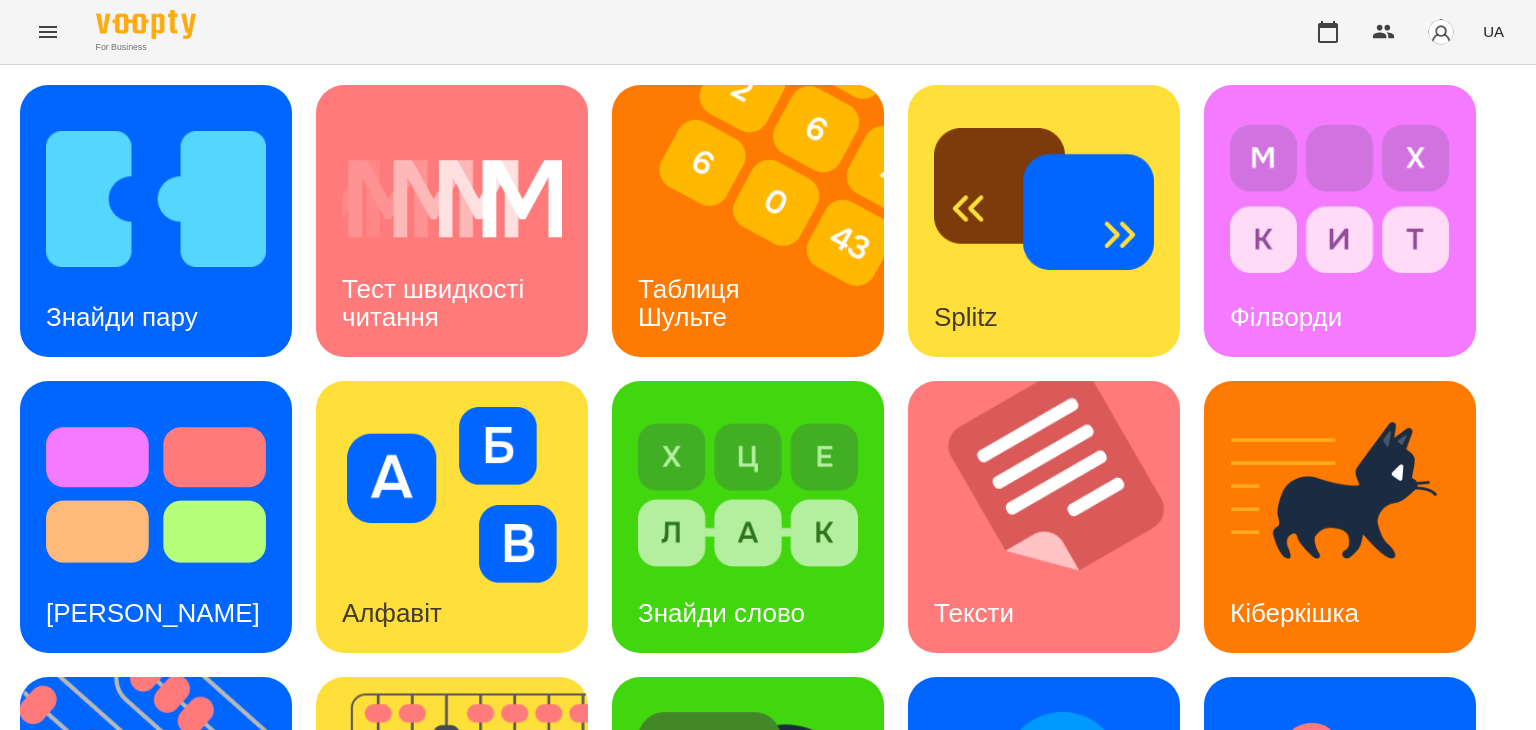 scroll, scrollTop: 400, scrollLeft: 0, axis: vertical 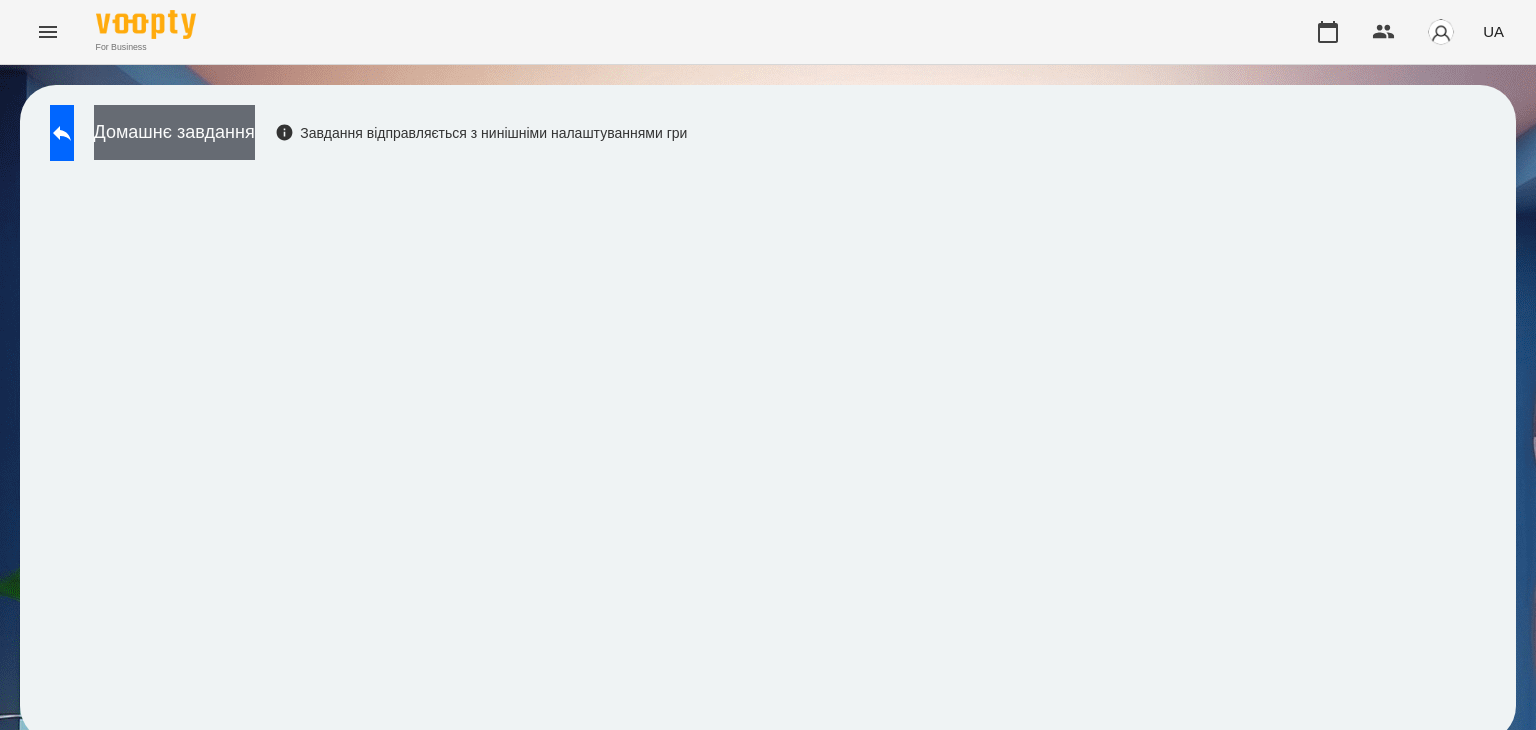 click on "Домашнє завдання" at bounding box center [174, 132] 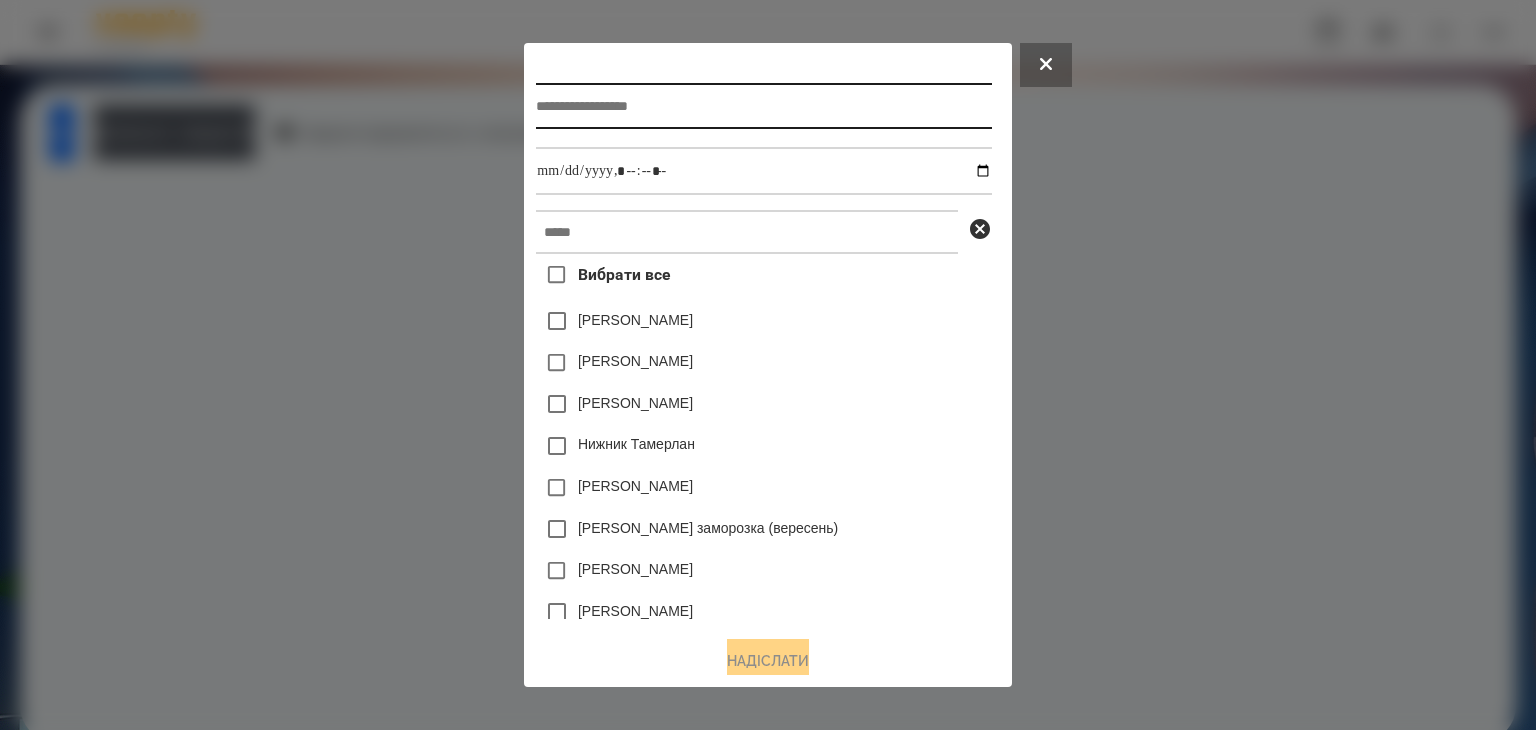 click at bounding box center [763, 106] 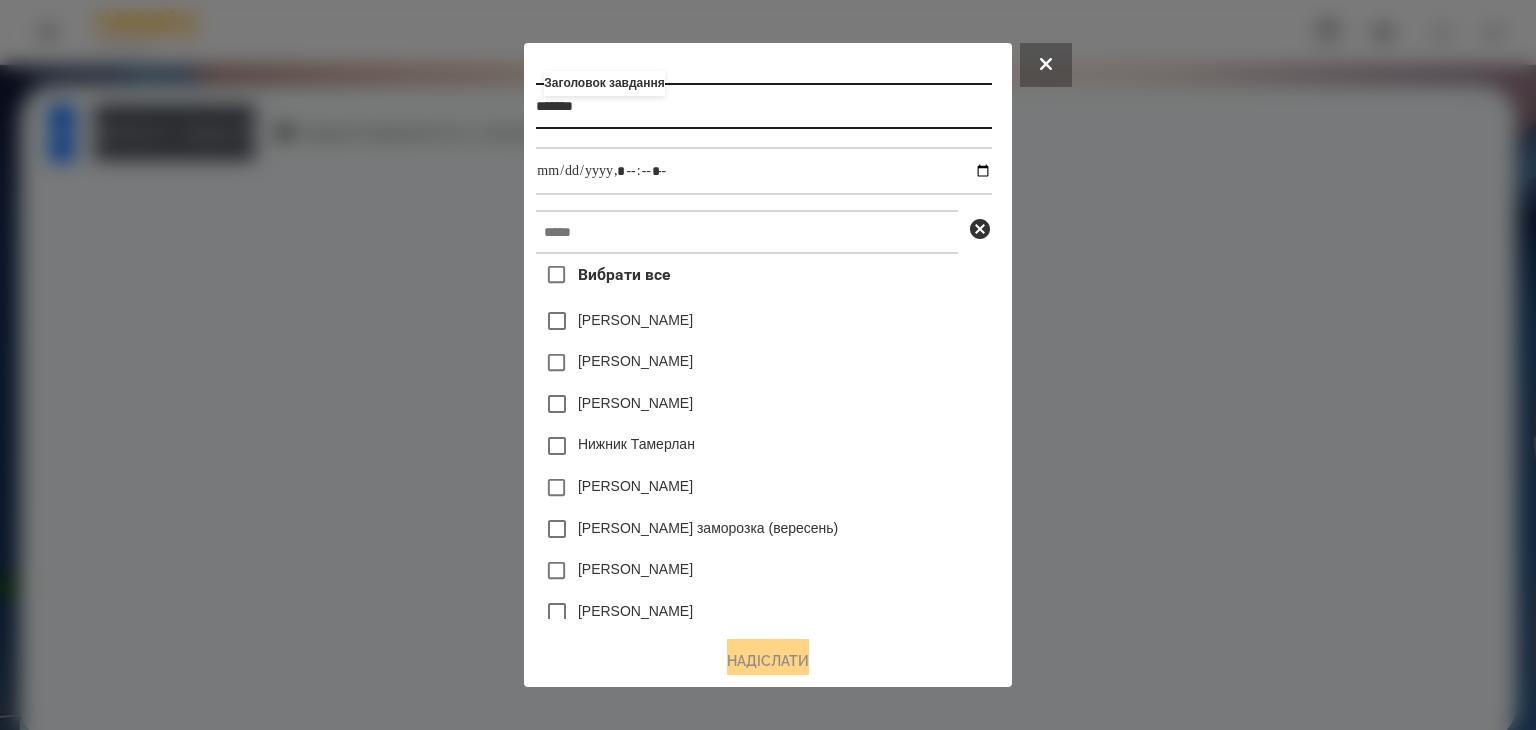 type on "*******" 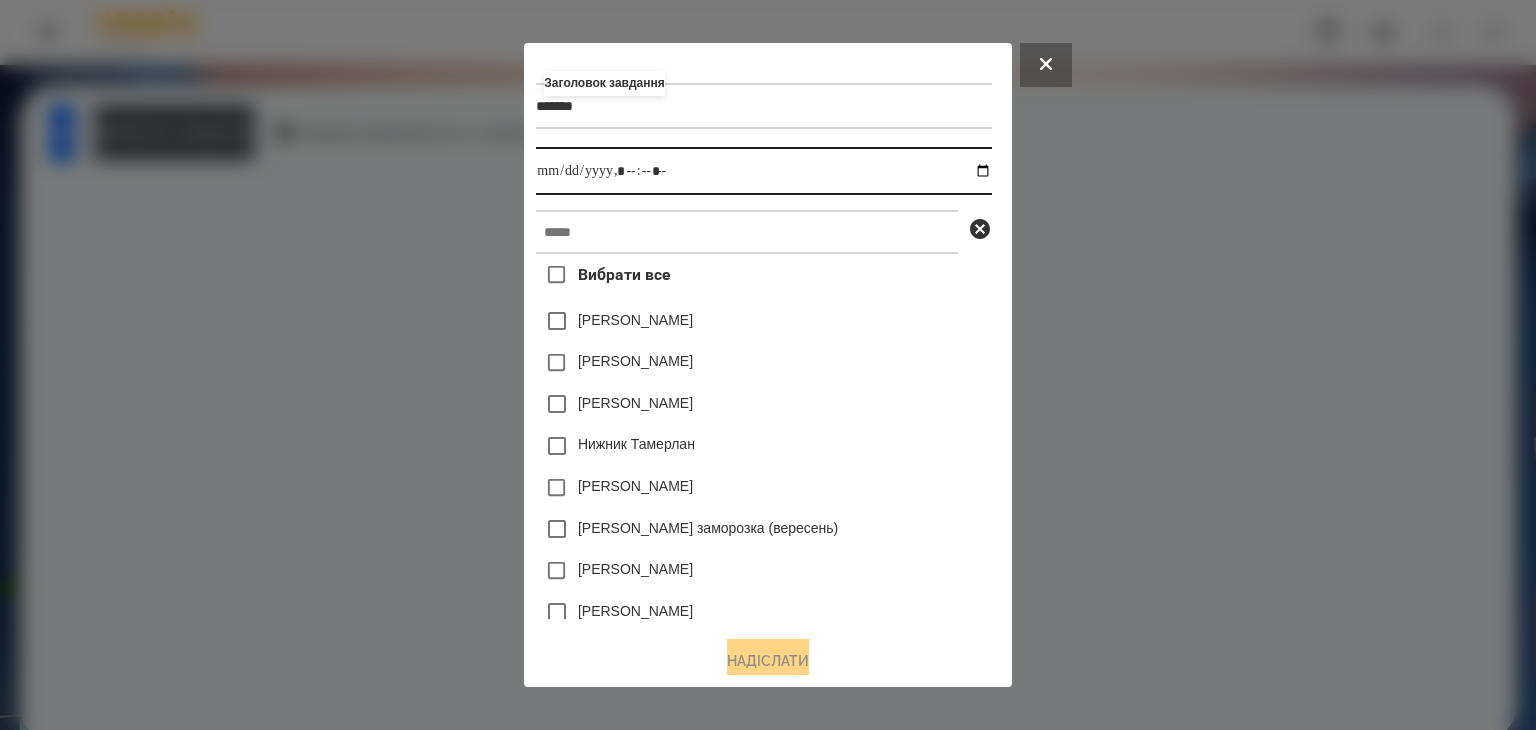 click at bounding box center [763, 171] 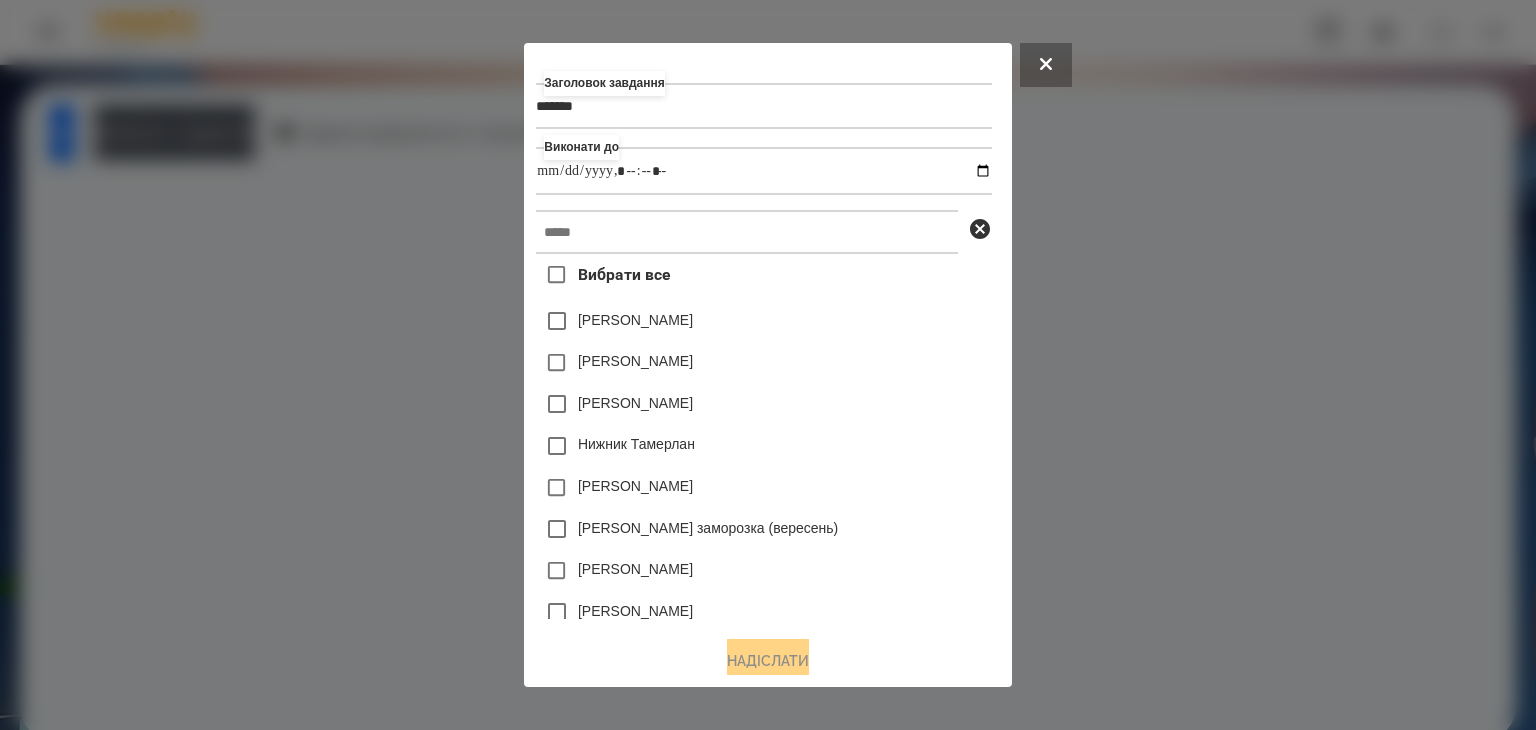 type on "**********" 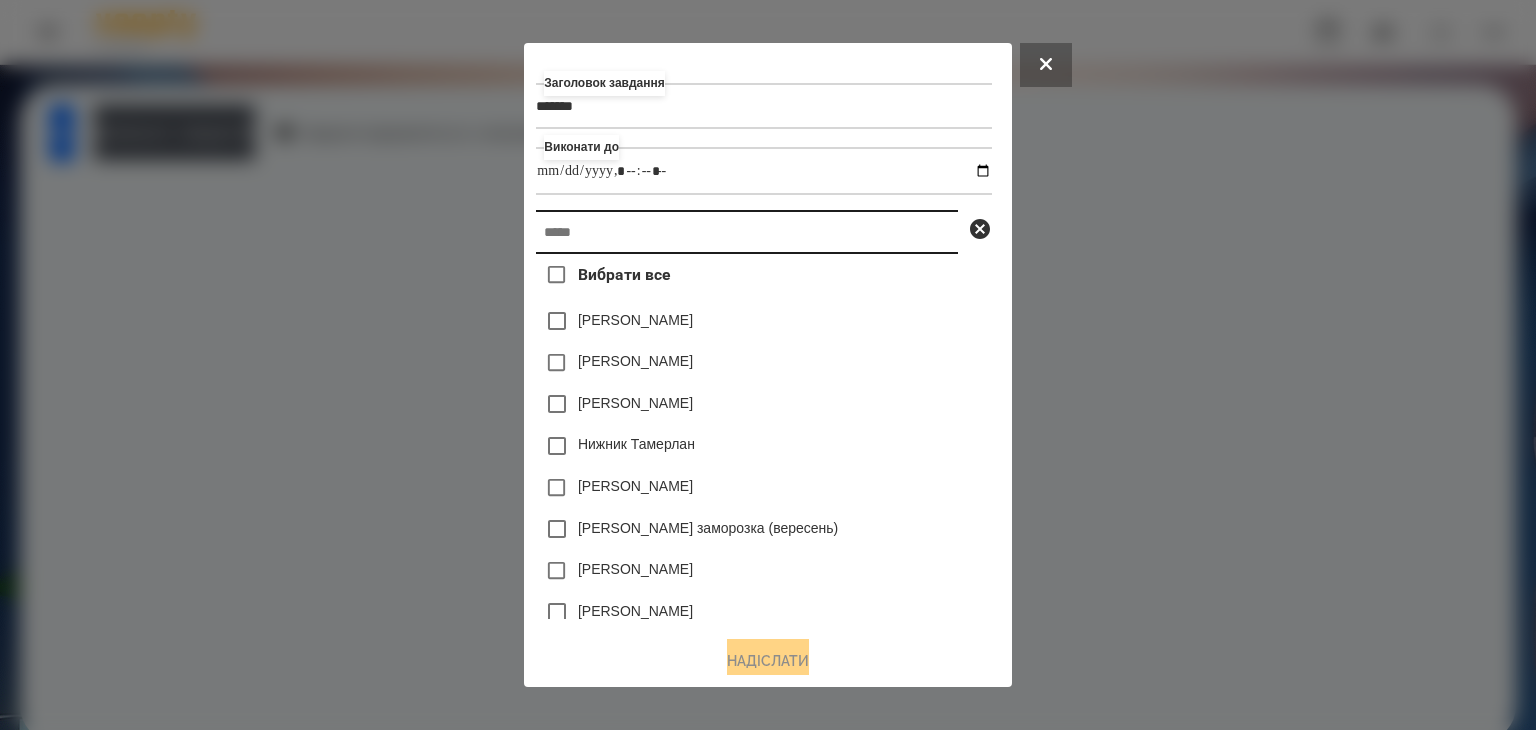click at bounding box center [747, 232] 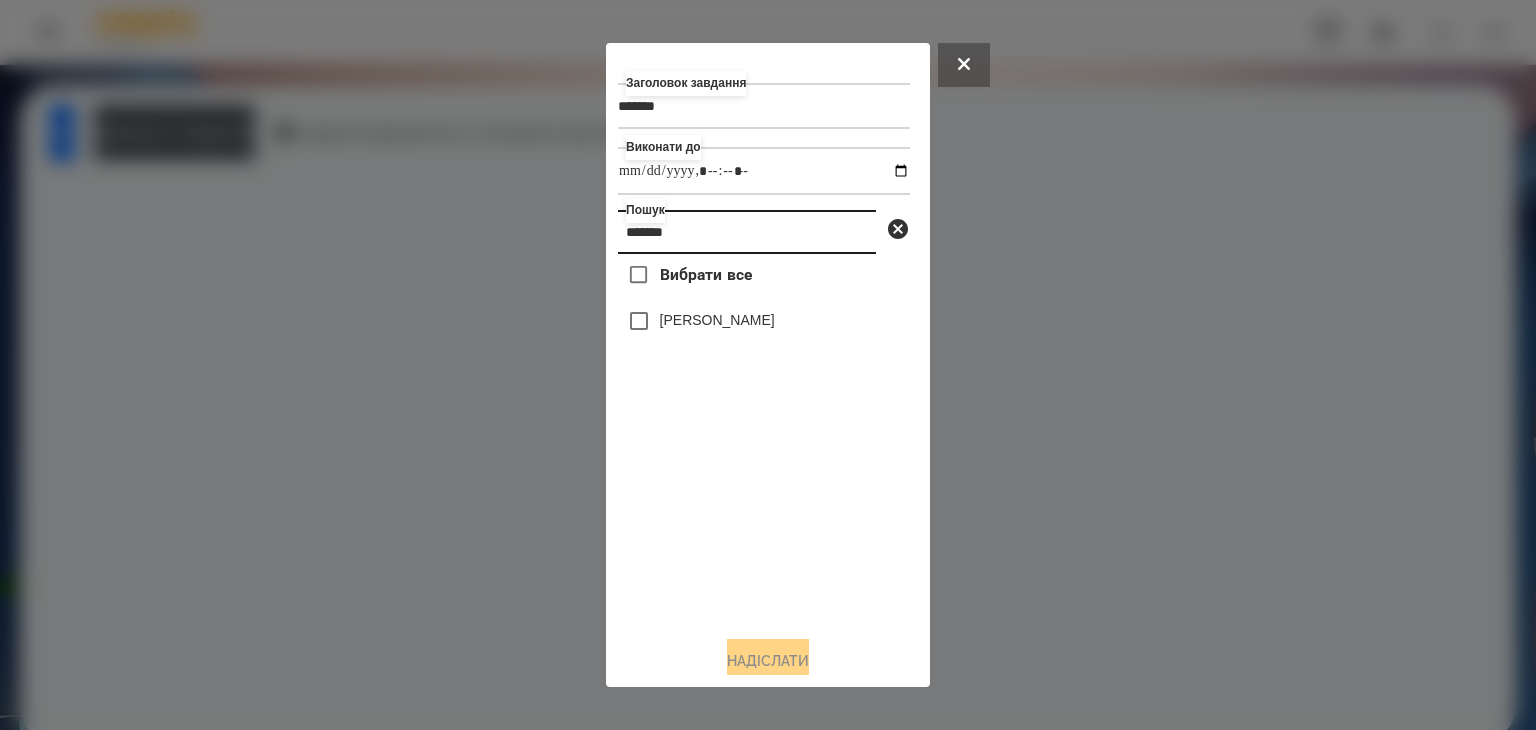 type on "*******" 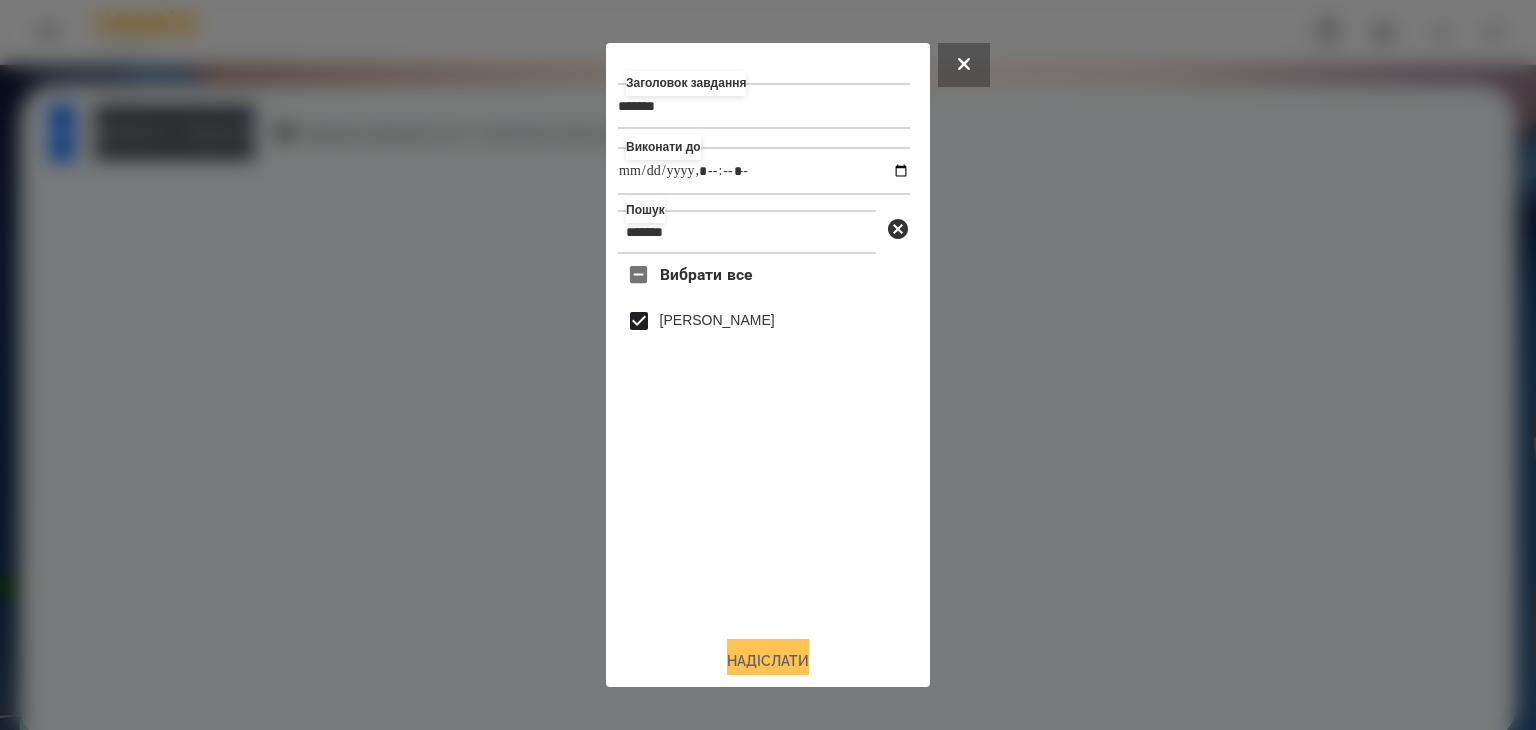 click on "Надіслати" at bounding box center (768, 661) 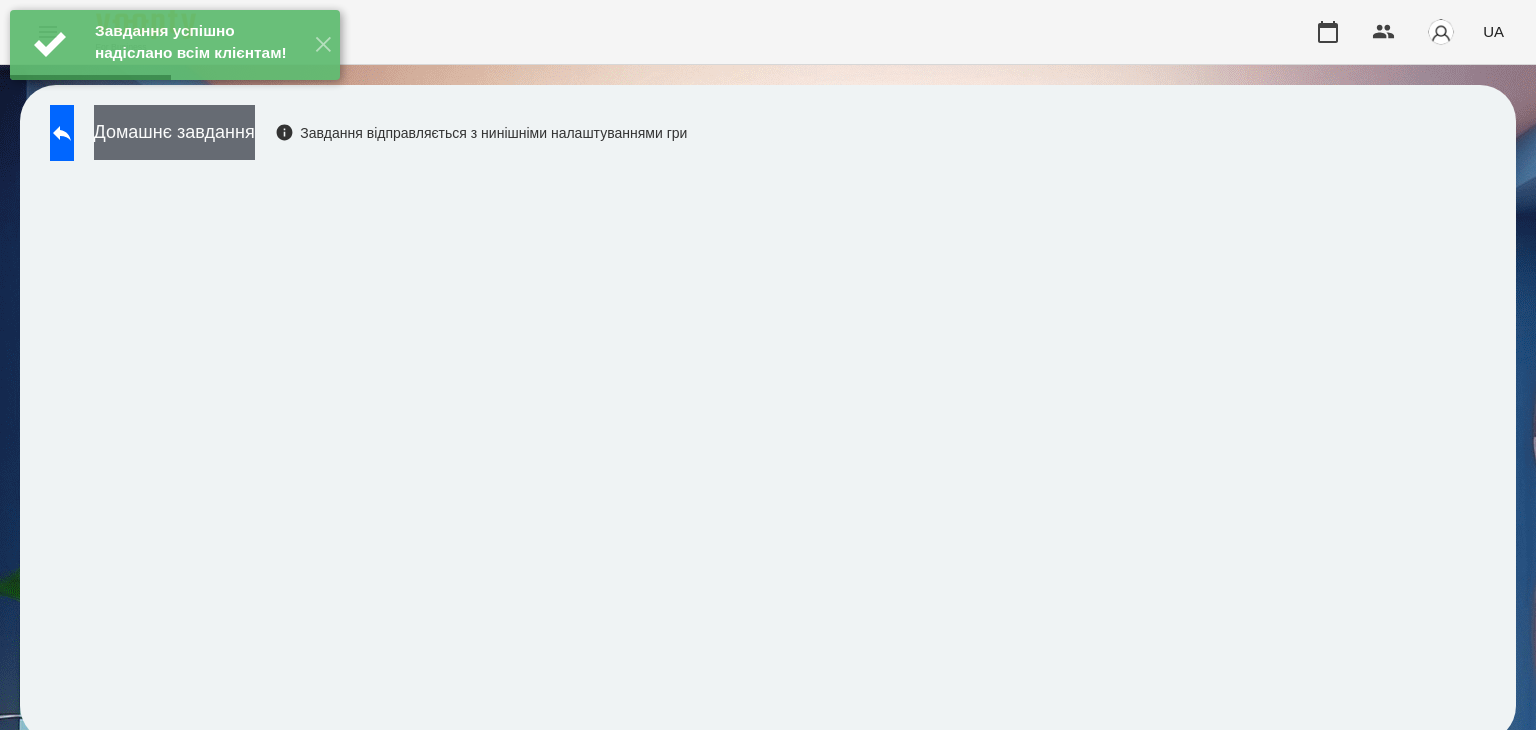 click on "Домашнє завдання" at bounding box center (174, 132) 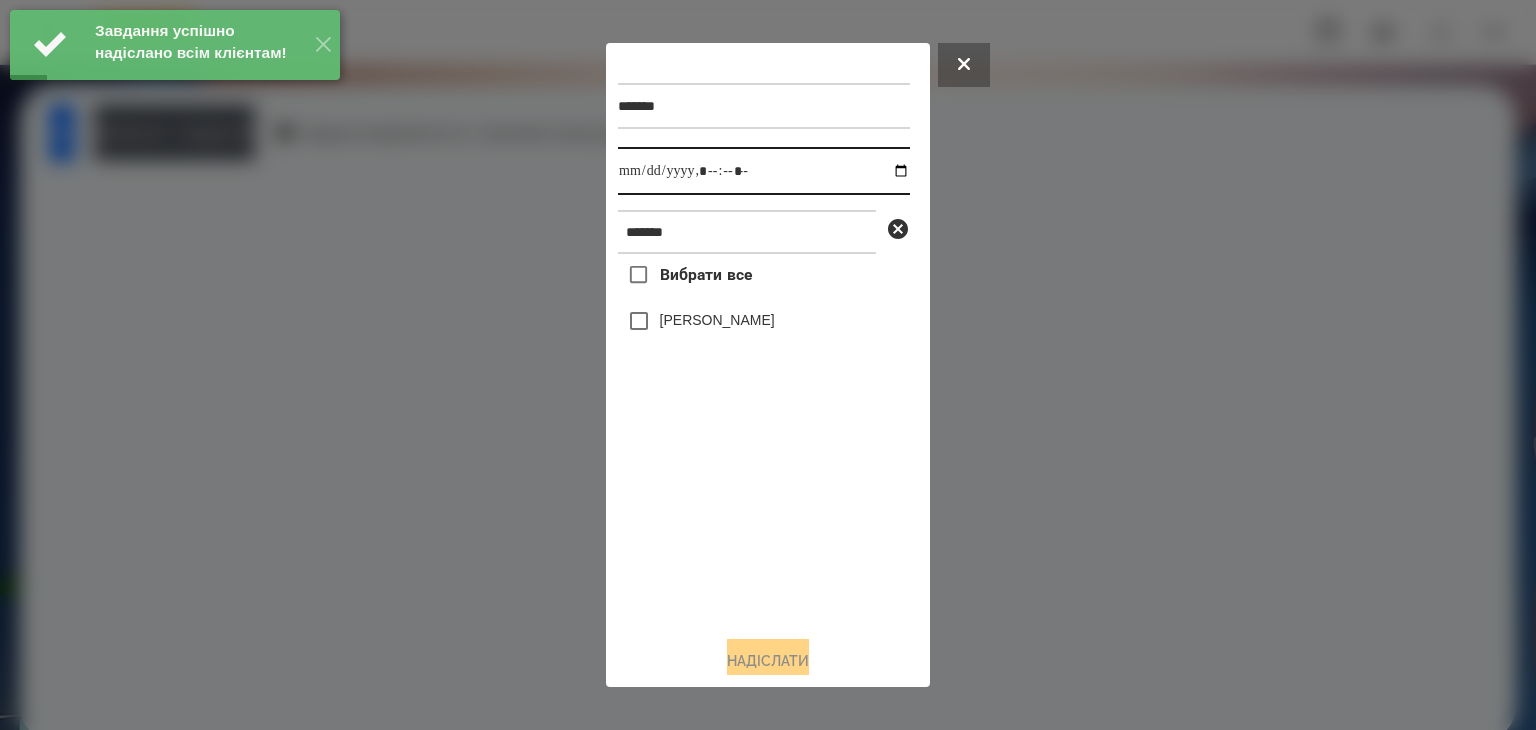 click at bounding box center [764, 171] 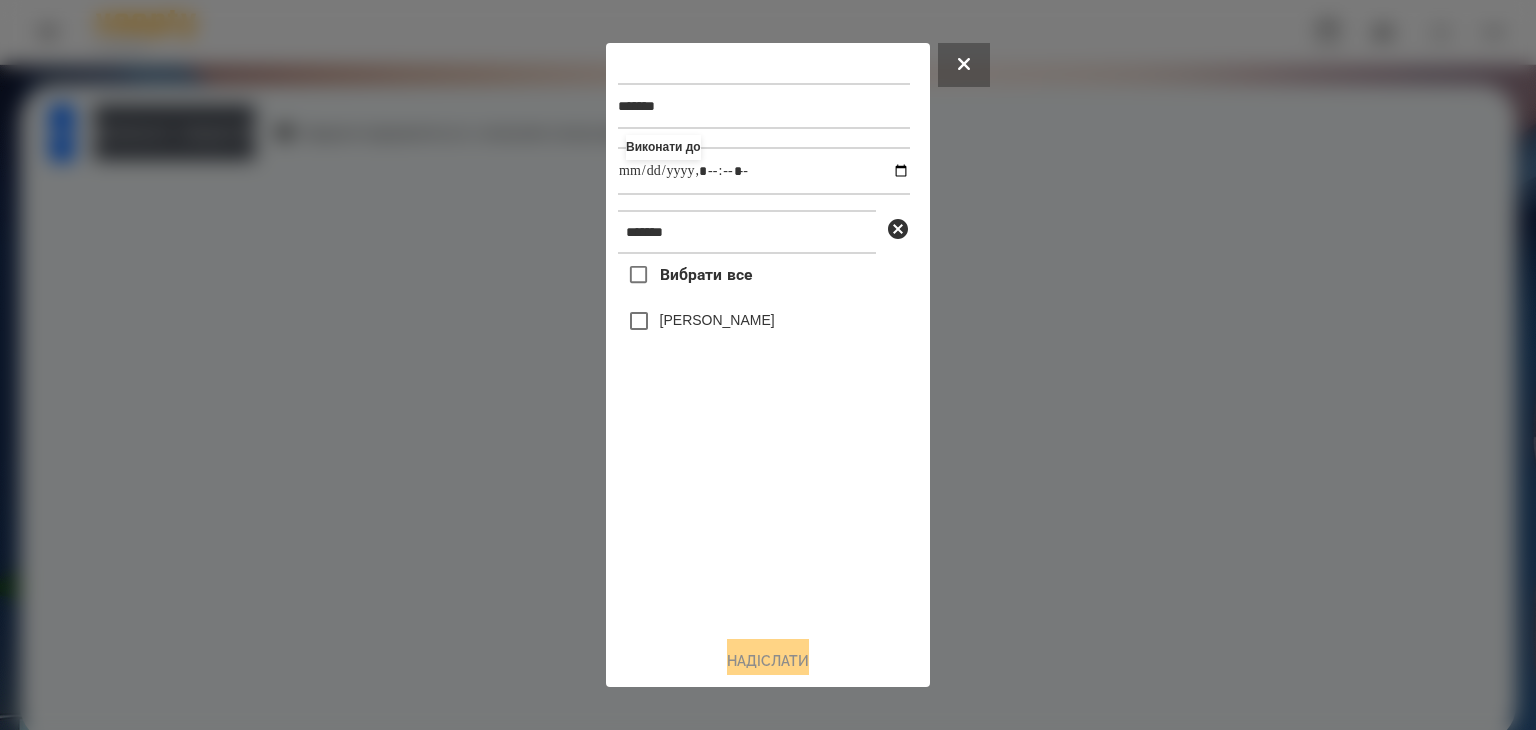 type on "**********" 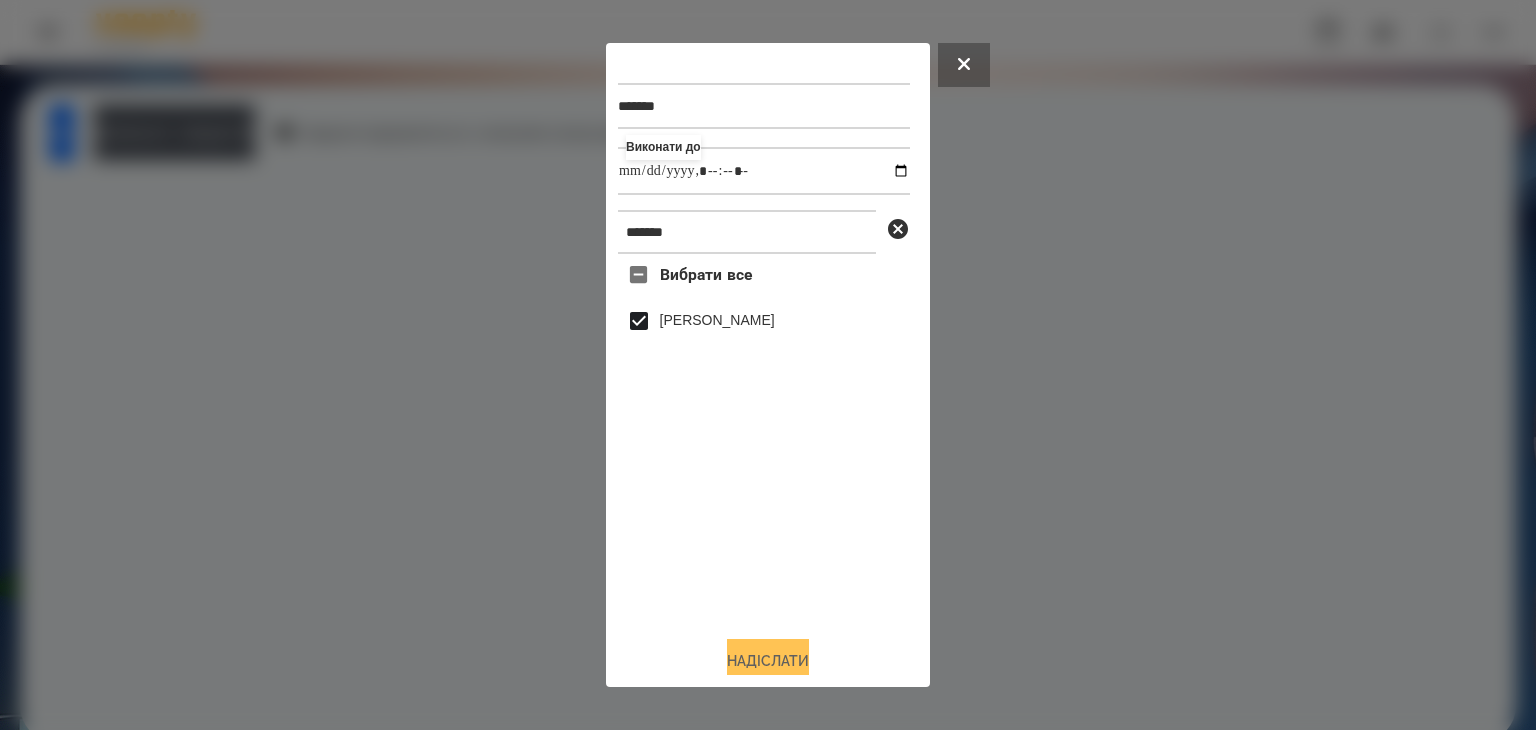 click on "Надіслати" at bounding box center [768, 661] 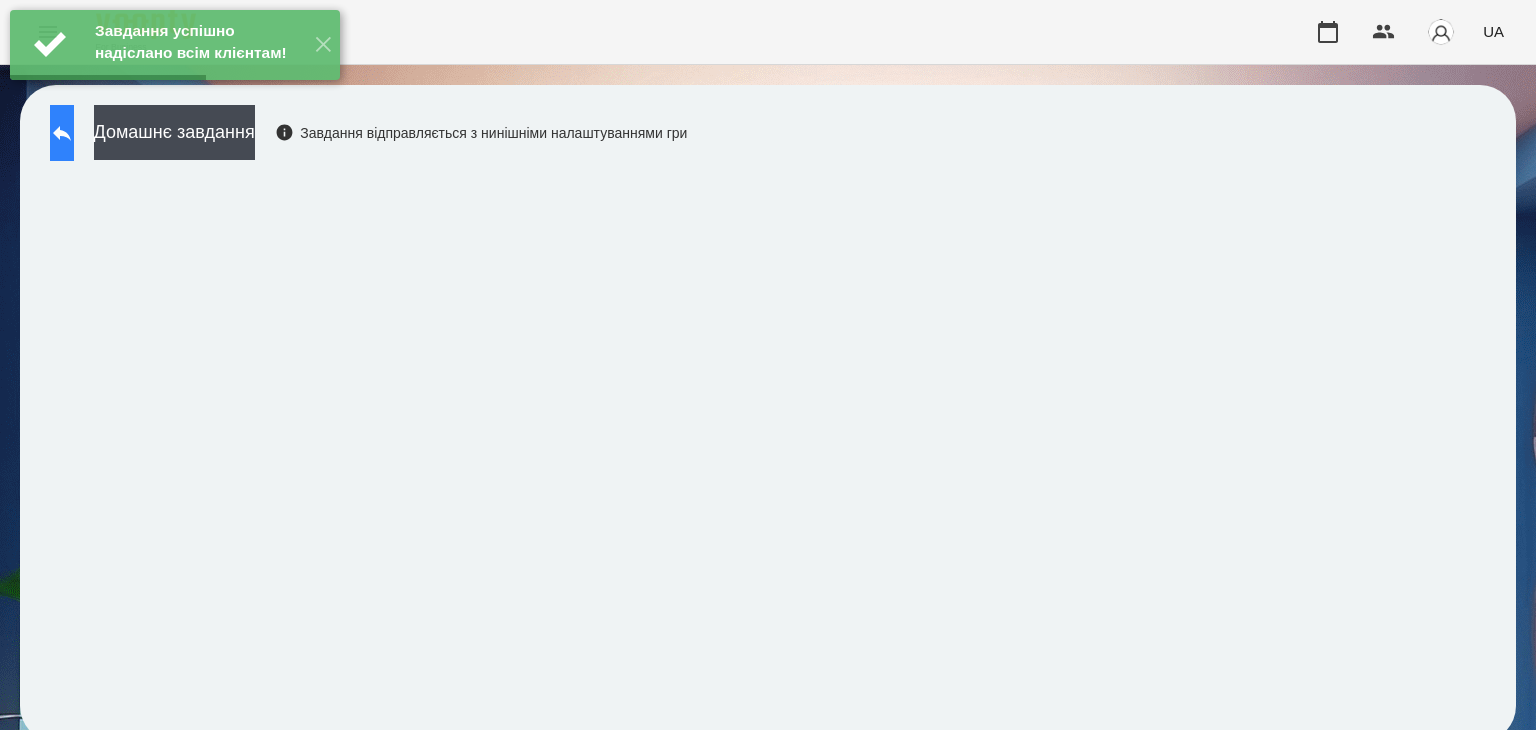 click at bounding box center (62, 133) 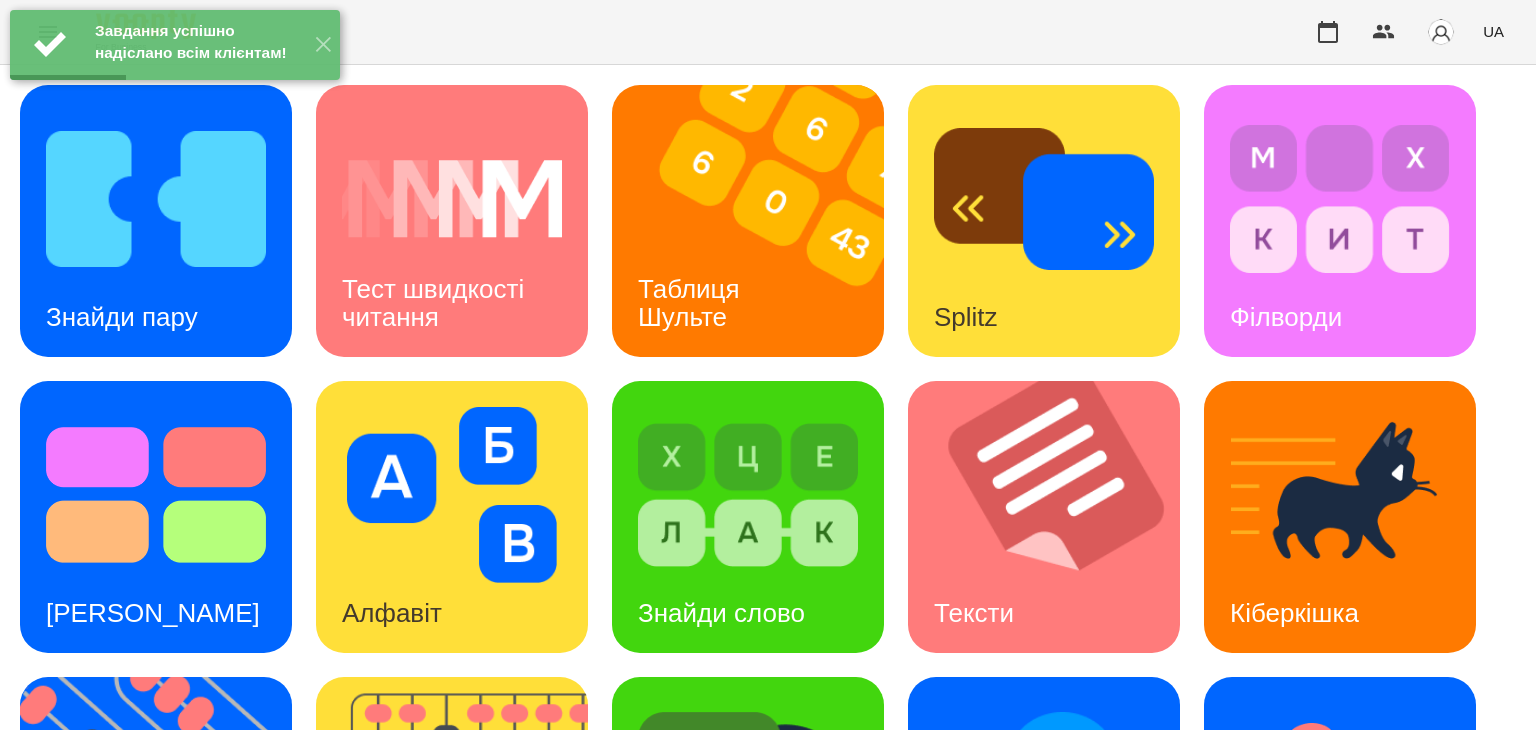 scroll, scrollTop: 500, scrollLeft: 0, axis: vertical 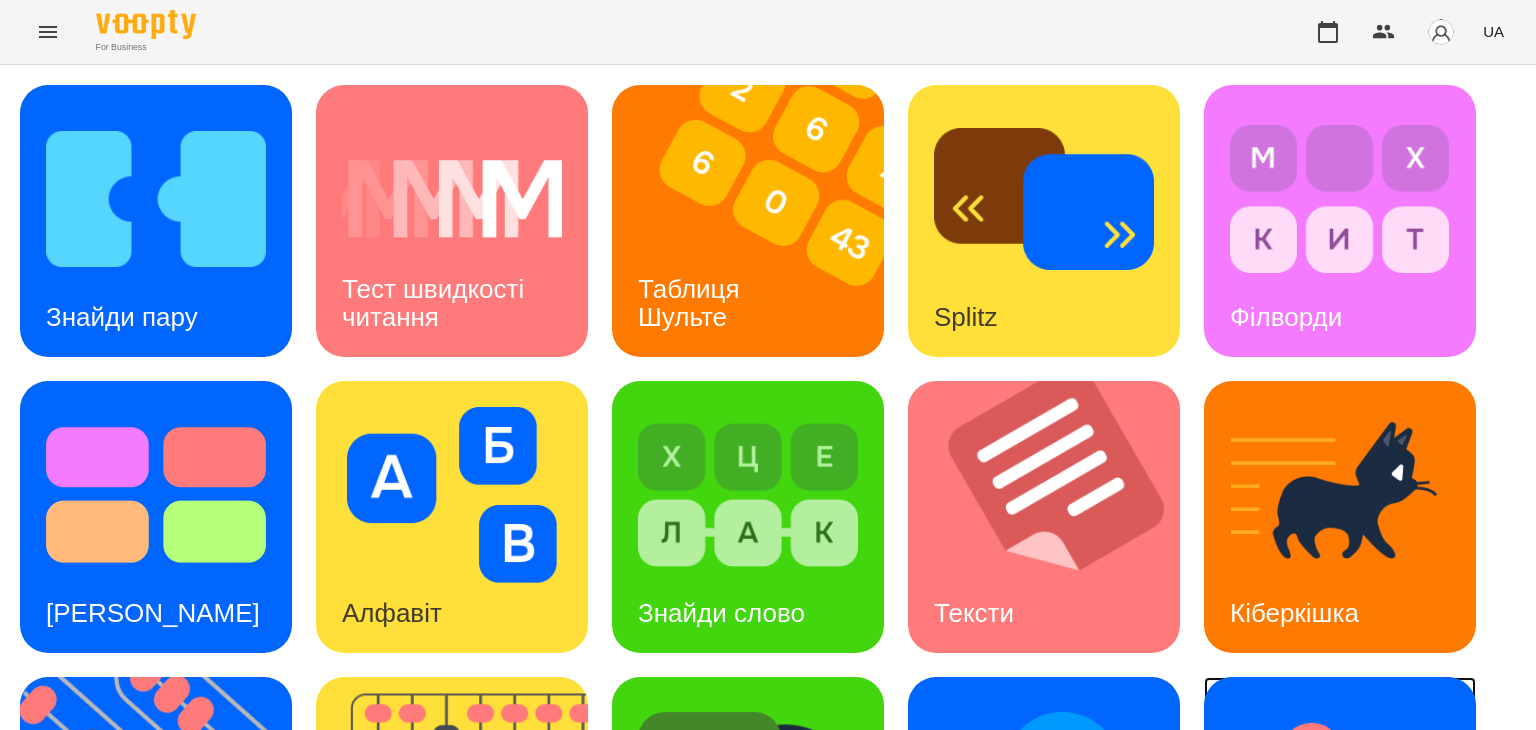click on "Ментальний
рахунок" at bounding box center [1308, 894] 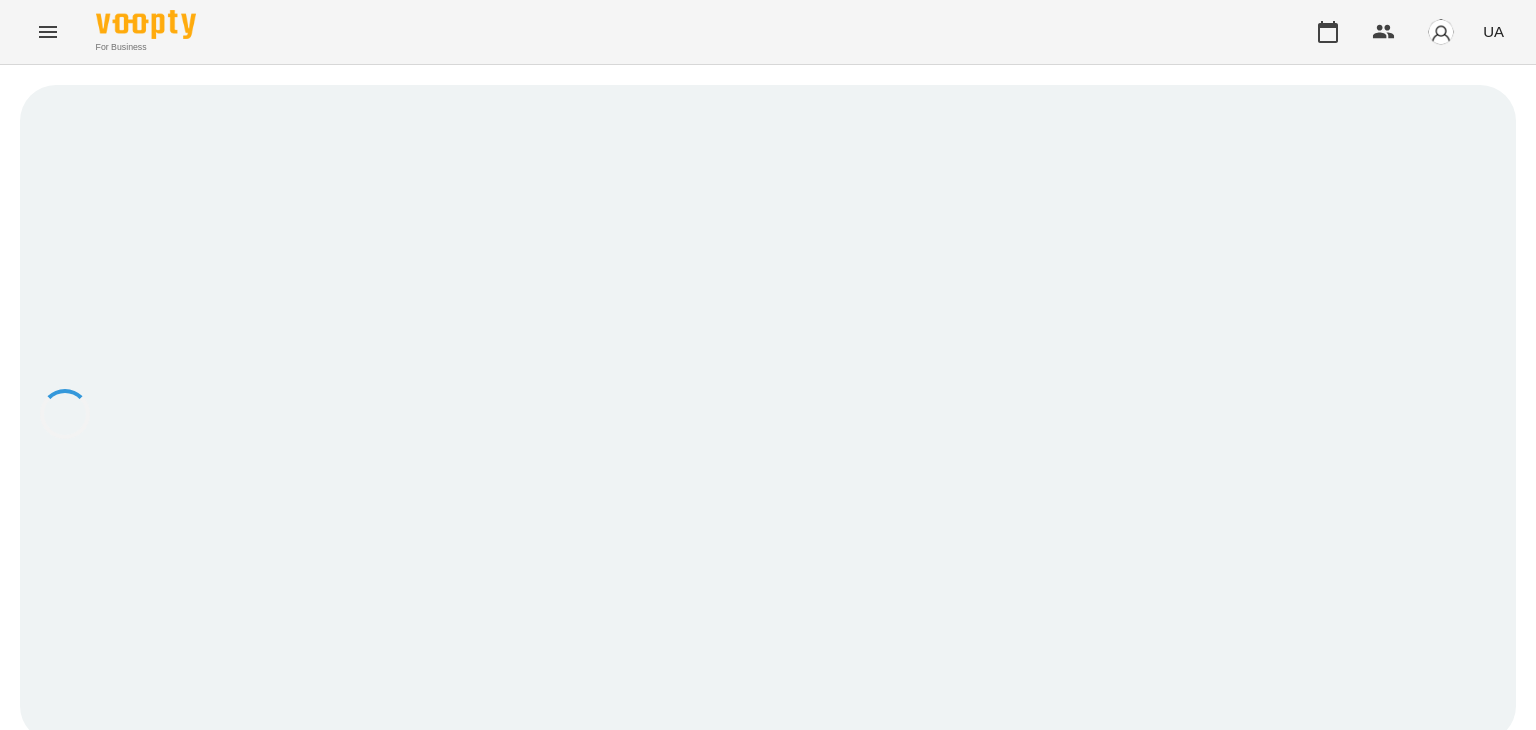 scroll, scrollTop: 0, scrollLeft: 0, axis: both 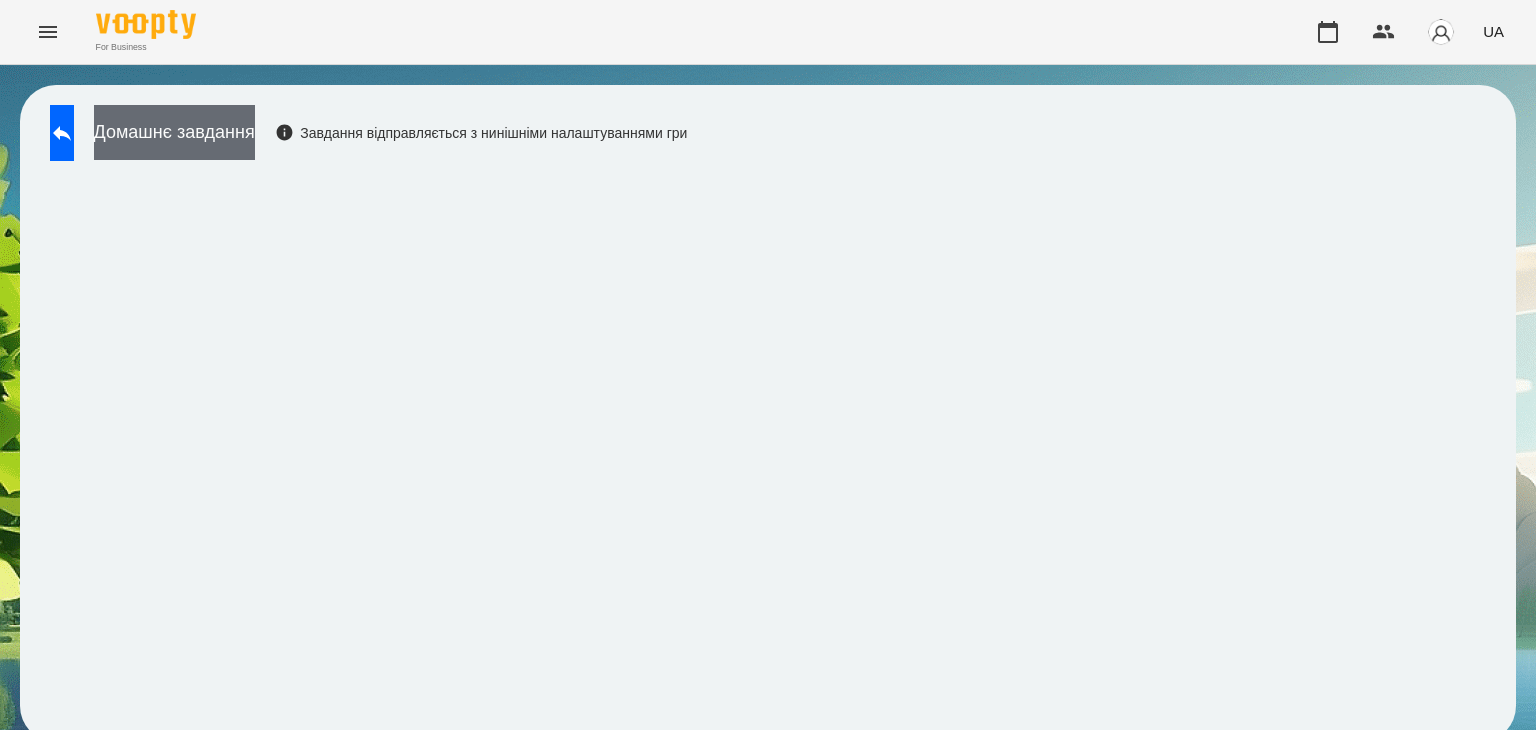 click on "Домашнє завдання" at bounding box center (174, 132) 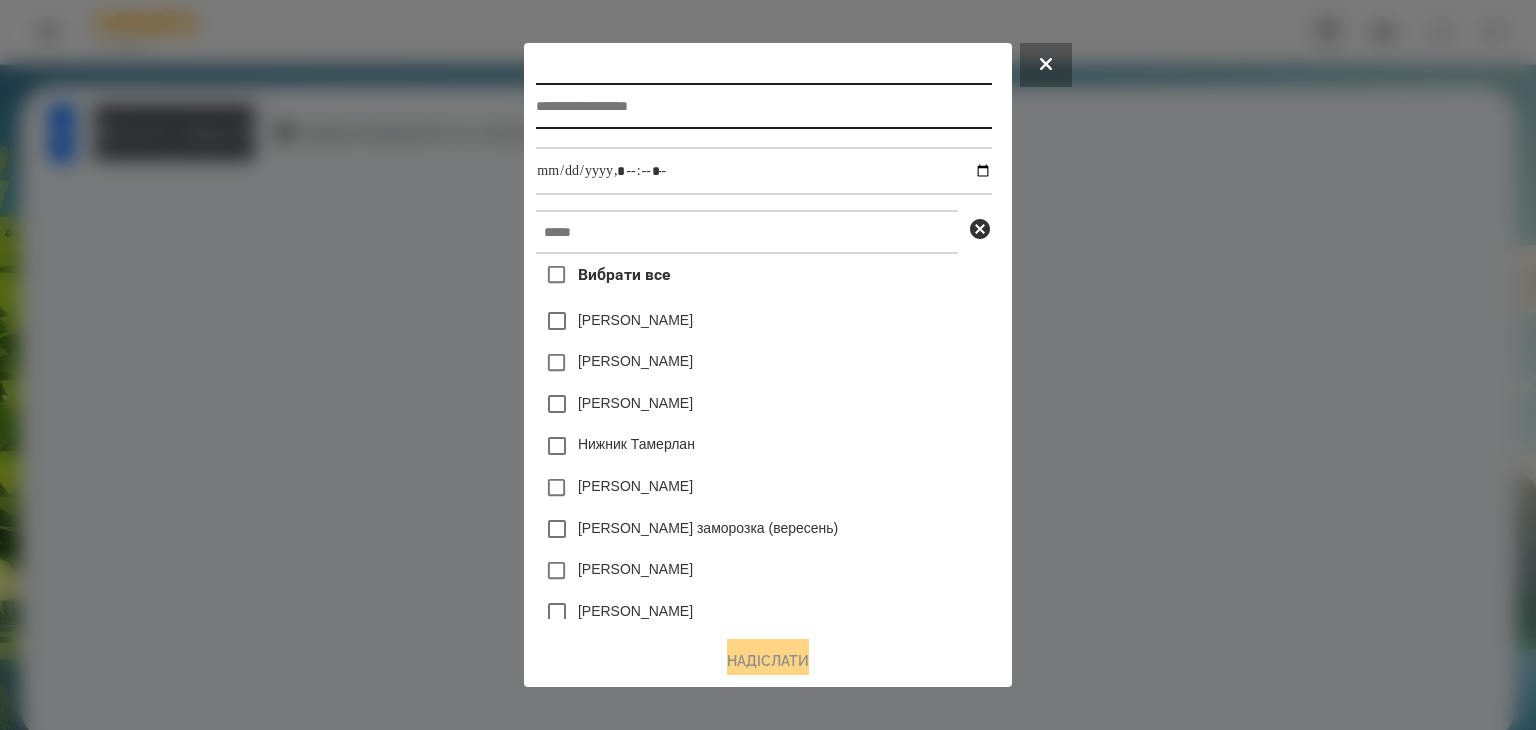 click at bounding box center (763, 106) 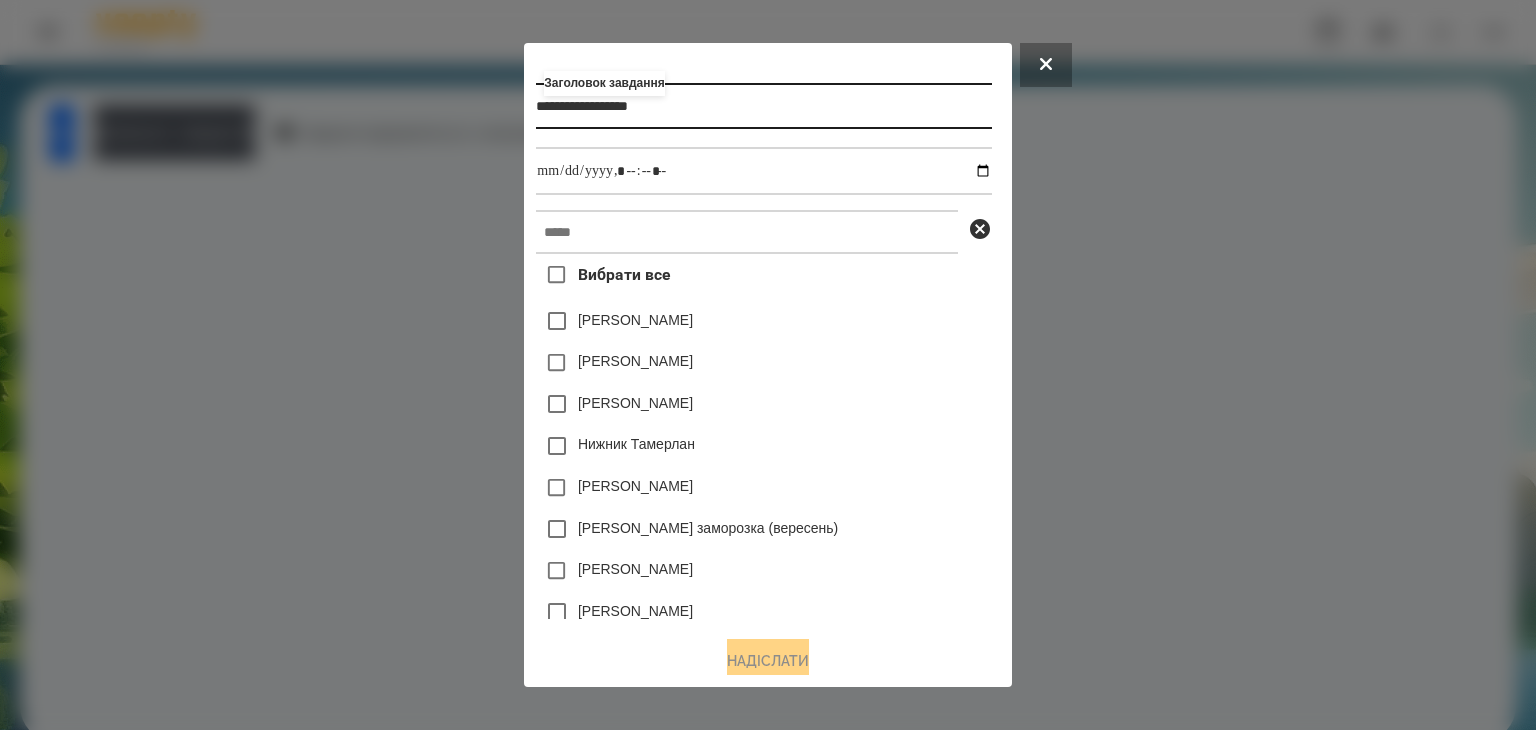 type on "**********" 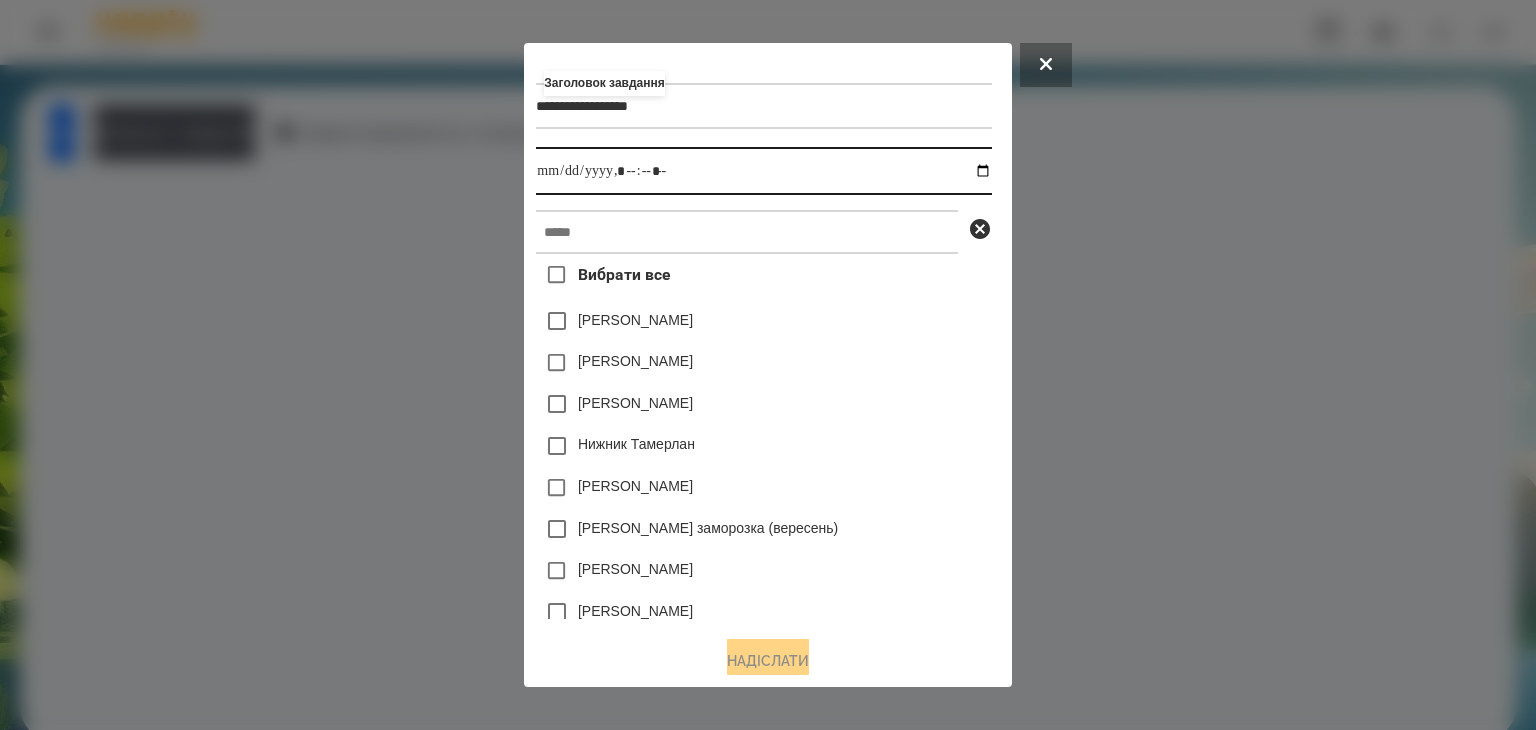 click at bounding box center (763, 171) 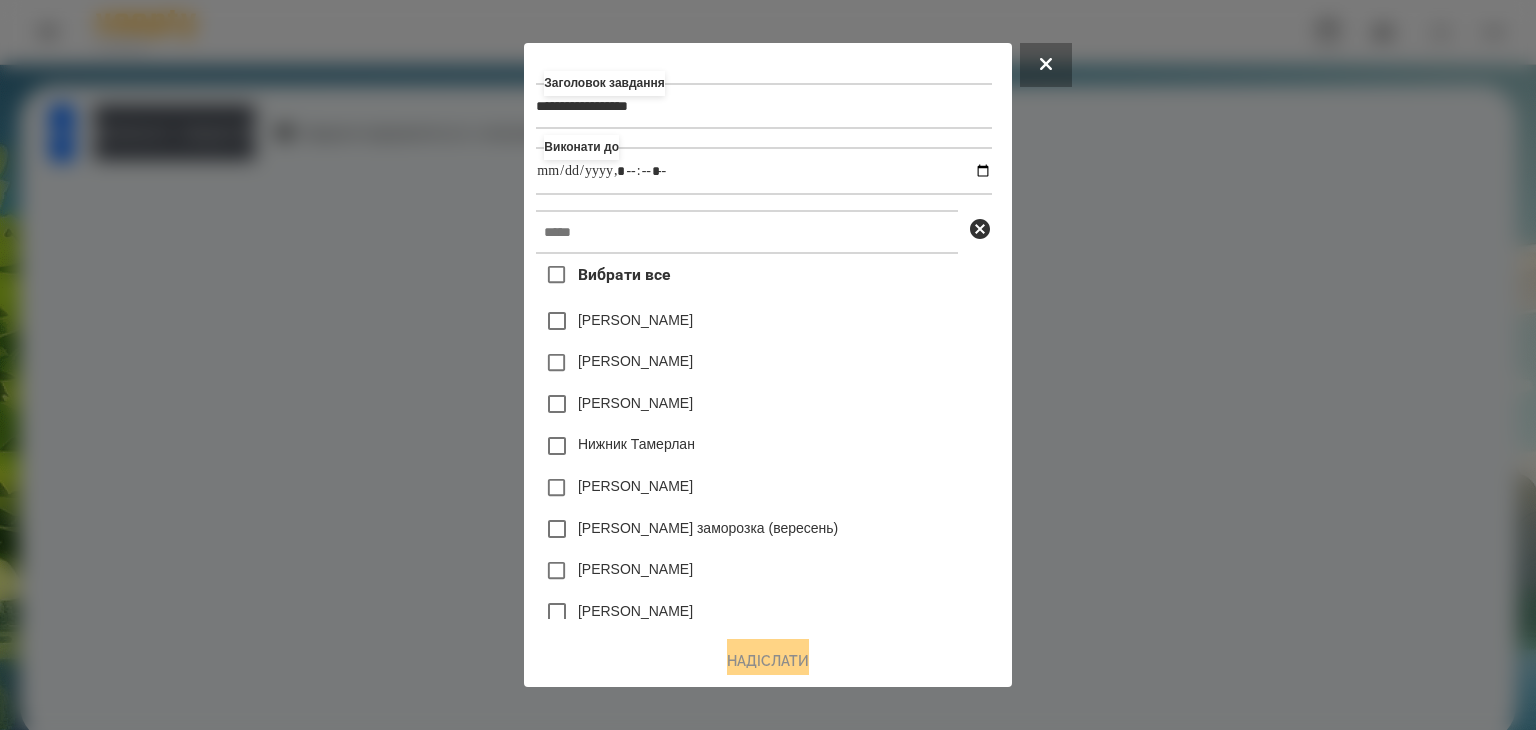 type on "**********" 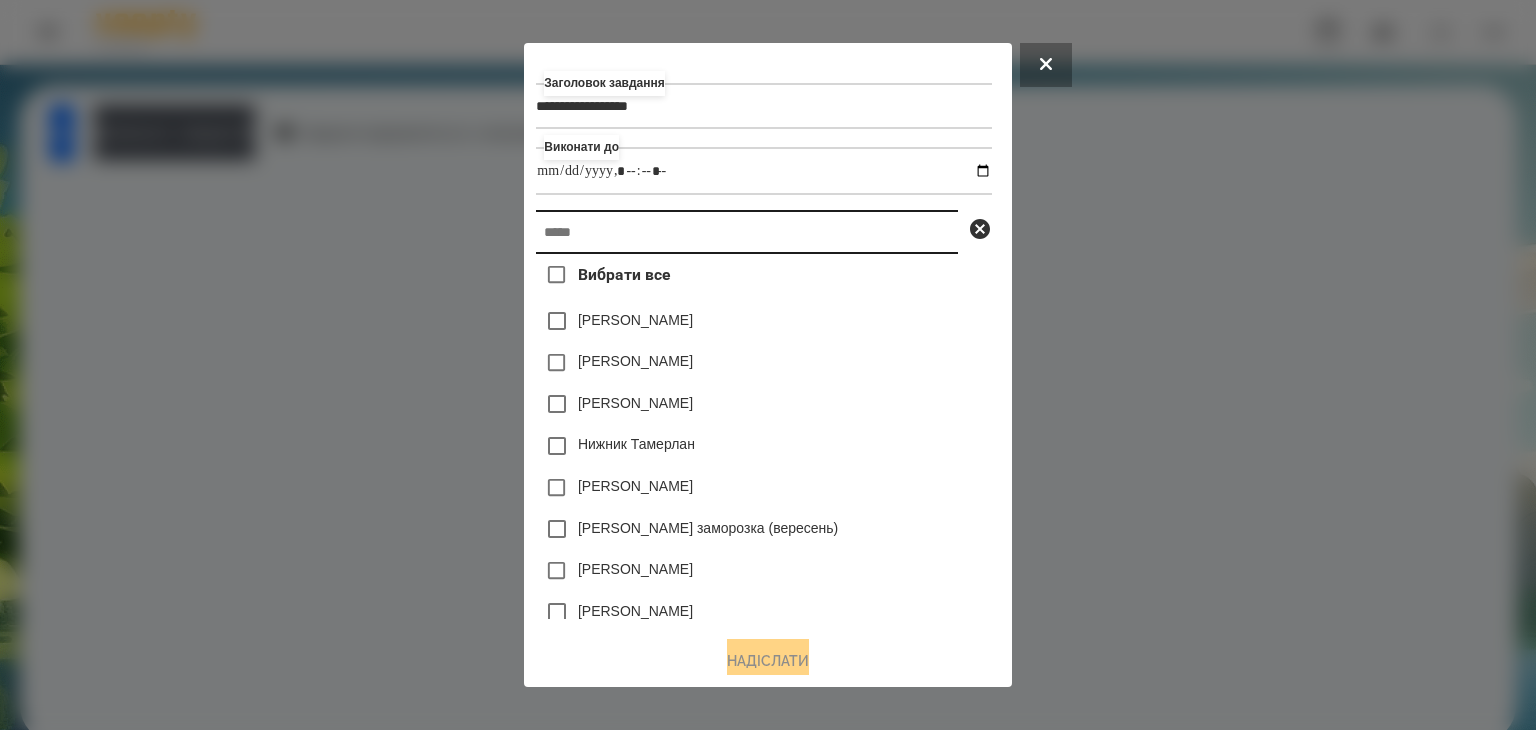 click at bounding box center [747, 232] 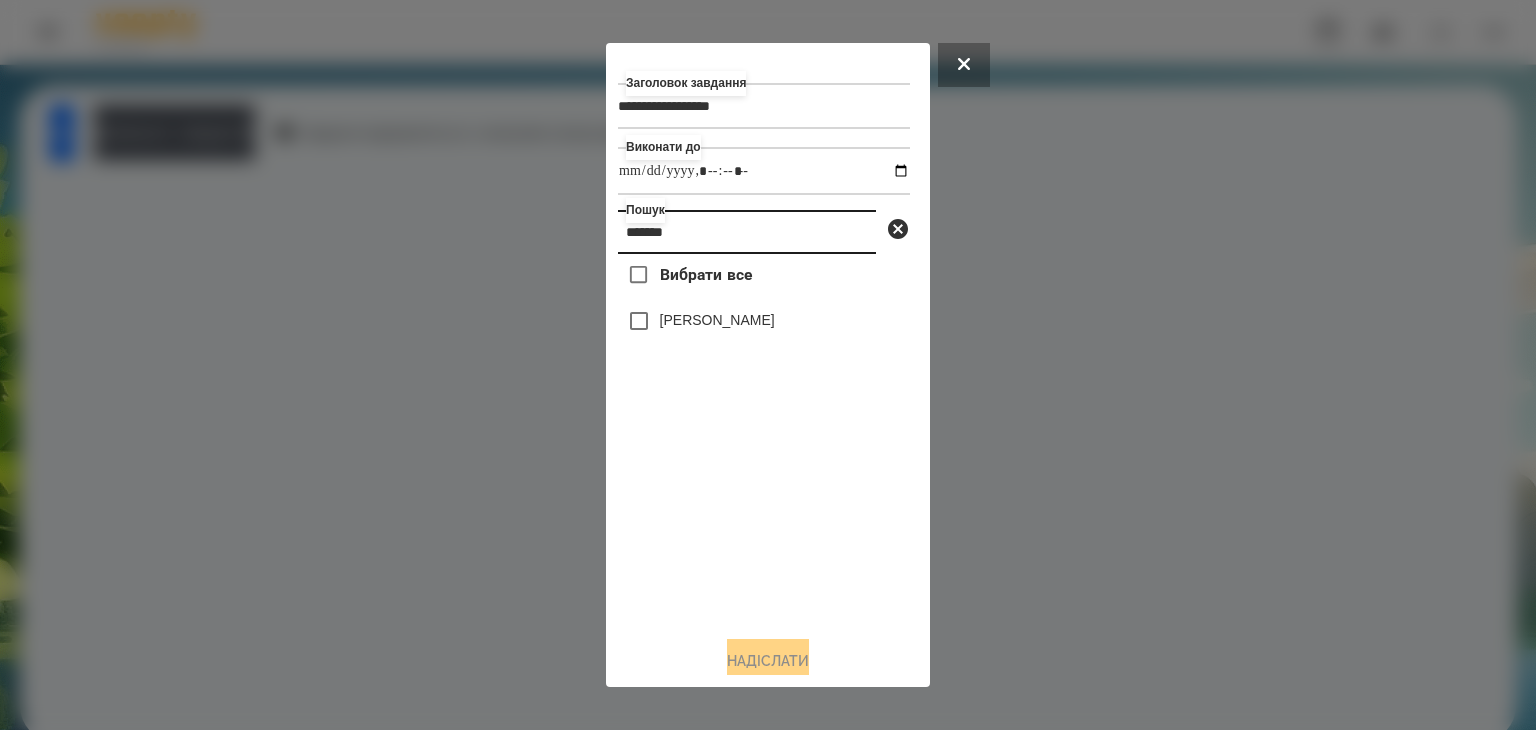 type on "*******" 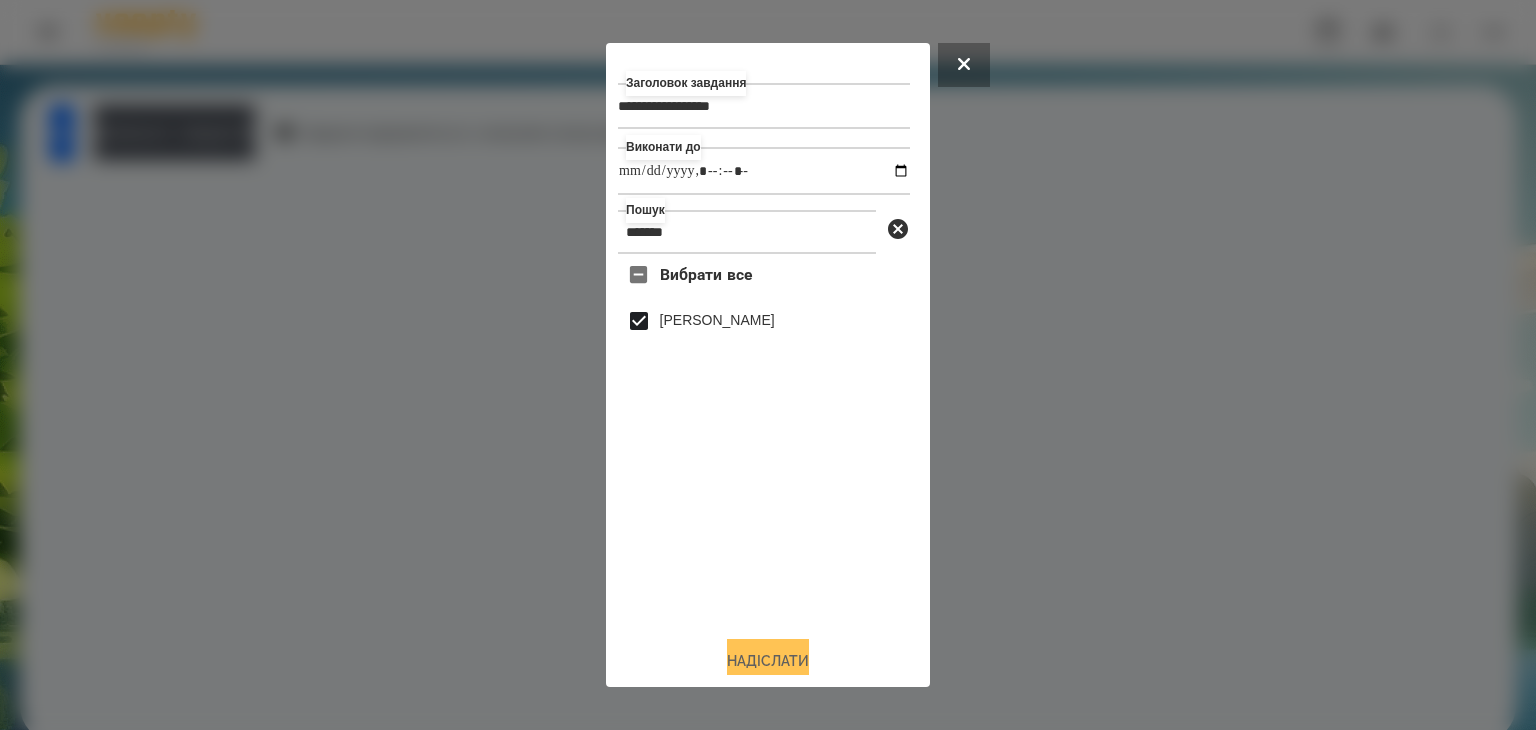 click on "Надіслати" at bounding box center (768, 661) 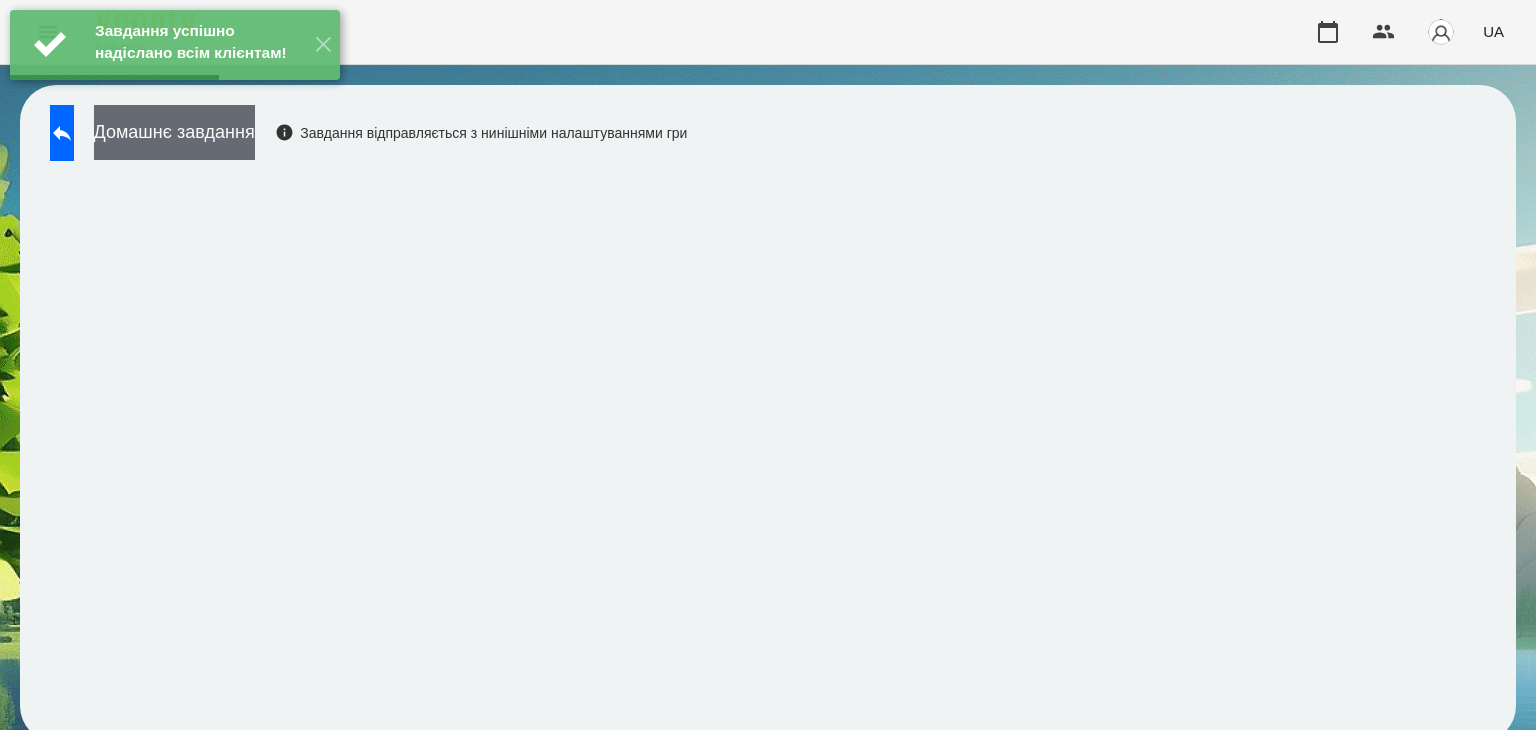 click on "Домашнє завдання" at bounding box center (174, 132) 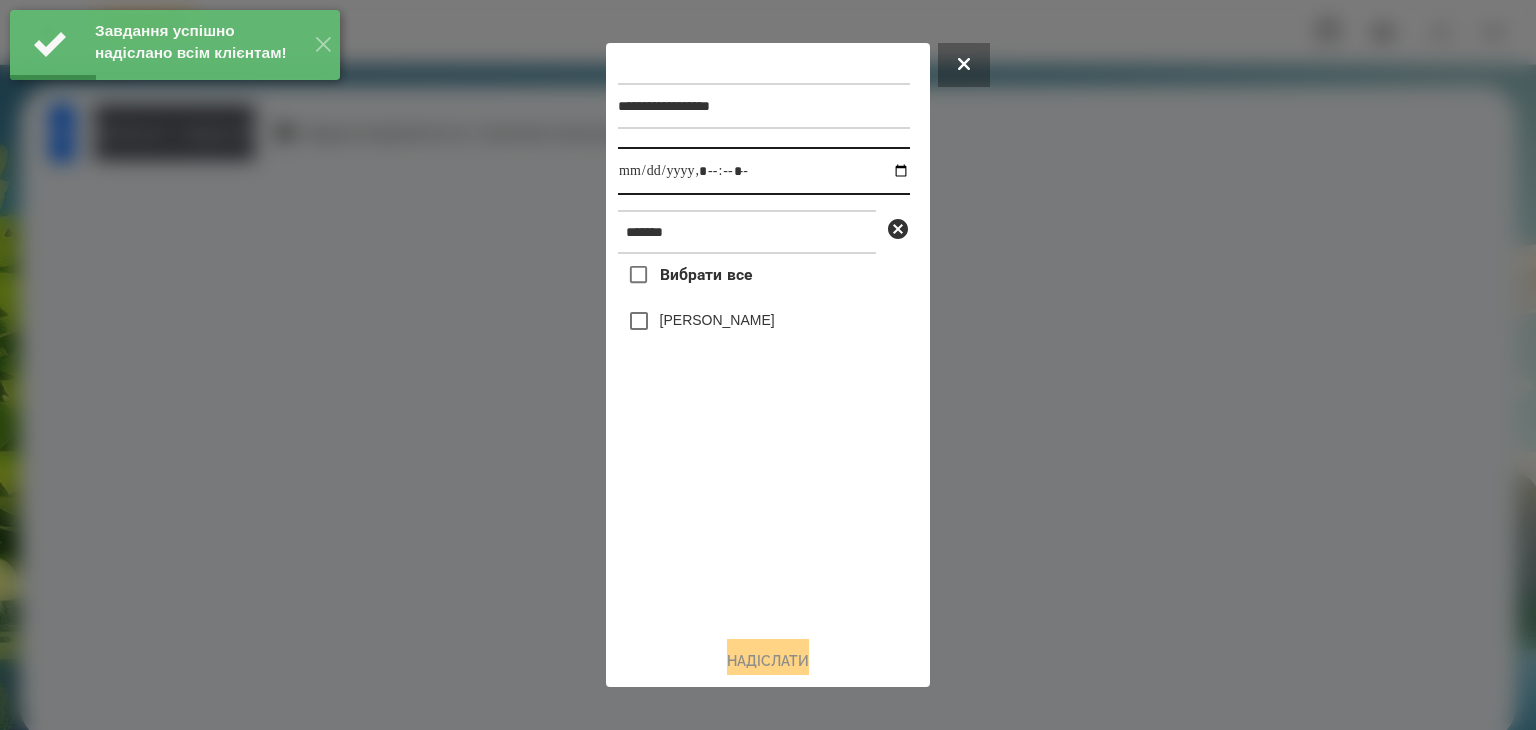 click at bounding box center [764, 171] 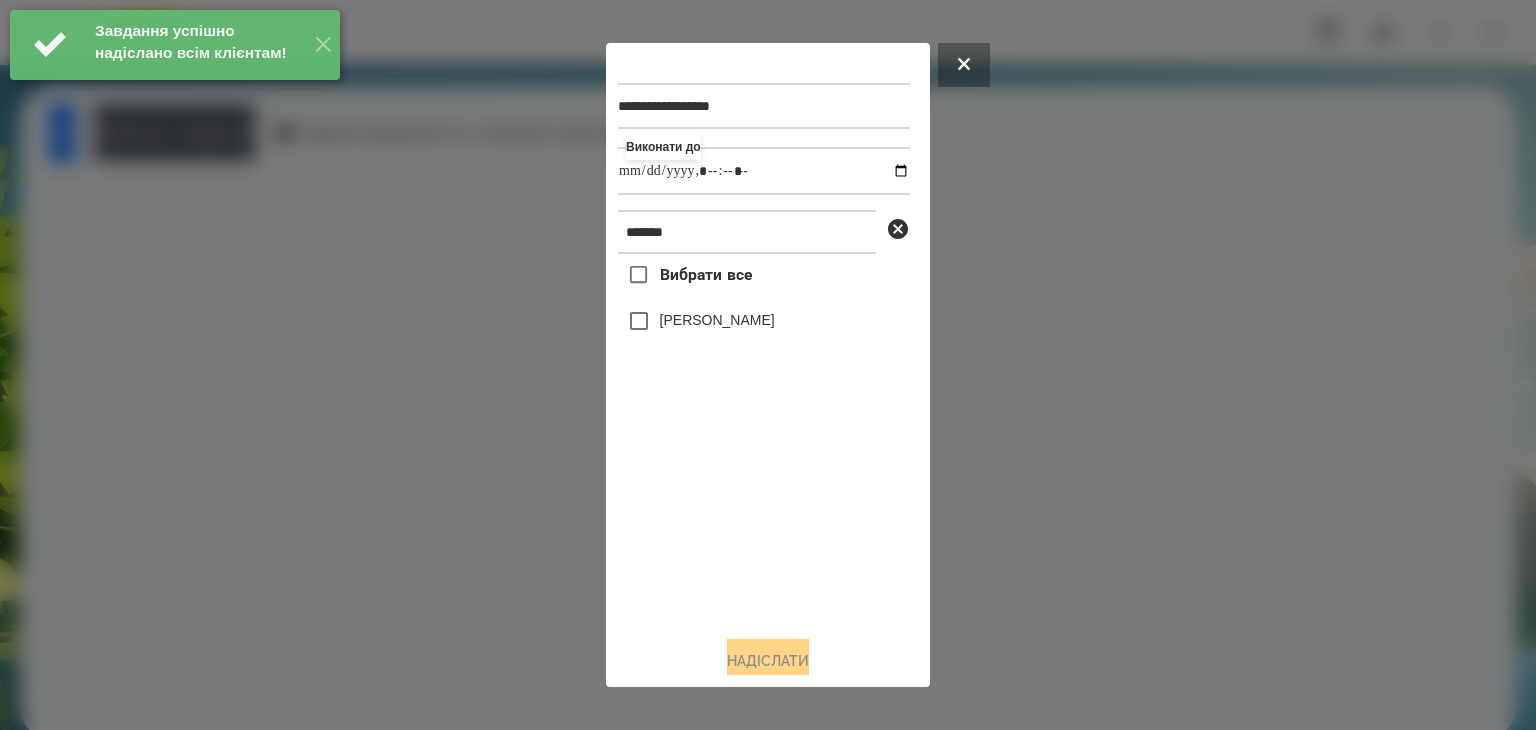 type on "**********" 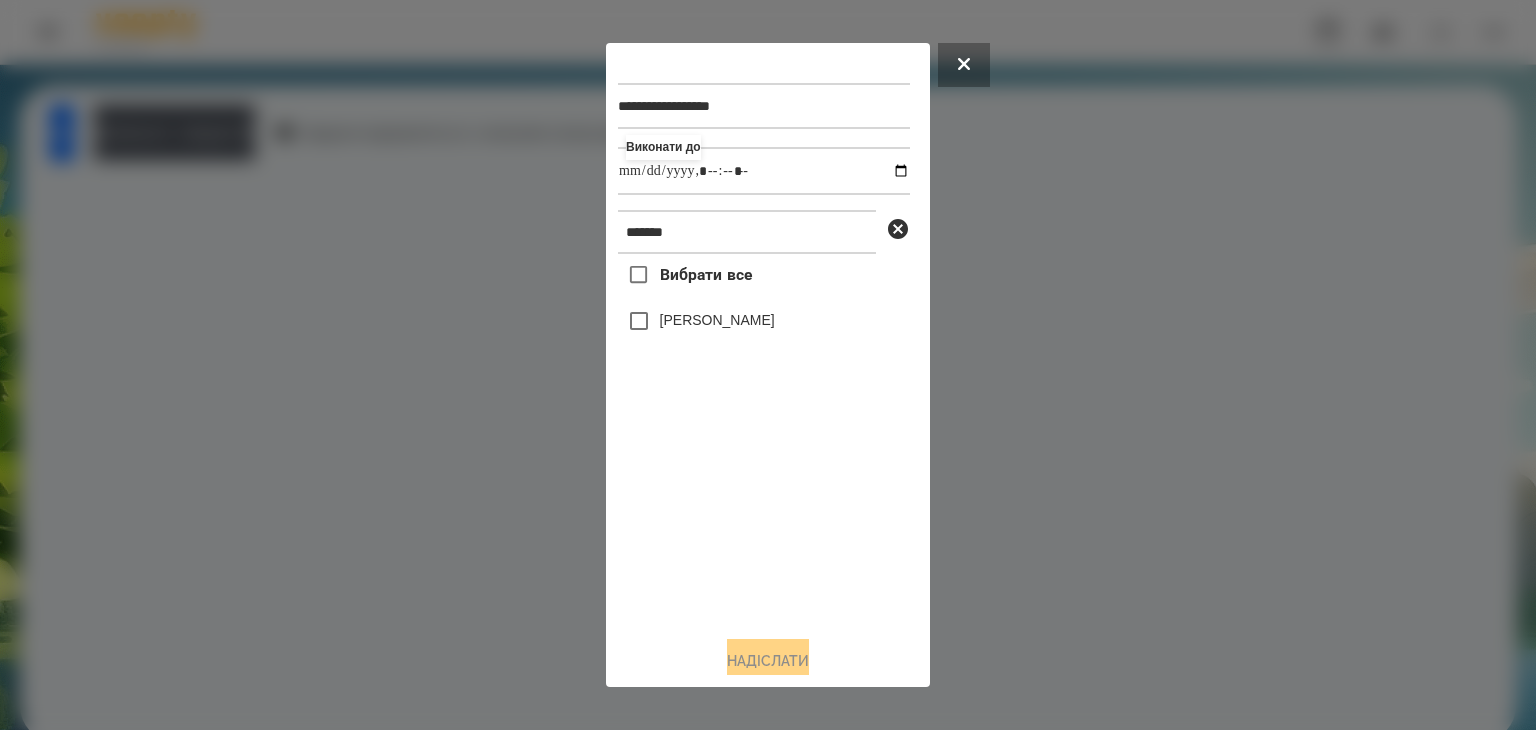 drag, startPoint x: 804, startPoint y: 541, endPoint x: 718, endPoint y: 441, distance: 131.89389 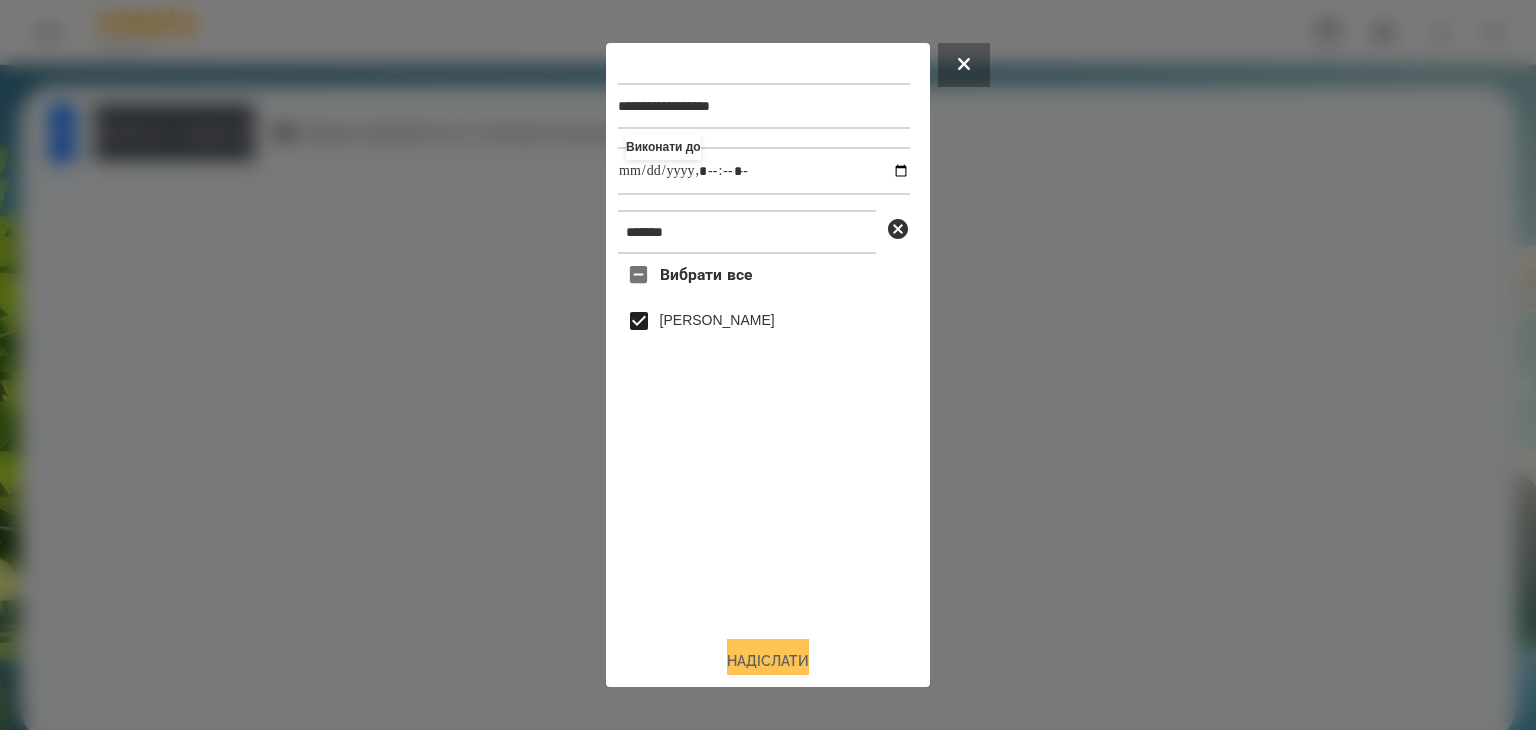 click on "Надіслати" at bounding box center [768, 661] 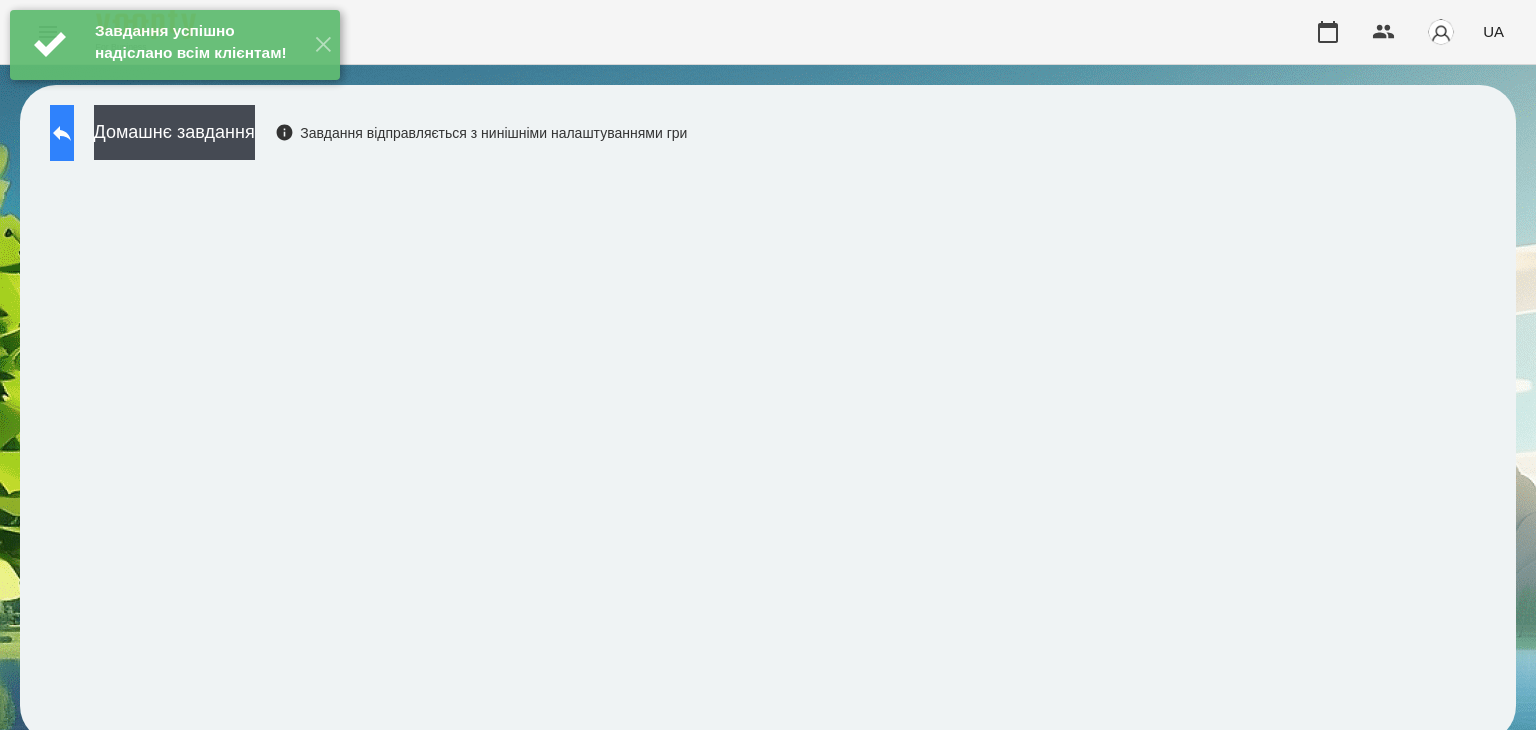 click 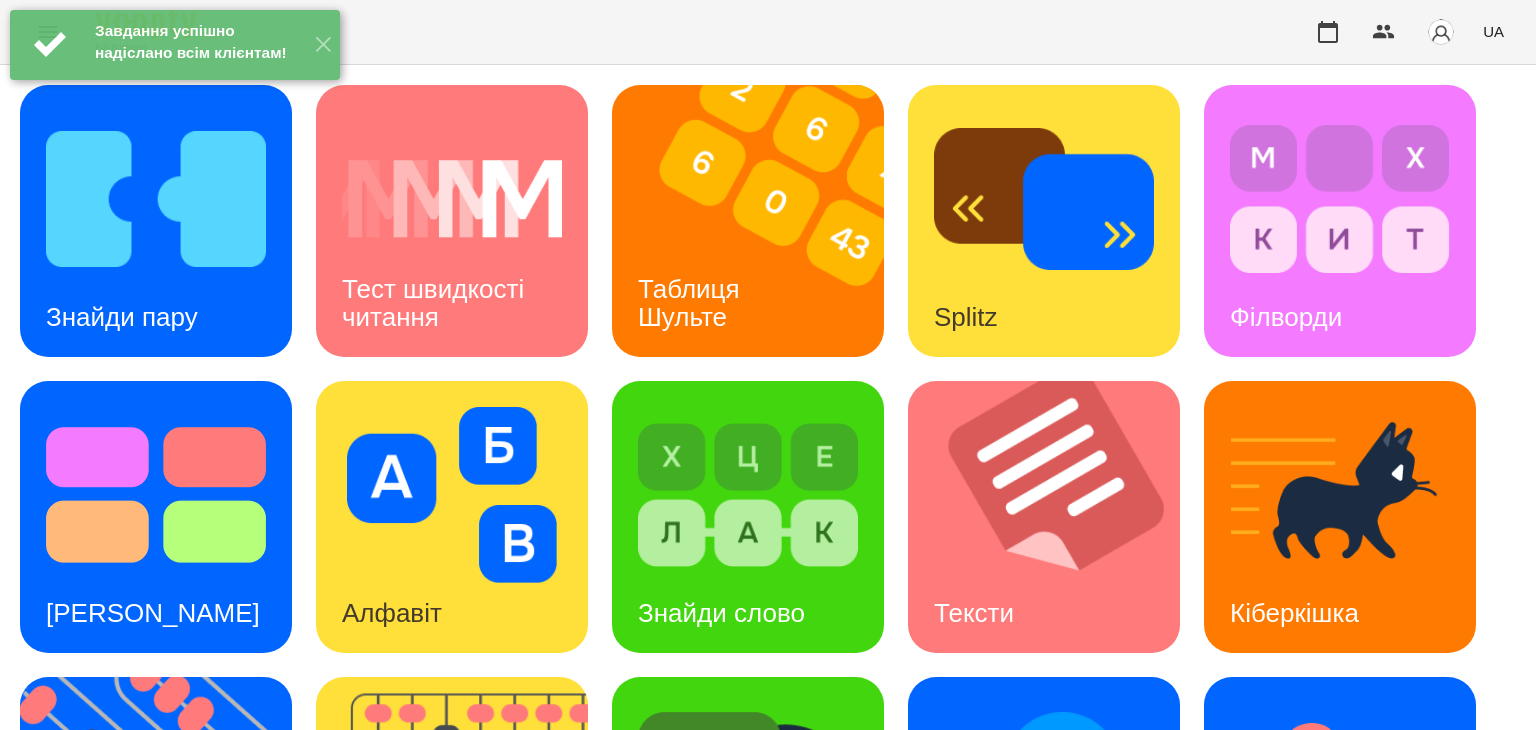 click at bounding box center [156, 199] 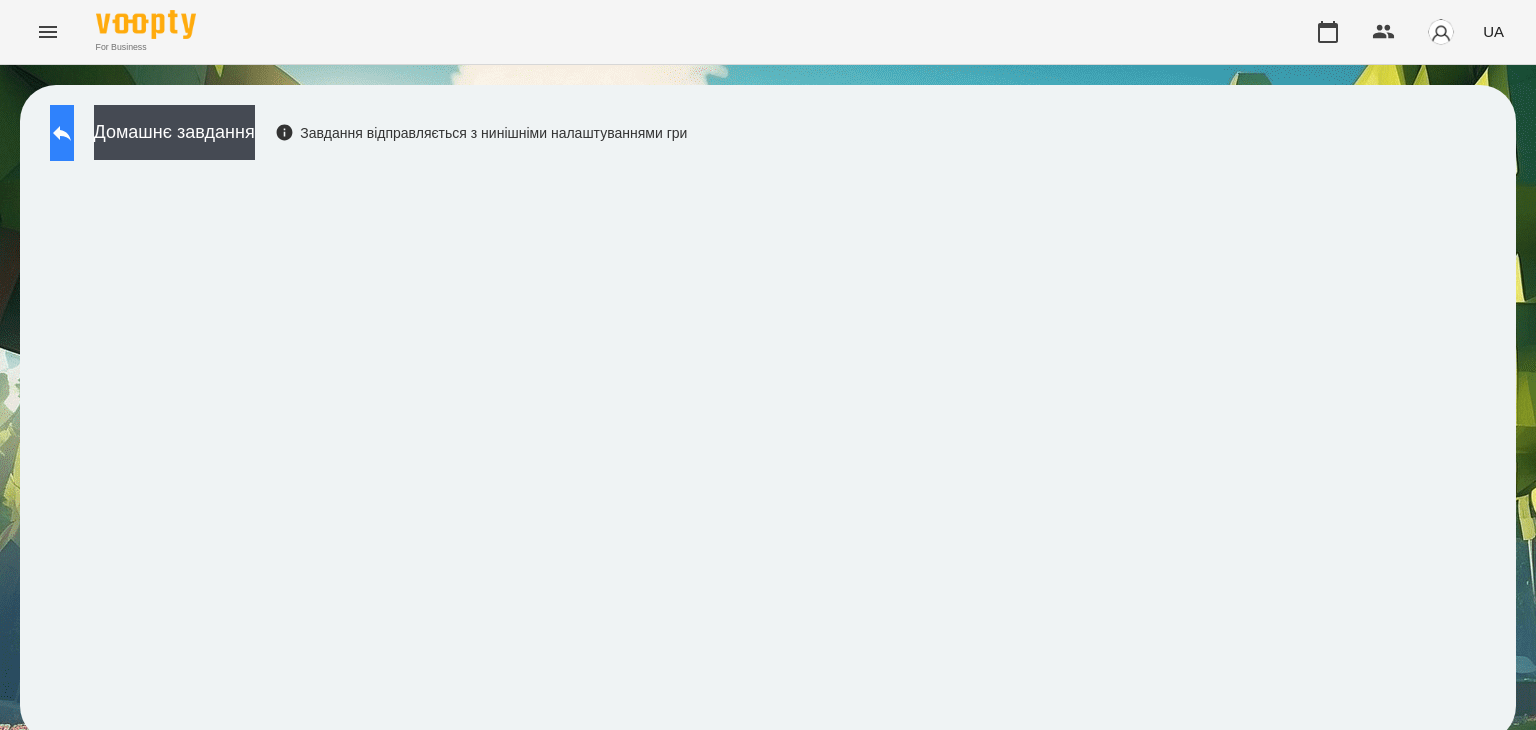 click at bounding box center [62, 133] 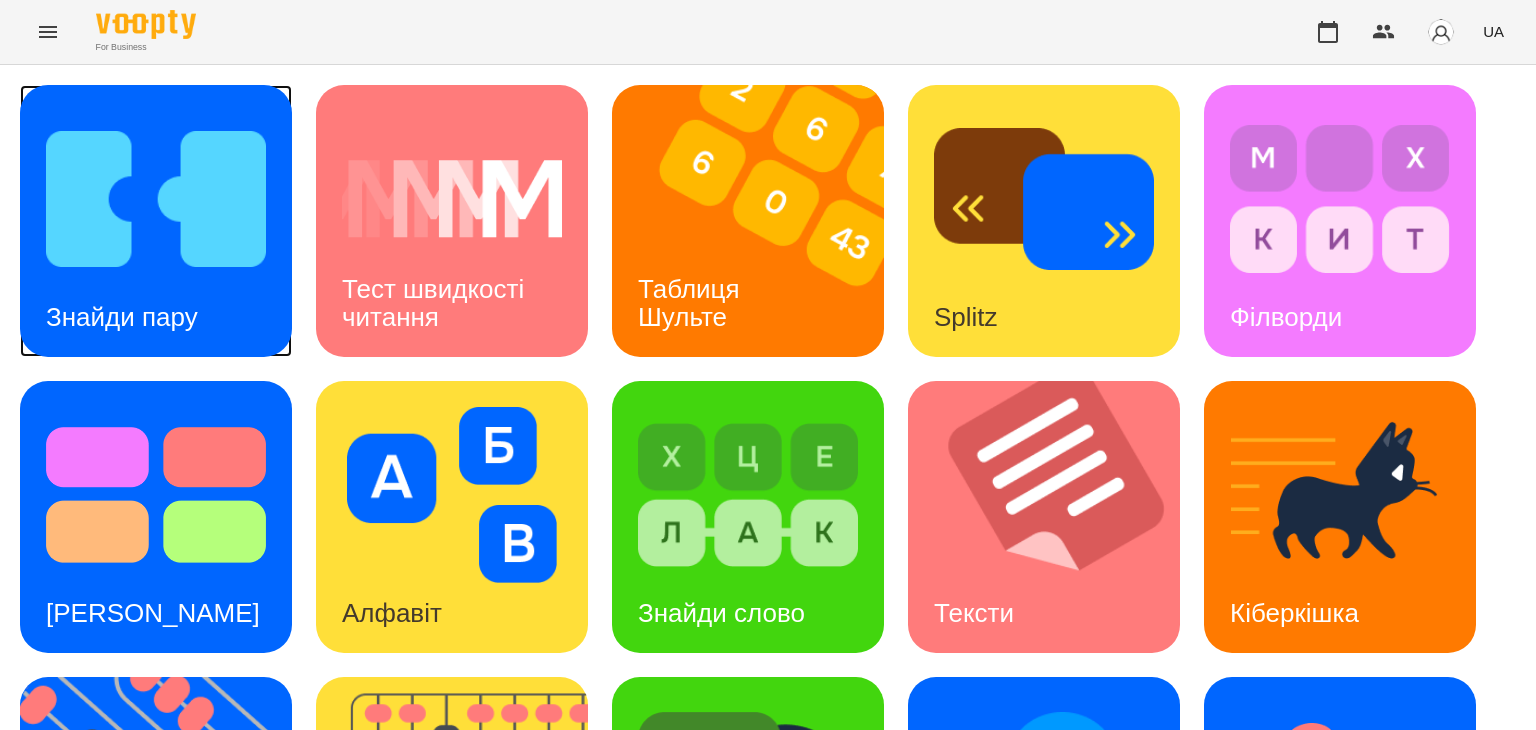 click on "Знайди пару" at bounding box center (122, 317) 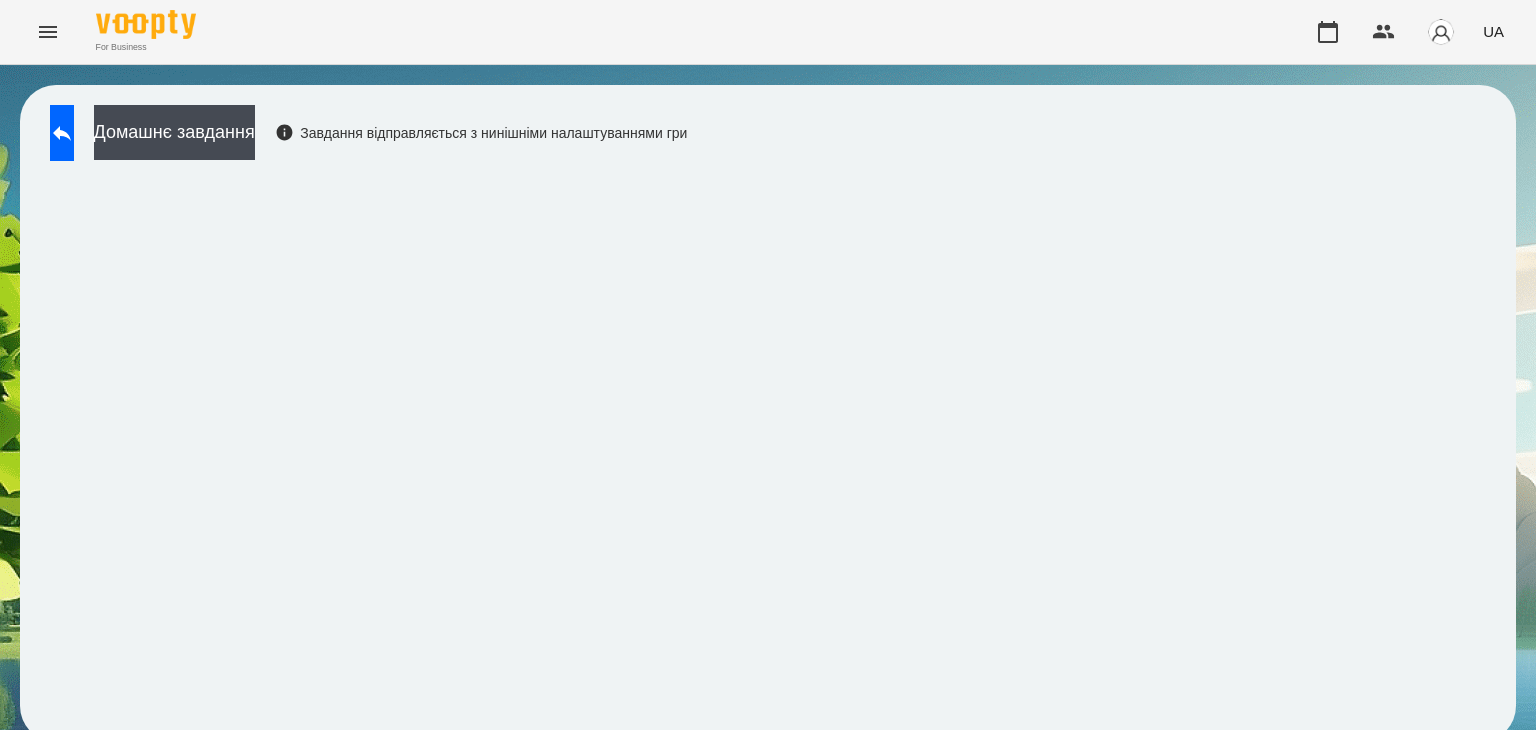 click on "Домашнє завдання" at bounding box center [174, 132] 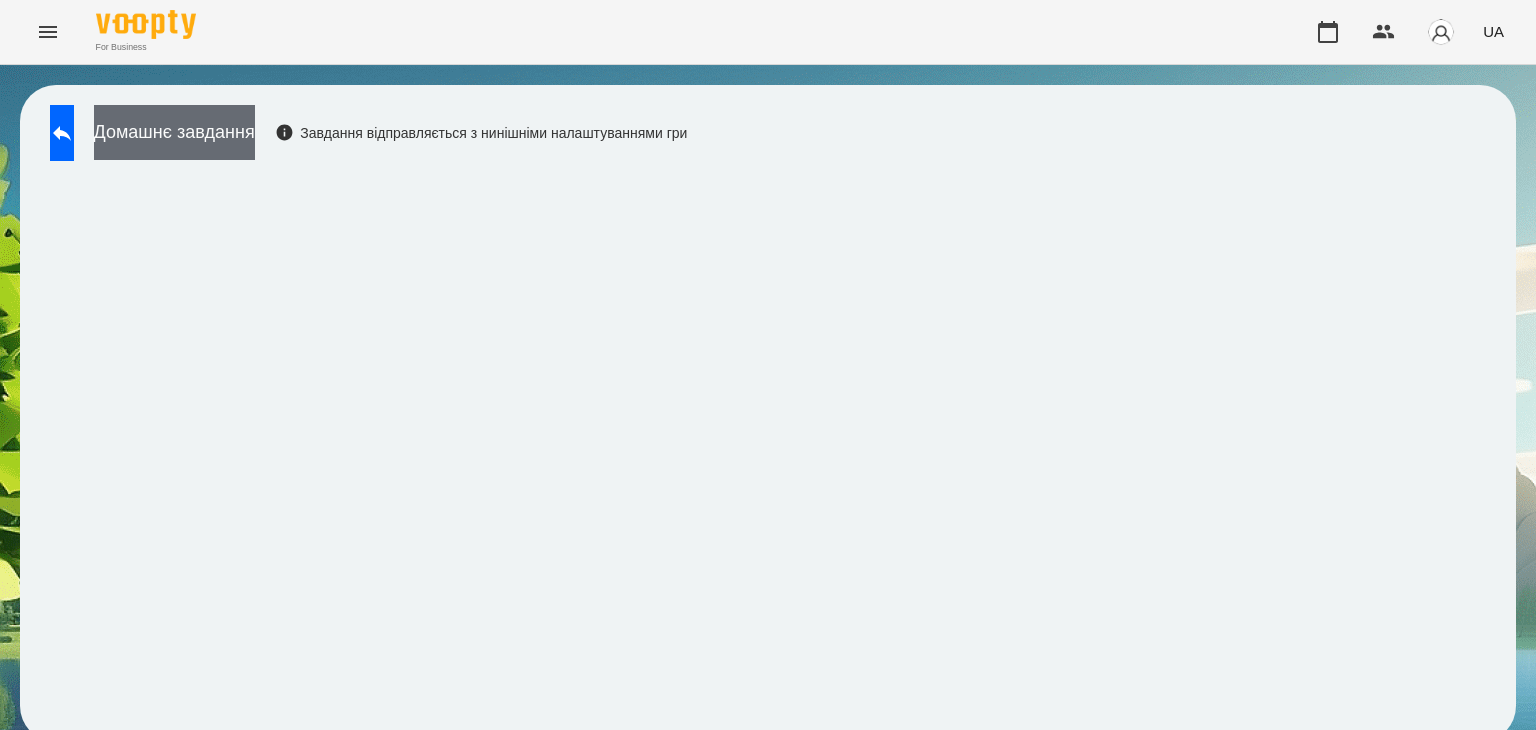 click on "Домашнє завдання" at bounding box center (174, 132) 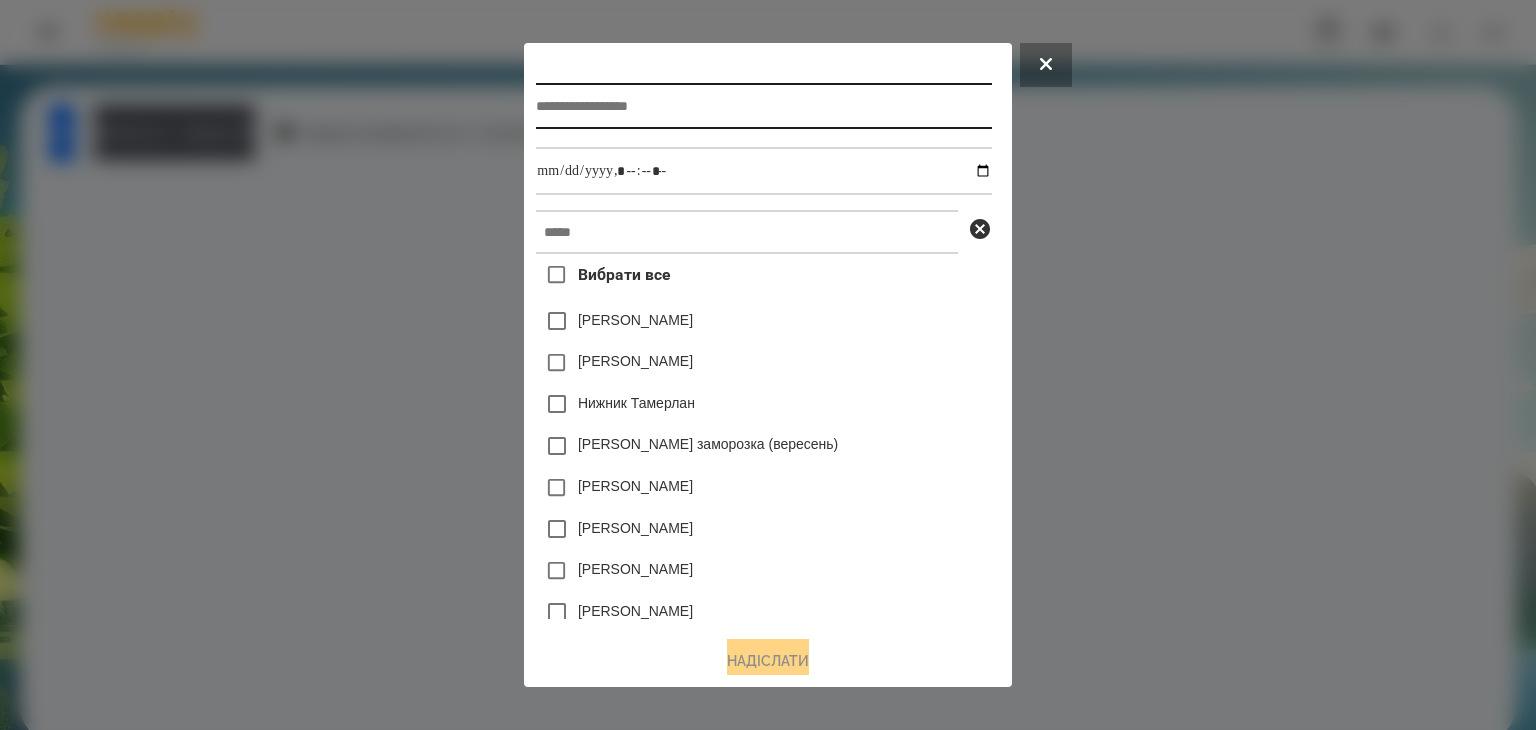 click at bounding box center [763, 106] 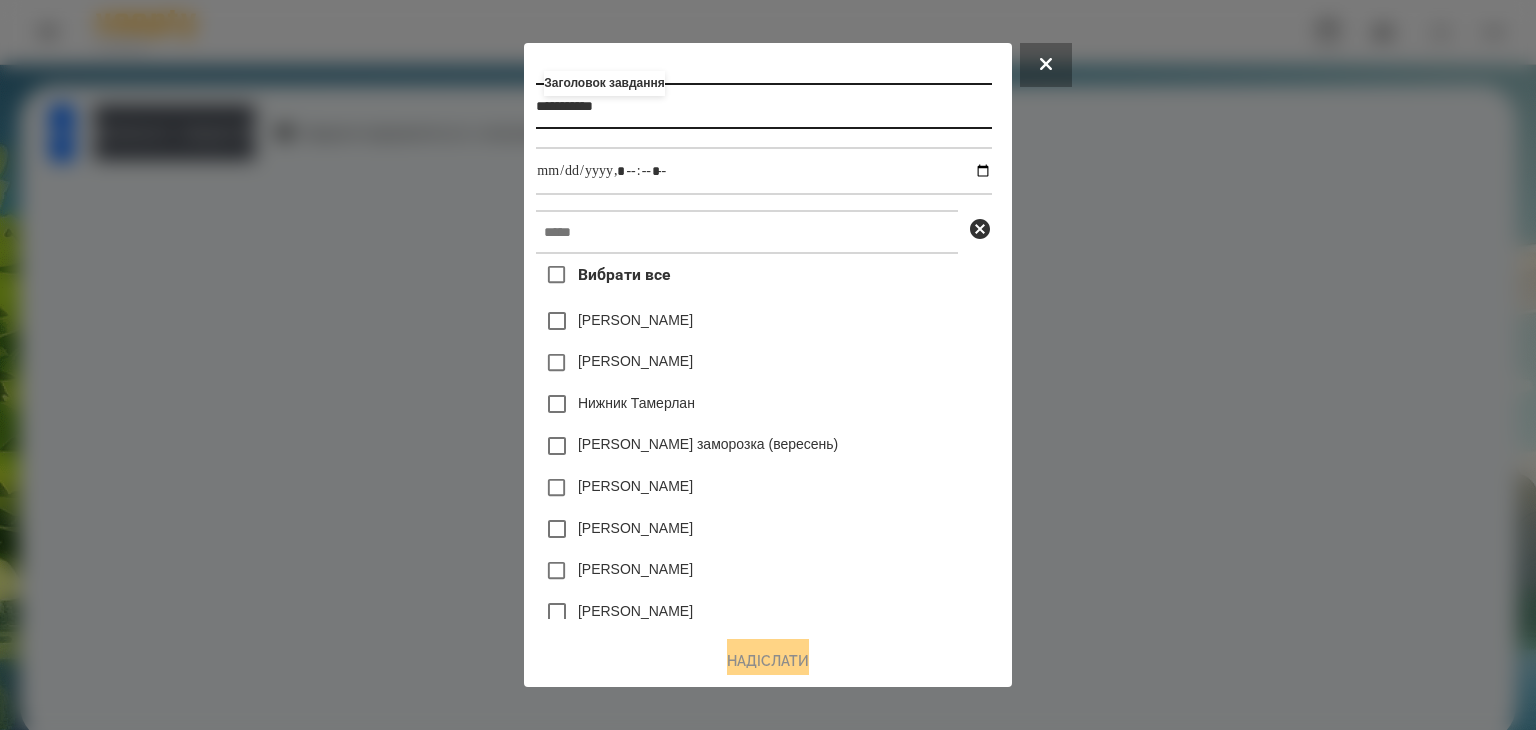 type on "**********" 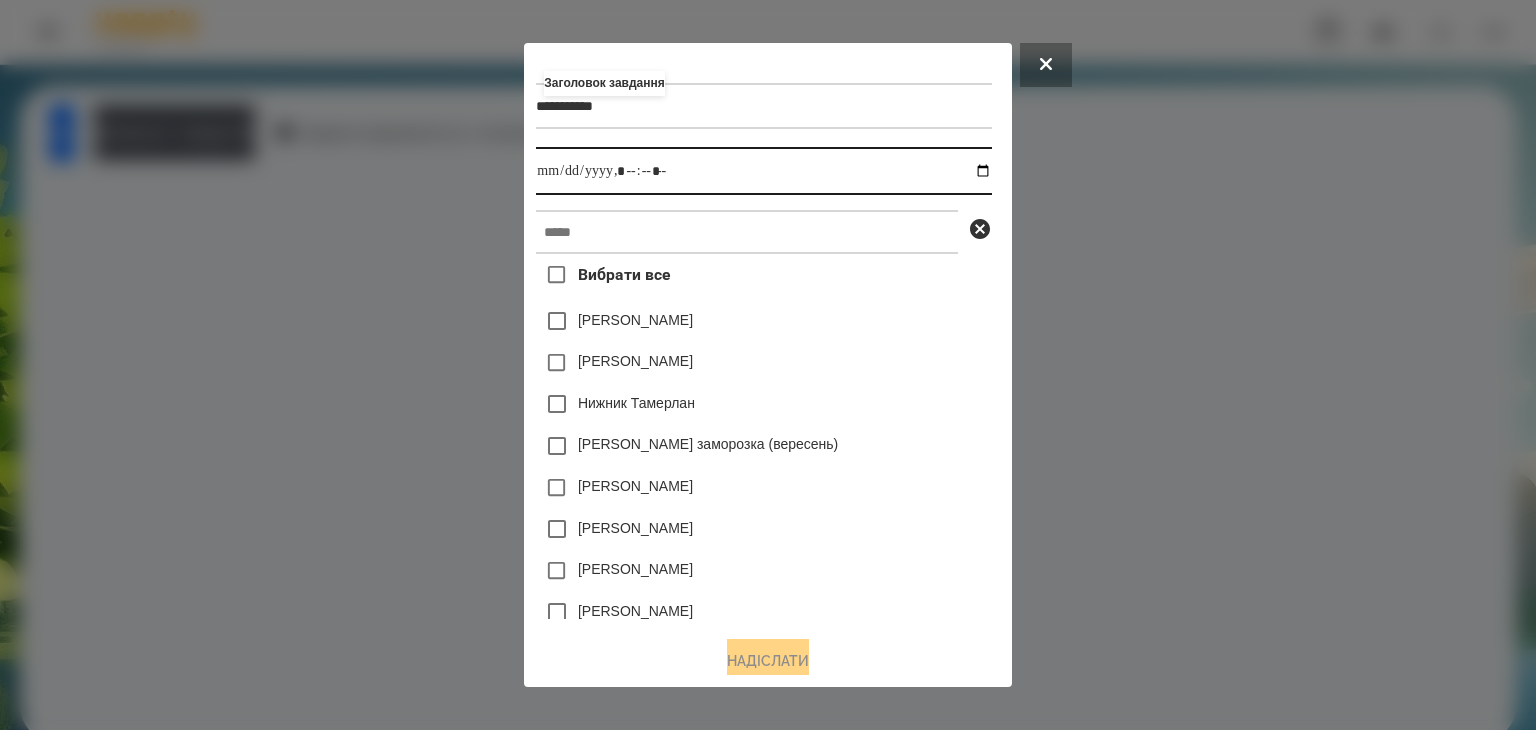click at bounding box center (763, 171) 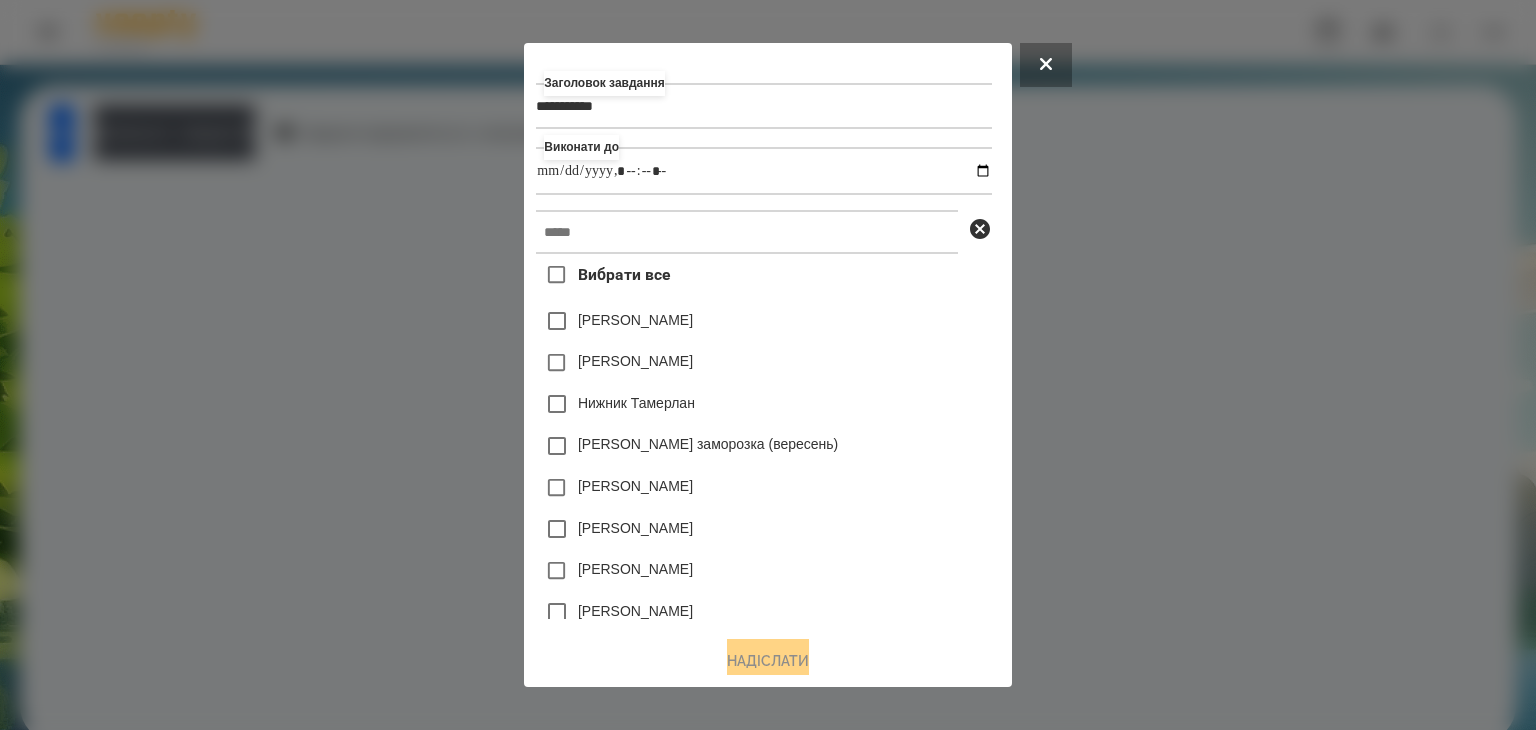 type on "**********" 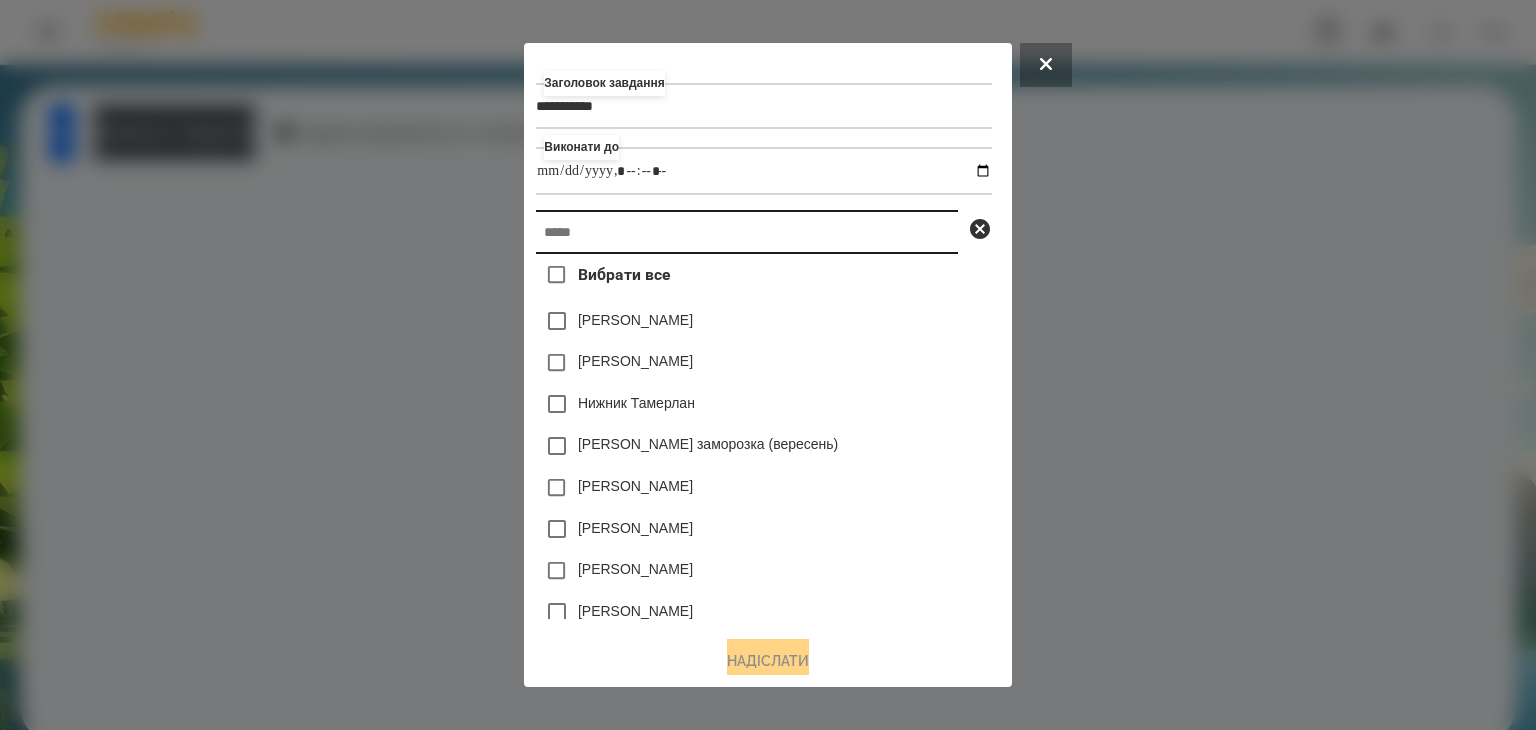 click at bounding box center [747, 232] 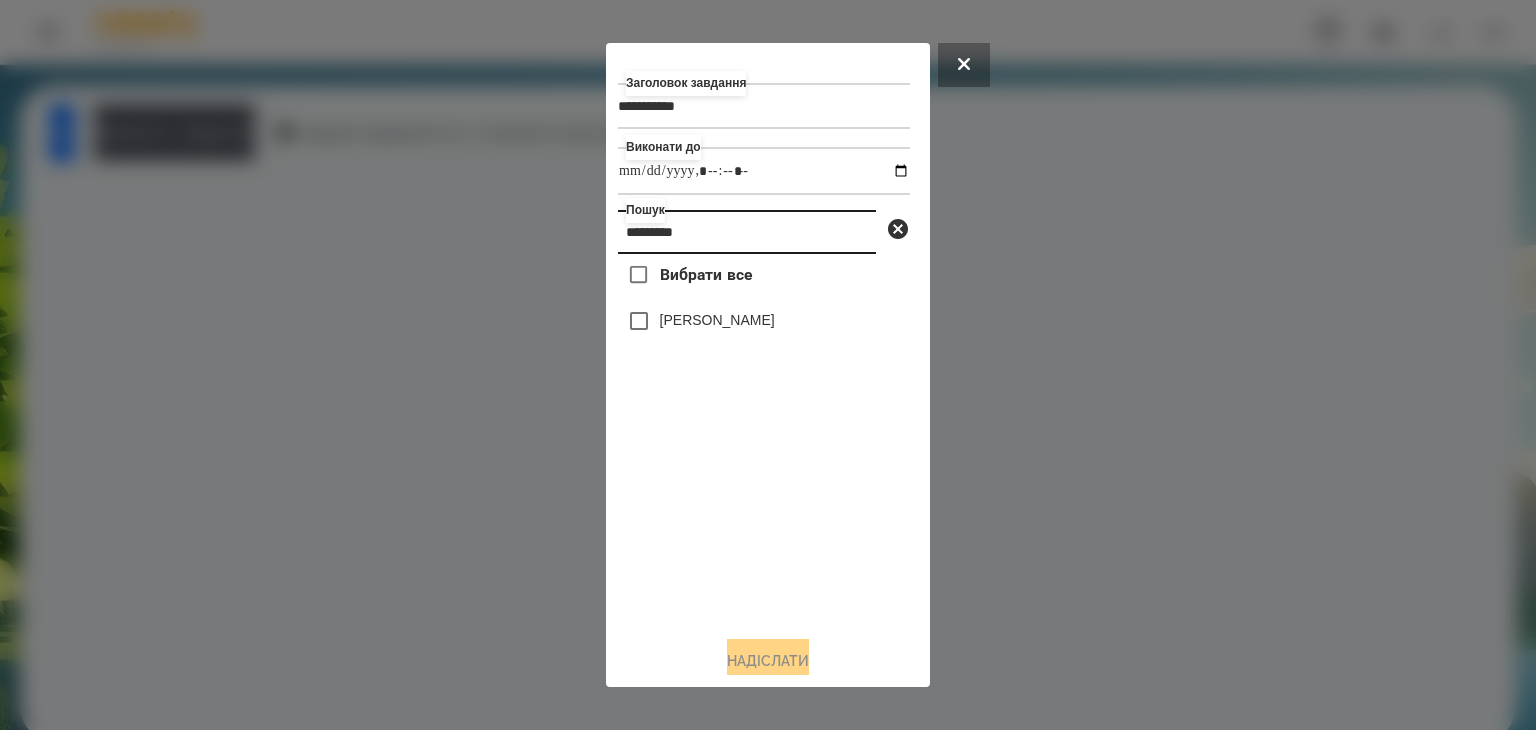 type on "*********" 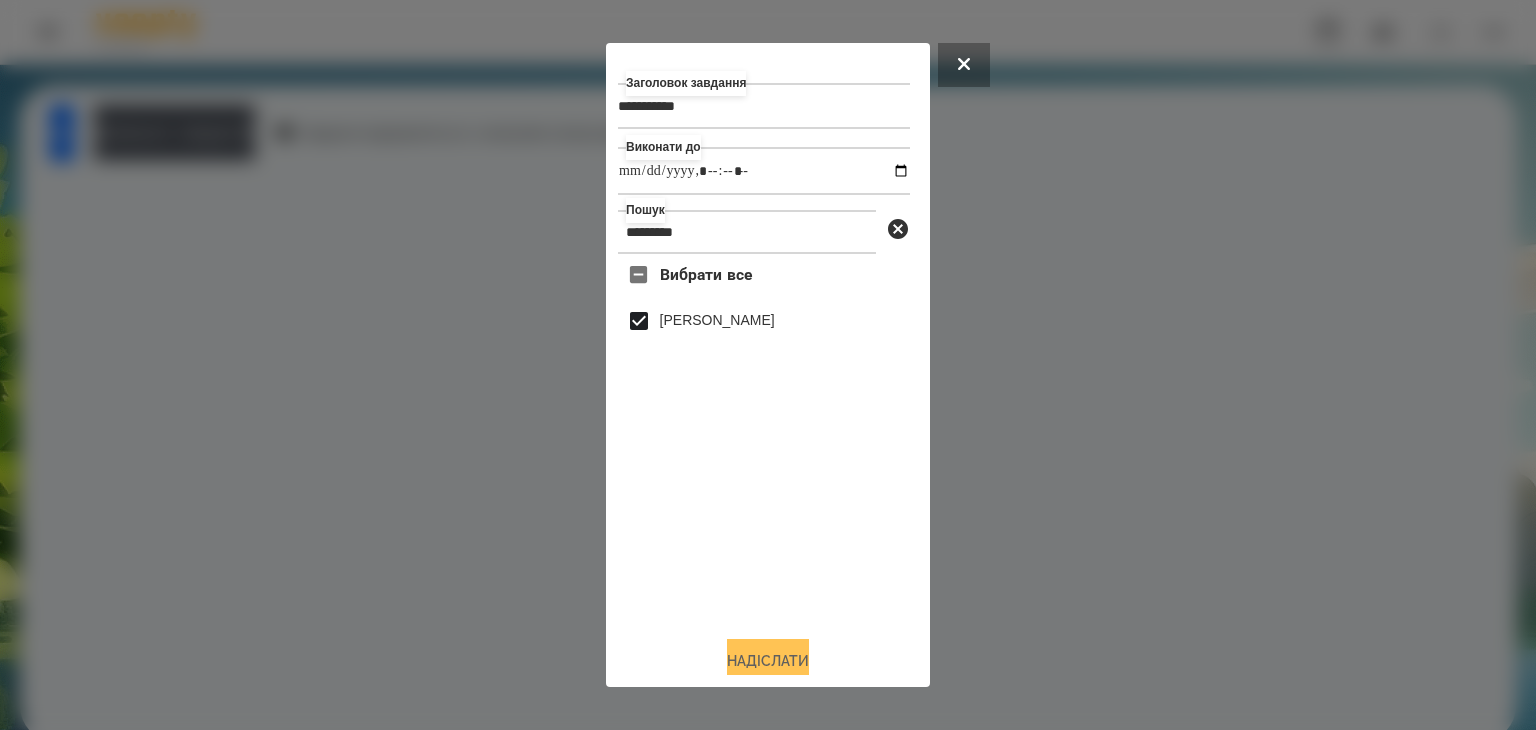 click on "Надіслати" at bounding box center [768, 661] 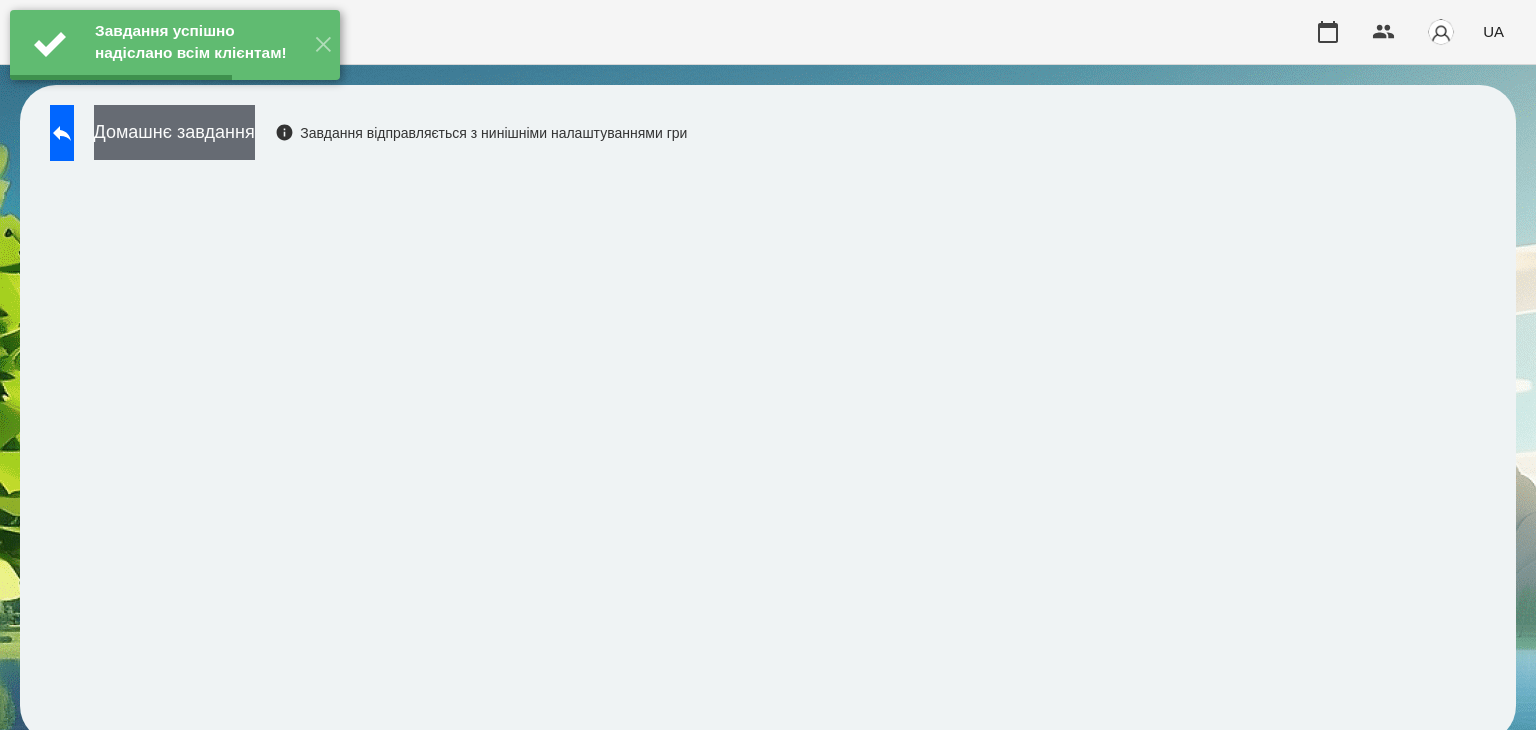 click on "Домашнє завдання" at bounding box center (174, 132) 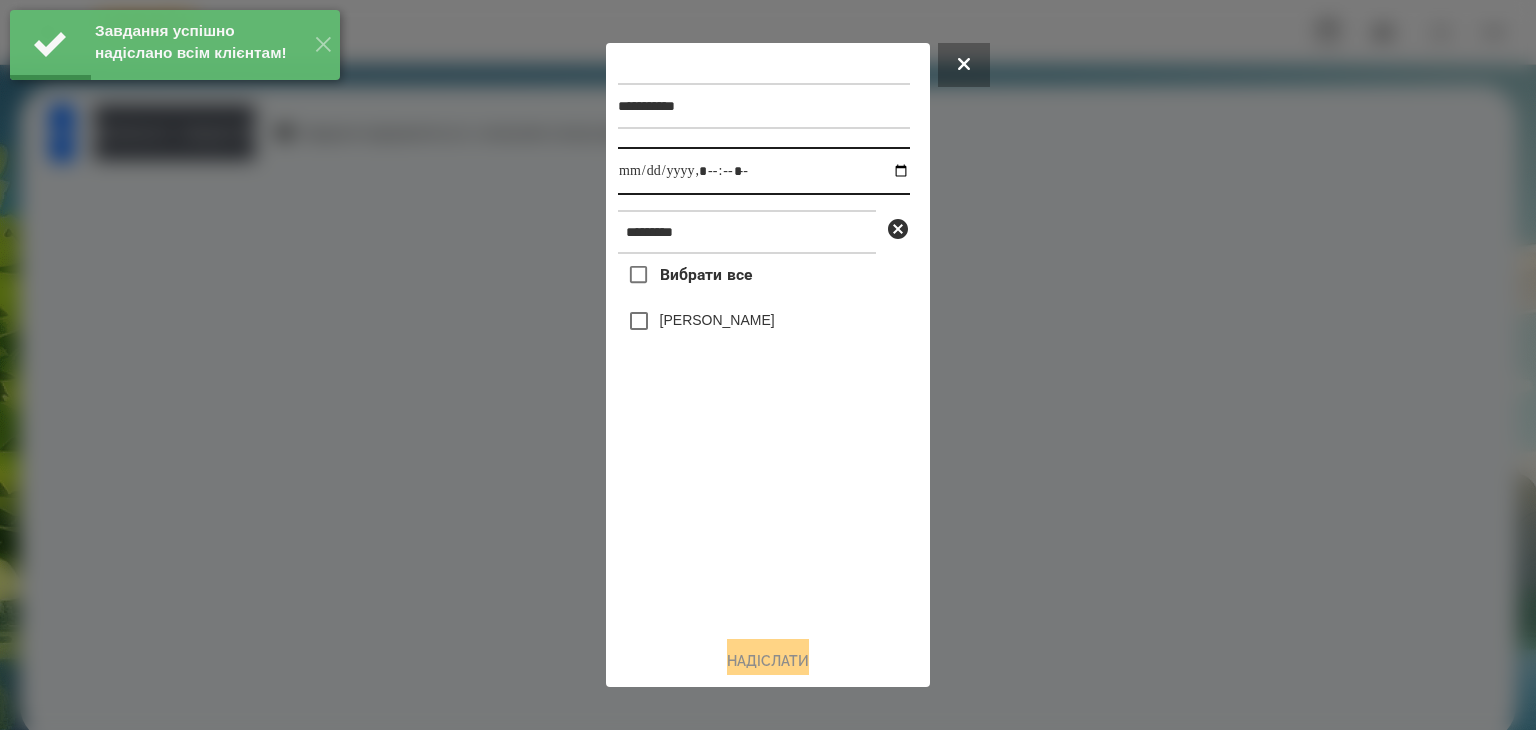 click at bounding box center [764, 171] 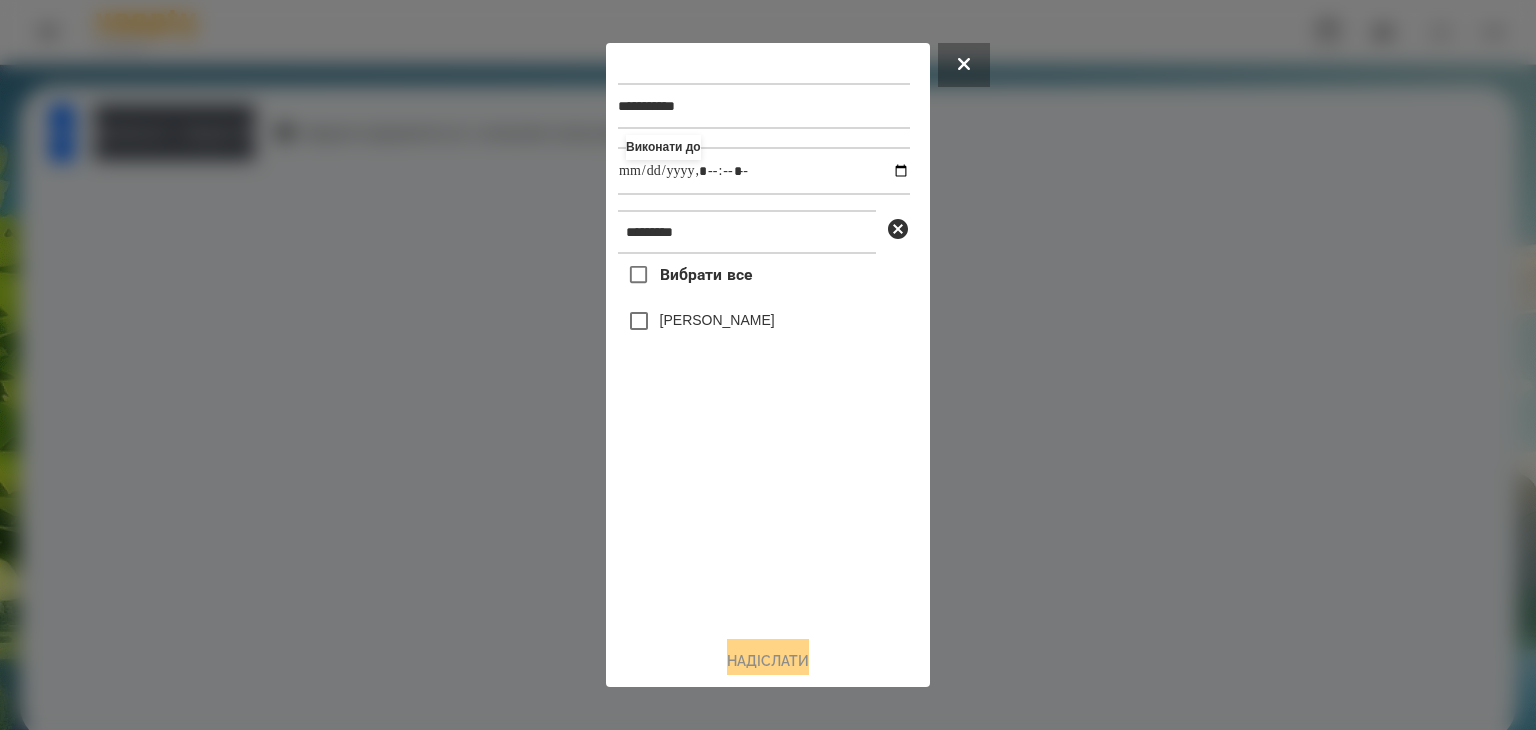 type on "**********" 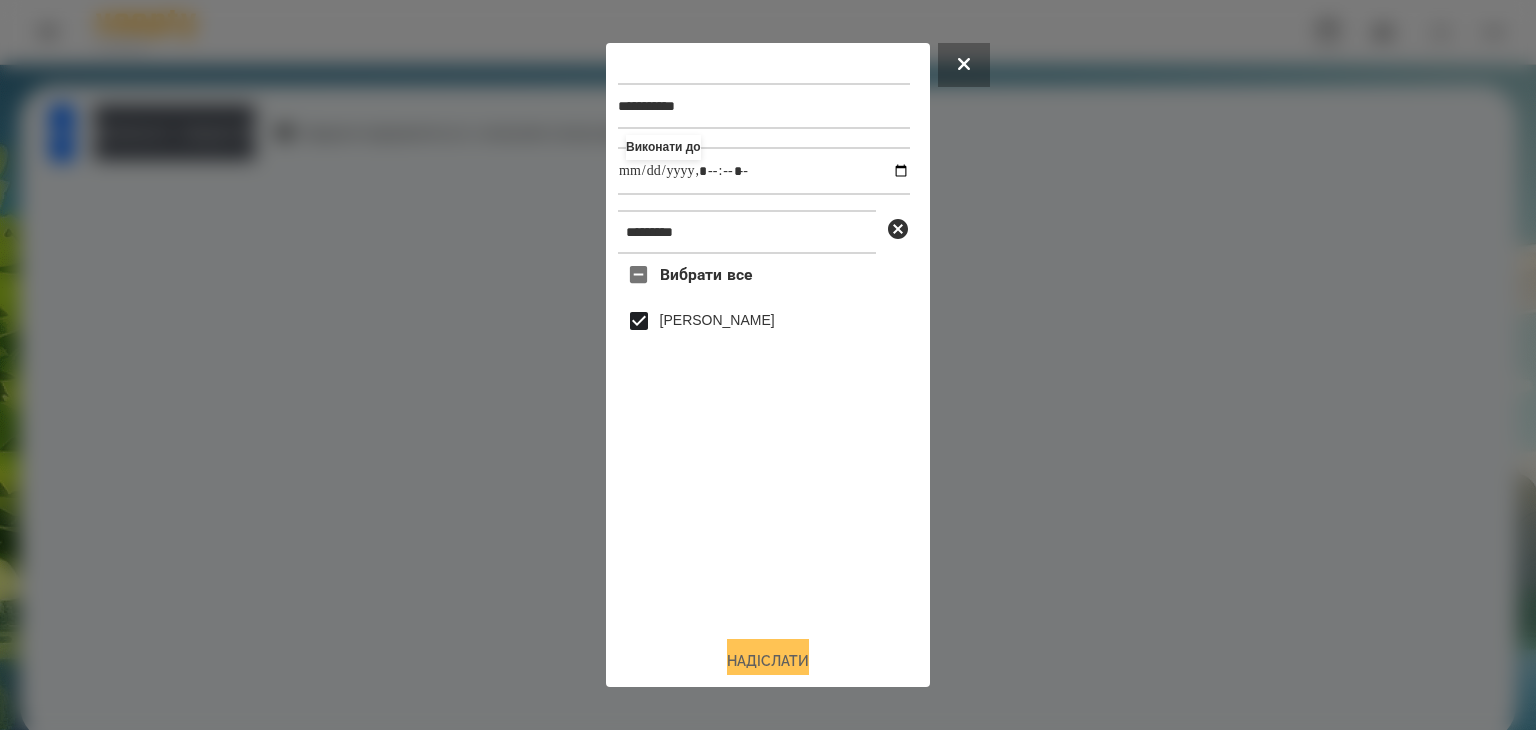 click on "Надіслати" at bounding box center [768, 661] 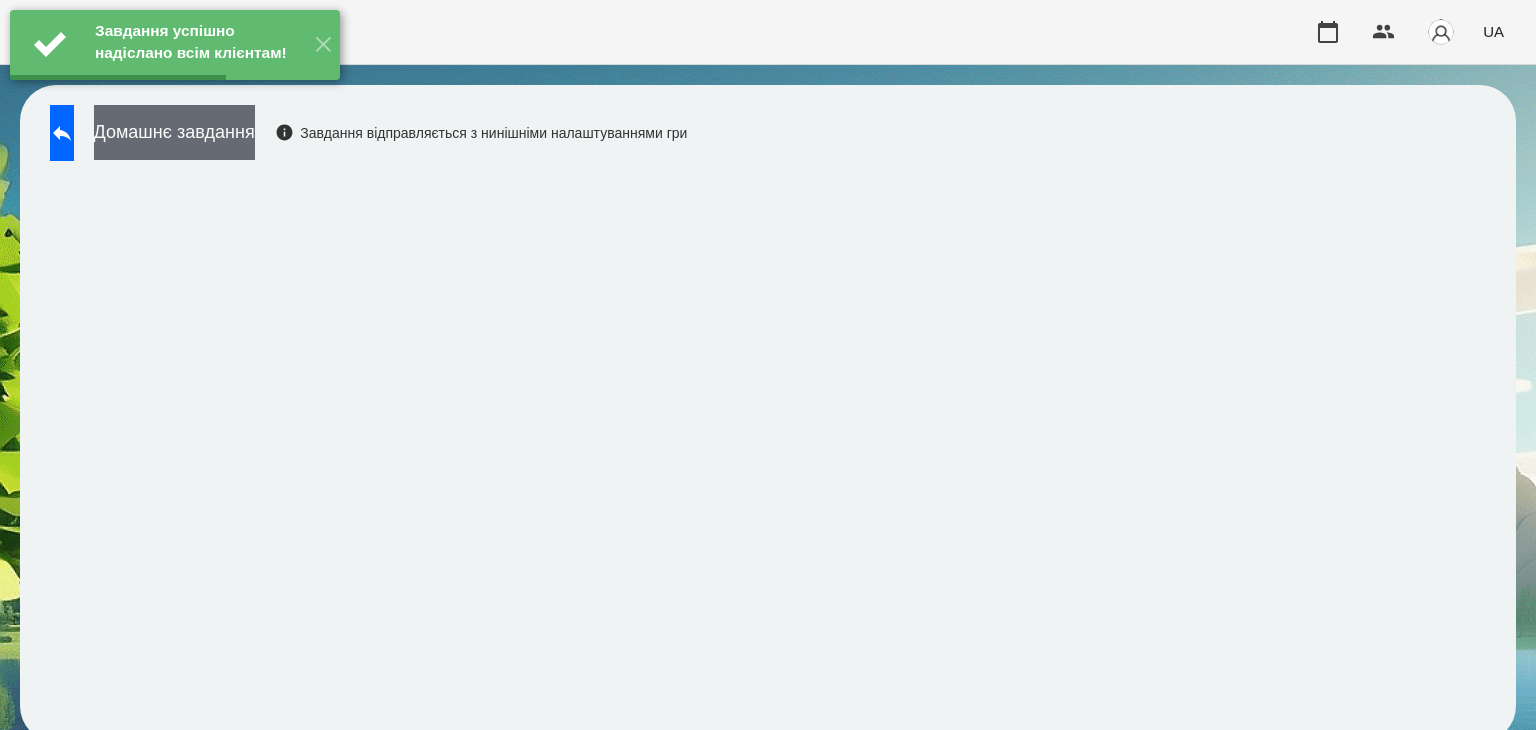 click on "Домашнє завдання" at bounding box center (174, 132) 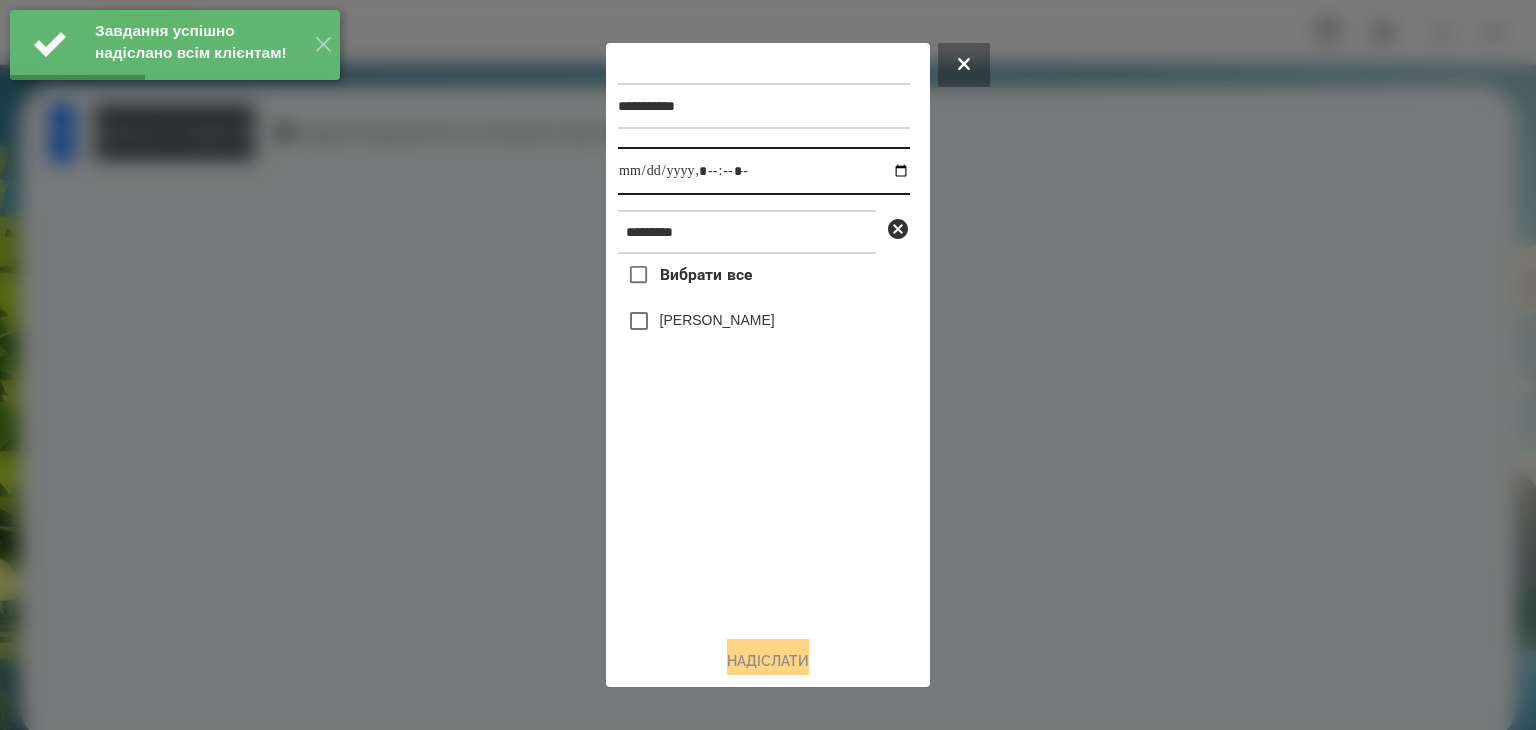 click at bounding box center (764, 171) 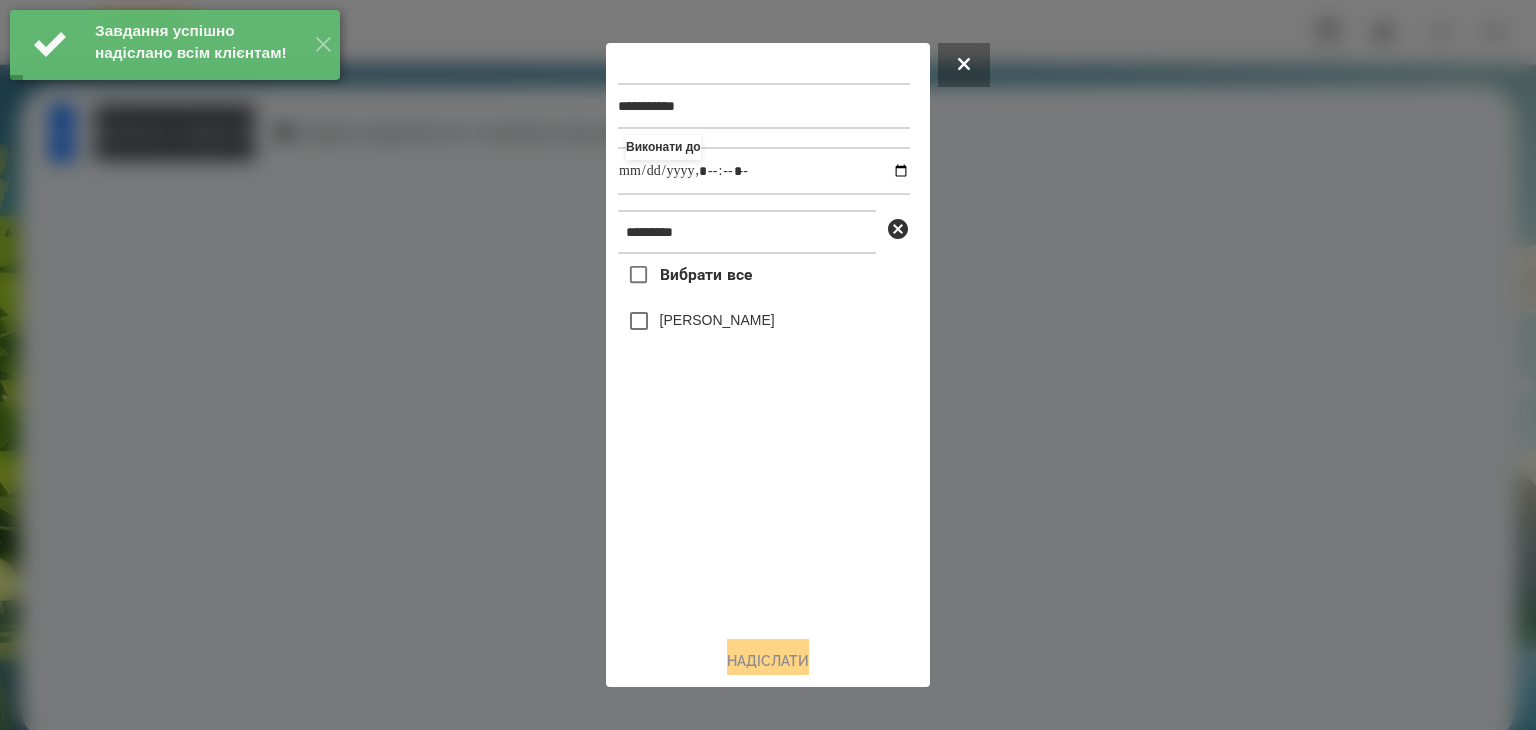 type on "**********" 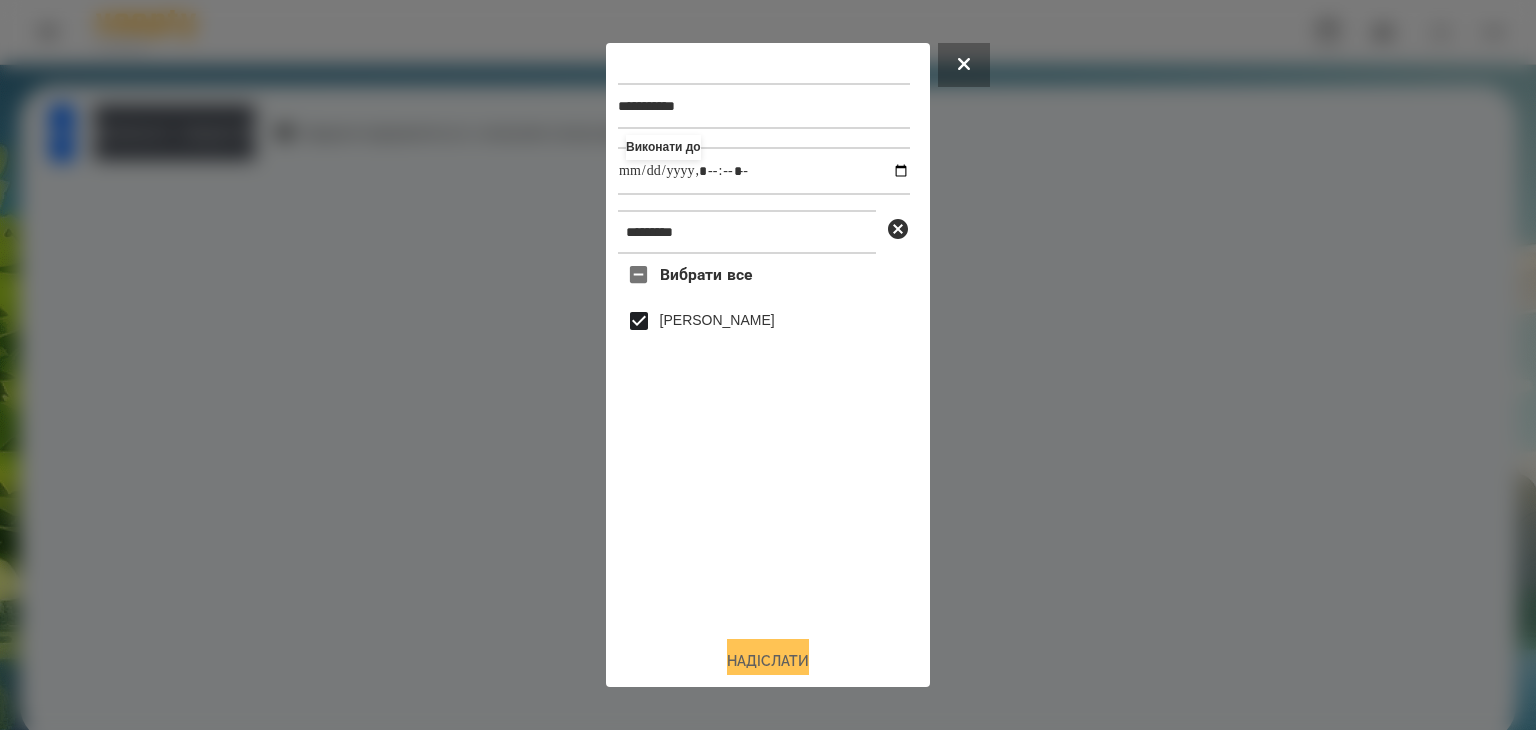 click on "Надіслати" at bounding box center (768, 661) 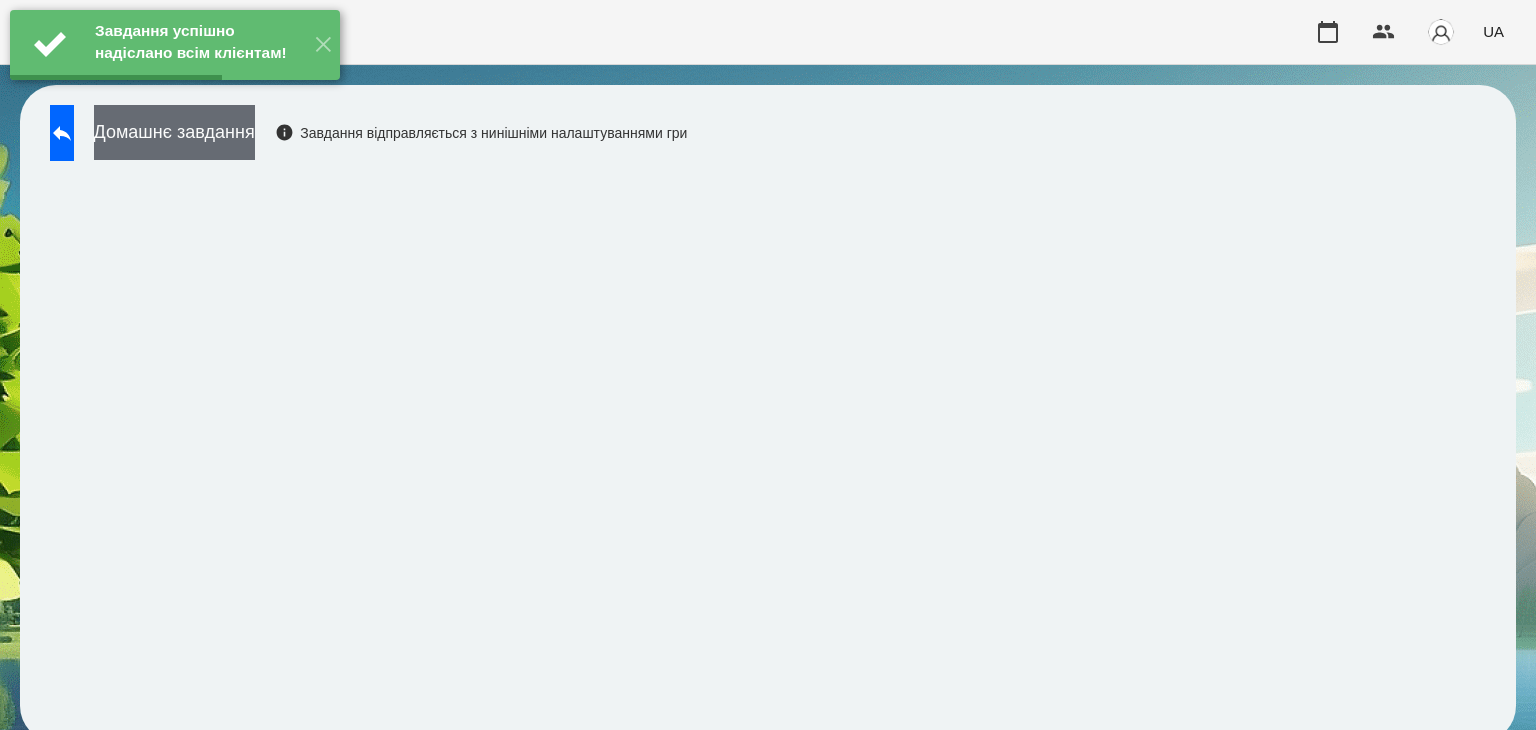 click on "Домашнє завдання" at bounding box center [174, 132] 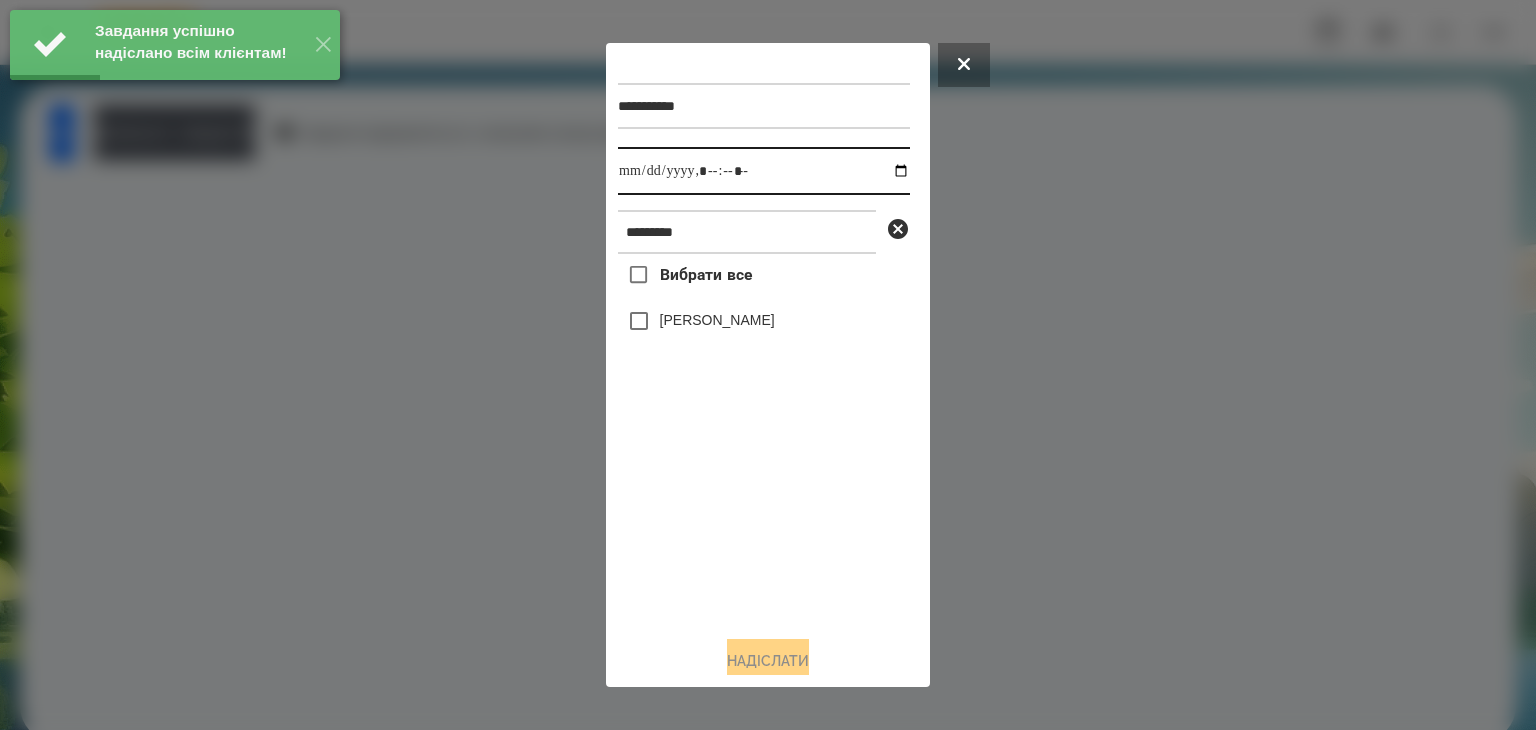 click at bounding box center (764, 171) 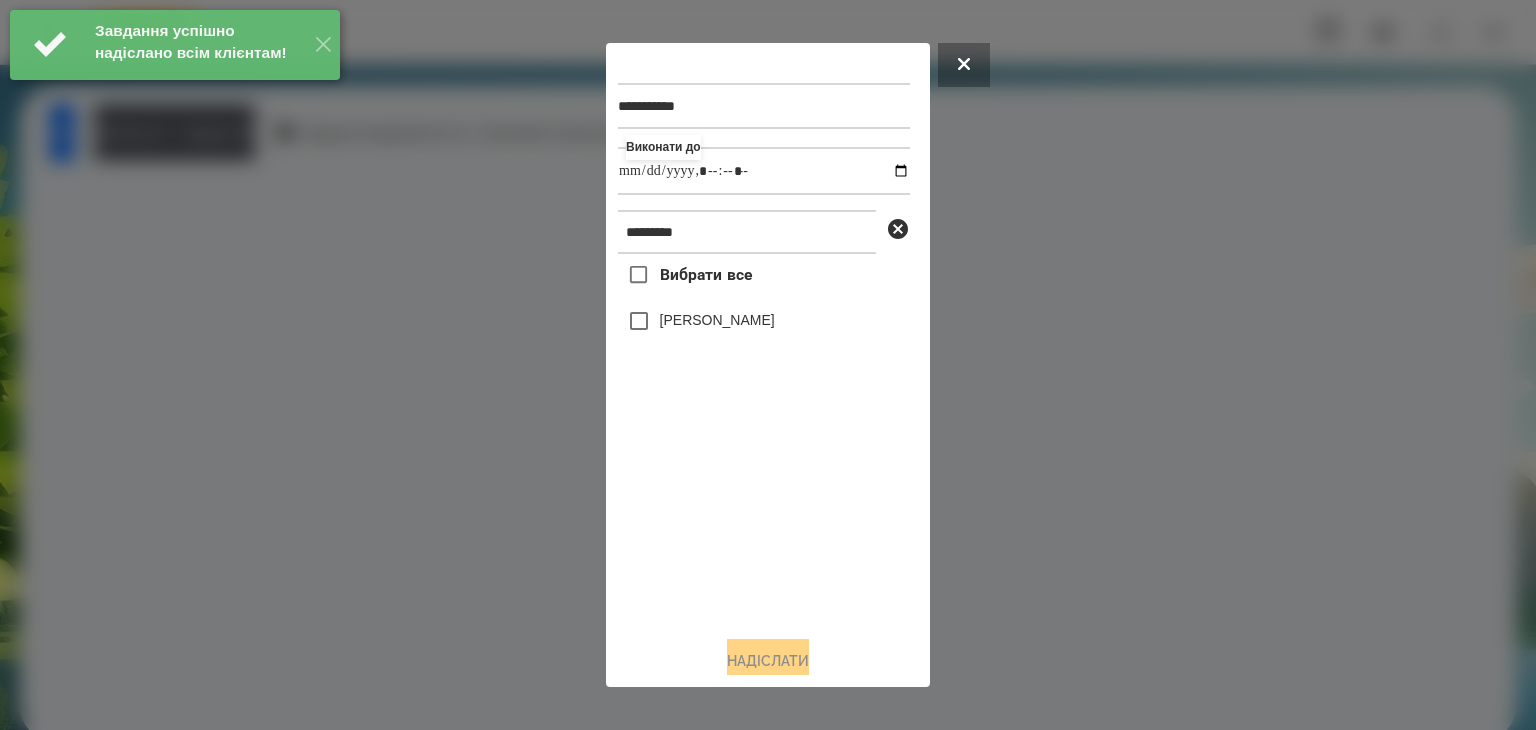 type on "**********" 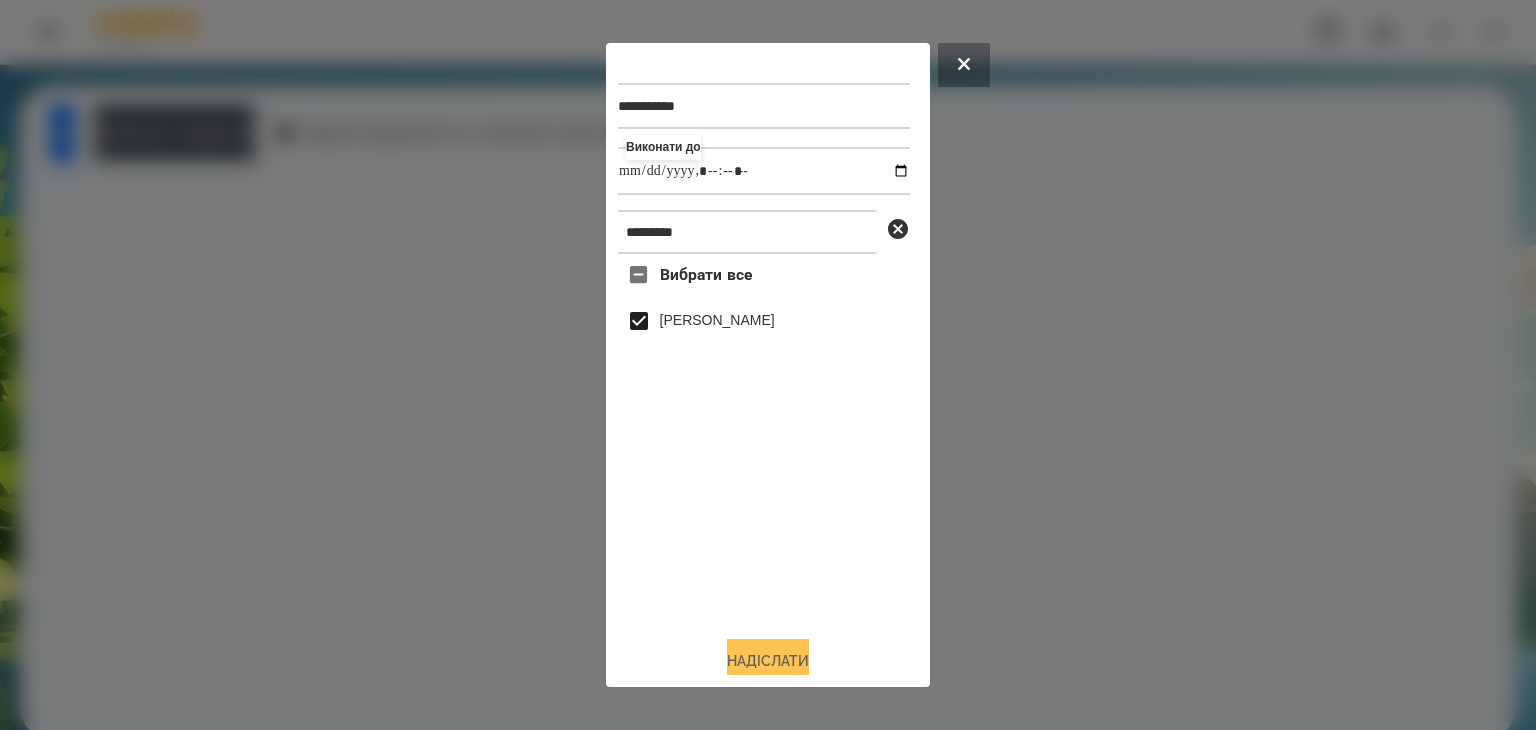 click on "Надіслати" at bounding box center (768, 661) 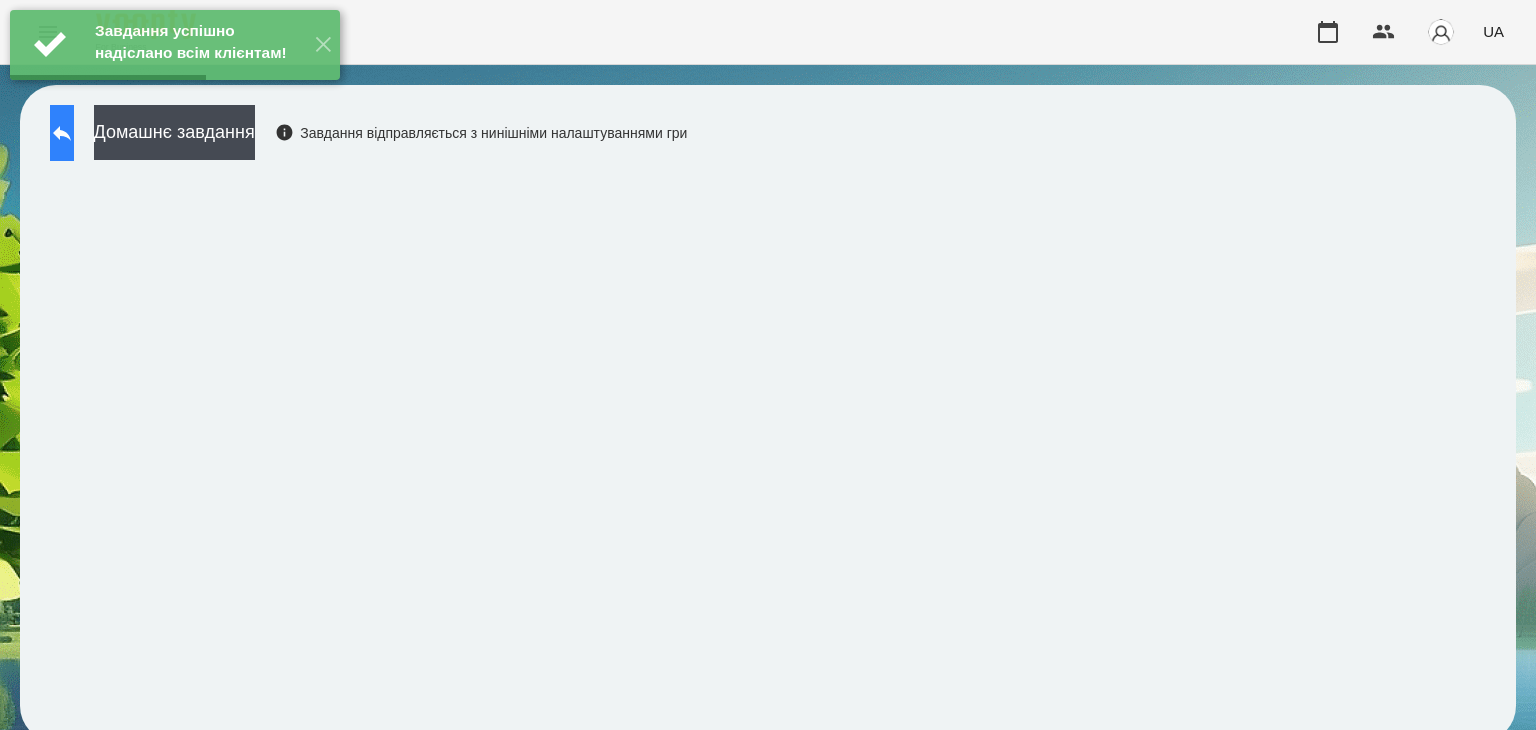 click 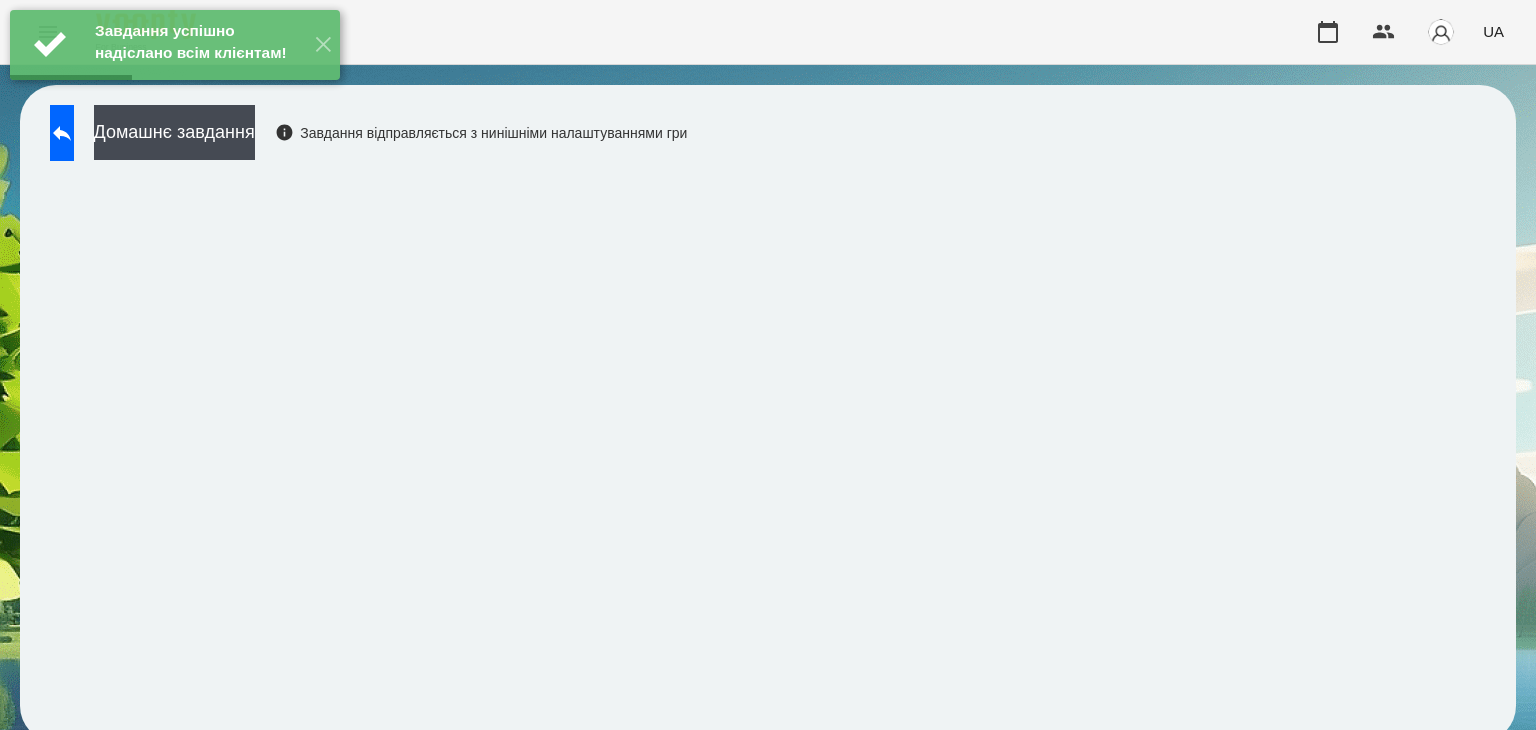 click 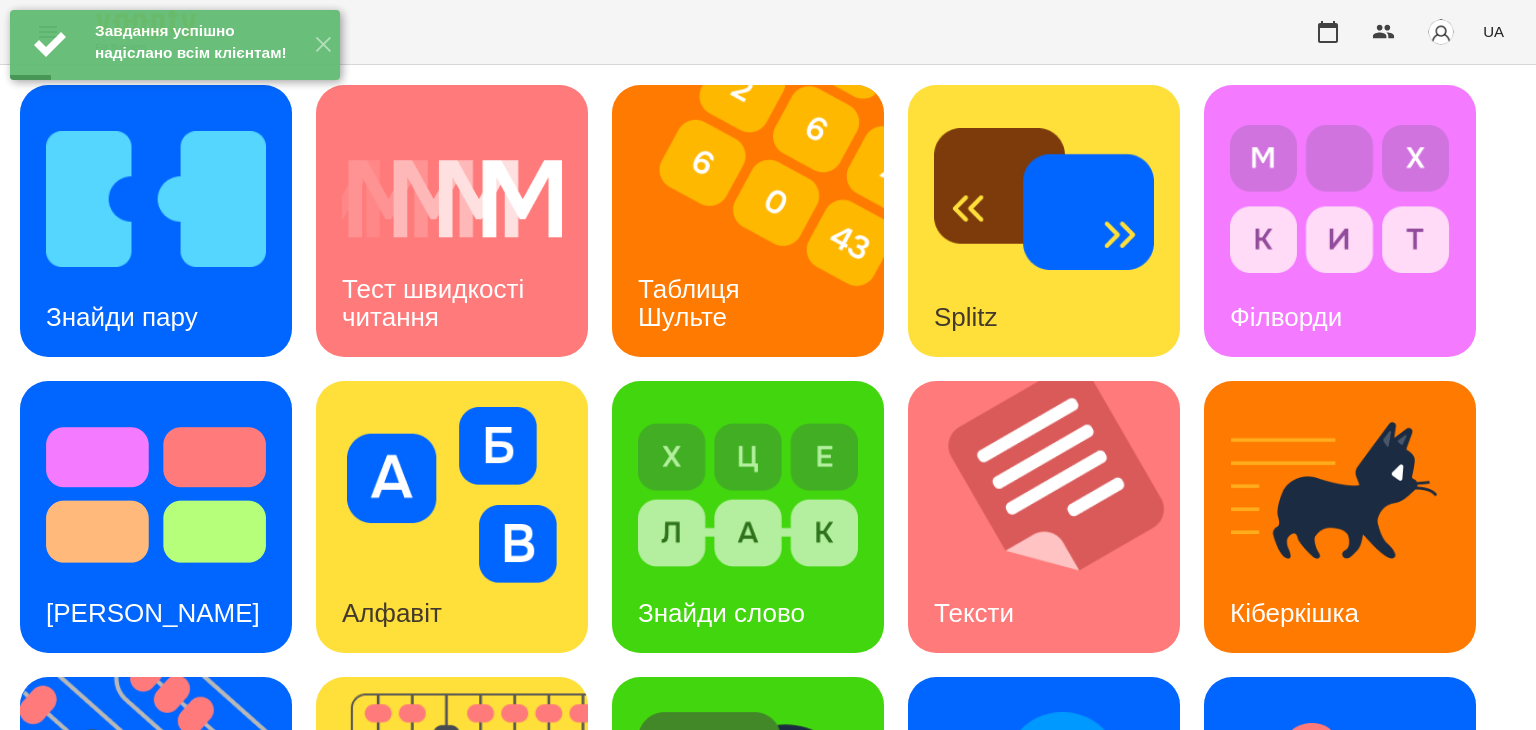 scroll, scrollTop: 200, scrollLeft: 0, axis: vertical 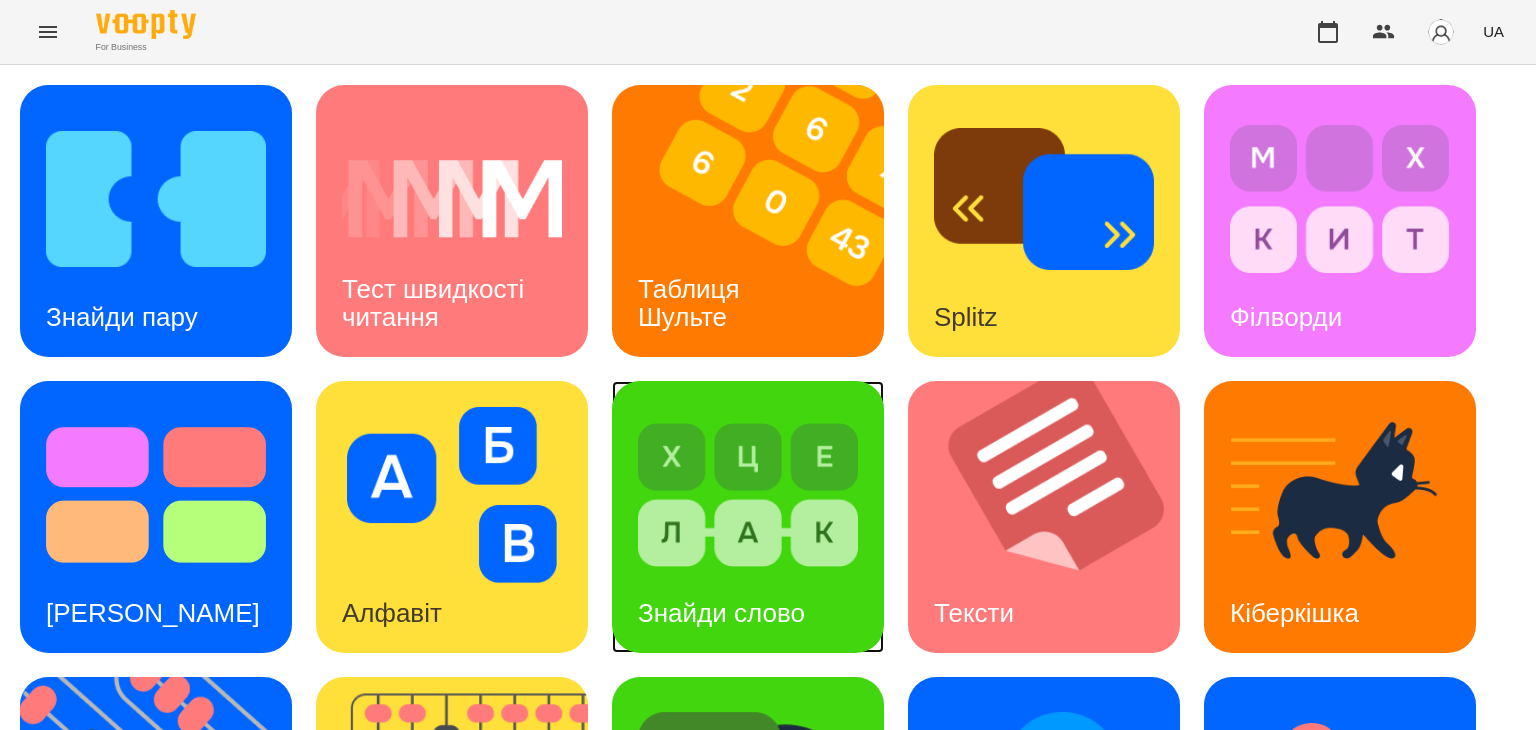 click at bounding box center (748, 495) 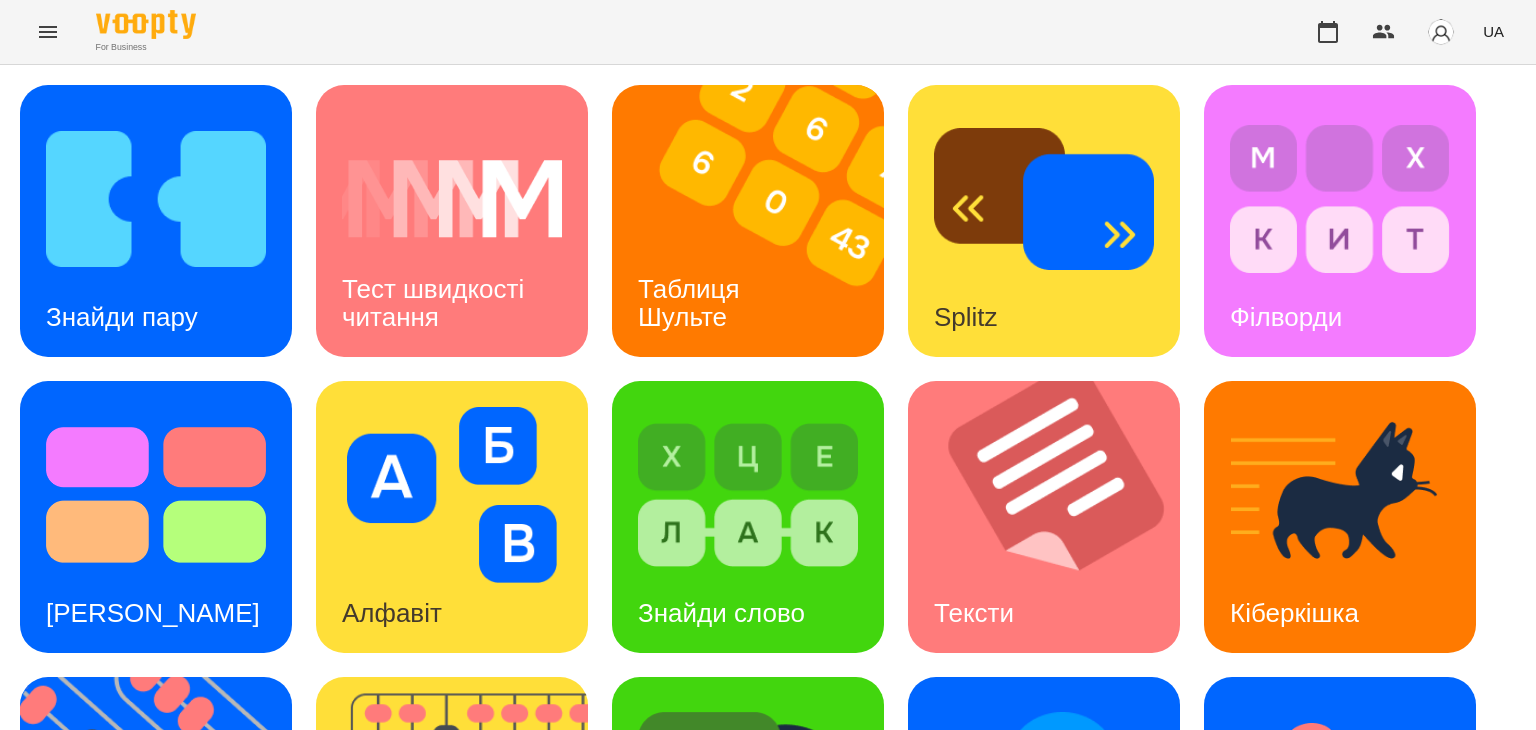 scroll, scrollTop: 0, scrollLeft: 0, axis: both 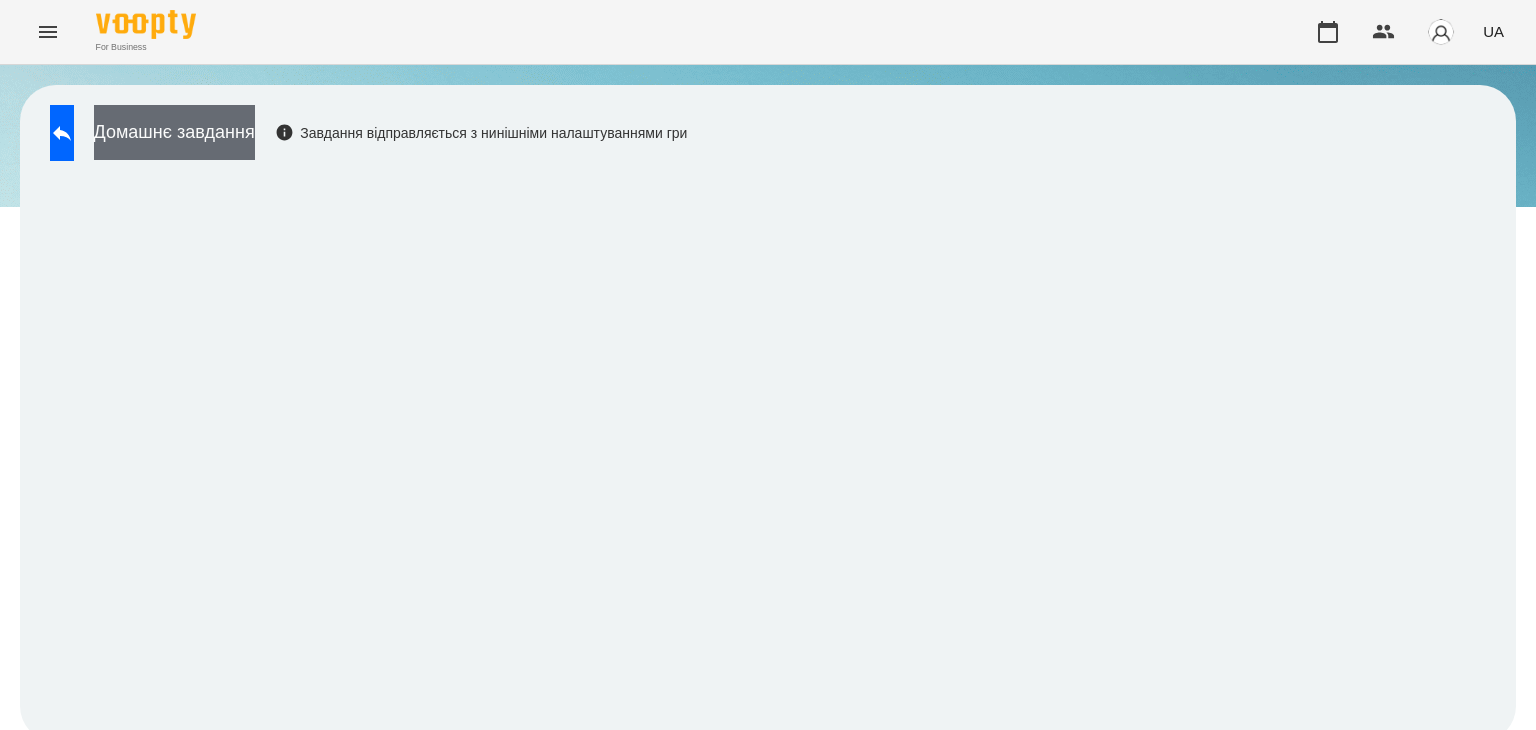 click on "Домашнє завдання" at bounding box center (174, 132) 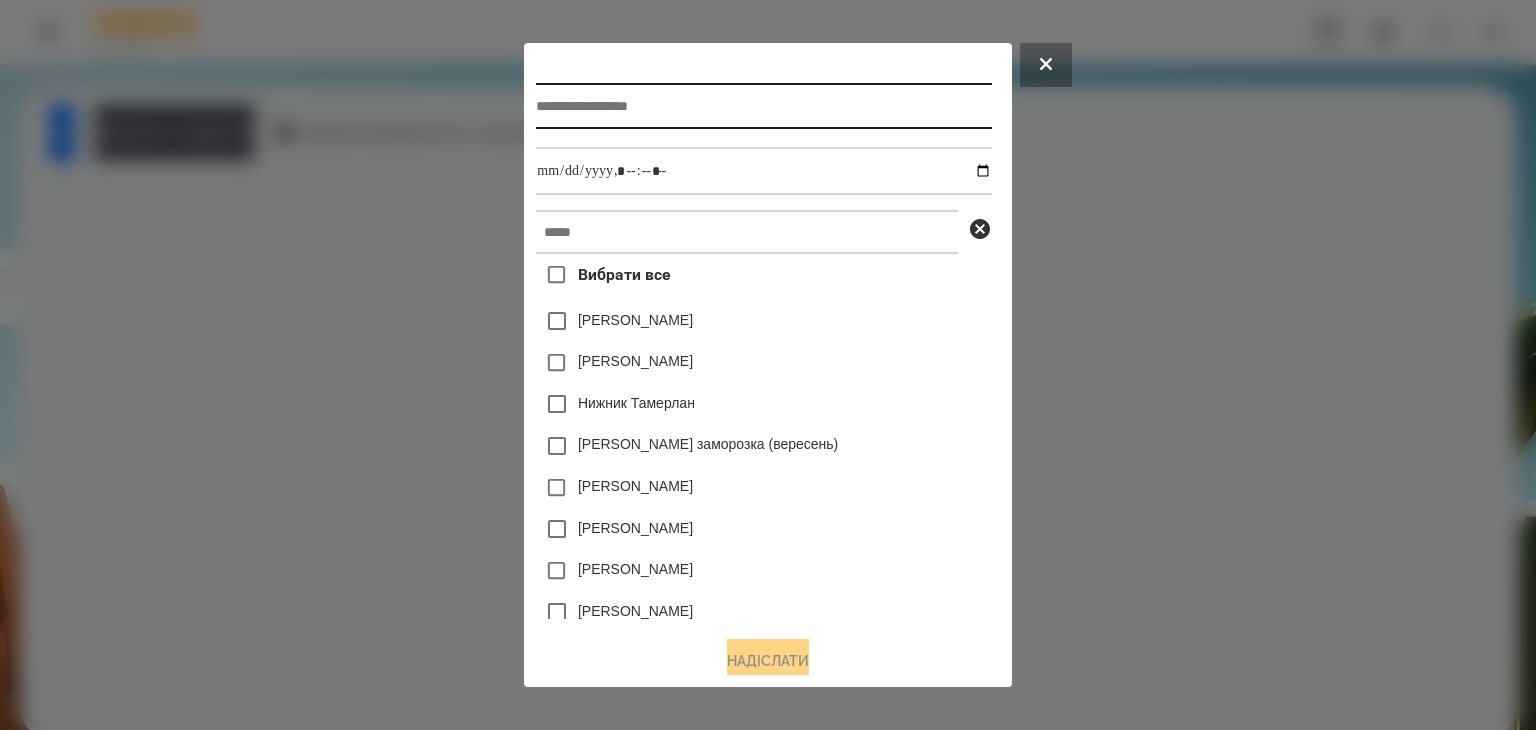 click at bounding box center (763, 106) 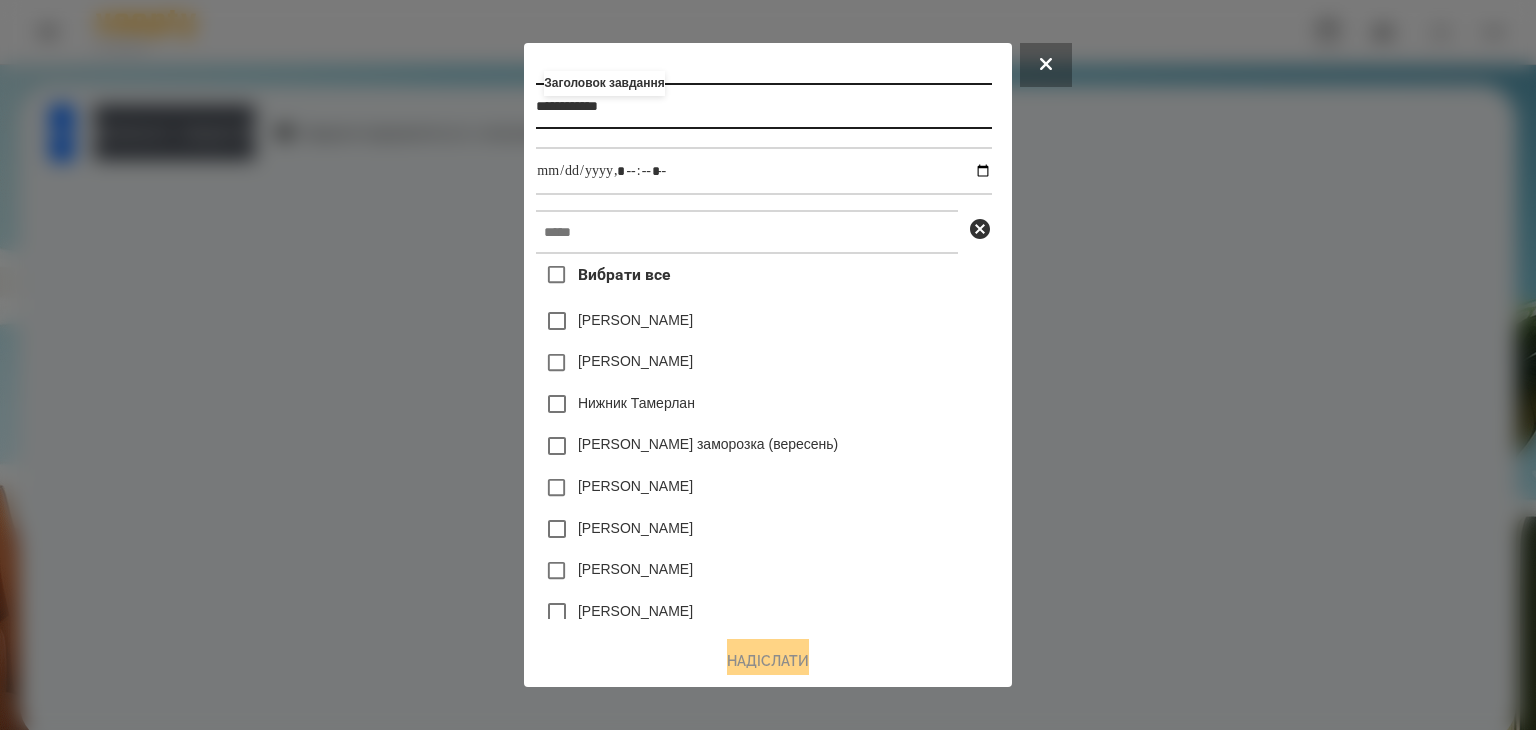 type on "**********" 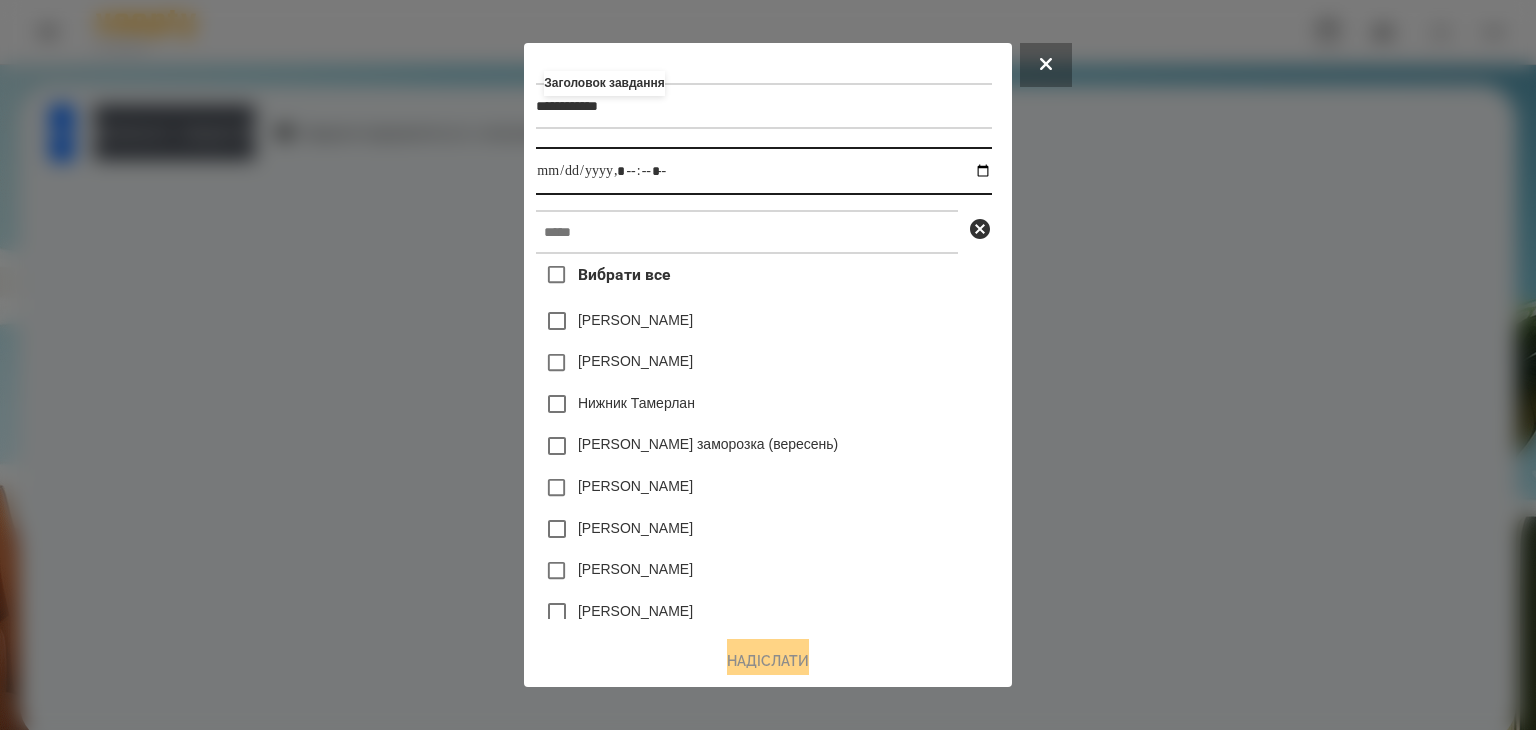 click at bounding box center [763, 171] 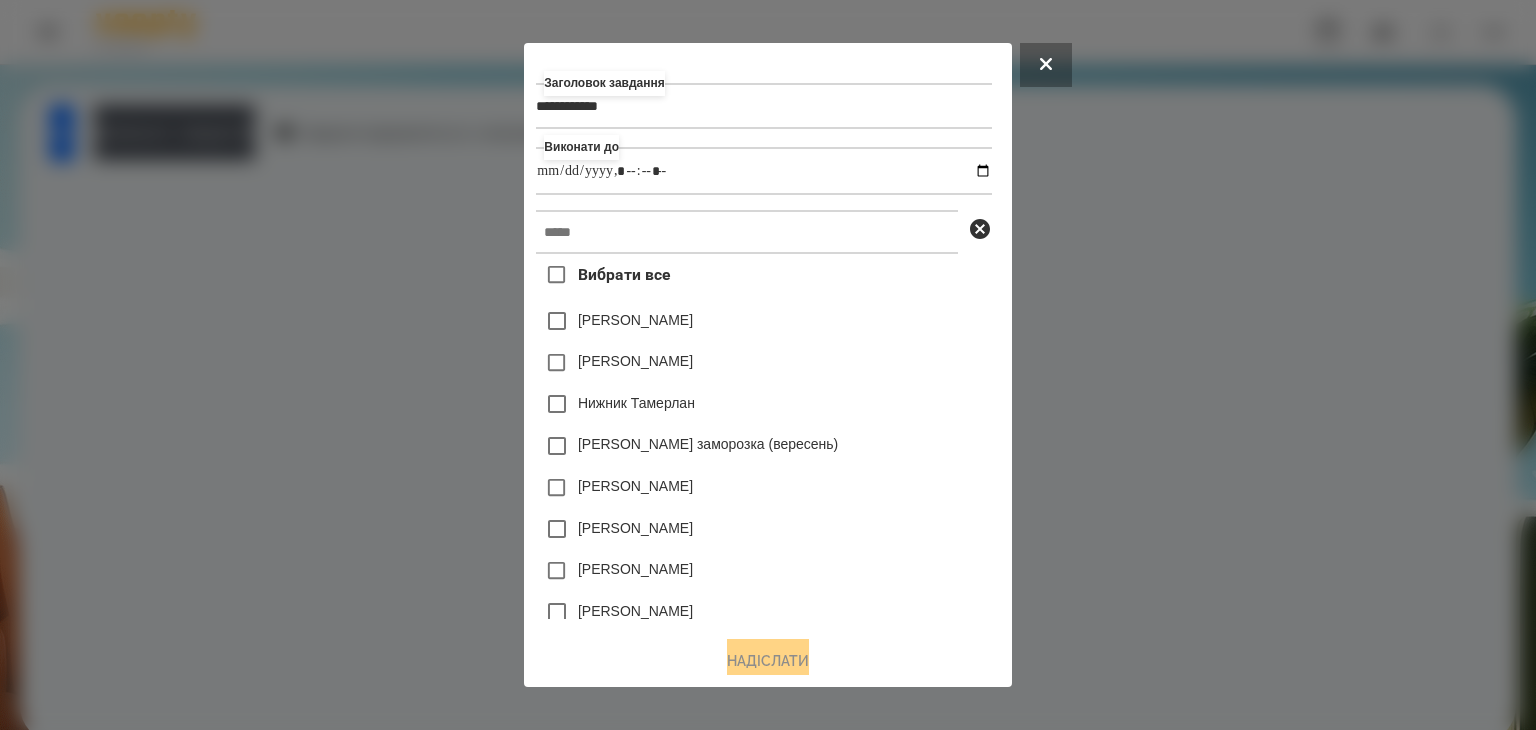 type on "**********" 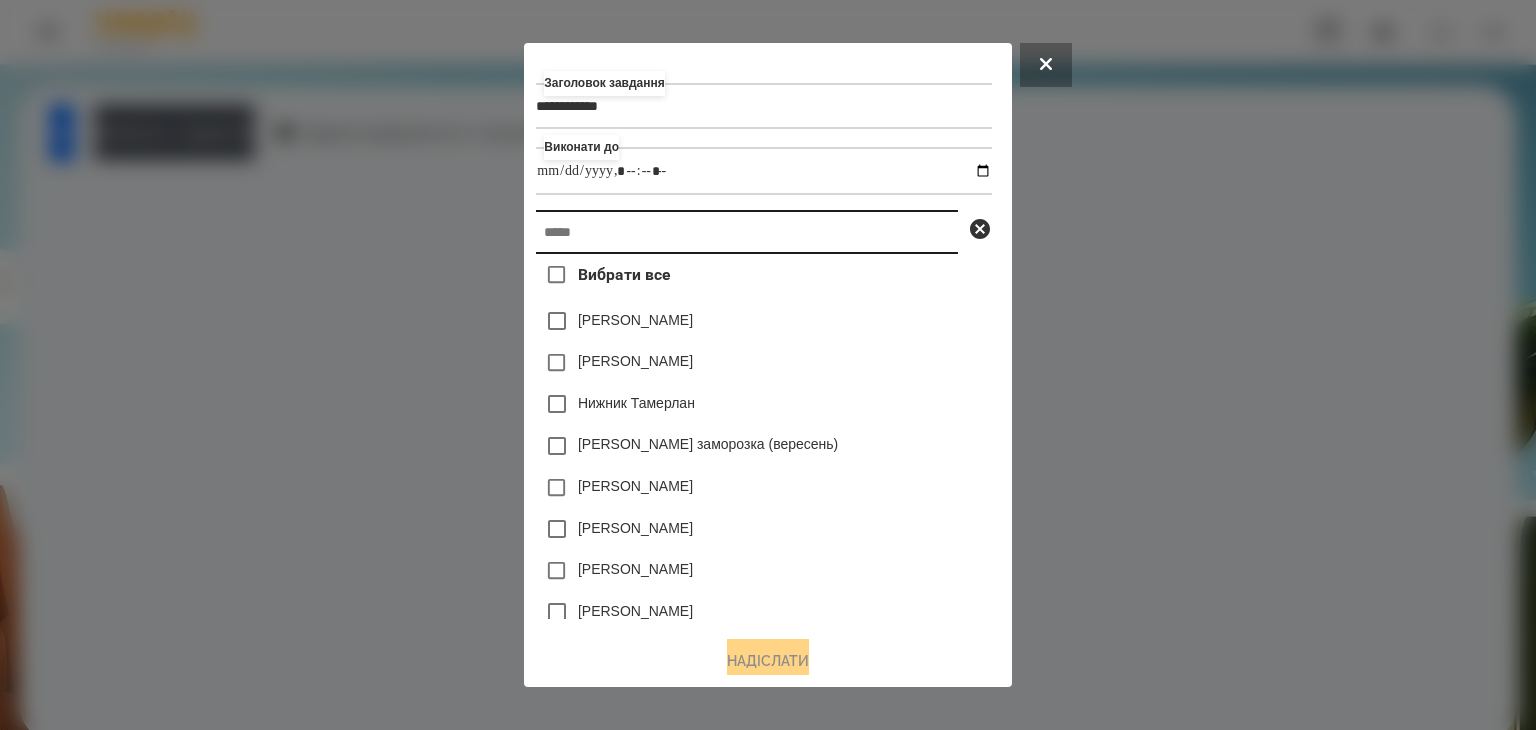 click at bounding box center (747, 232) 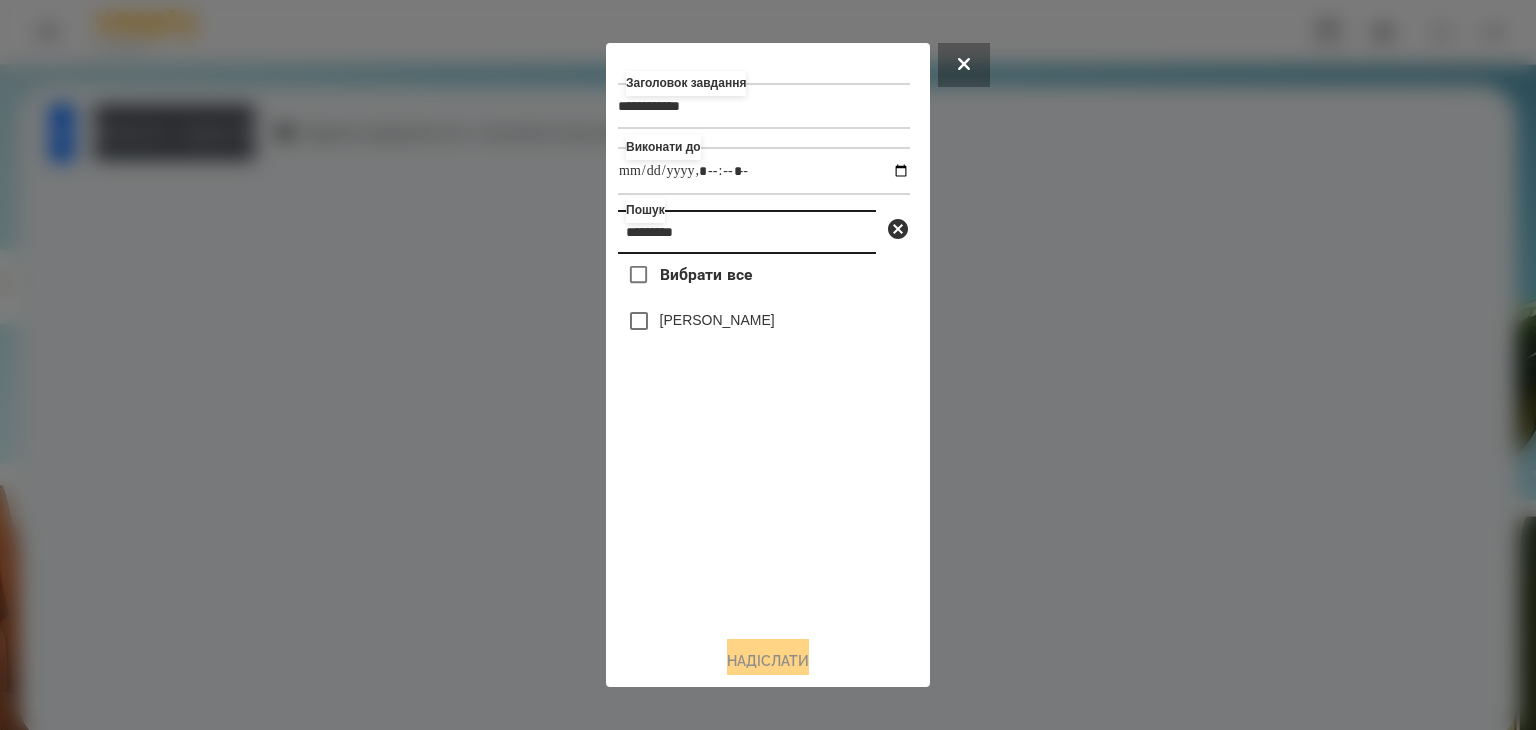 type on "*********" 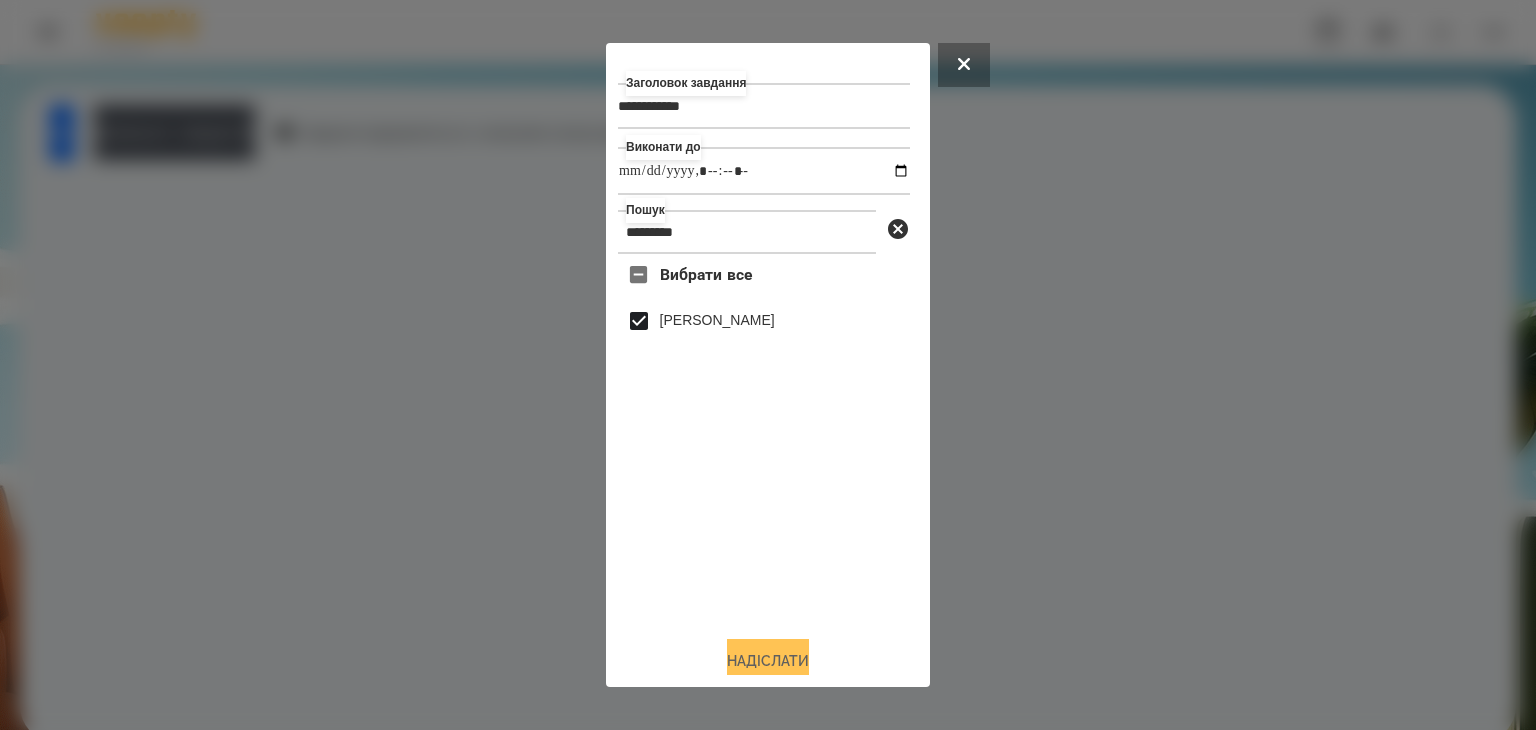 click on "Надіслати" at bounding box center (768, 661) 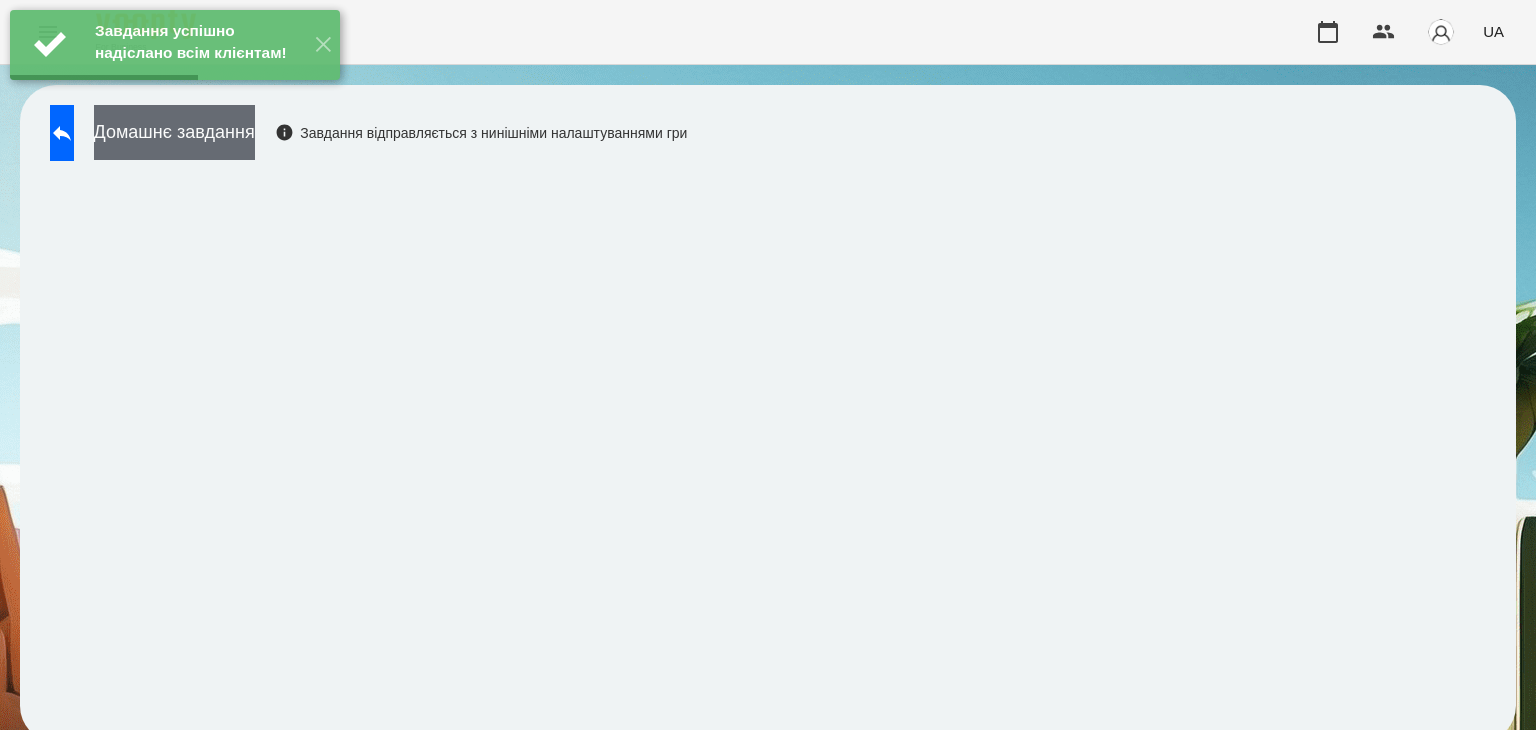 click on "Домашнє завдання" at bounding box center [174, 132] 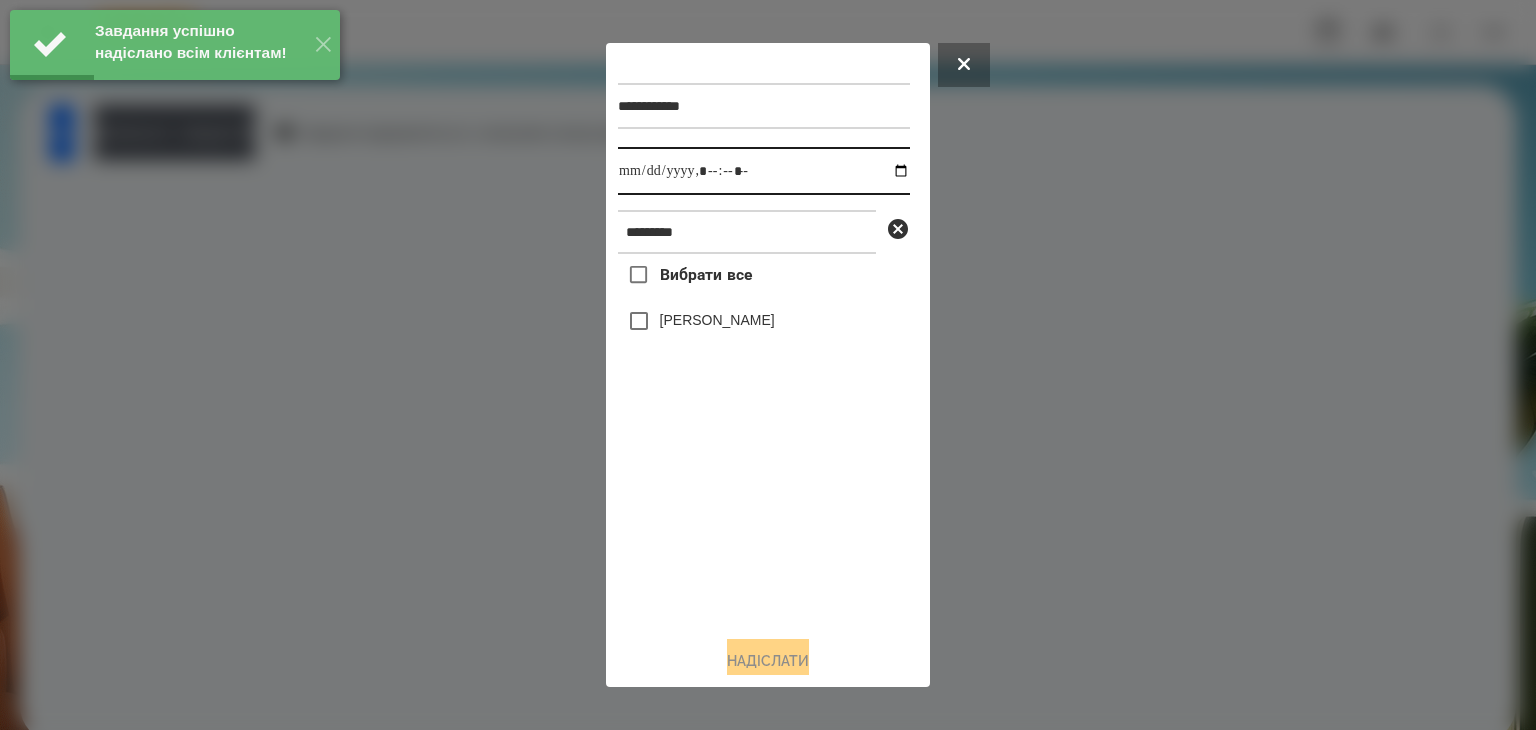 click at bounding box center [764, 171] 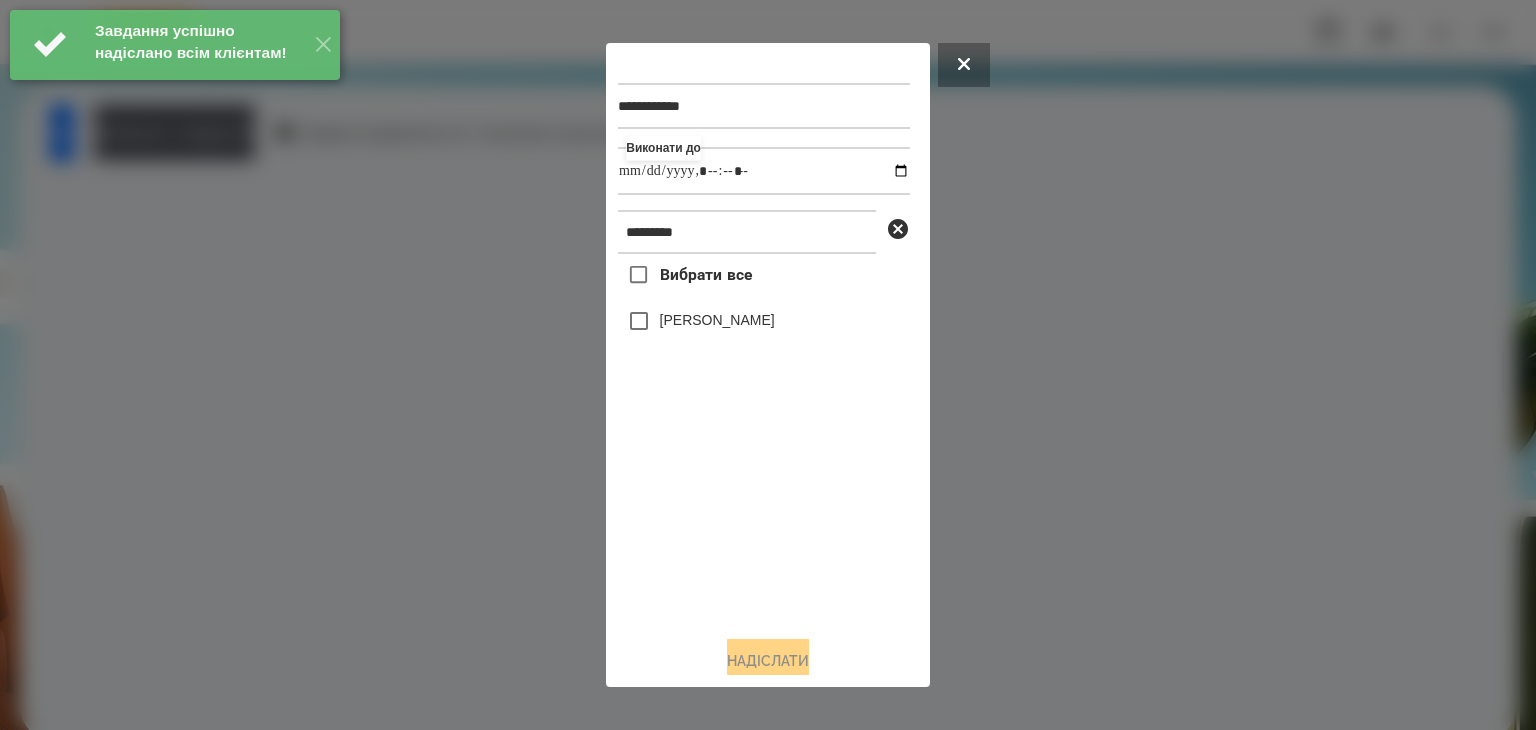 type on "**********" 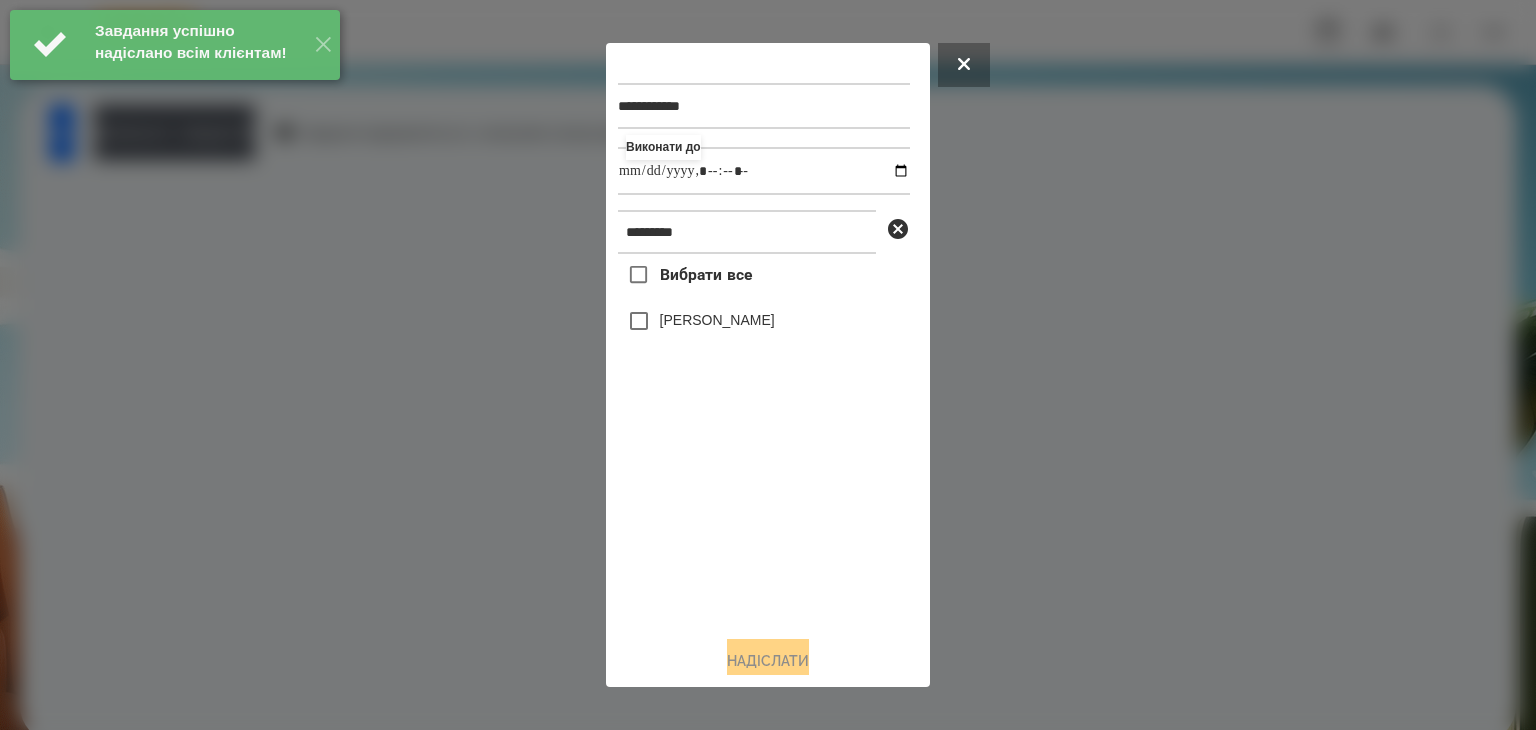 drag, startPoint x: 784, startPoint y: 553, endPoint x: 684, endPoint y: 408, distance: 176.13914 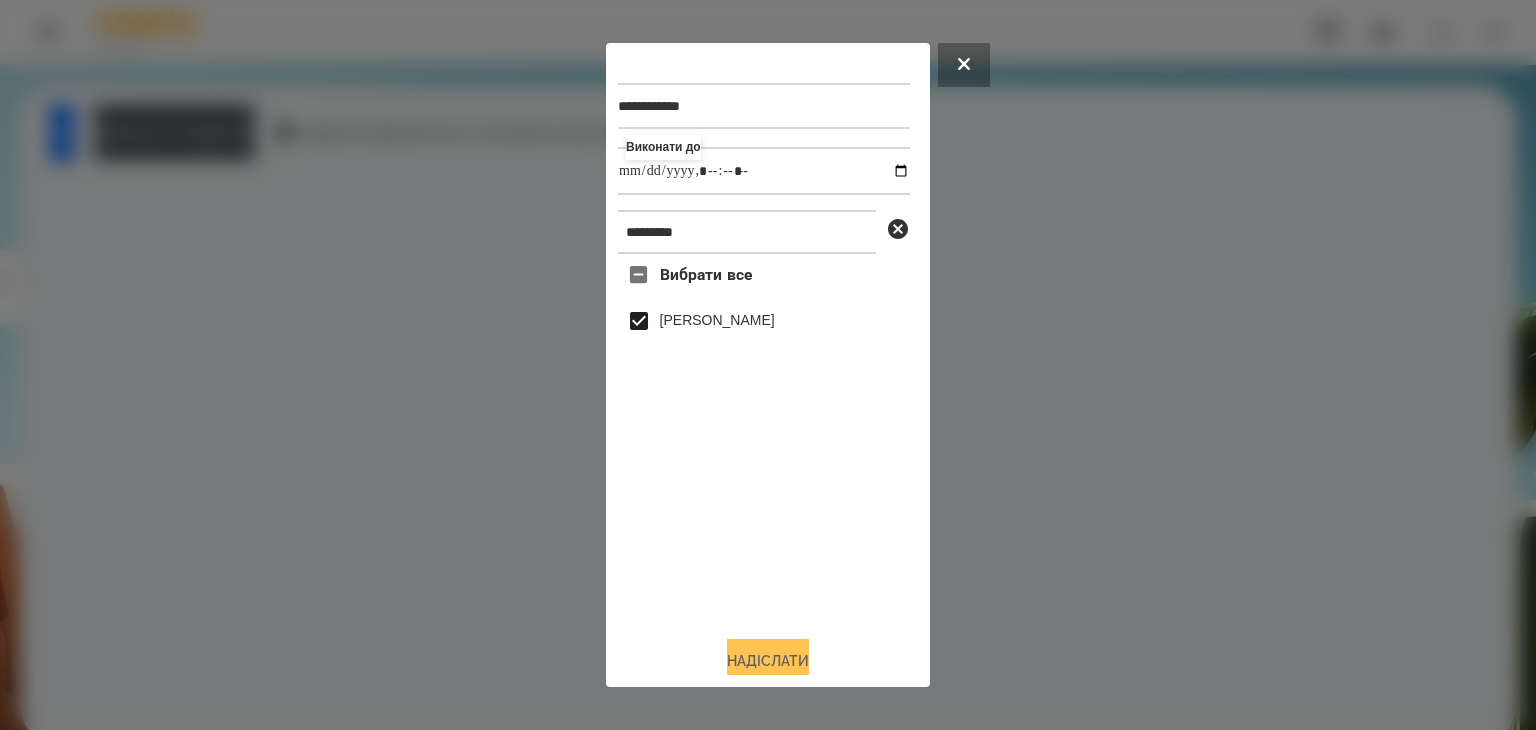 click on "Надіслати" at bounding box center [768, 661] 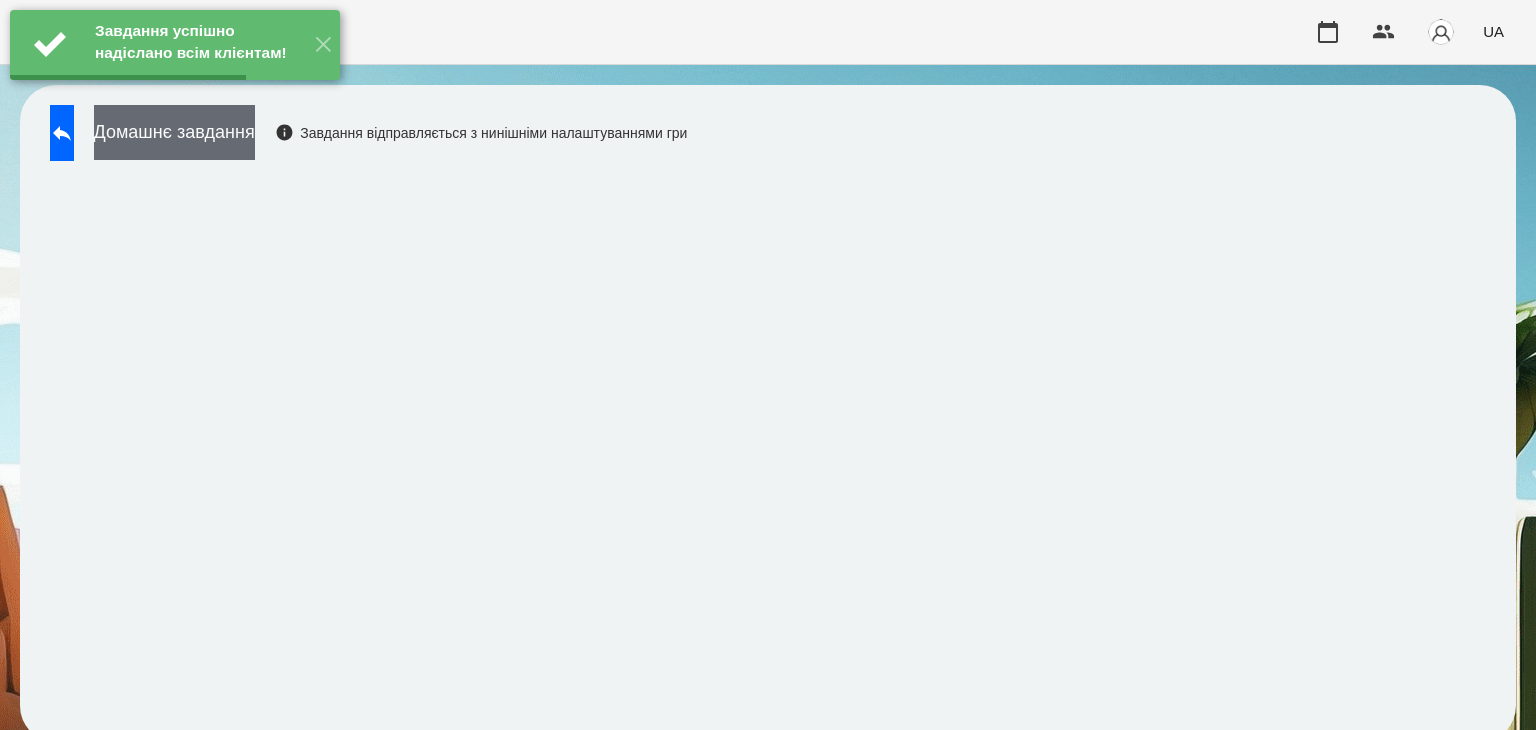 click on "Домашнє завдання" at bounding box center [174, 132] 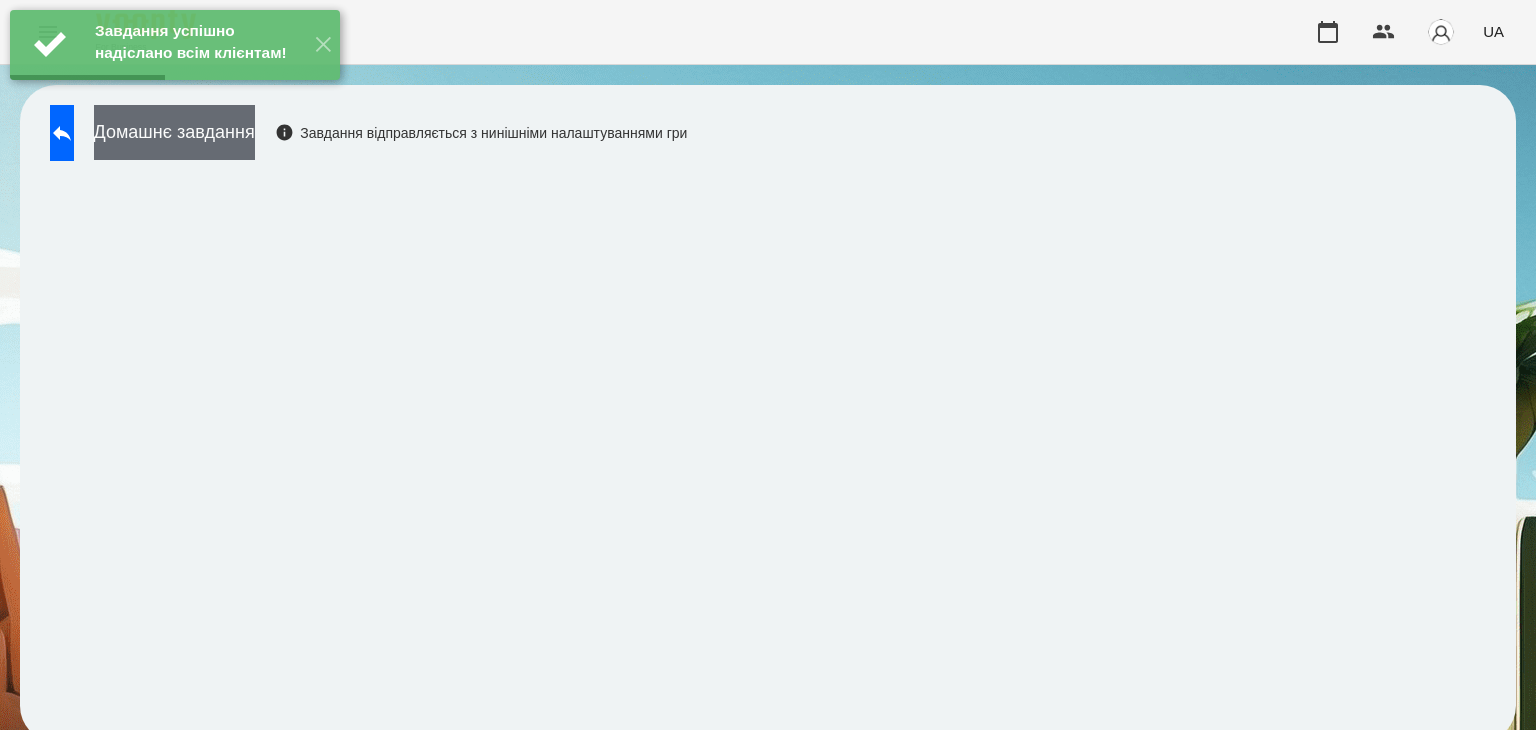 click on "Домашнє завдання" at bounding box center [174, 132] 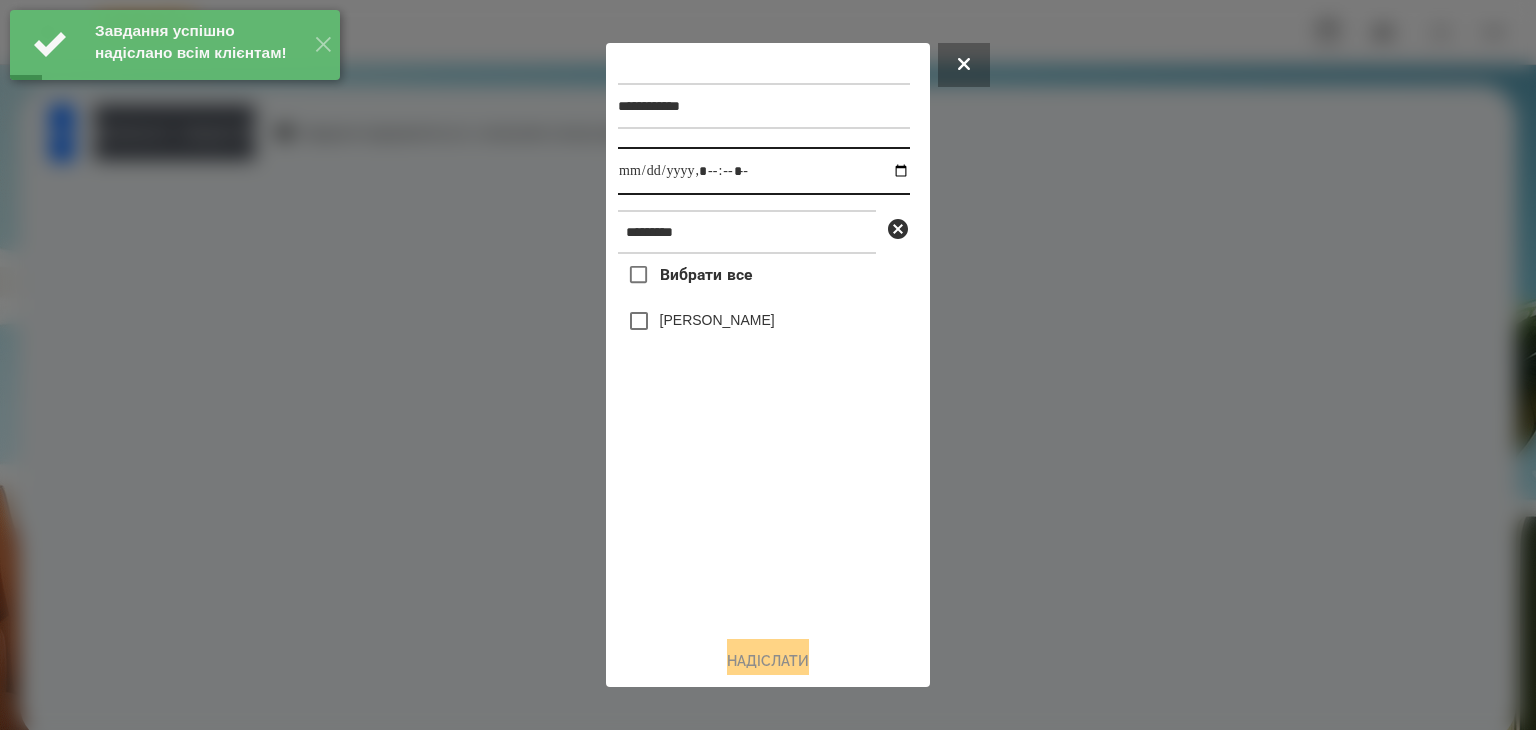 click at bounding box center (764, 171) 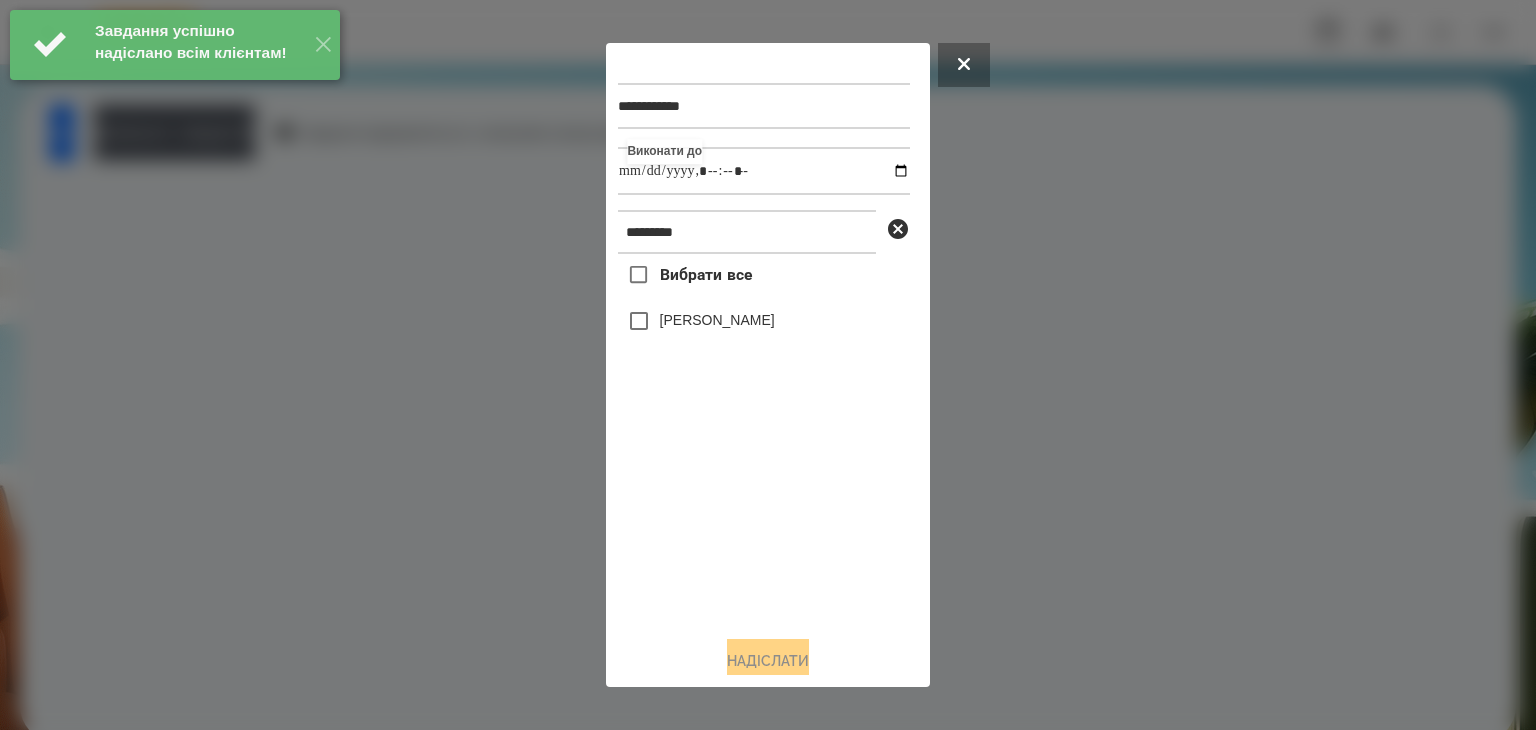 type on "**********" 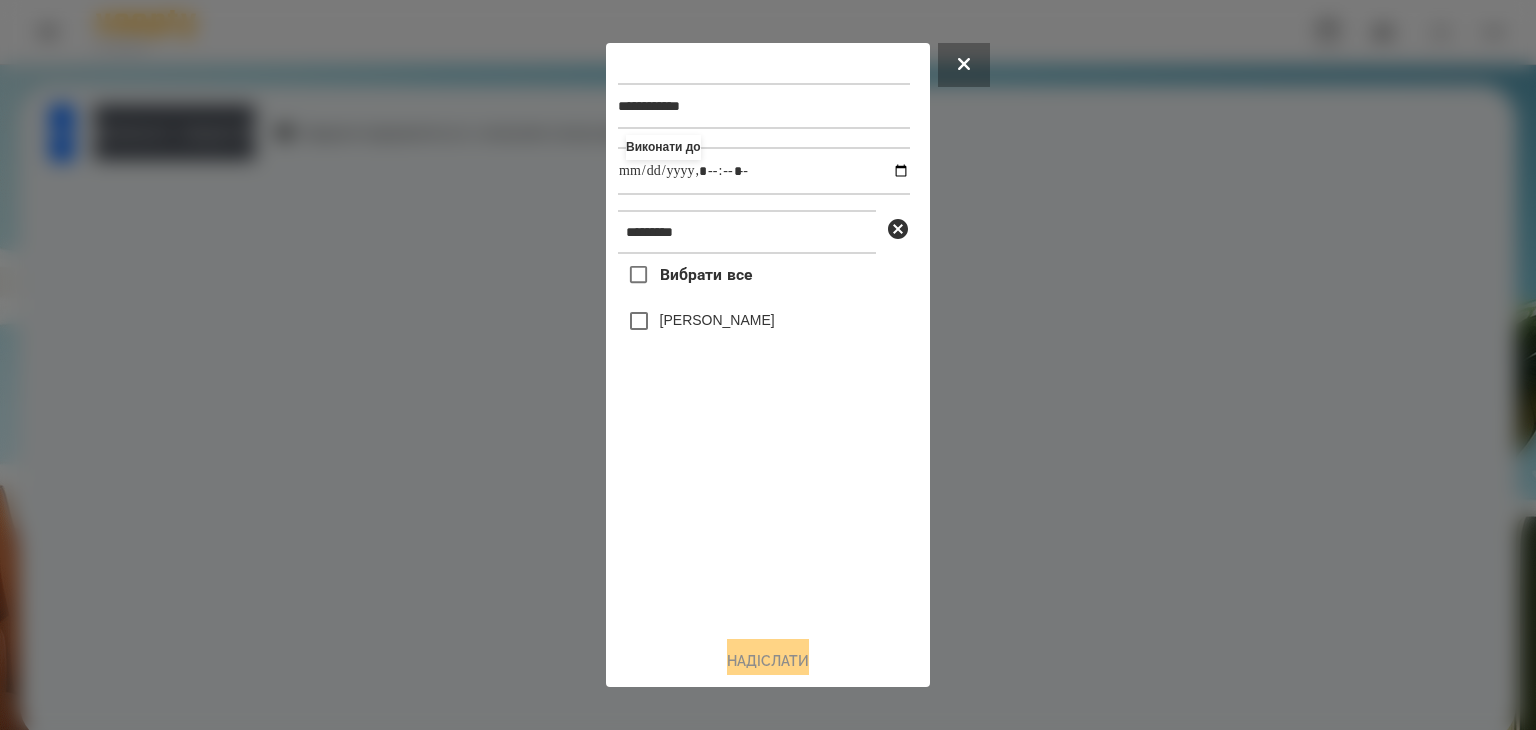 drag, startPoint x: 808, startPoint y: 542, endPoint x: 688, endPoint y: 436, distance: 160.11246 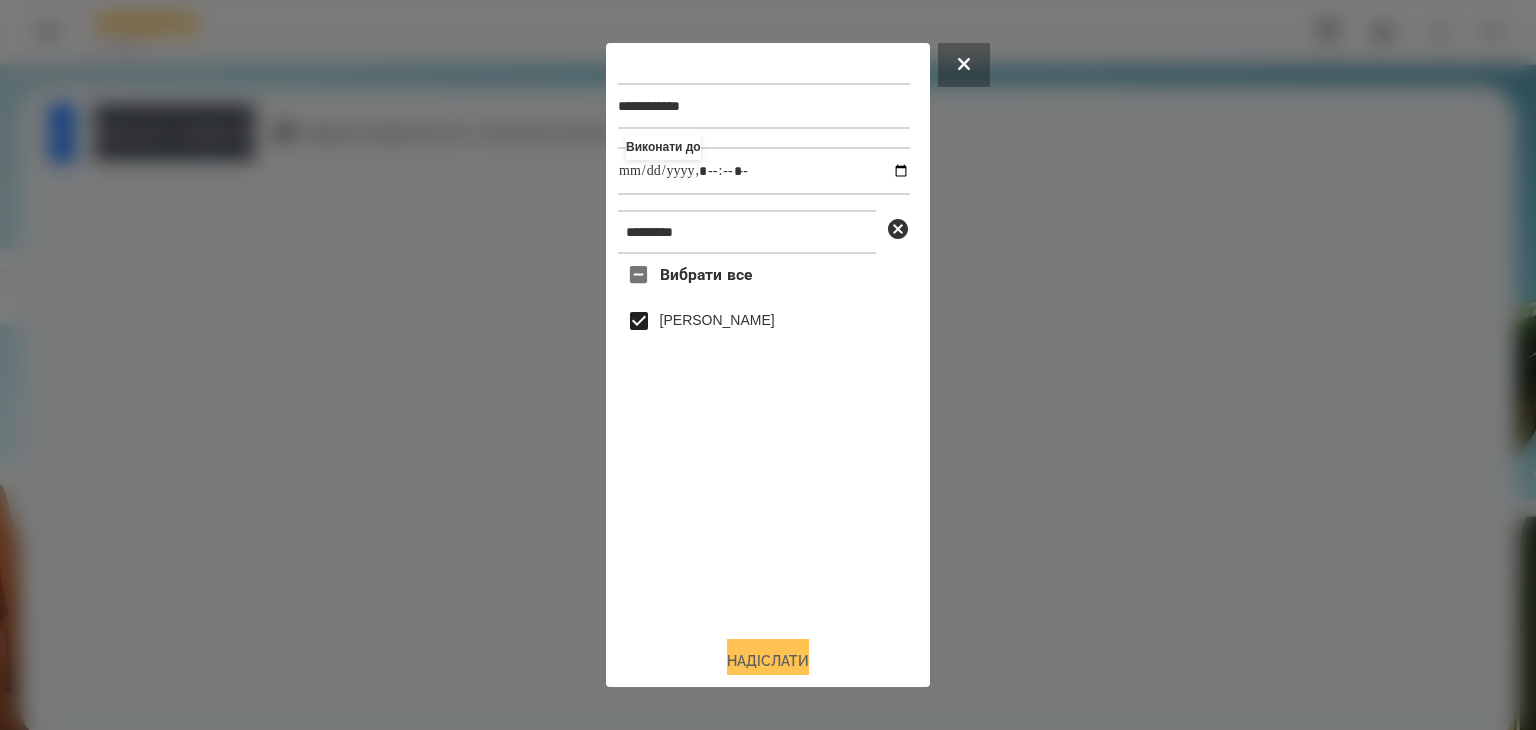 click on "Надіслати" at bounding box center [768, 661] 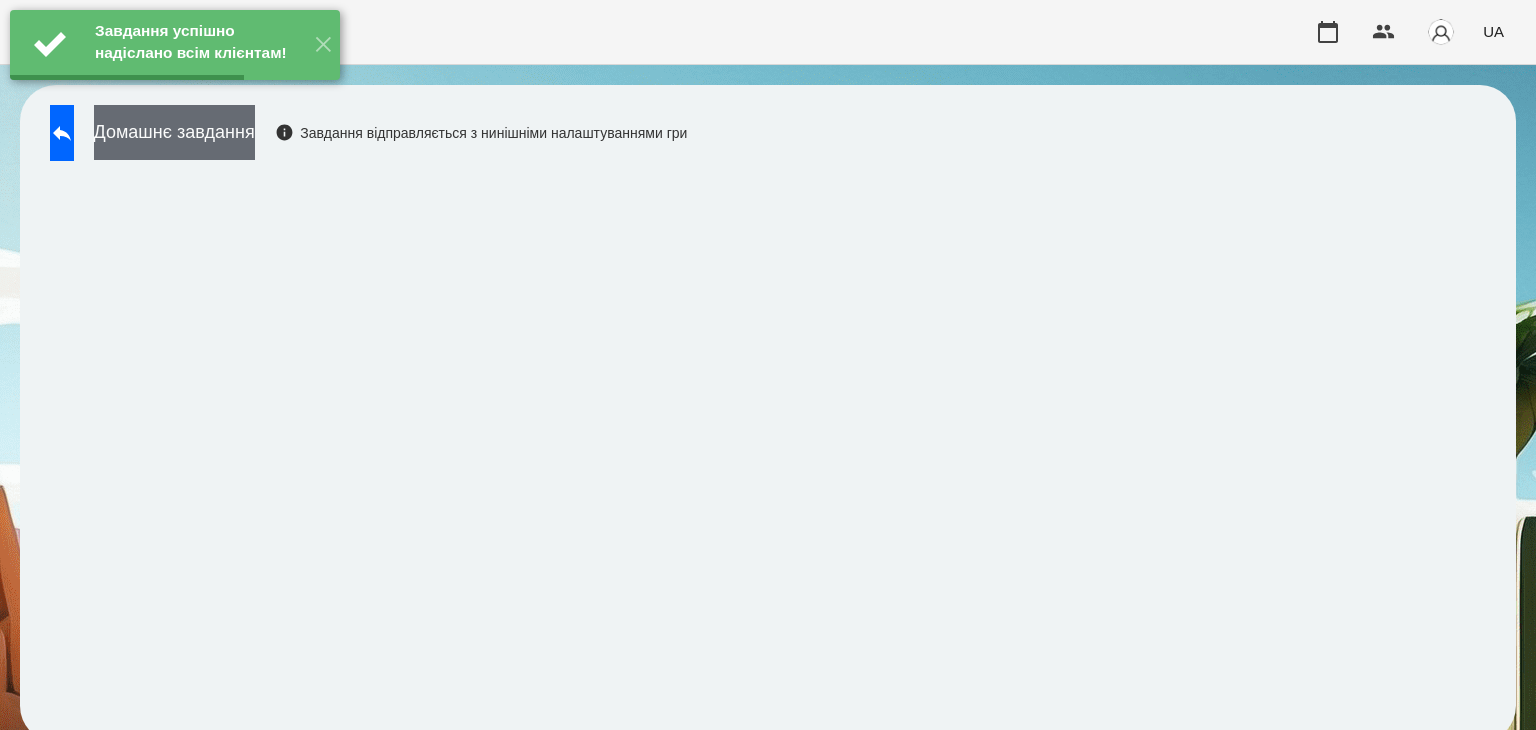 click on "Домашнє завдання" at bounding box center (174, 132) 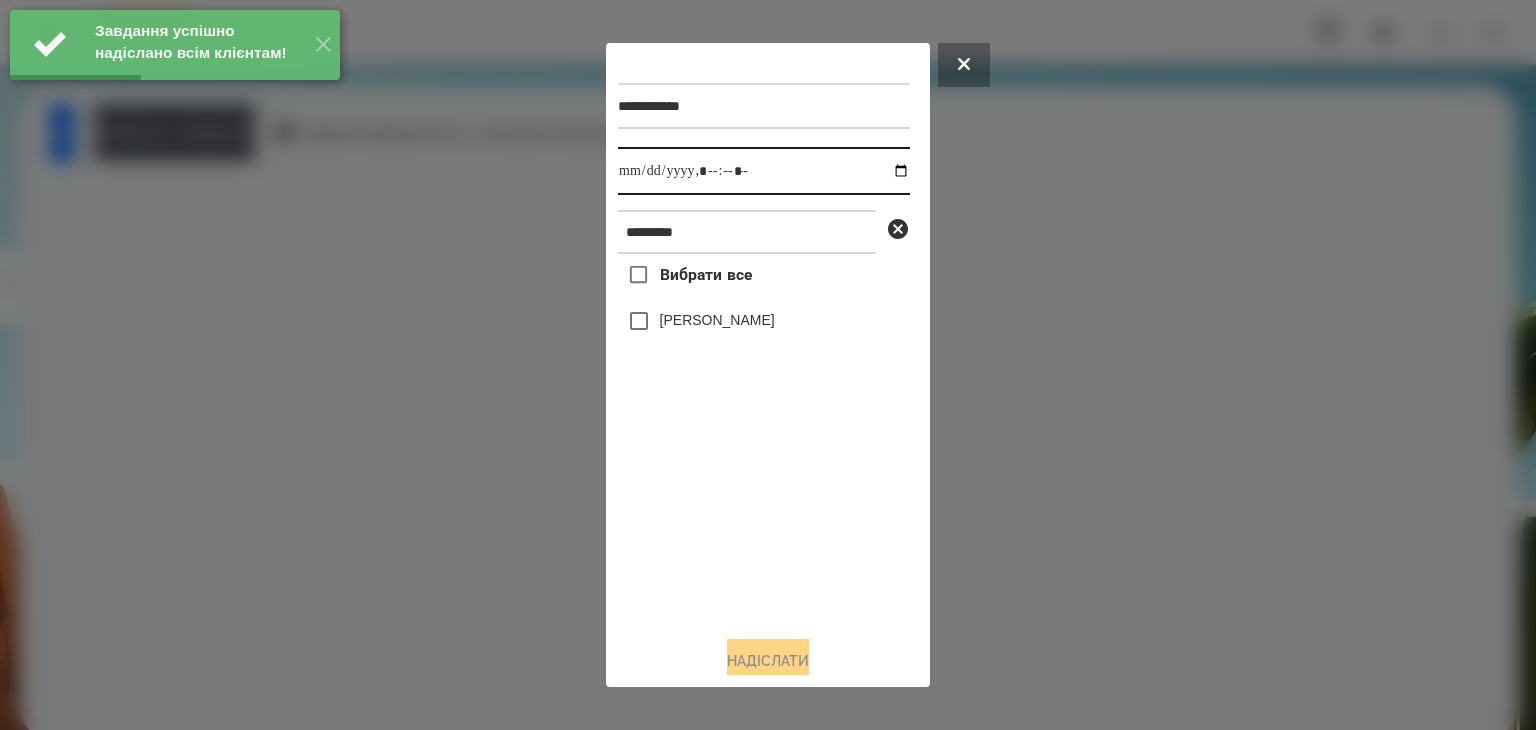 click at bounding box center (764, 171) 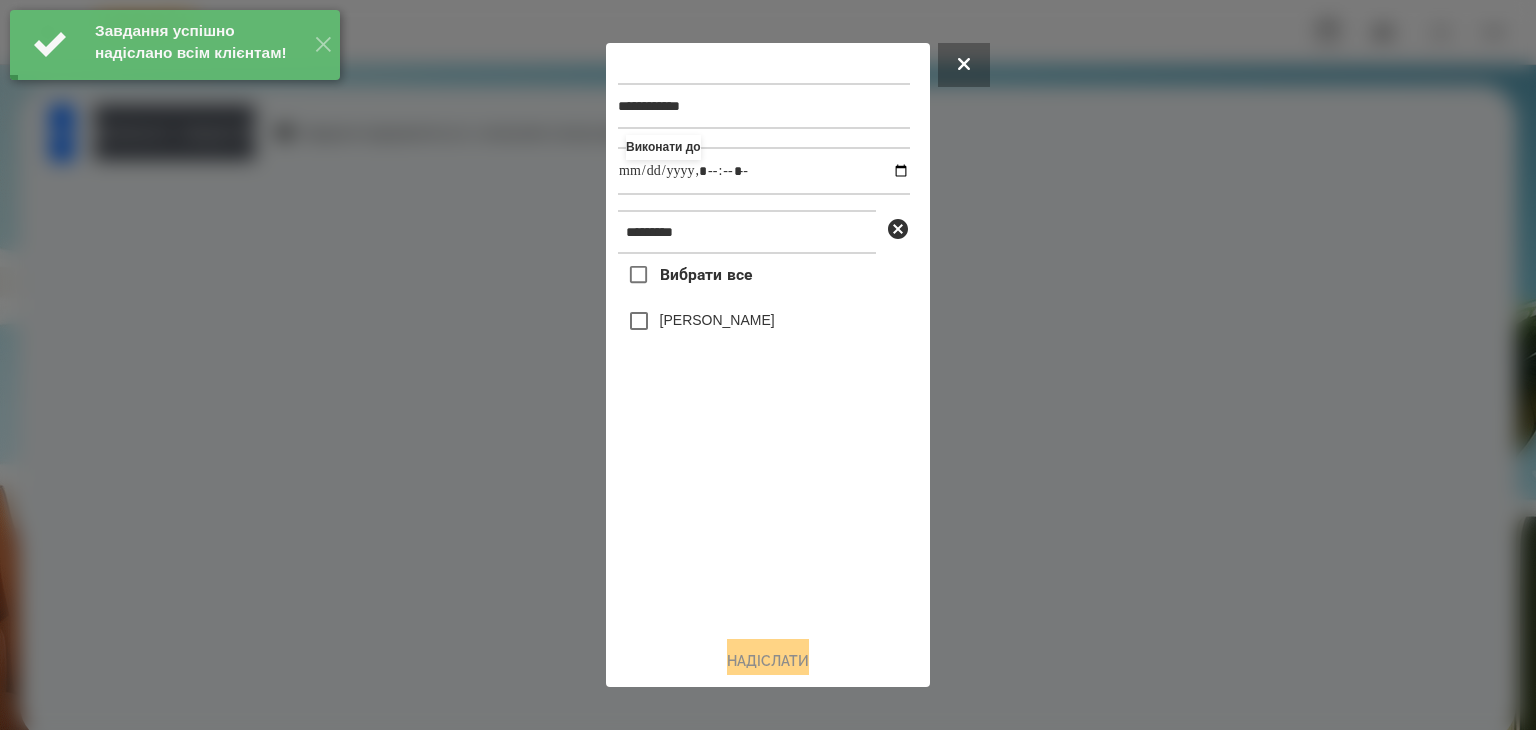 type on "**********" 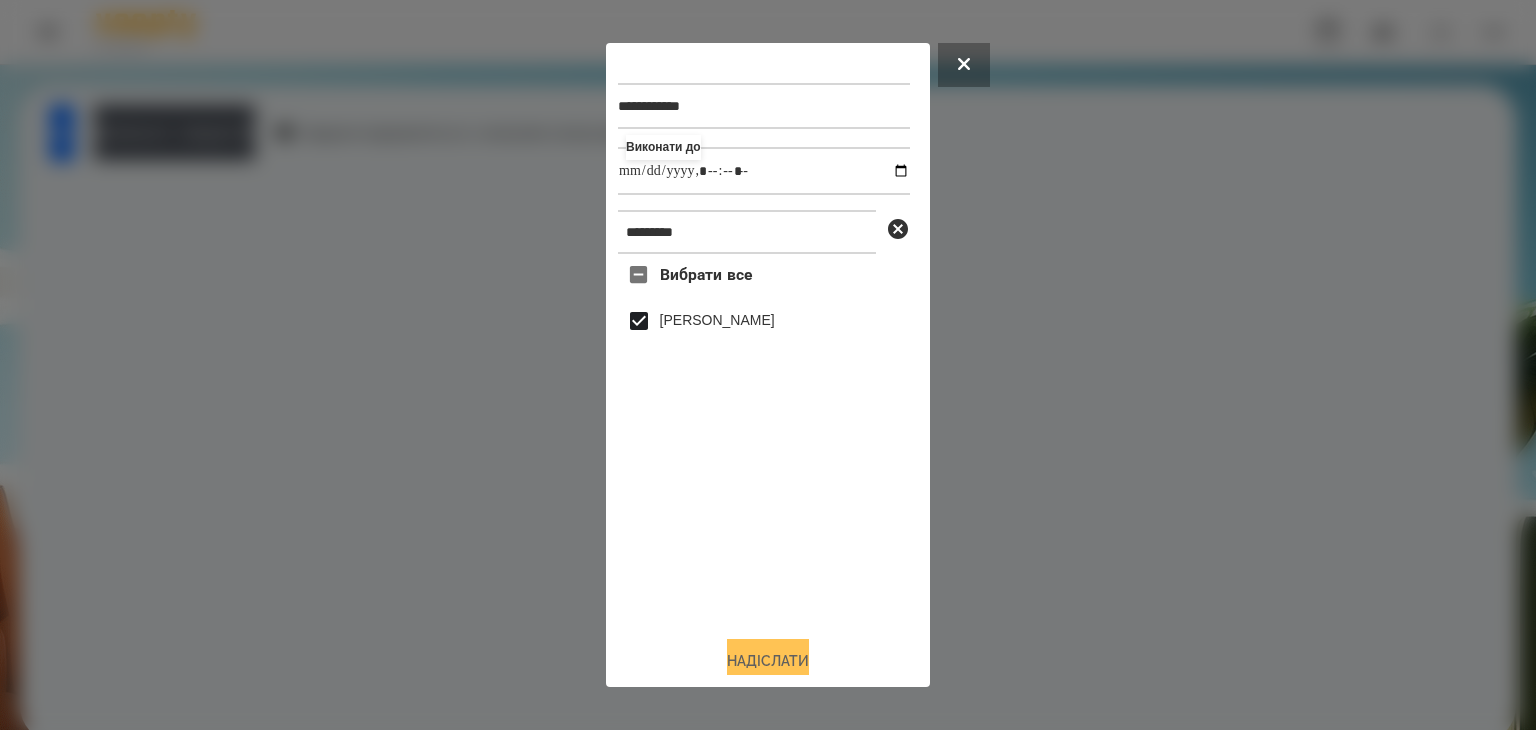 click on "Надіслати" at bounding box center [768, 661] 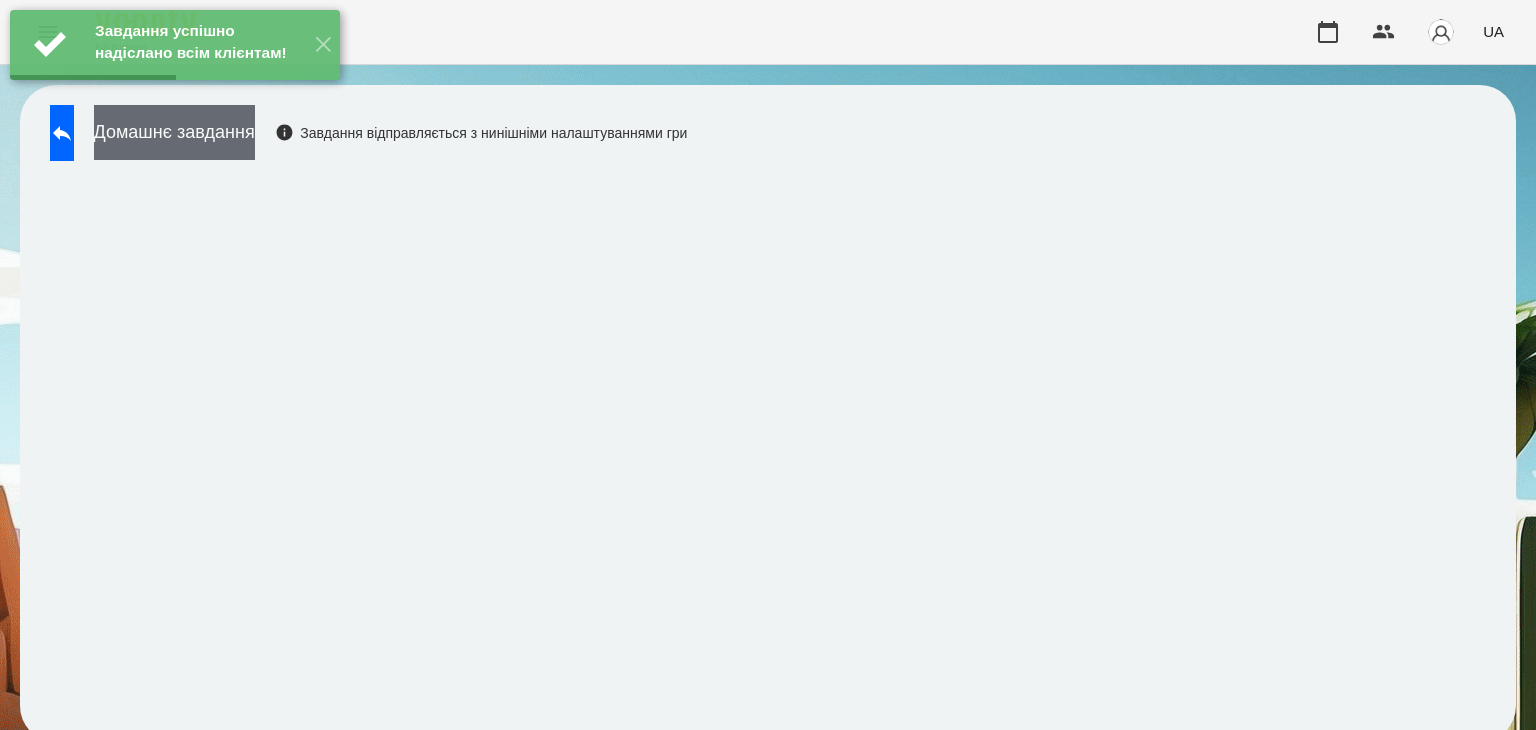 click on "Домашнє завдання" at bounding box center (174, 132) 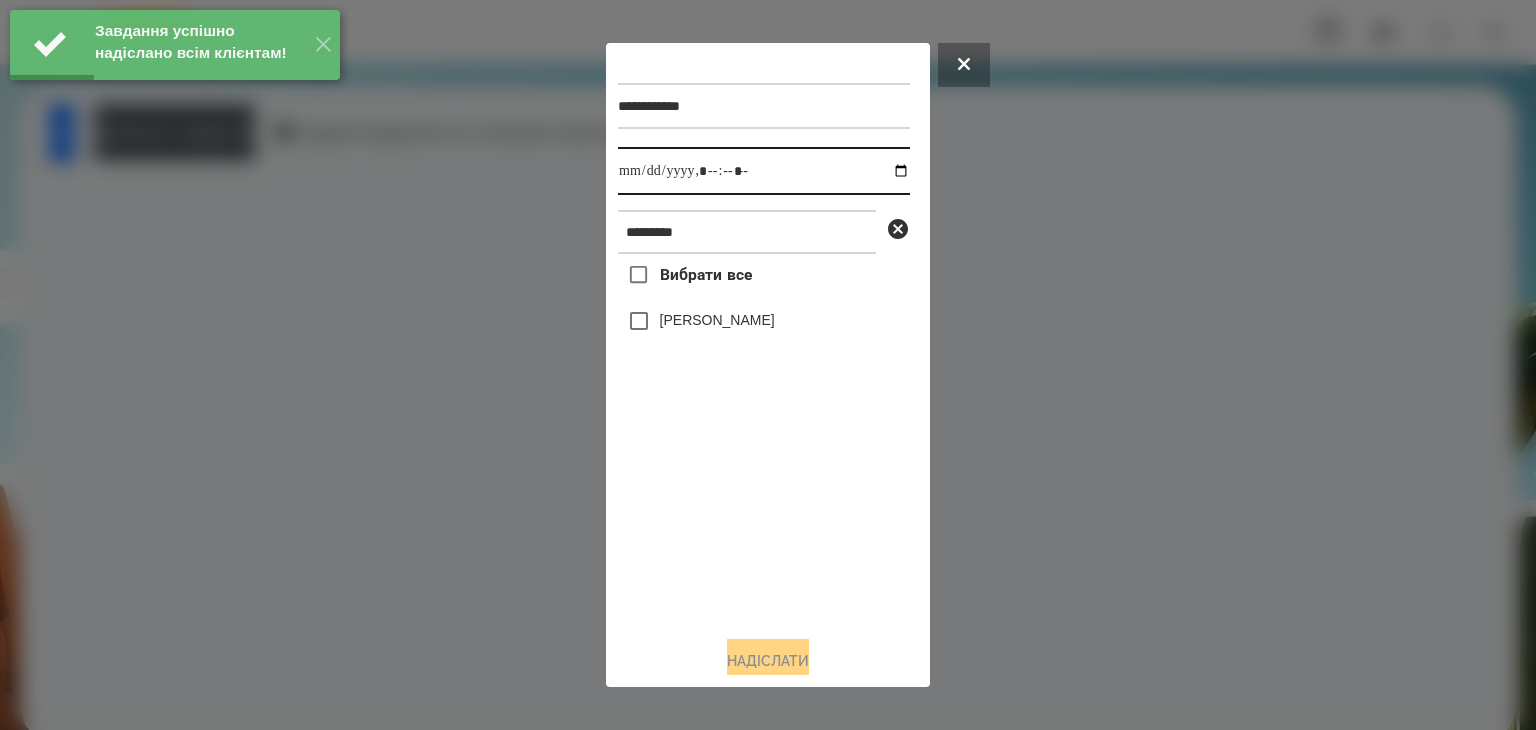 click at bounding box center [764, 171] 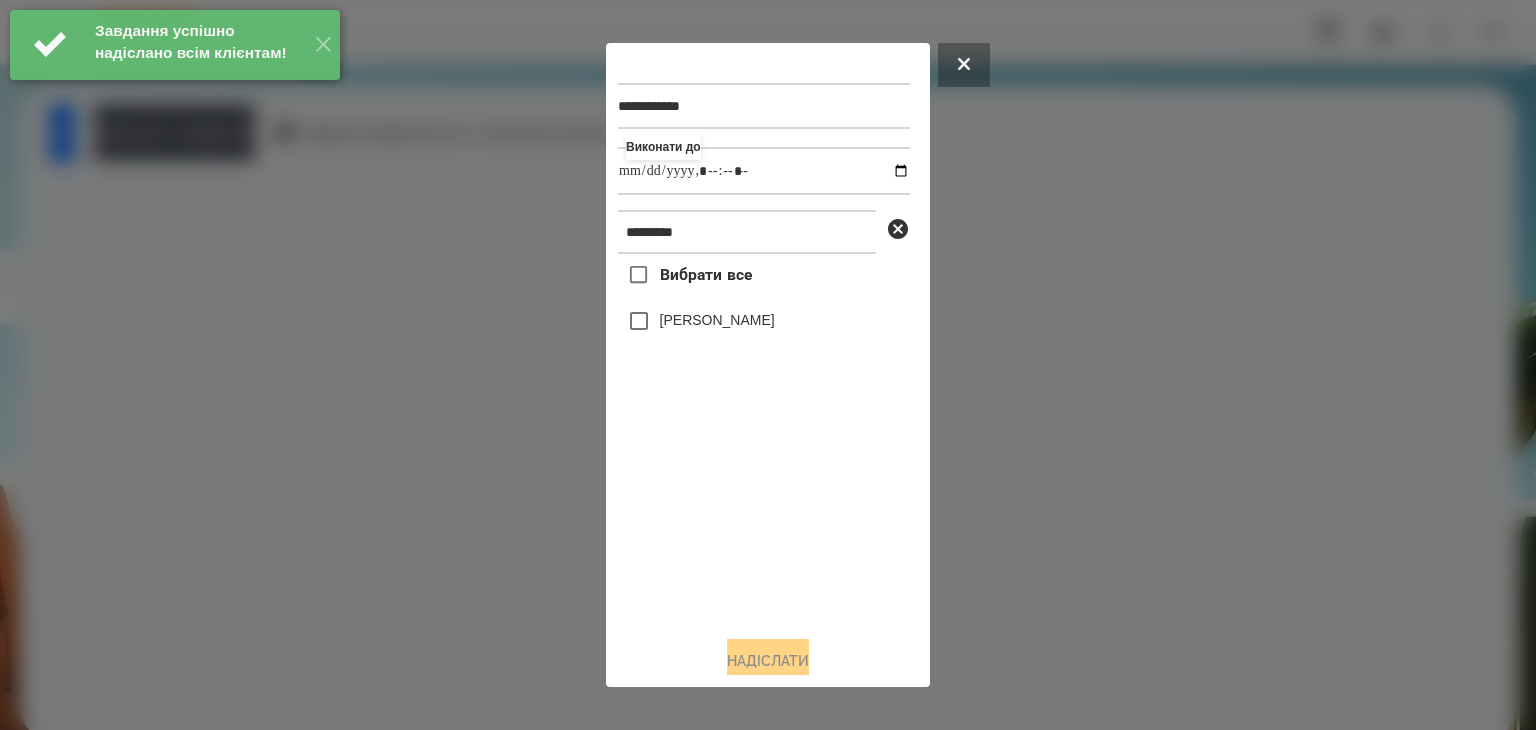 type on "**********" 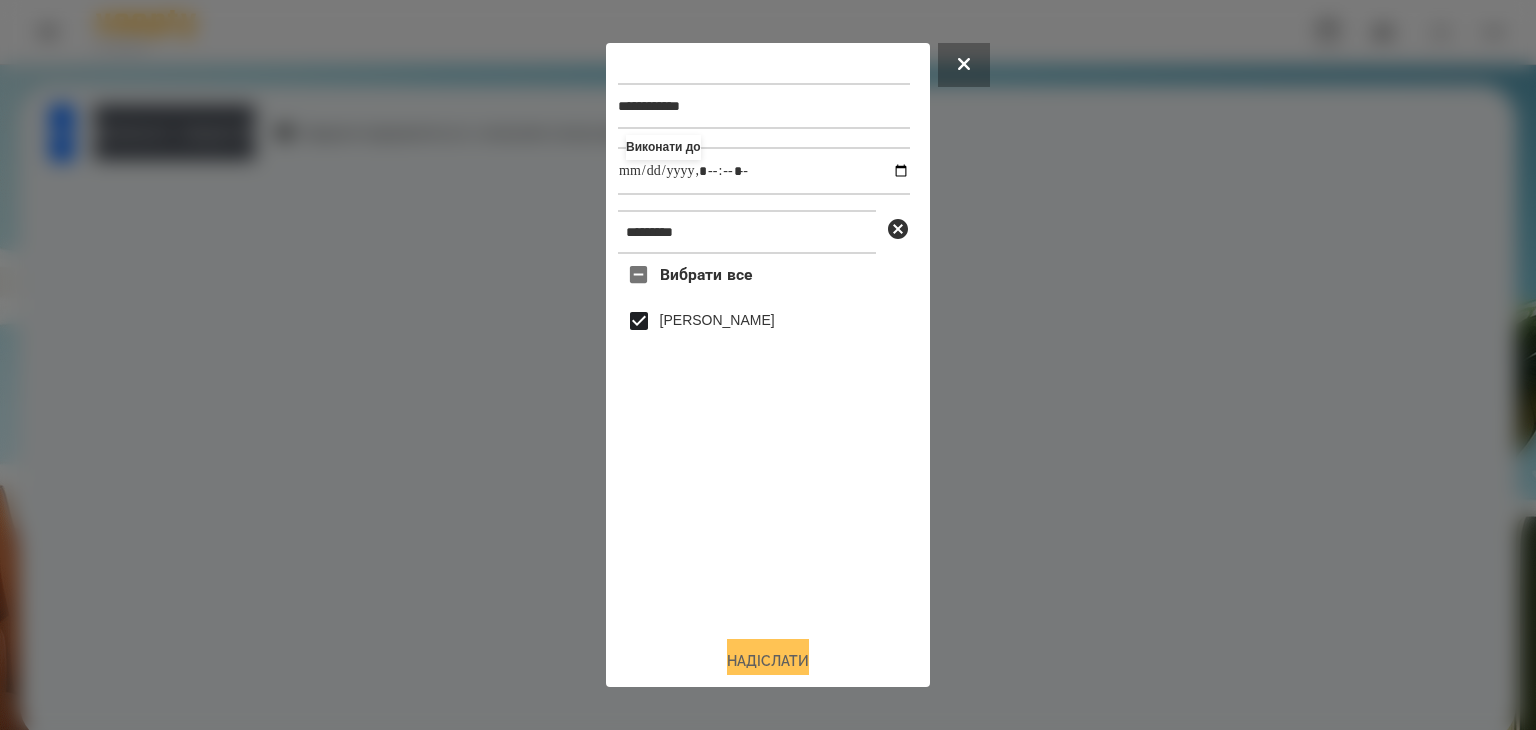 click on "Надіслати" at bounding box center [768, 661] 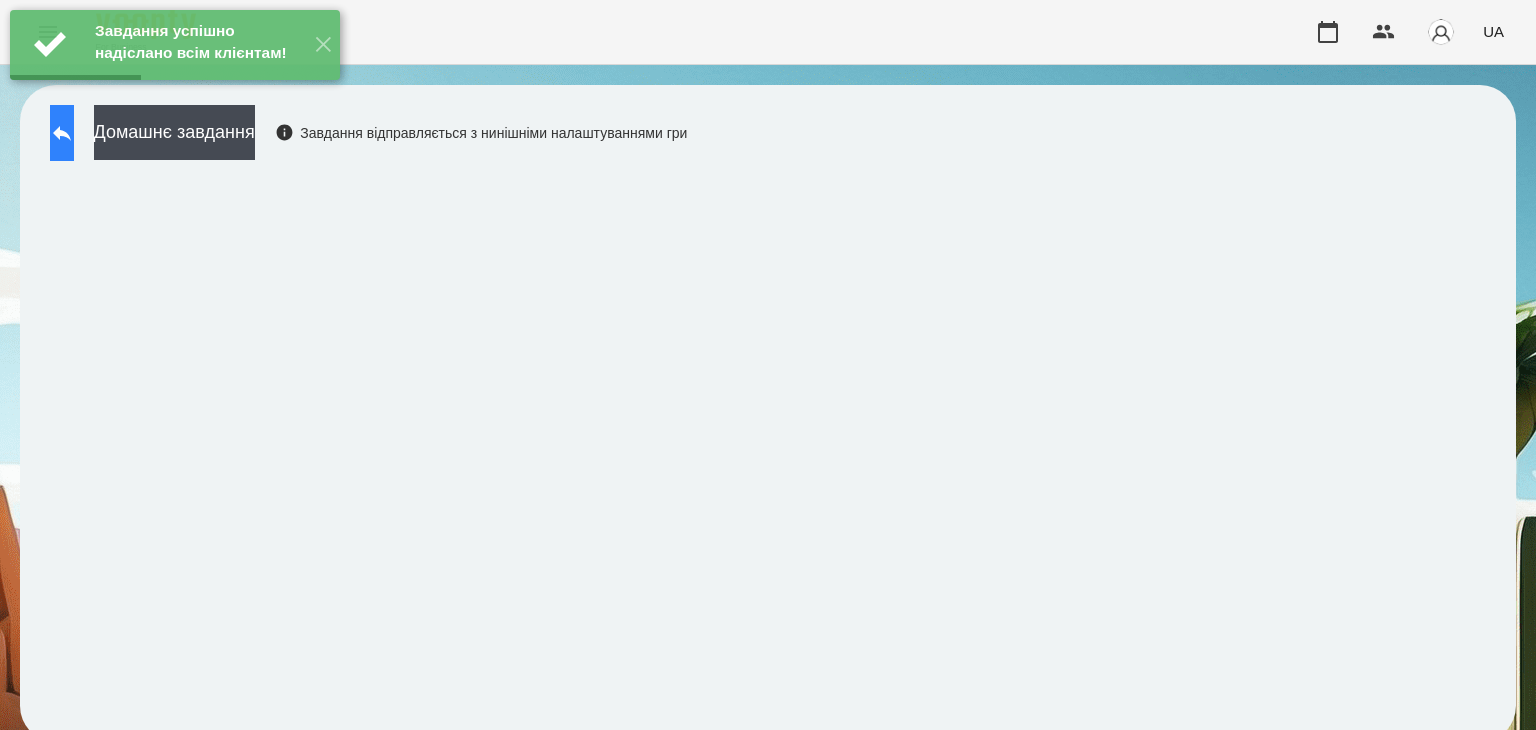 click 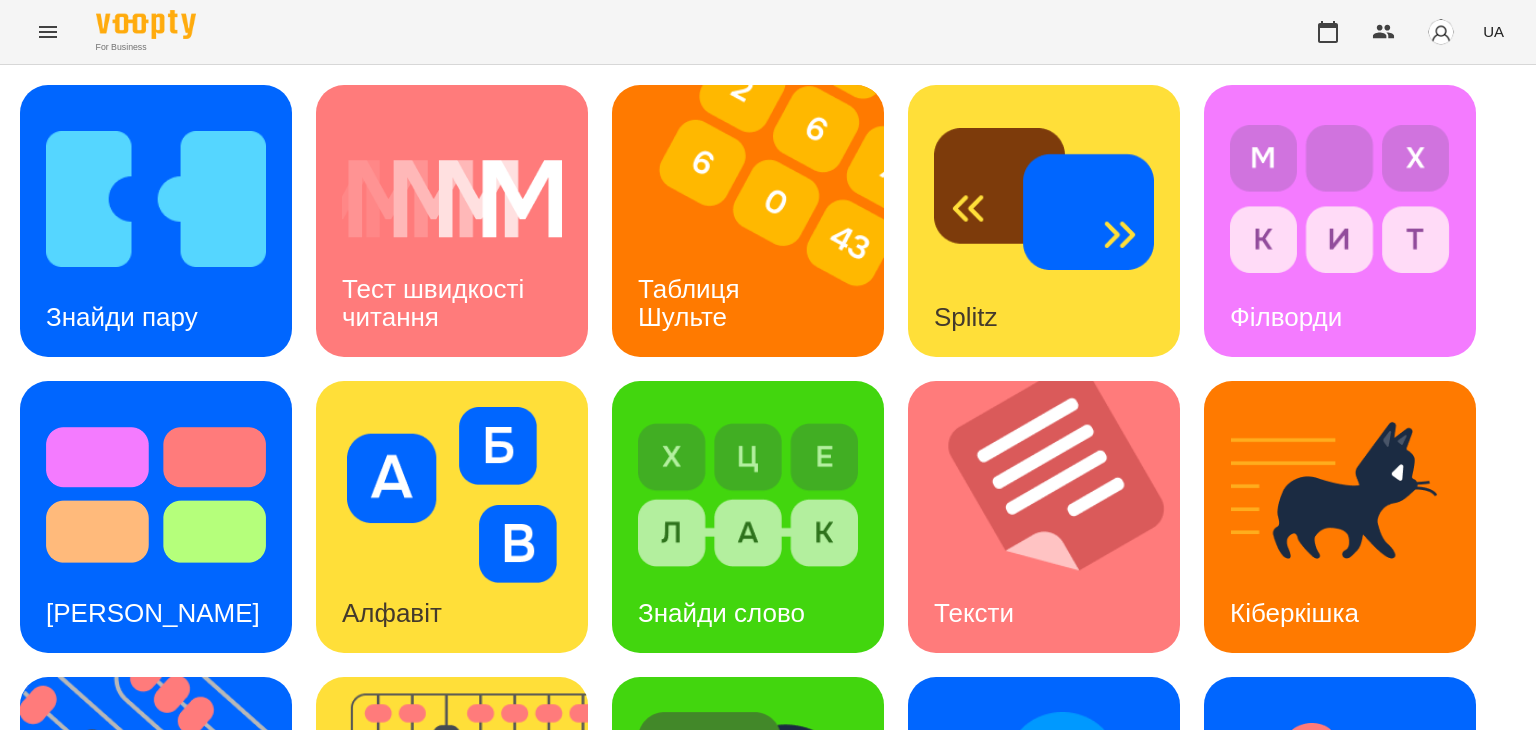 scroll, scrollTop: 200, scrollLeft: 0, axis: vertical 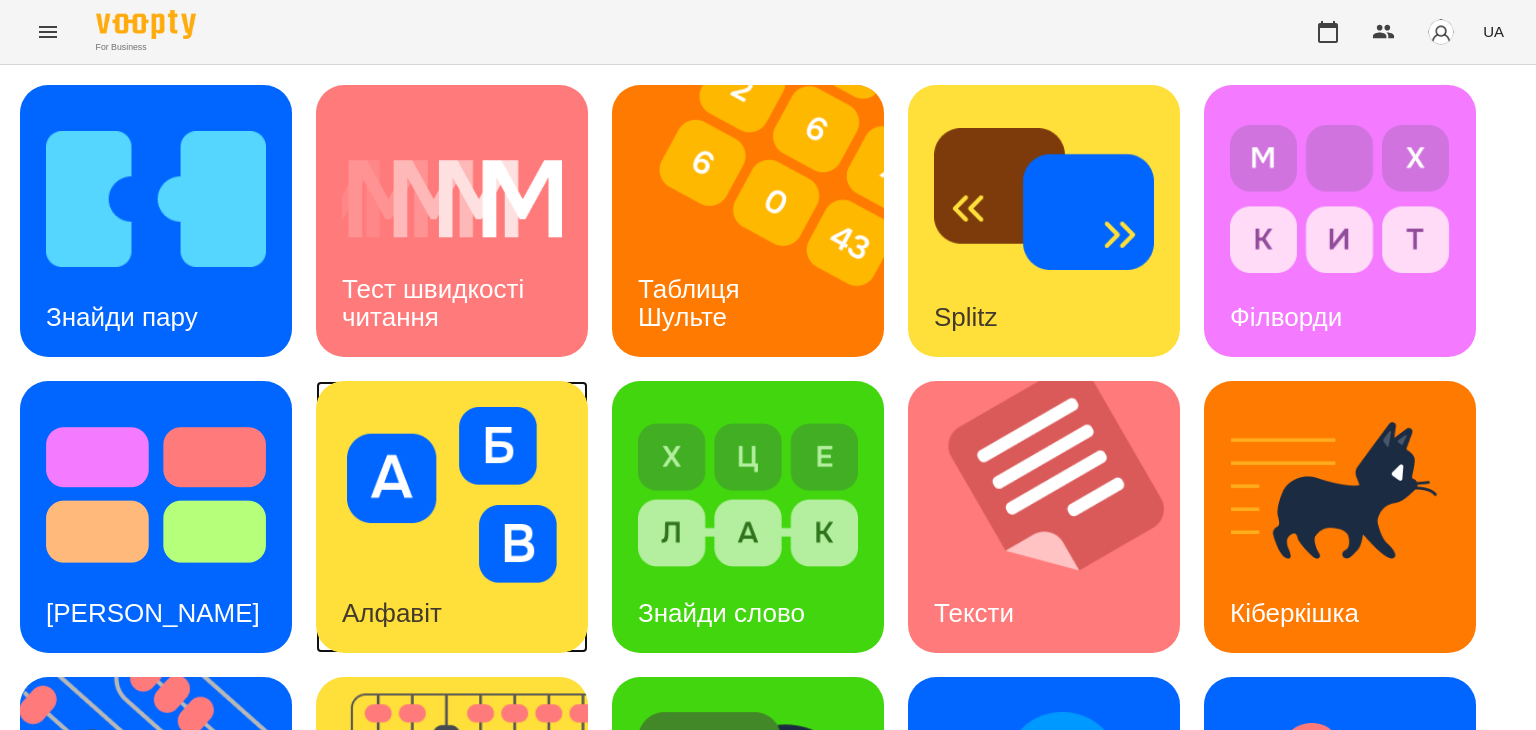 click at bounding box center [452, 495] 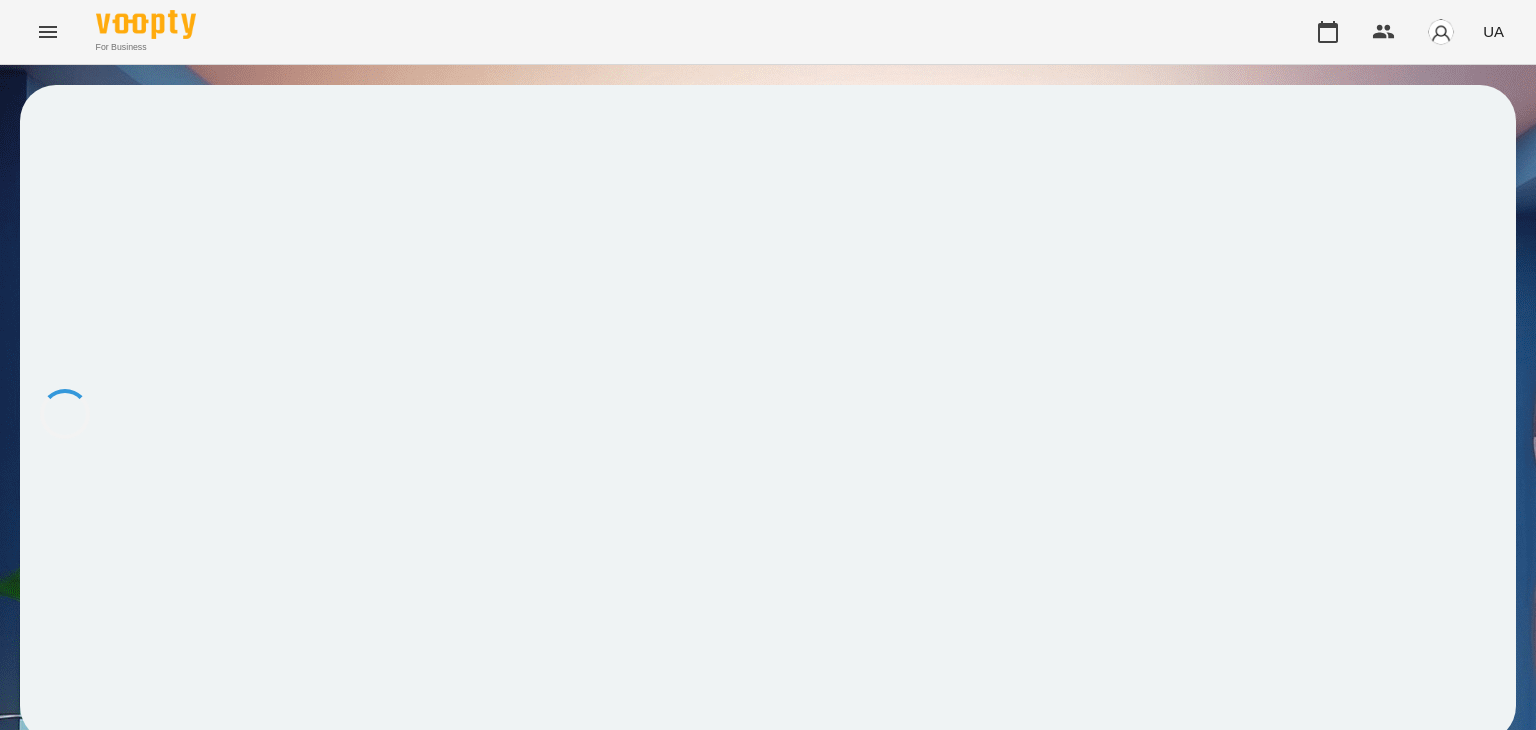 scroll, scrollTop: 0, scrollLeft: 0, axis: both 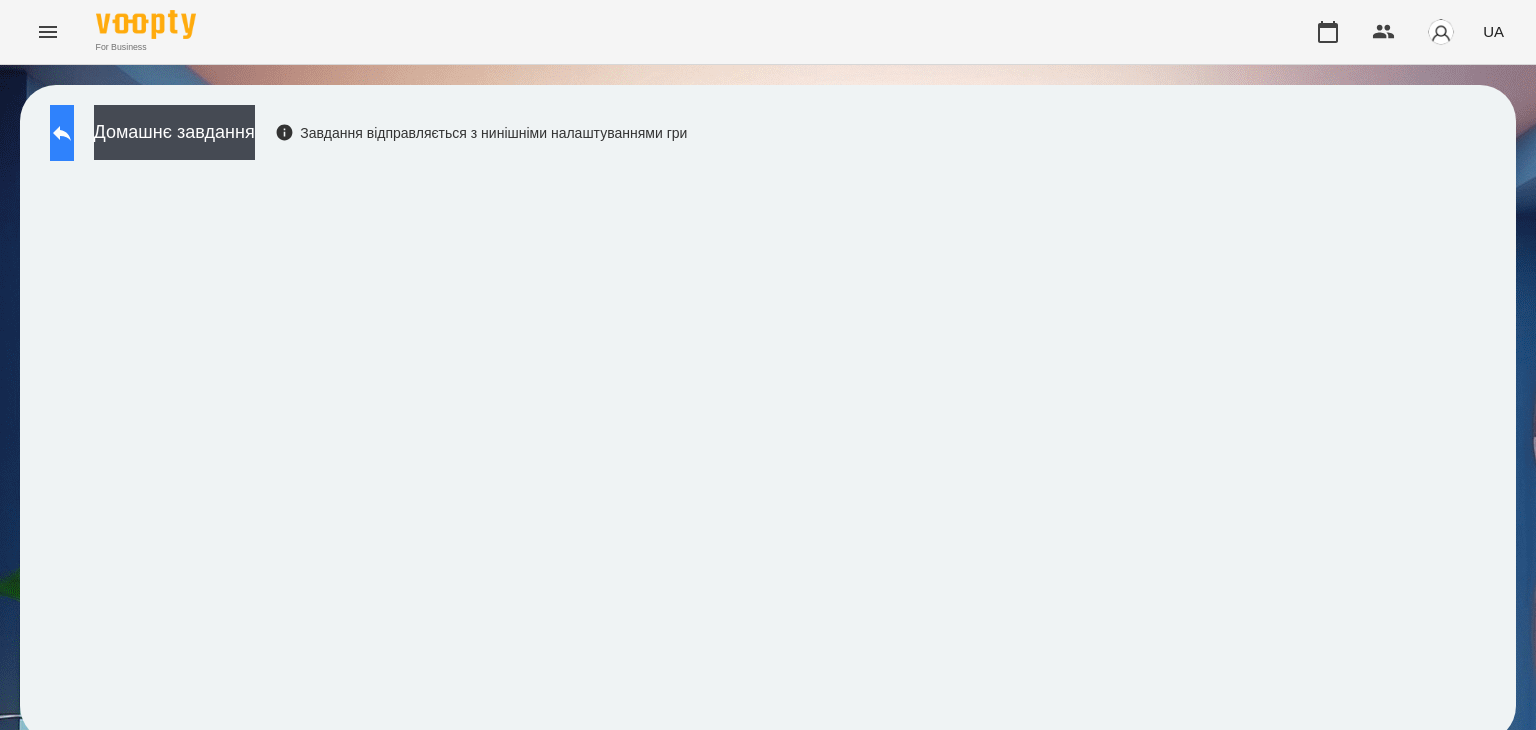 click 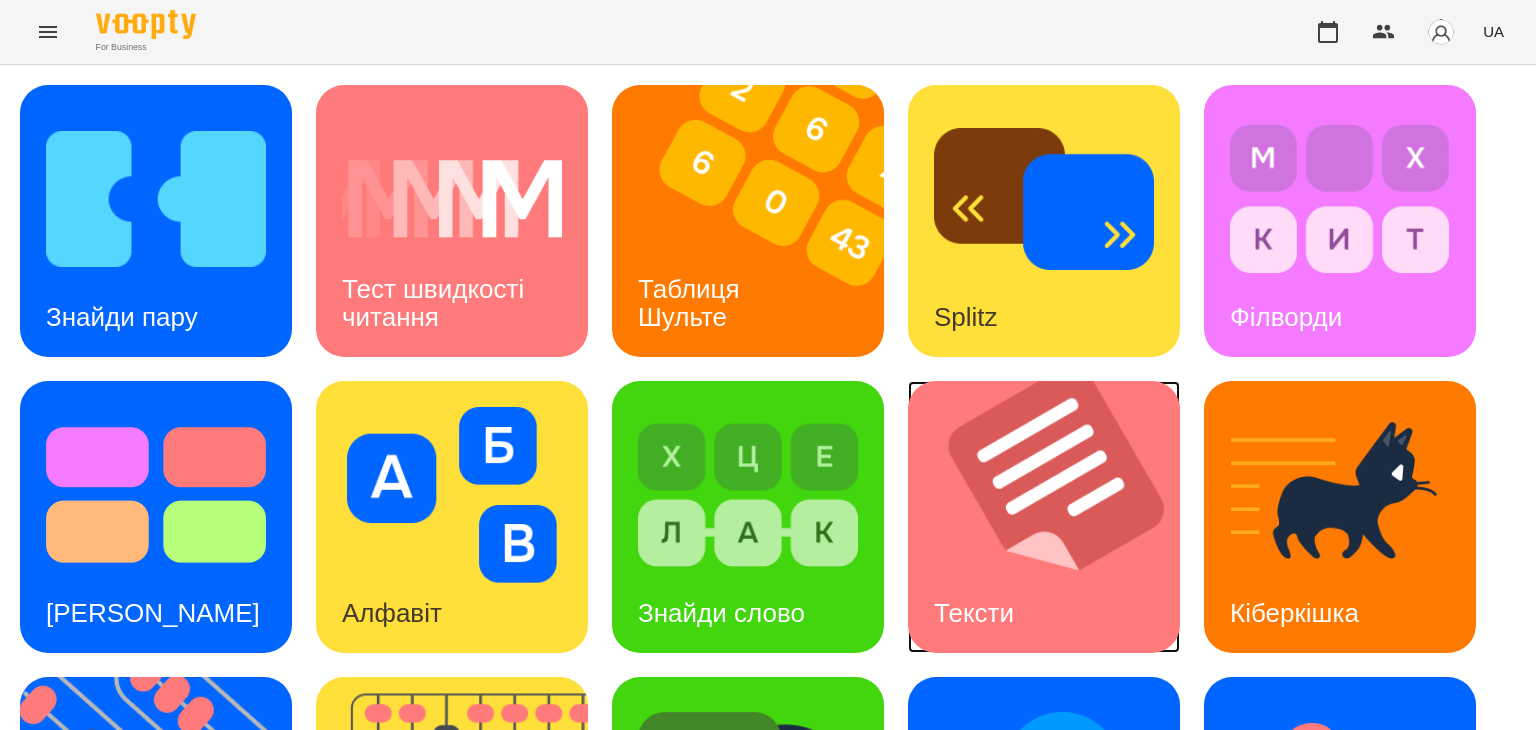 click at bounding box center [1056, 517] 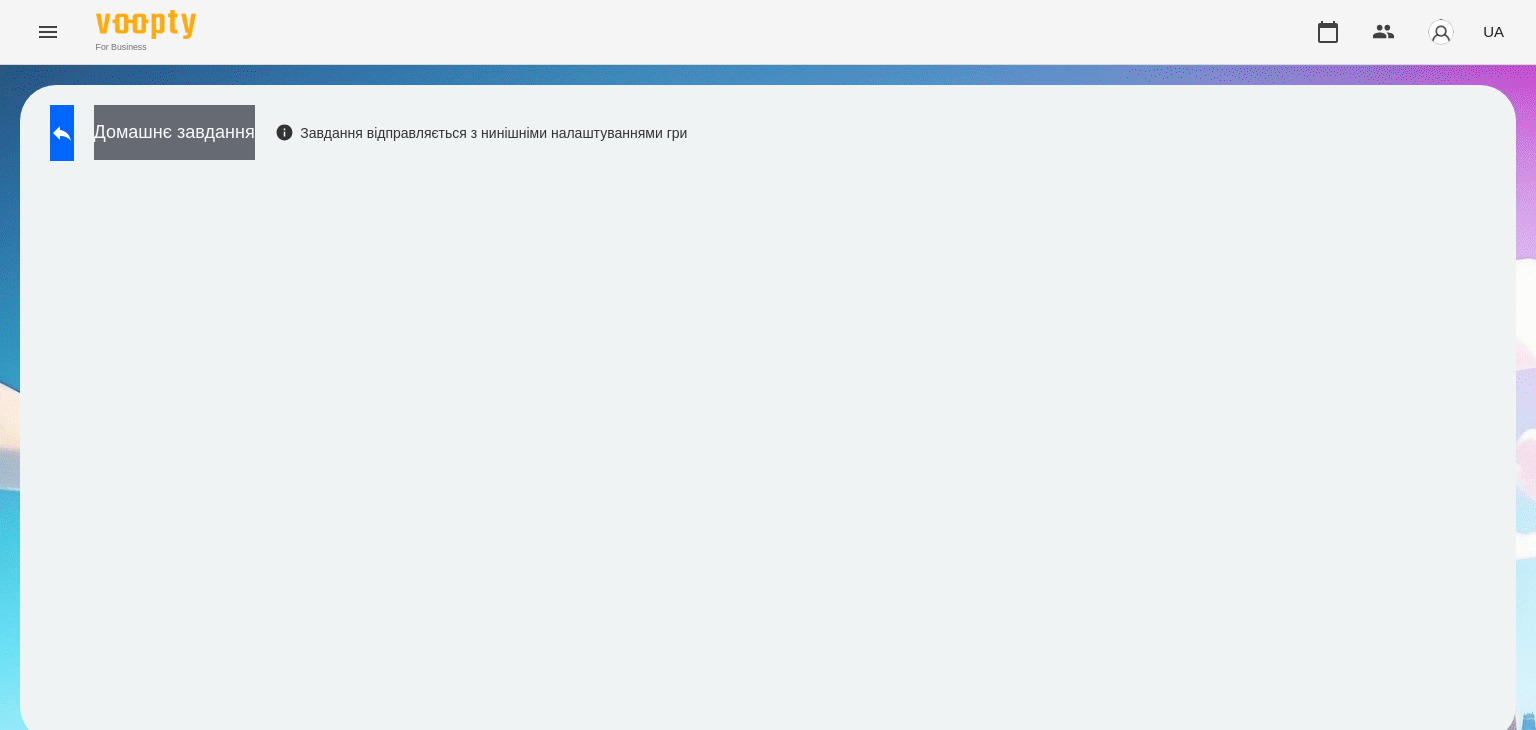 click on "Домашнє завдання" at bounding box center [174, 132] 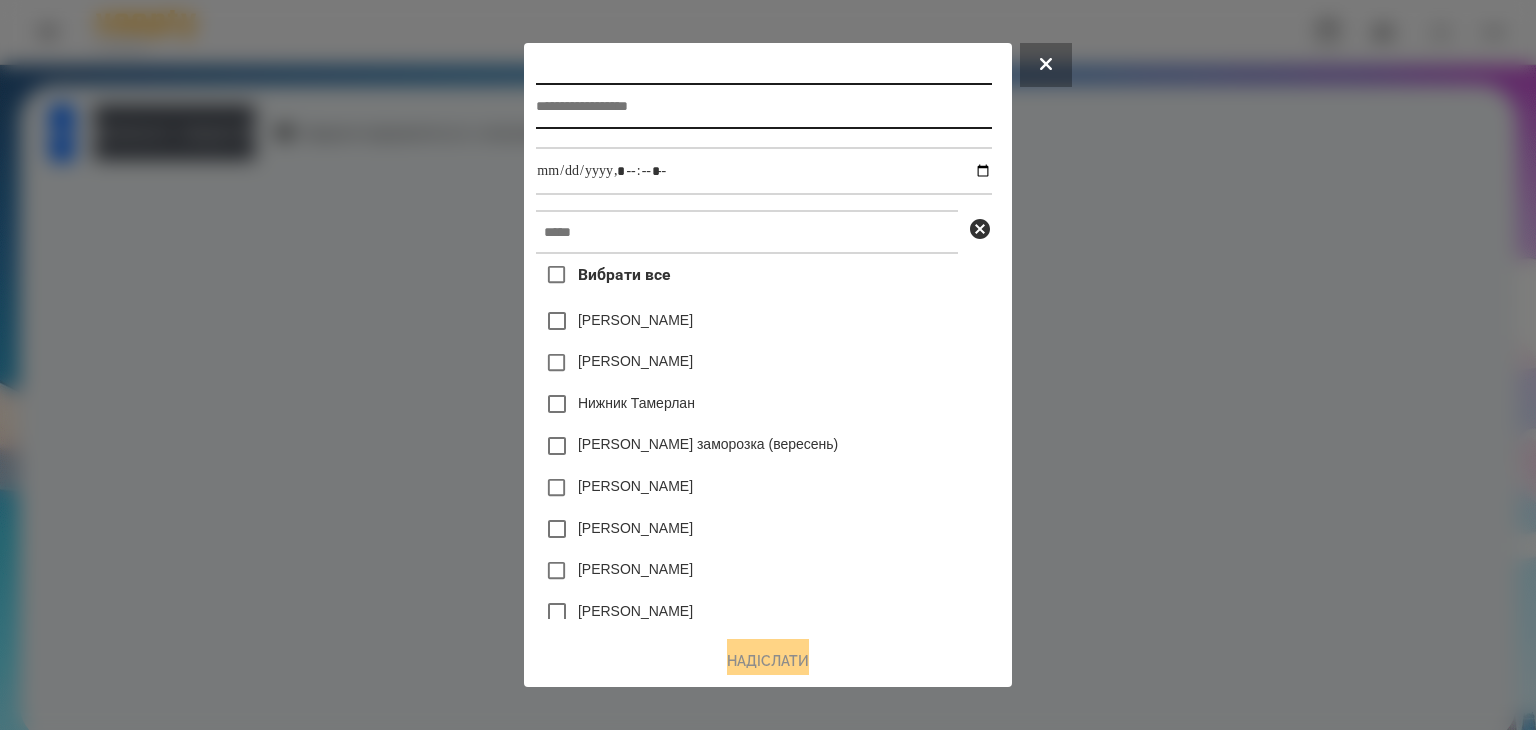 click at bounding box center [763, 106] 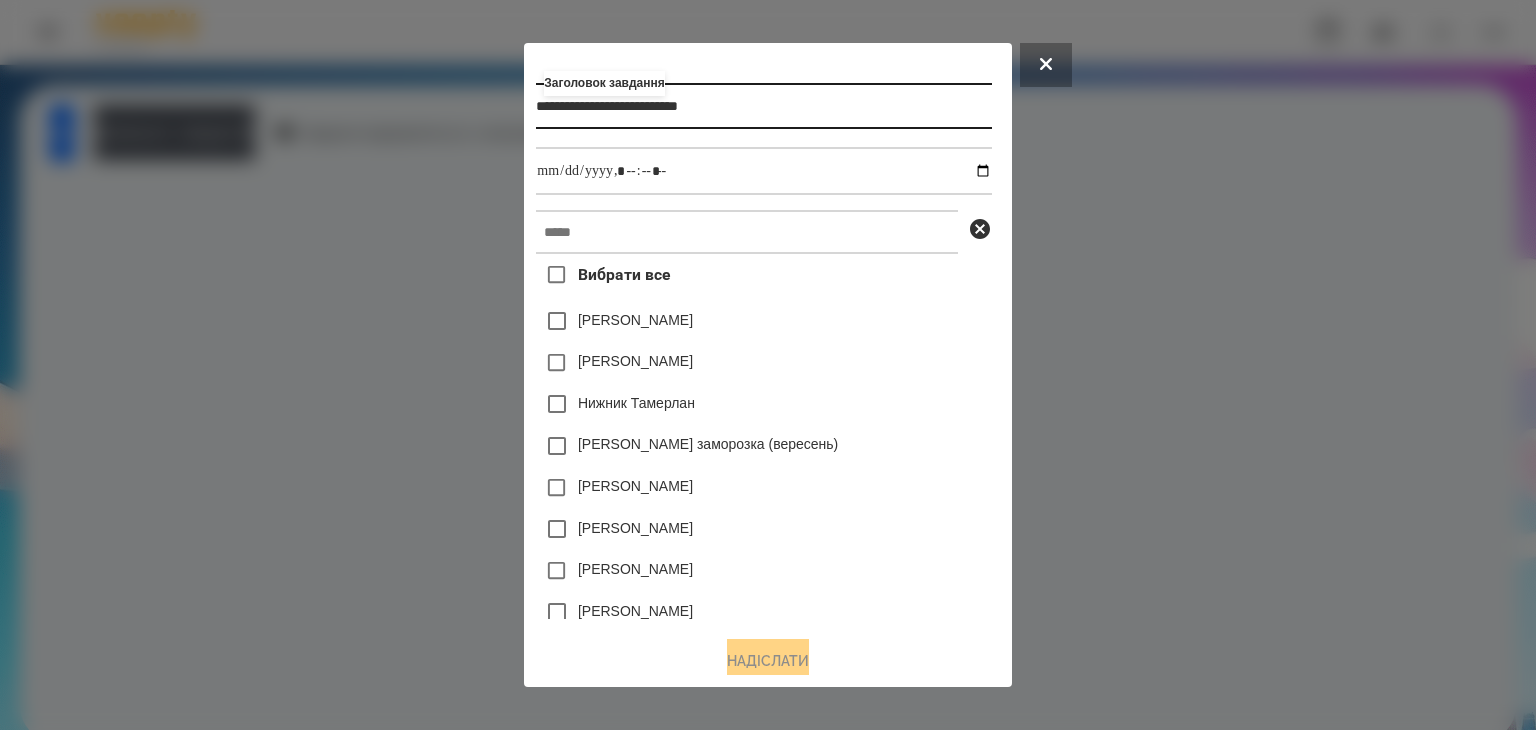 type on "**********" 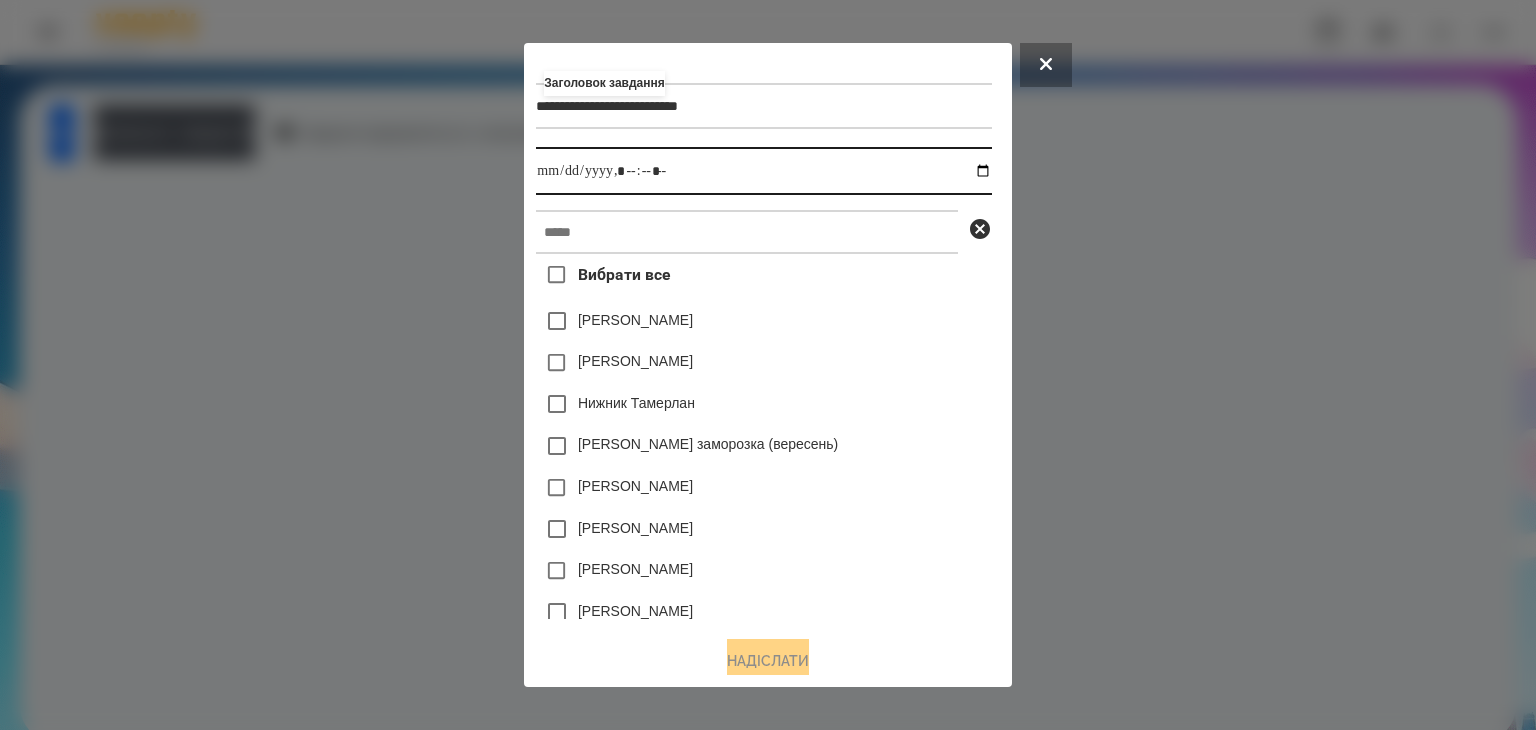 click at bounding box center [763, 171] 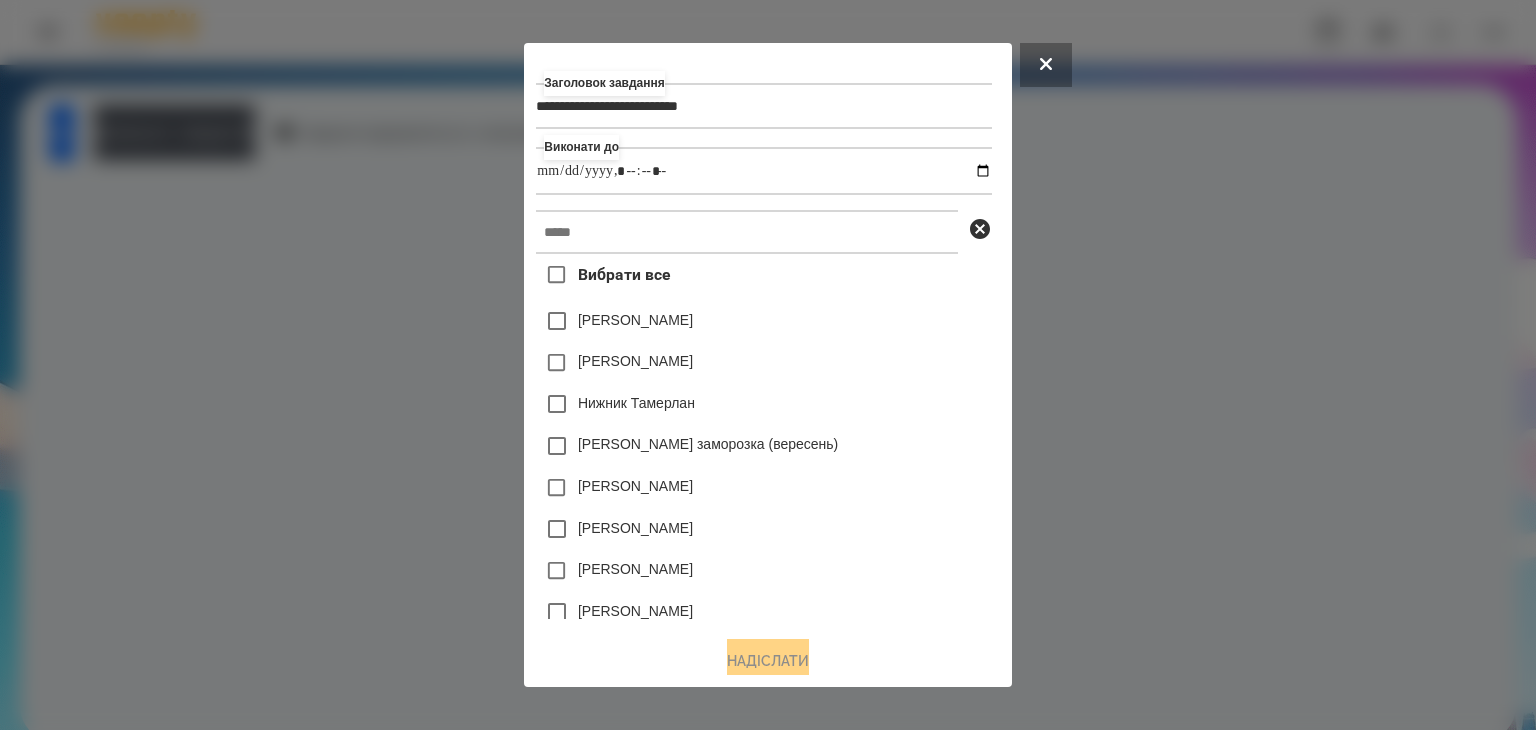 type on "**********" 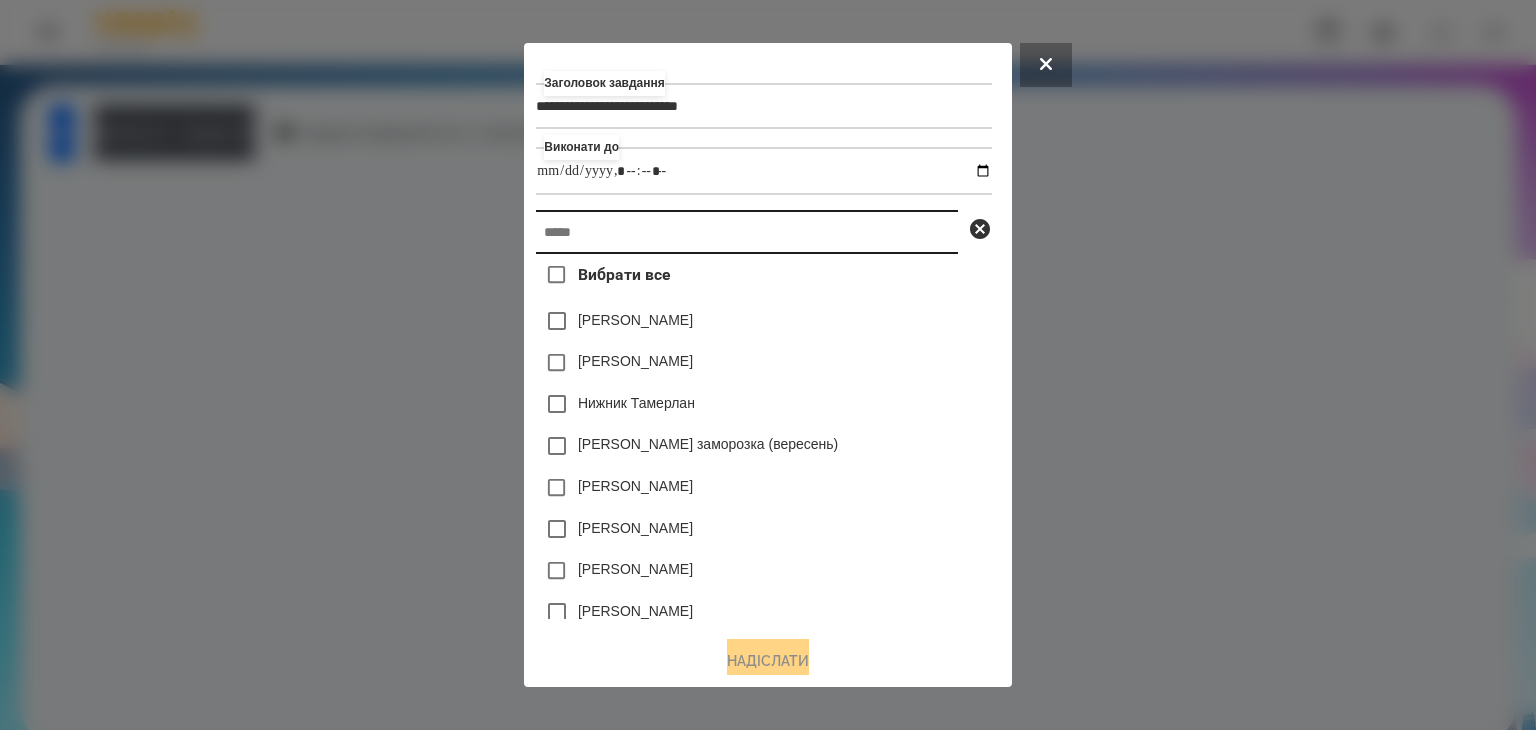 click at bounding box center [747, 232] 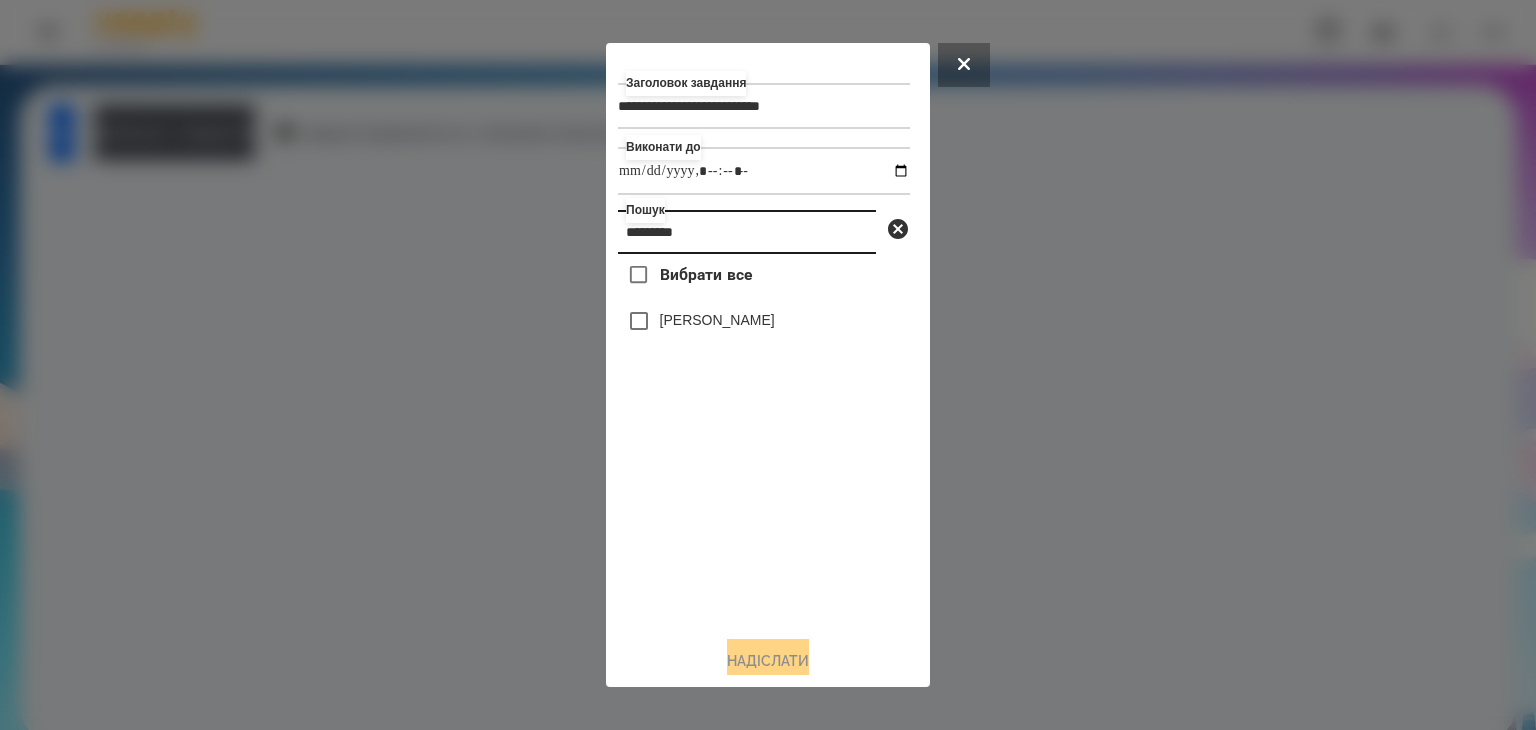 type on "*********" 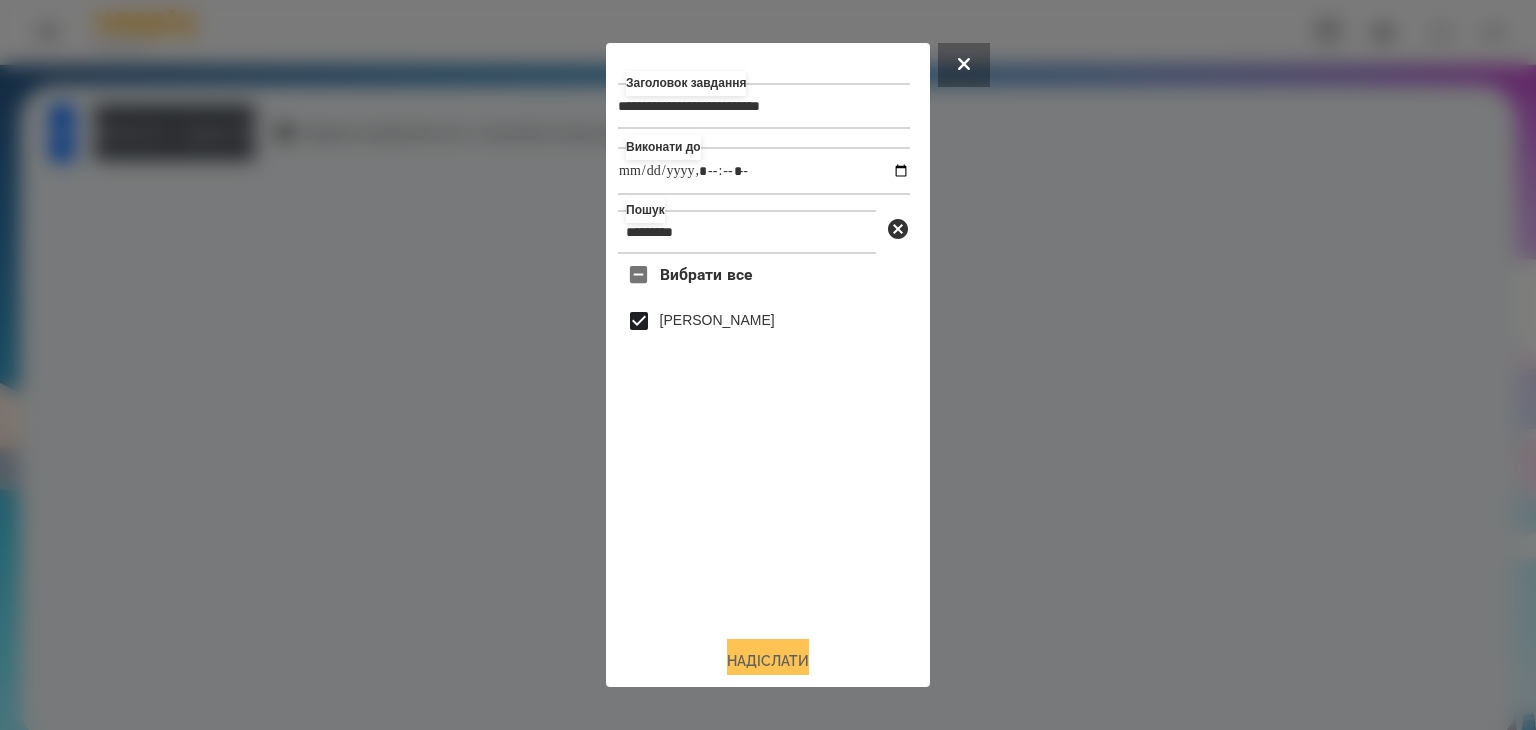 click on "Надіслати" at bounding box center (768, 661) 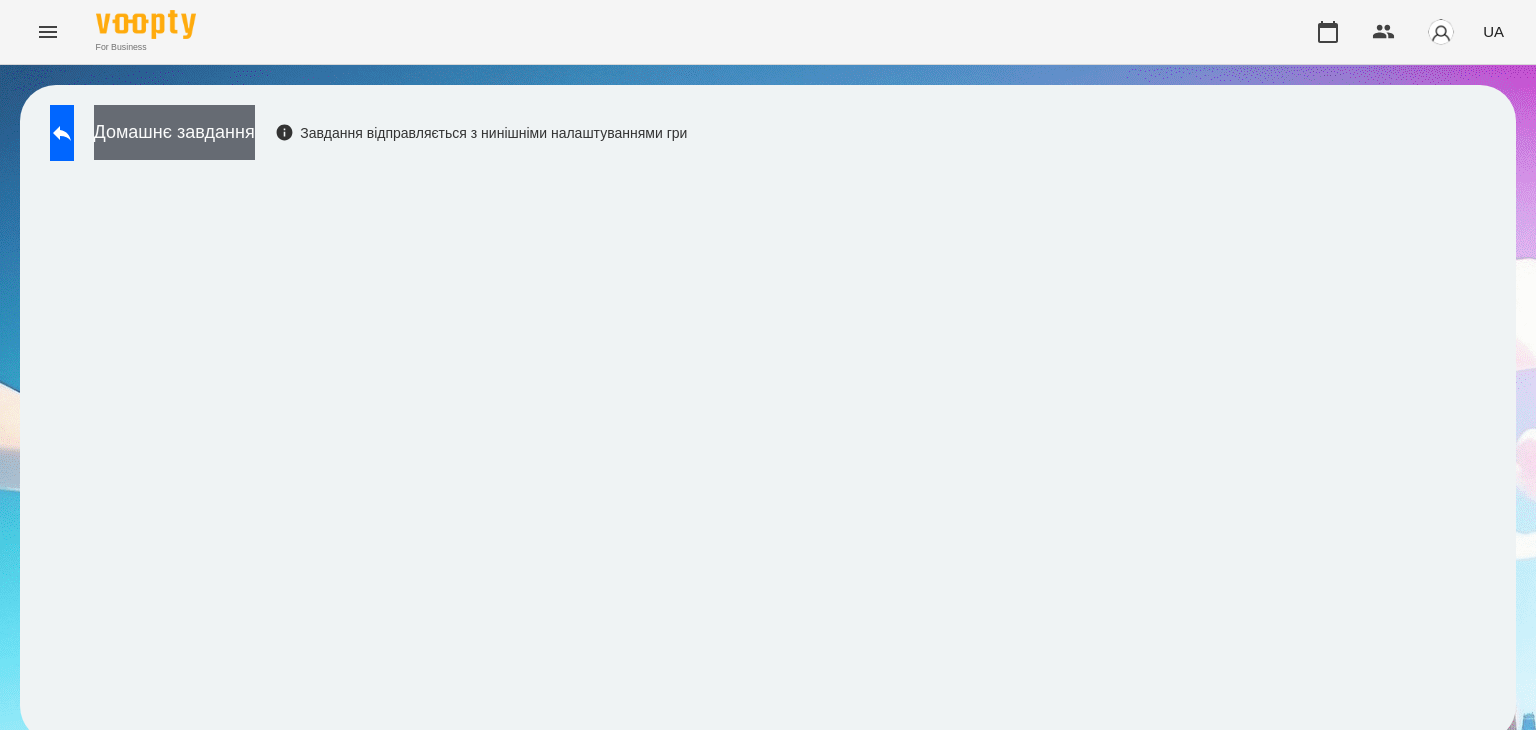 click on "Домашнє завдання" at bounding box center [174, 132] 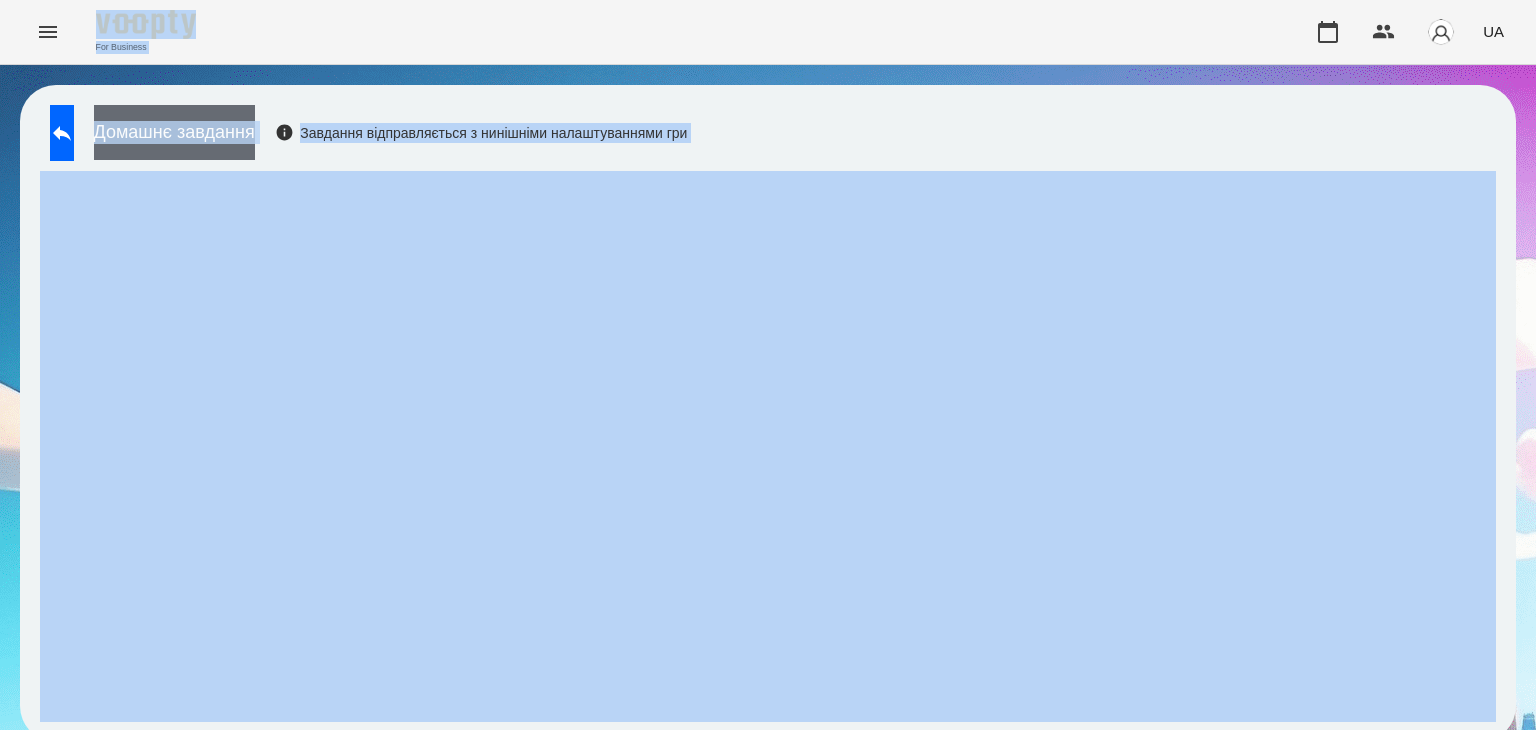 click on "Домашнє завдання" at bounding box center [174, 132] 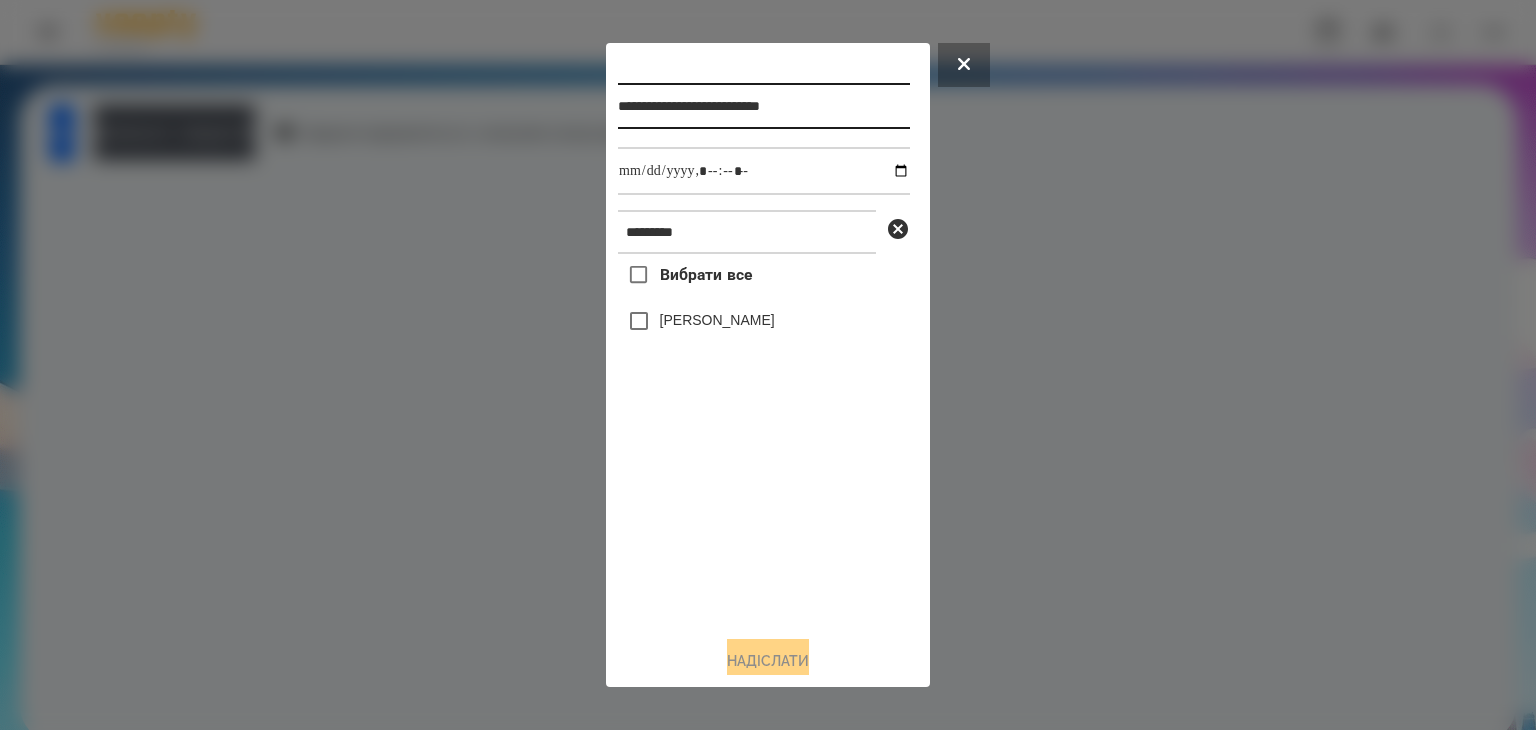 drag, startPoint x: 628, startPoint y: 112, endPoint x: 769, endPoint y: 112, distance: 141 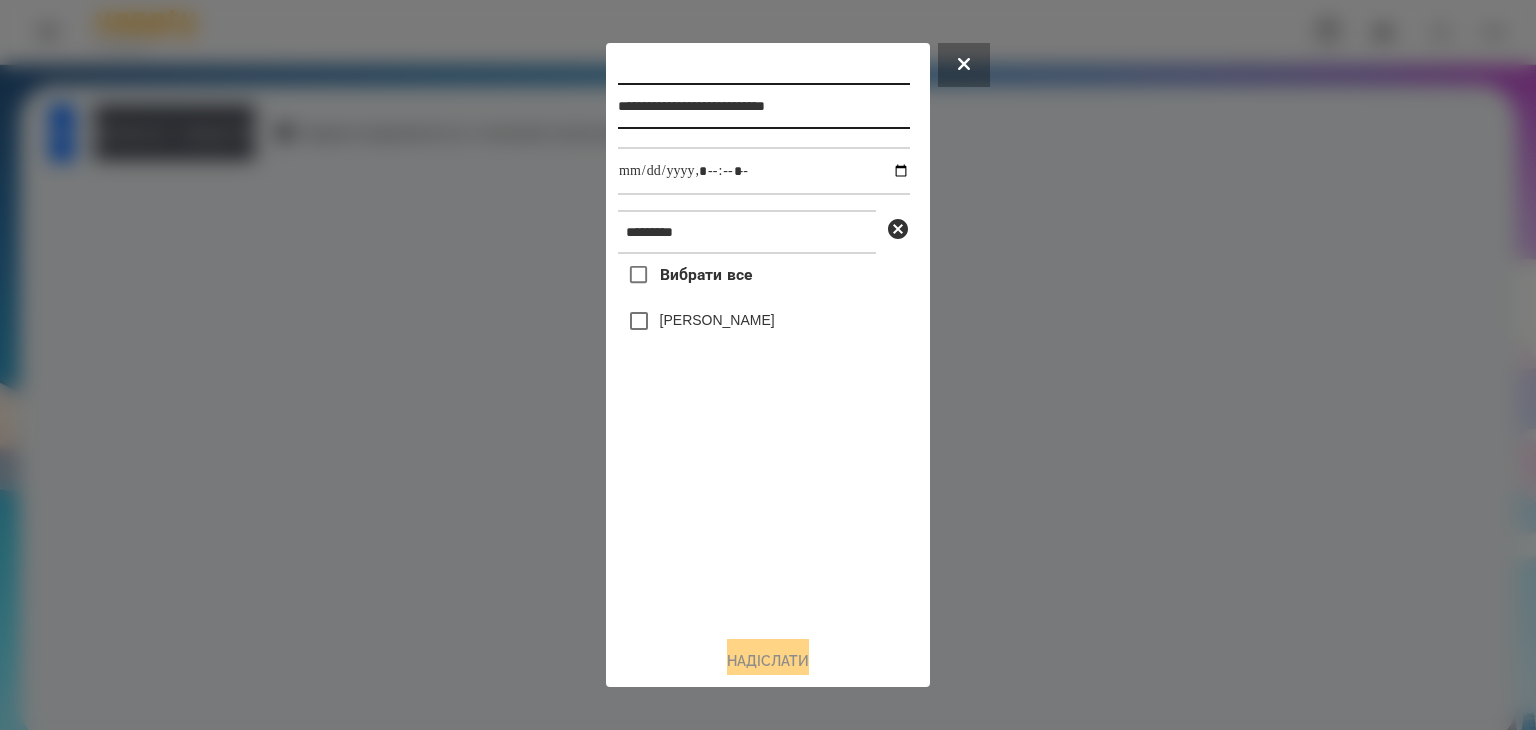type on "**********" 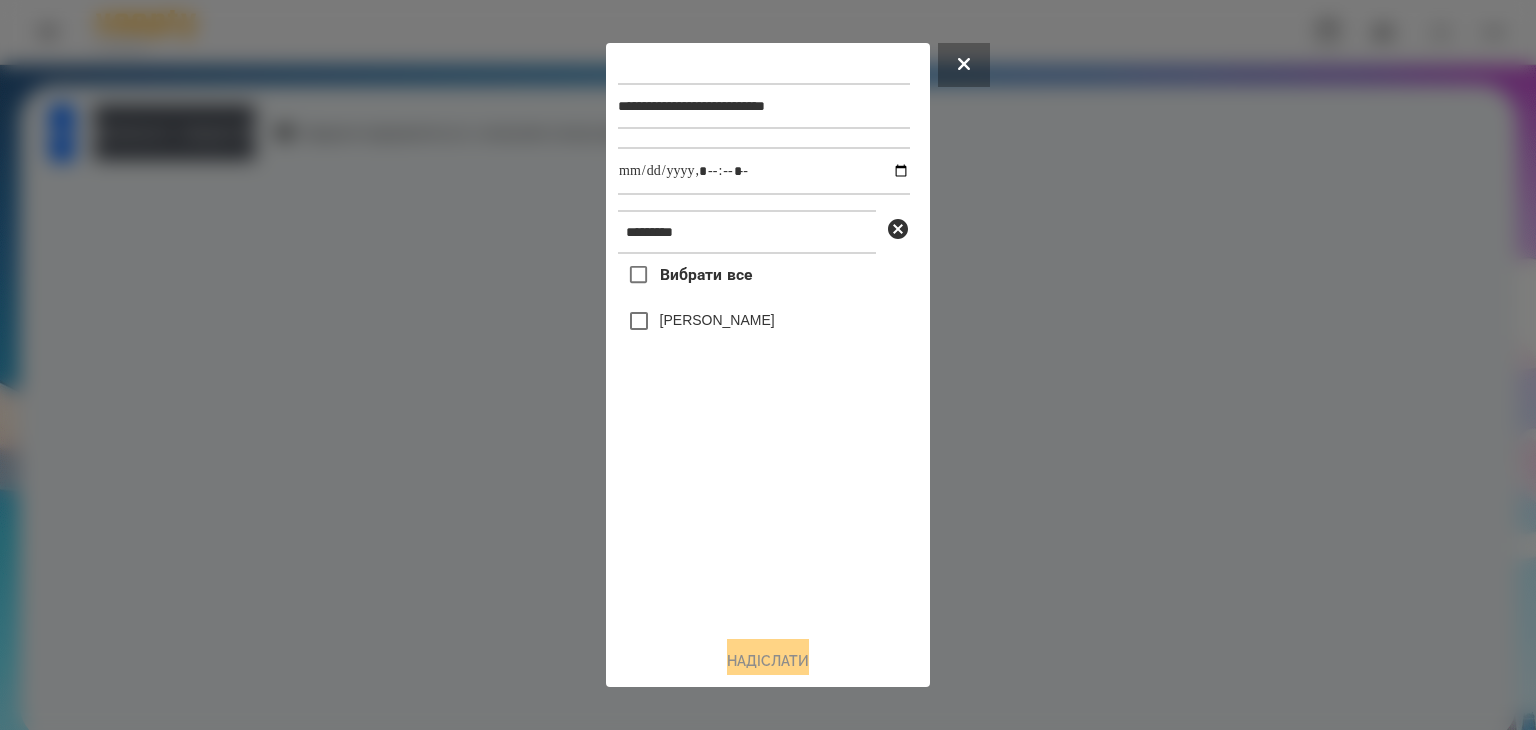 click on "Вибрати все [PERSON_NAME]" at bounding box center (764, 436) 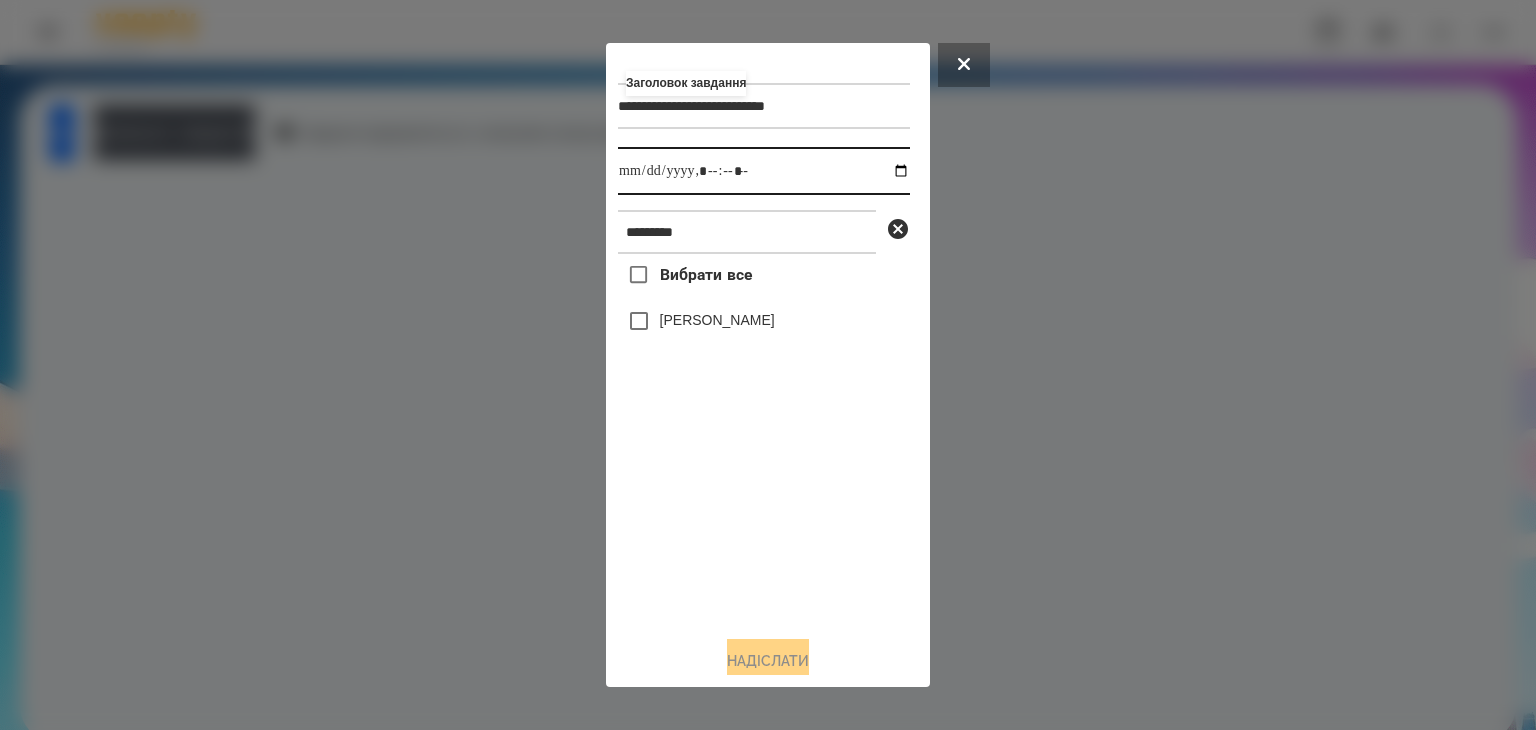 click at bounding box center [764, 171] 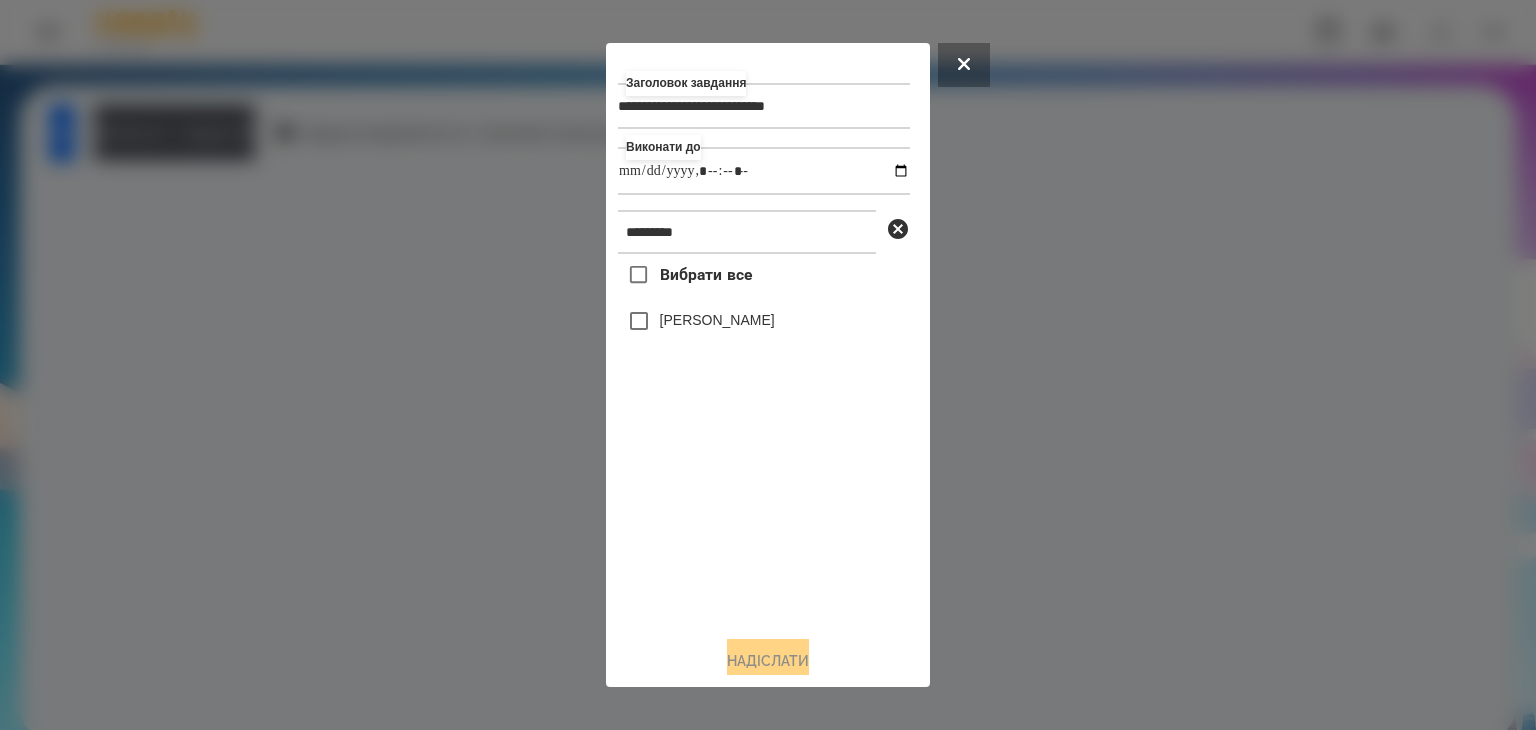 type on "**********" 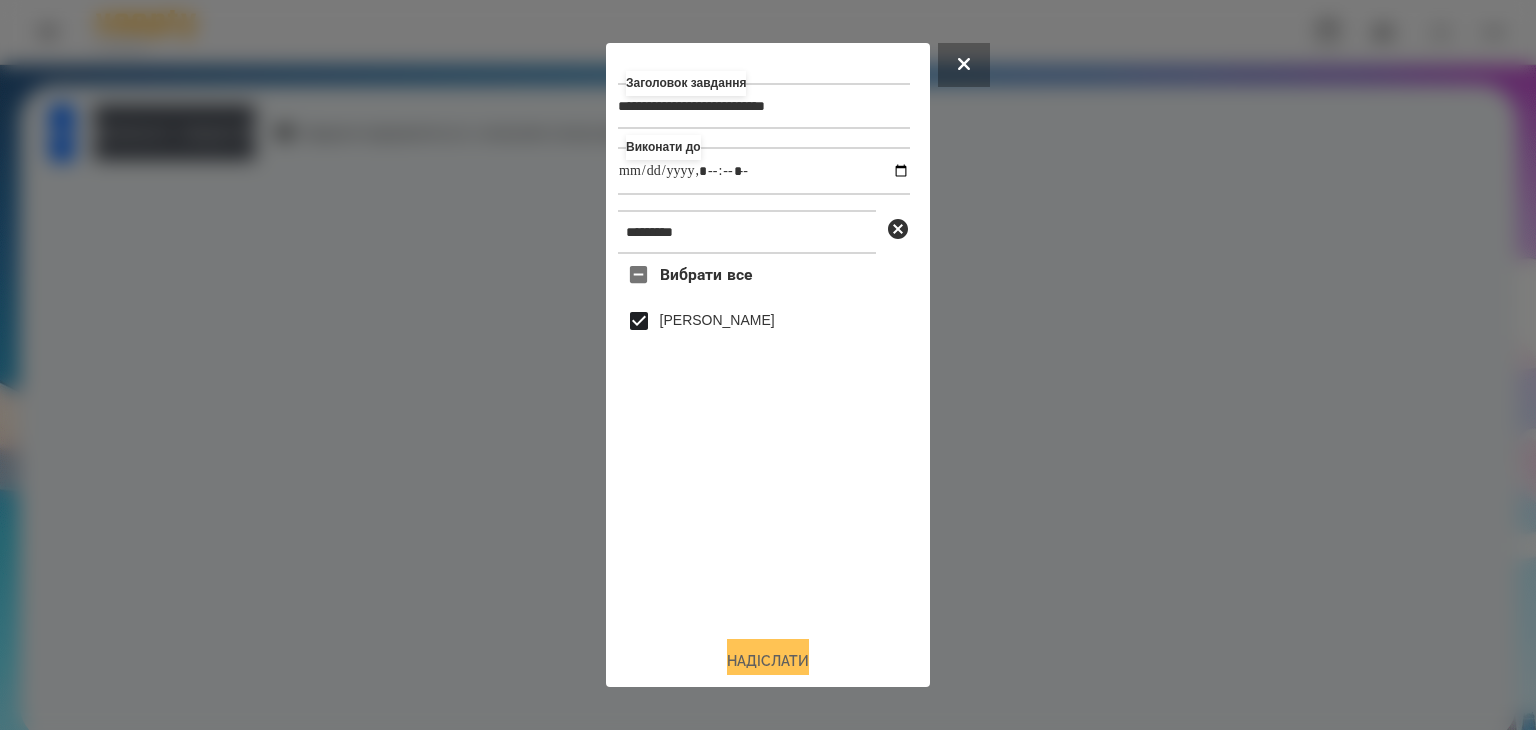 click on "Надіслати" at bounding box center (768, 661) 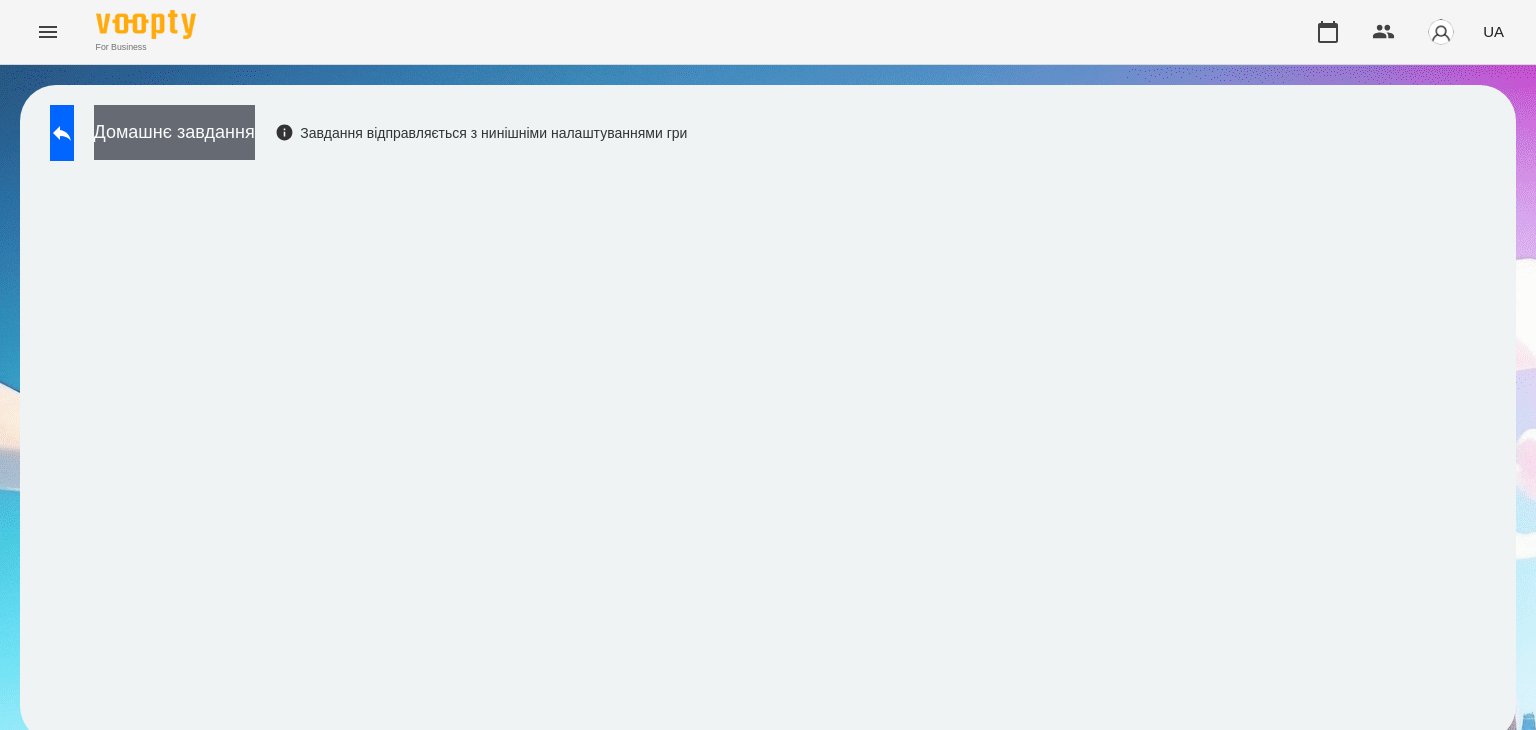 click on "Домашнє завдання" at bounding box center (174, 132) 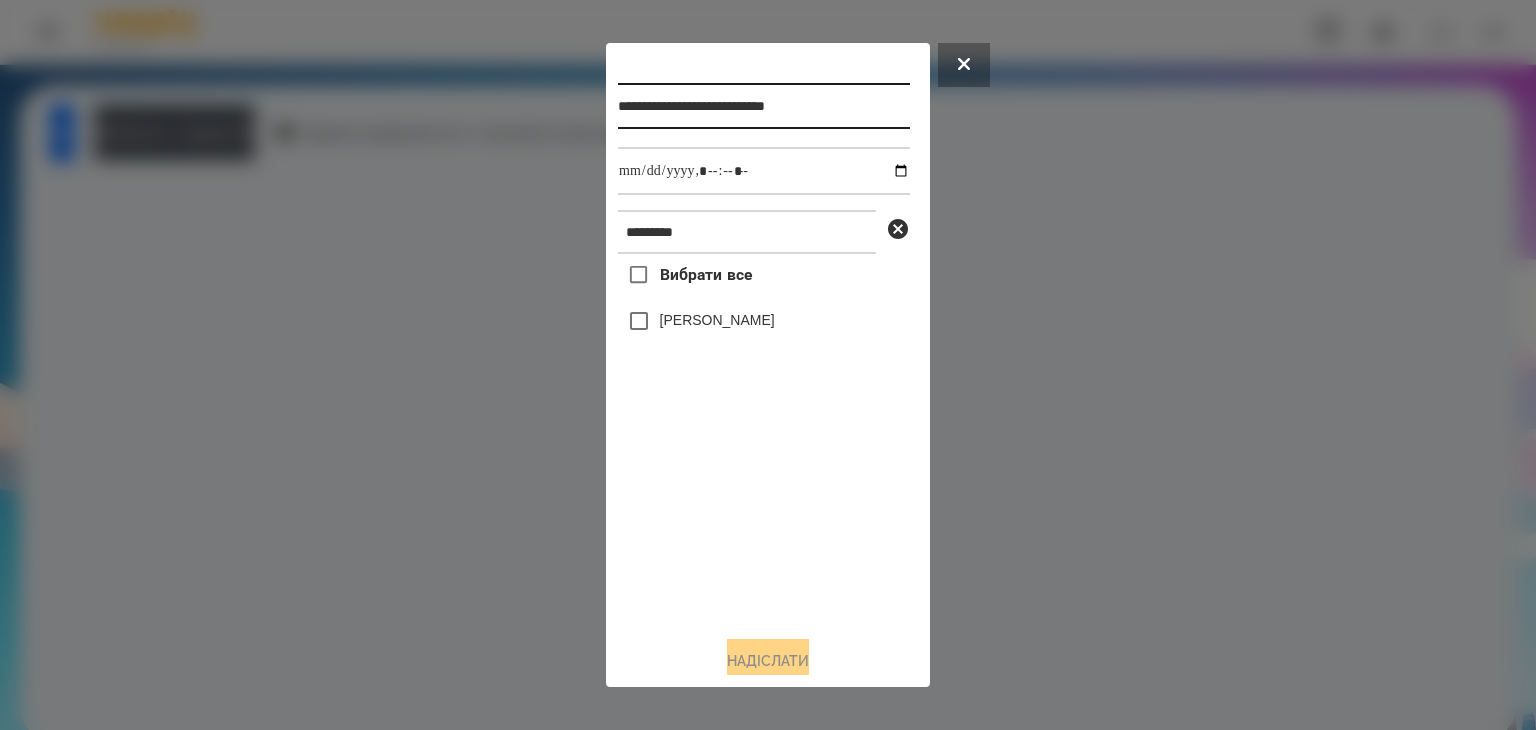 drag, startPoint x: 628, startPoint y: 101, endPoint x: 796, endPoint y: 103, distance: 168.0119 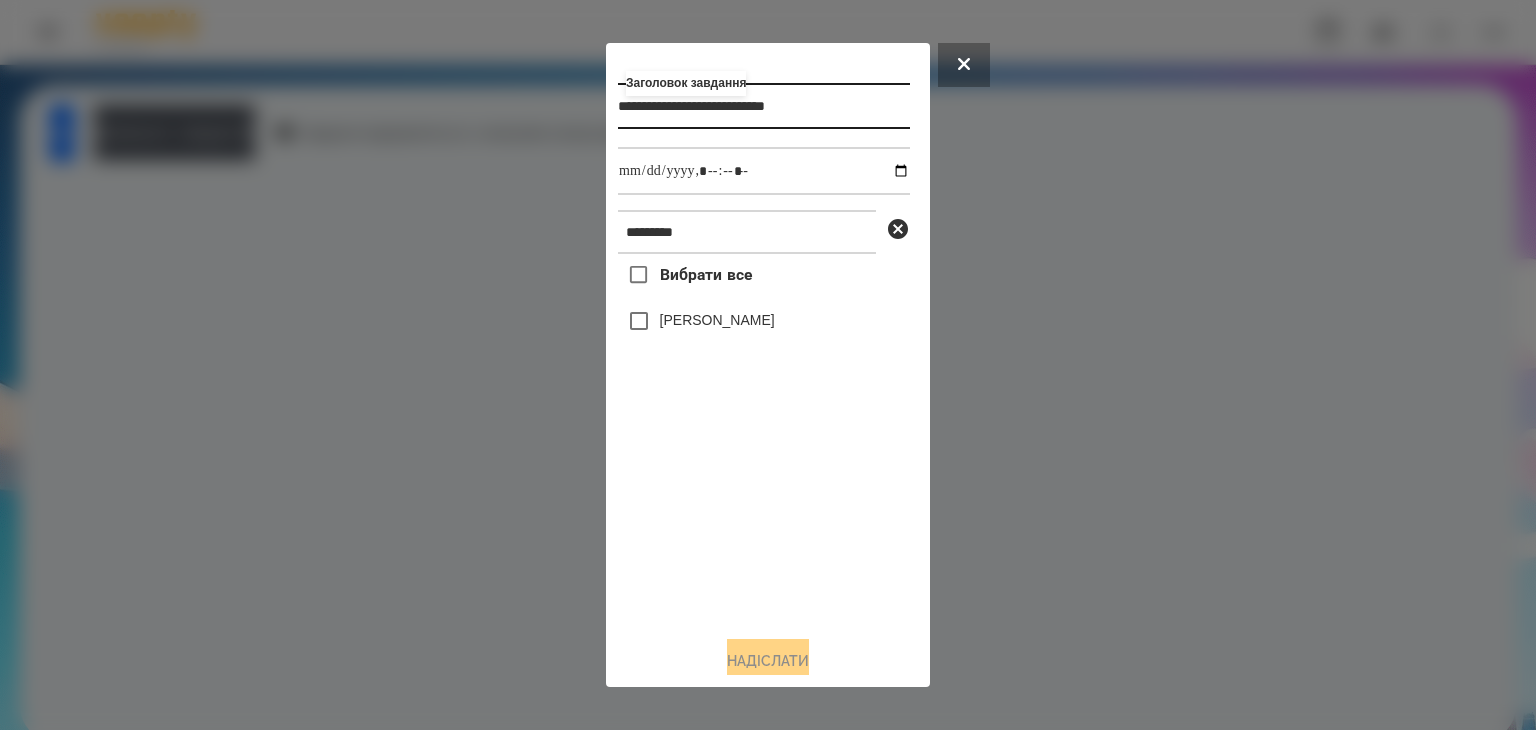 drag, startPoint x: 629, startPoint y: 111, endPoint x: 792, endPoint y: 104, distance: 163.15024 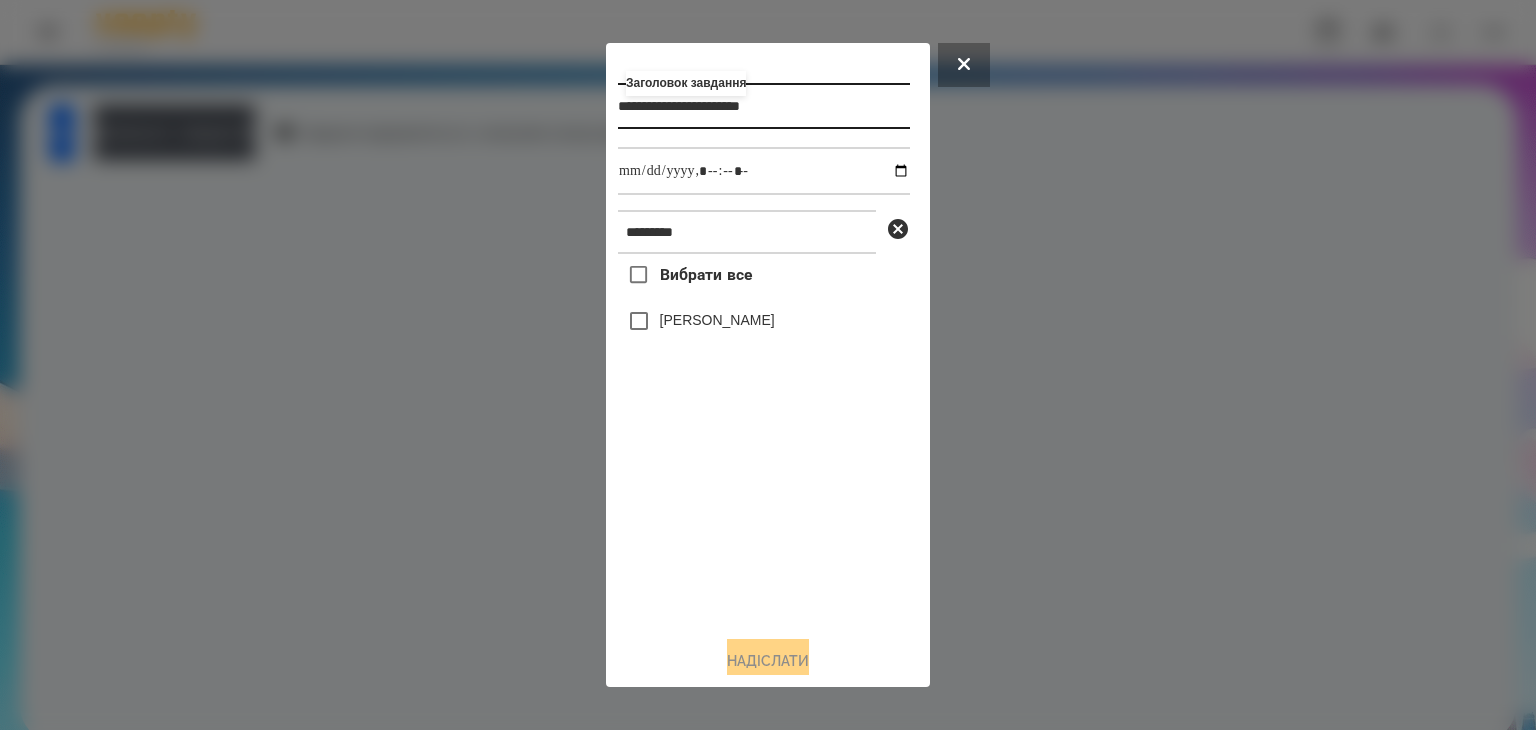 type on "**********" 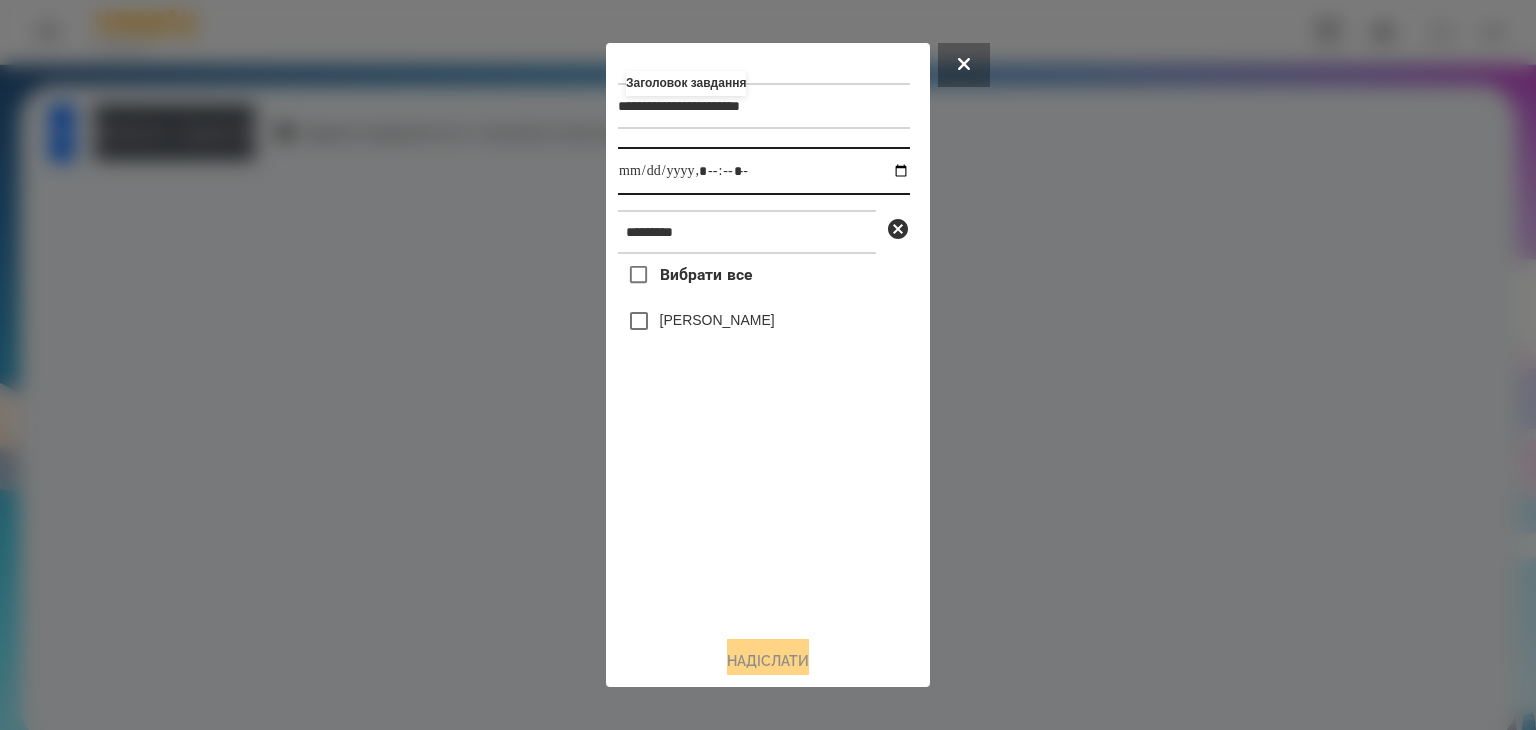 click at bounding box center [764, 171] 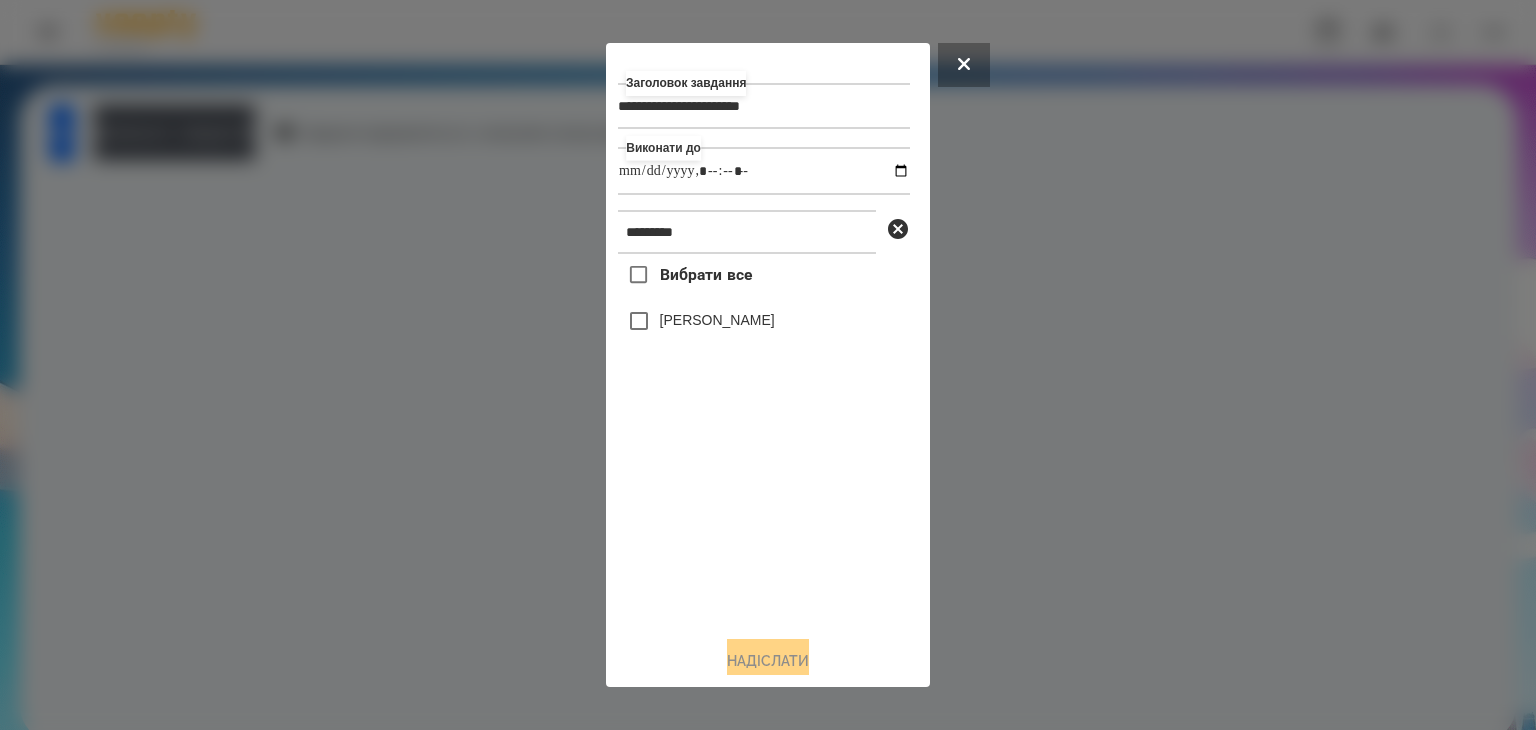 type on "**********" 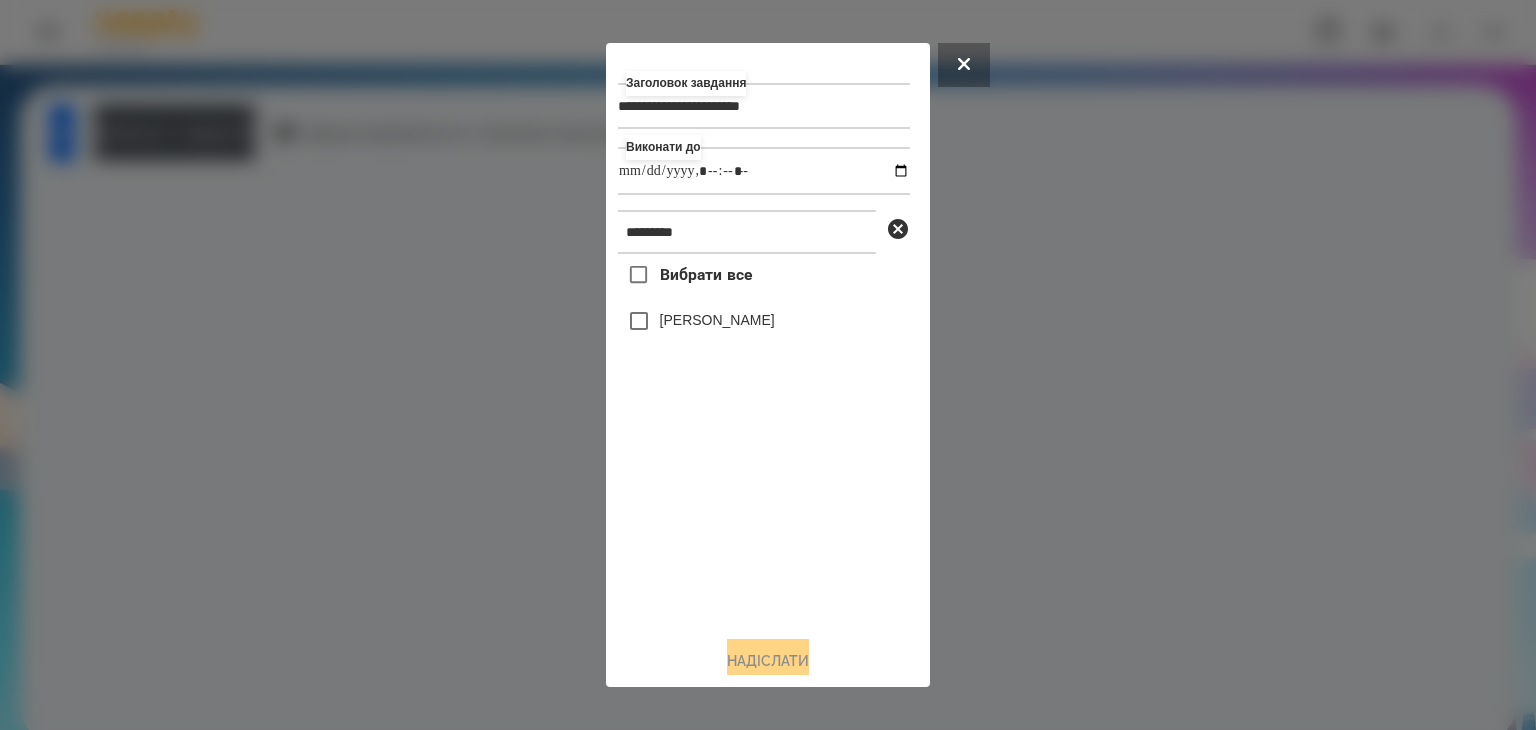 drag, startPoint x: 793, startPoint y: 559, endPoint x: 789, endPoint y: 549, distance: 10.770329 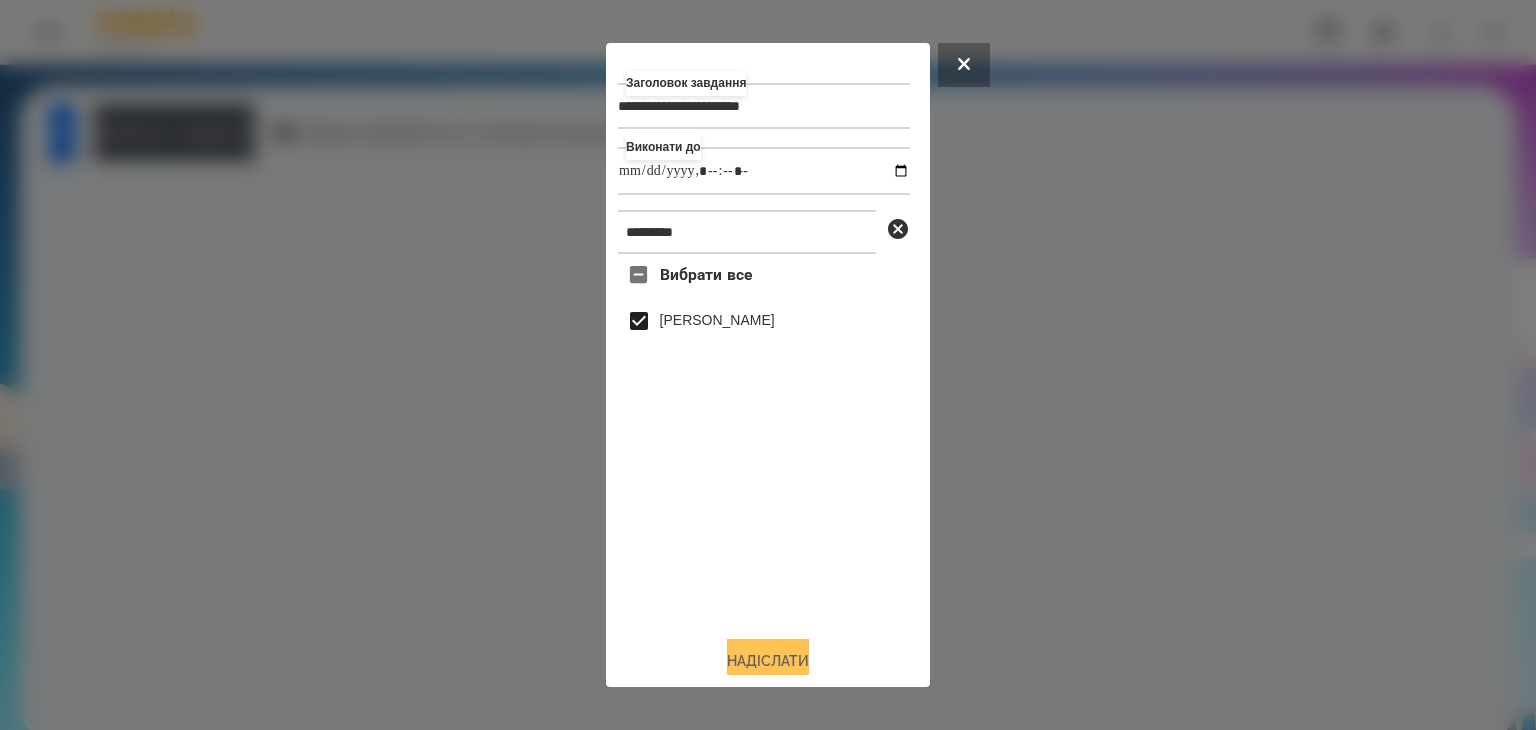 click on "Надіслати" at bounding box center [768, 661] 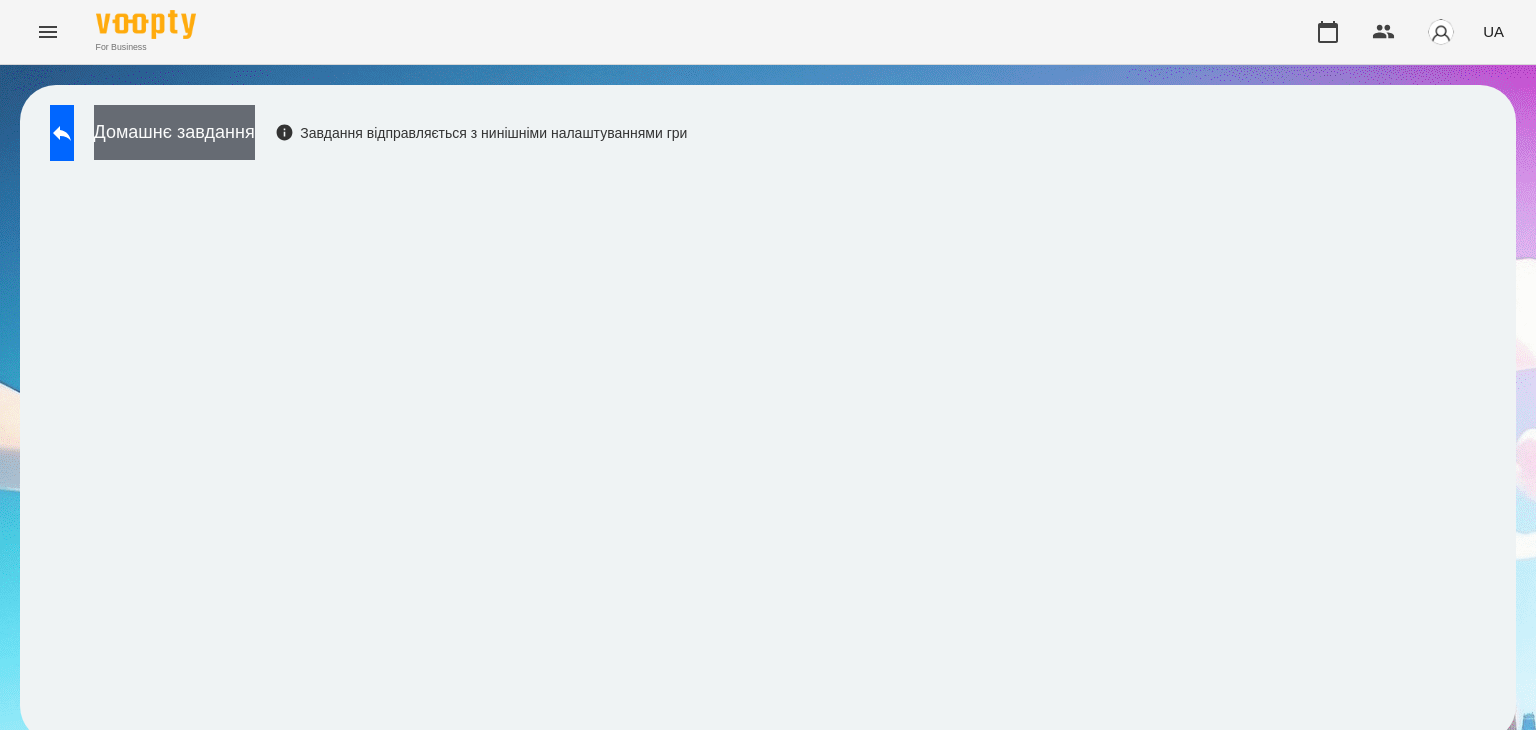 click on "Домашнє завдання" at bounding box center (174, 132) 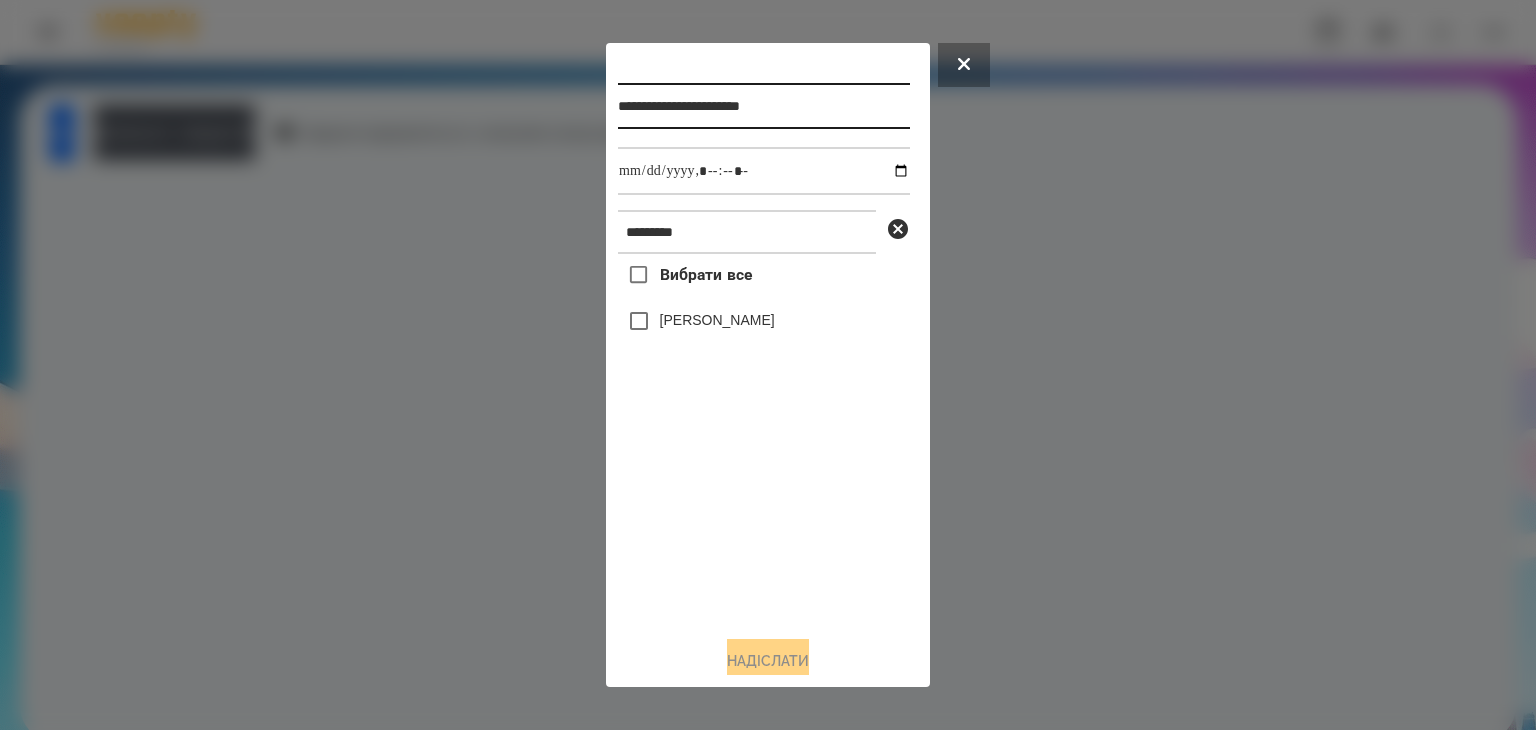drag, startPoint x: 627, startPoint y: 98, endPoint x: 747, endPoint y: 105, distance: 120.203995 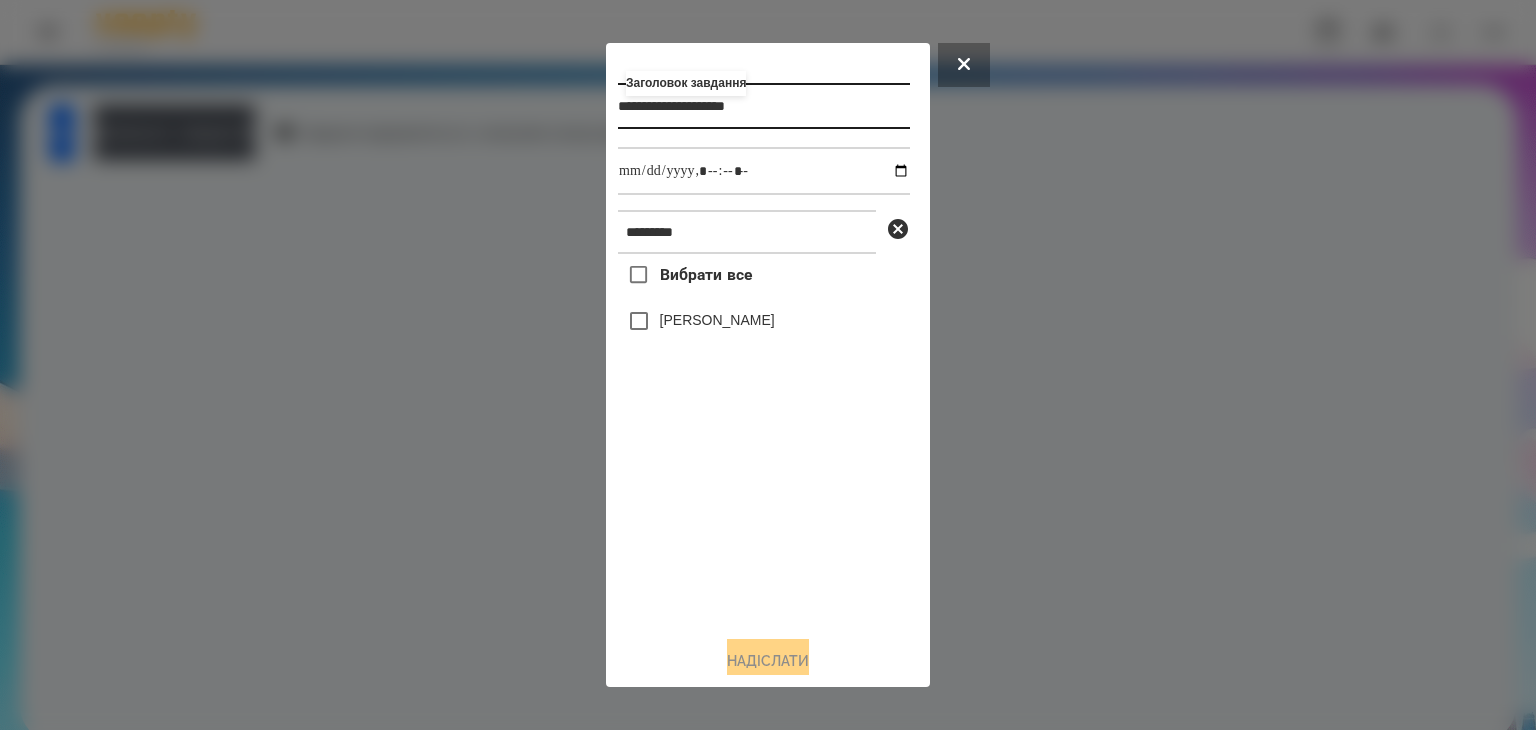 type on "**********" 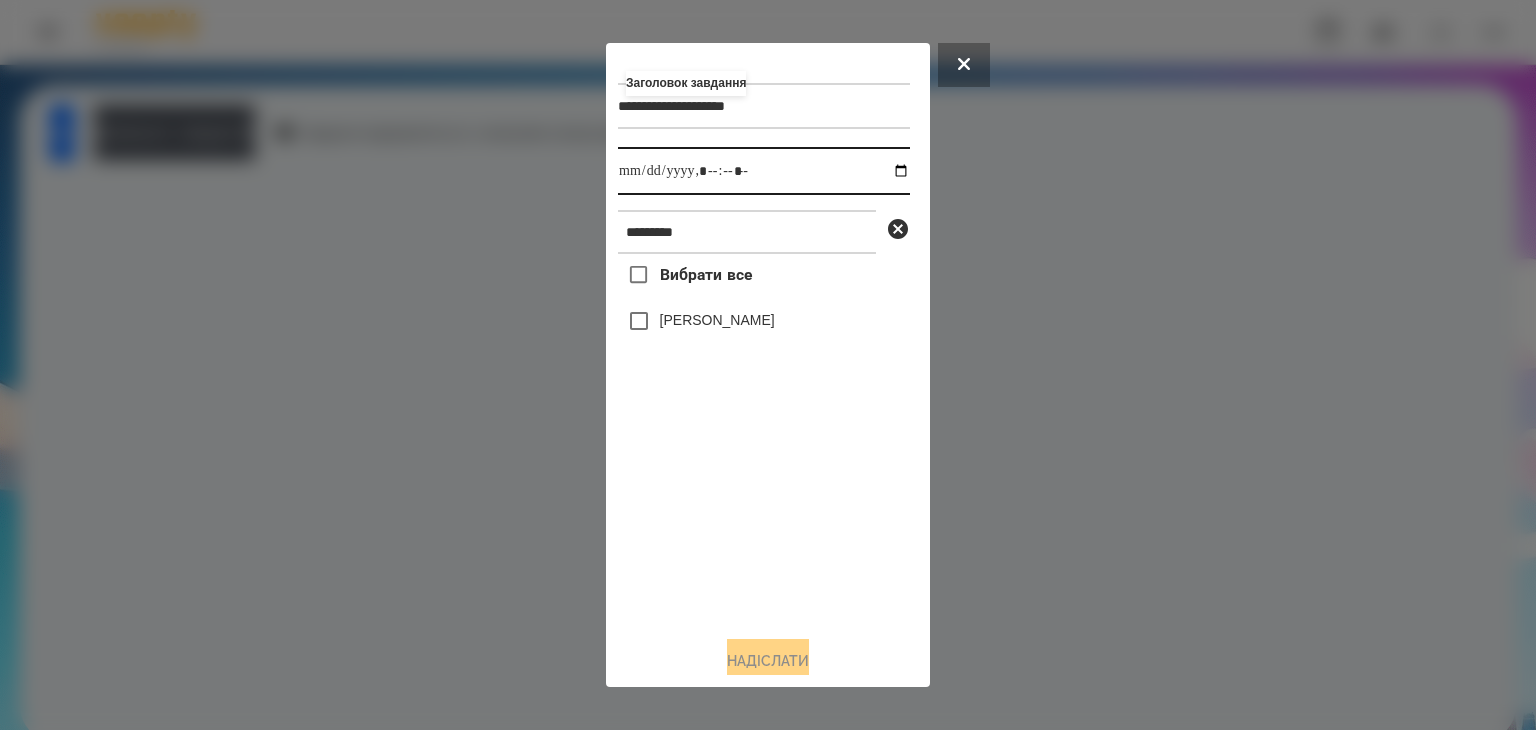 click at bounding box center (764, 171) 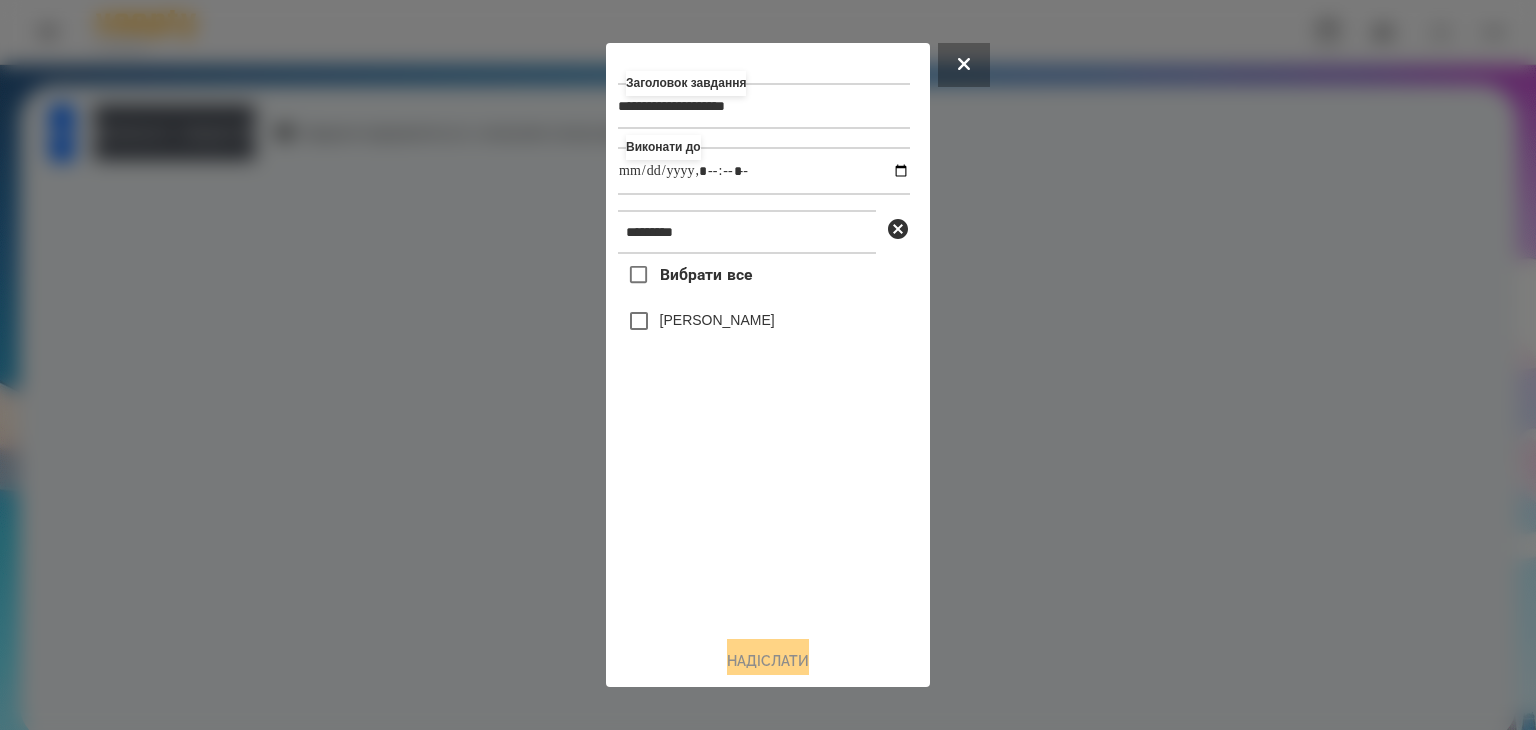 type on "**********" 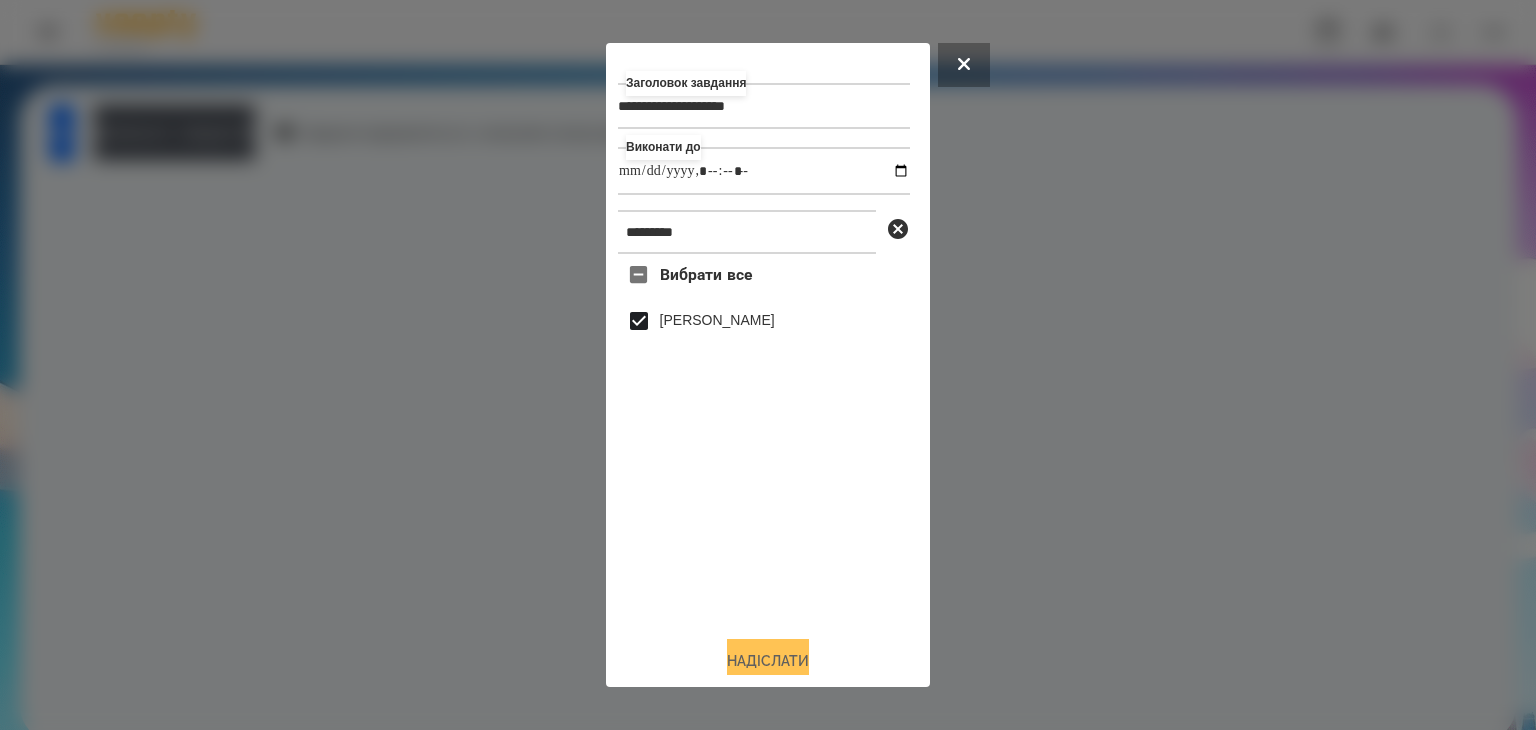drag, startPoint x: 772, startPoint y: 653, endPoint x: 790, endPoint y: 646, distance: 19.313208 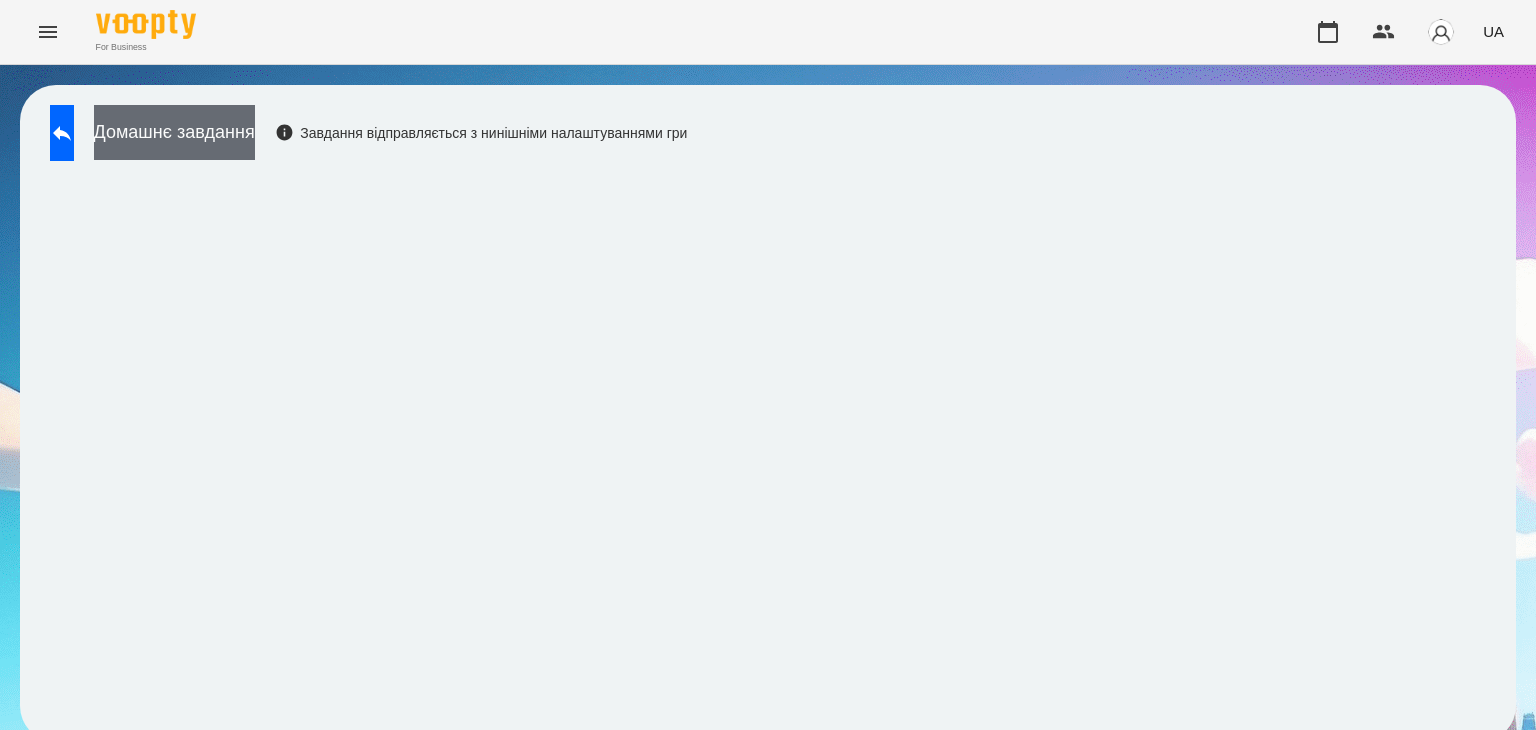click on "Домашнє завдання" at bounding box center [174, 132] 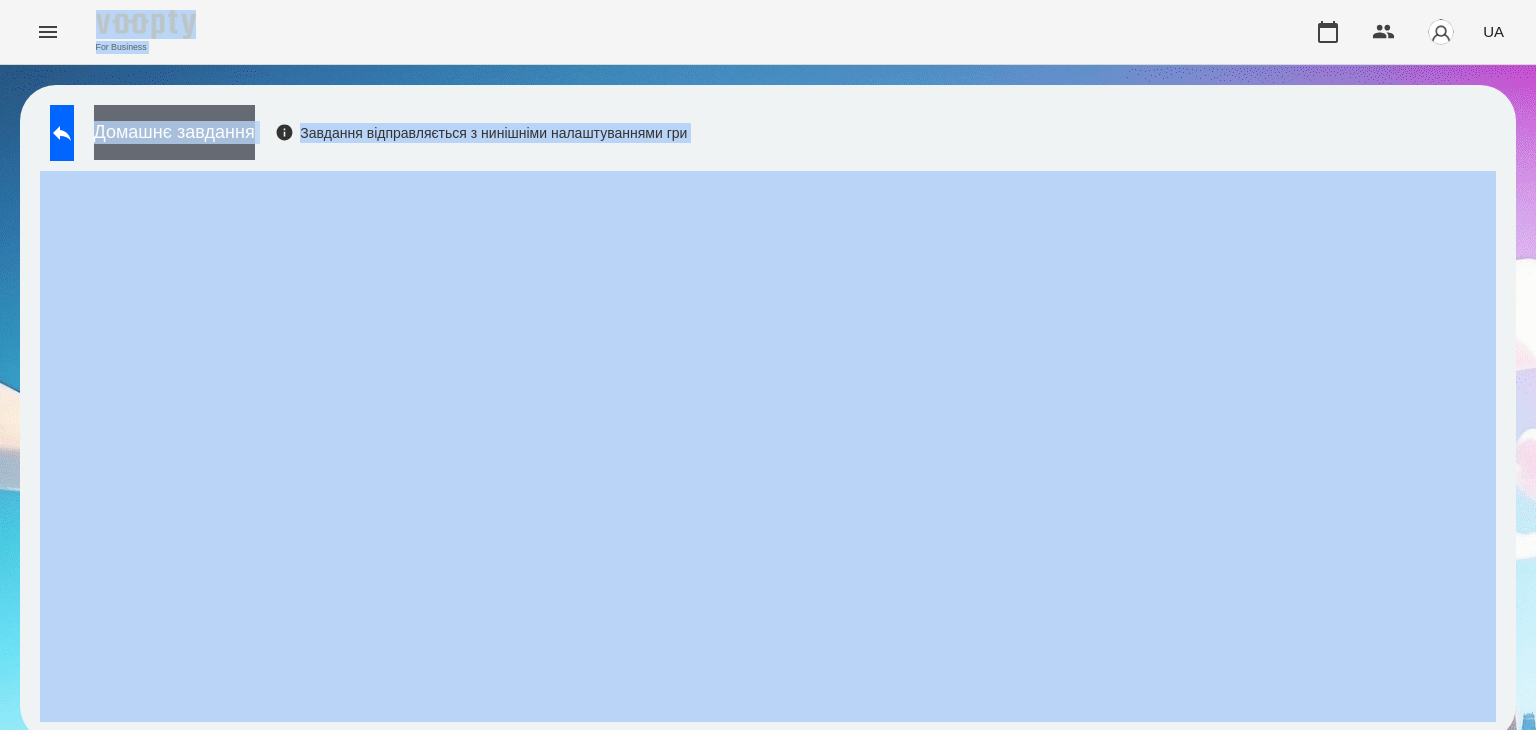 click on "Домашнє завдання" at bounding box center (174, 132) 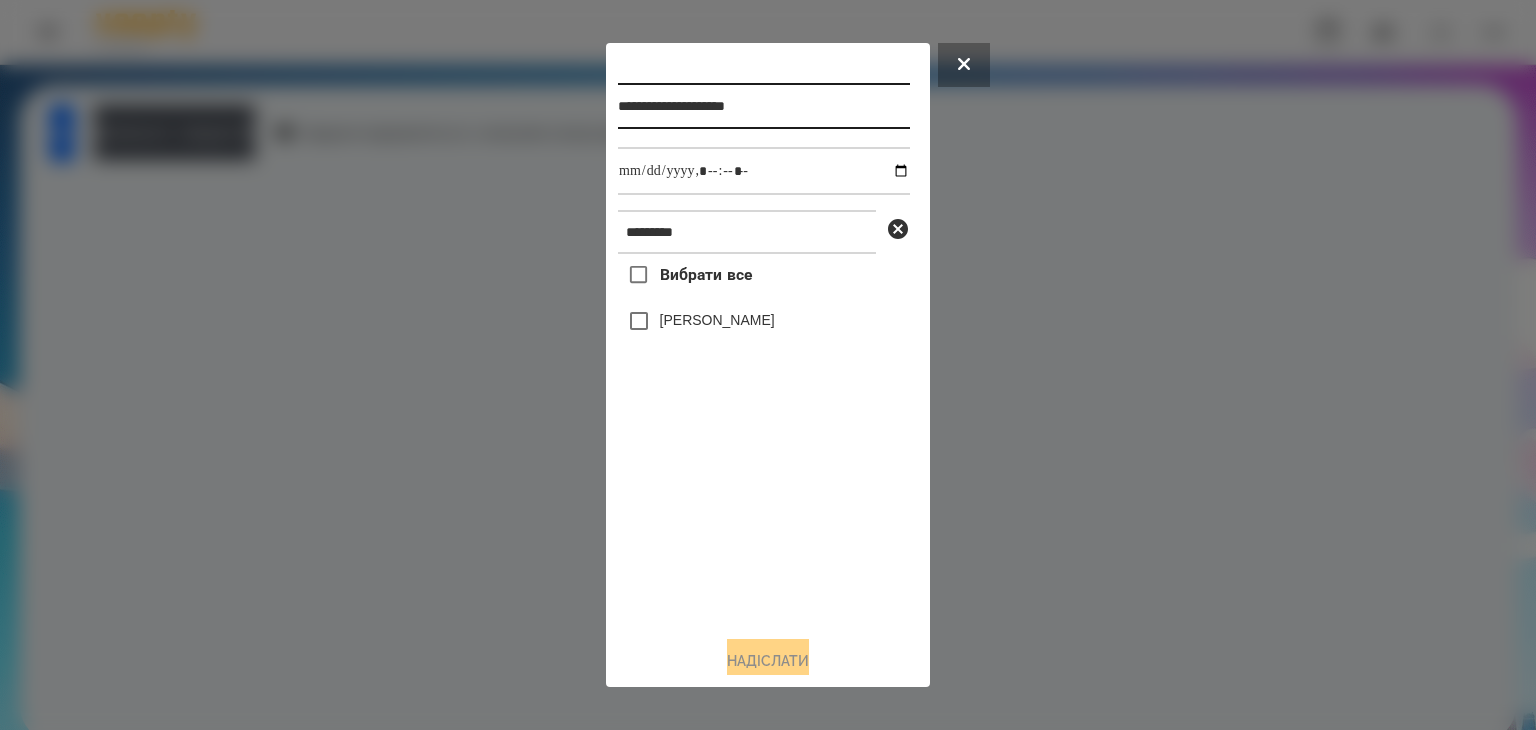 drag, startPoint x: 629, startPoint y: 101, endPoint x: 720, endPoint y: 104, distance: 91.04944 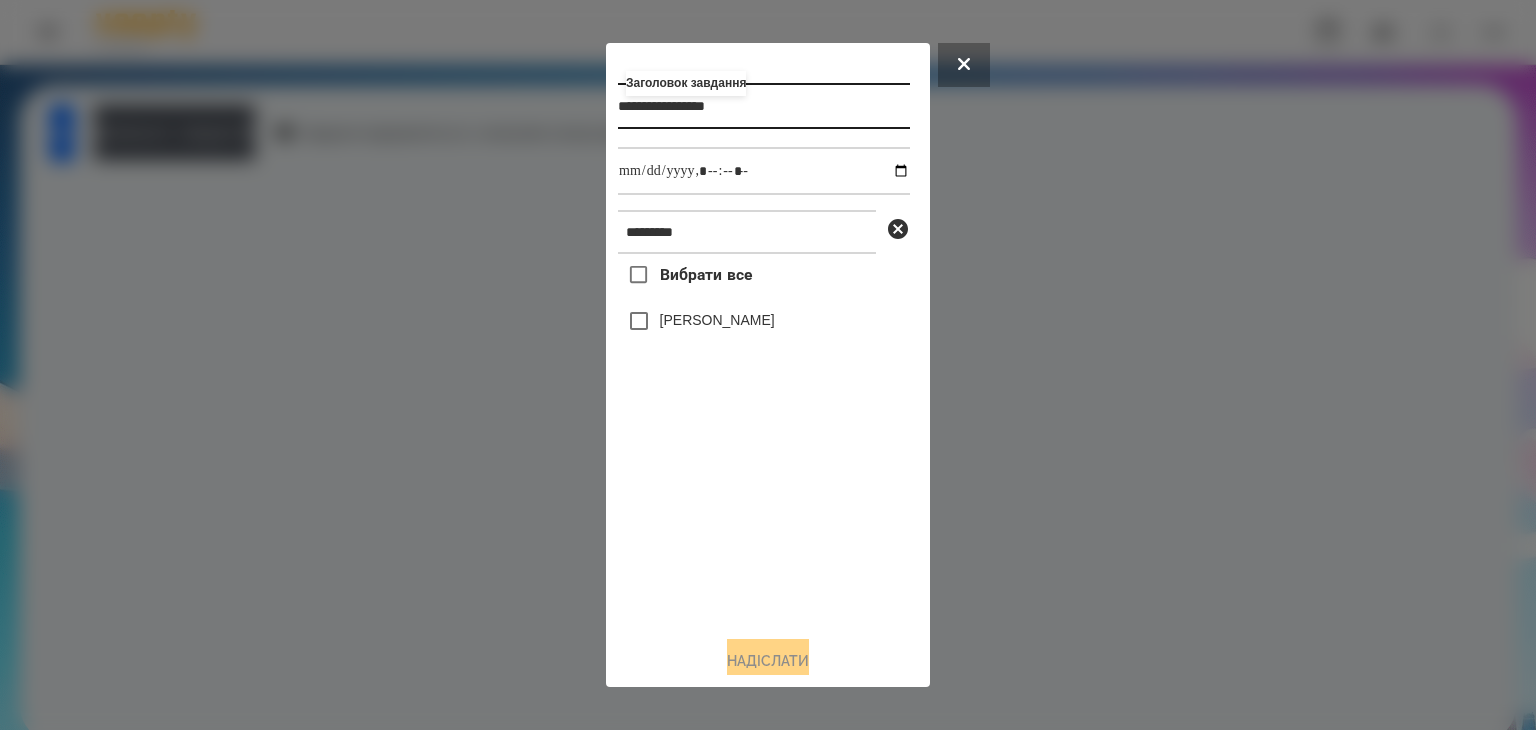 type on "**********" 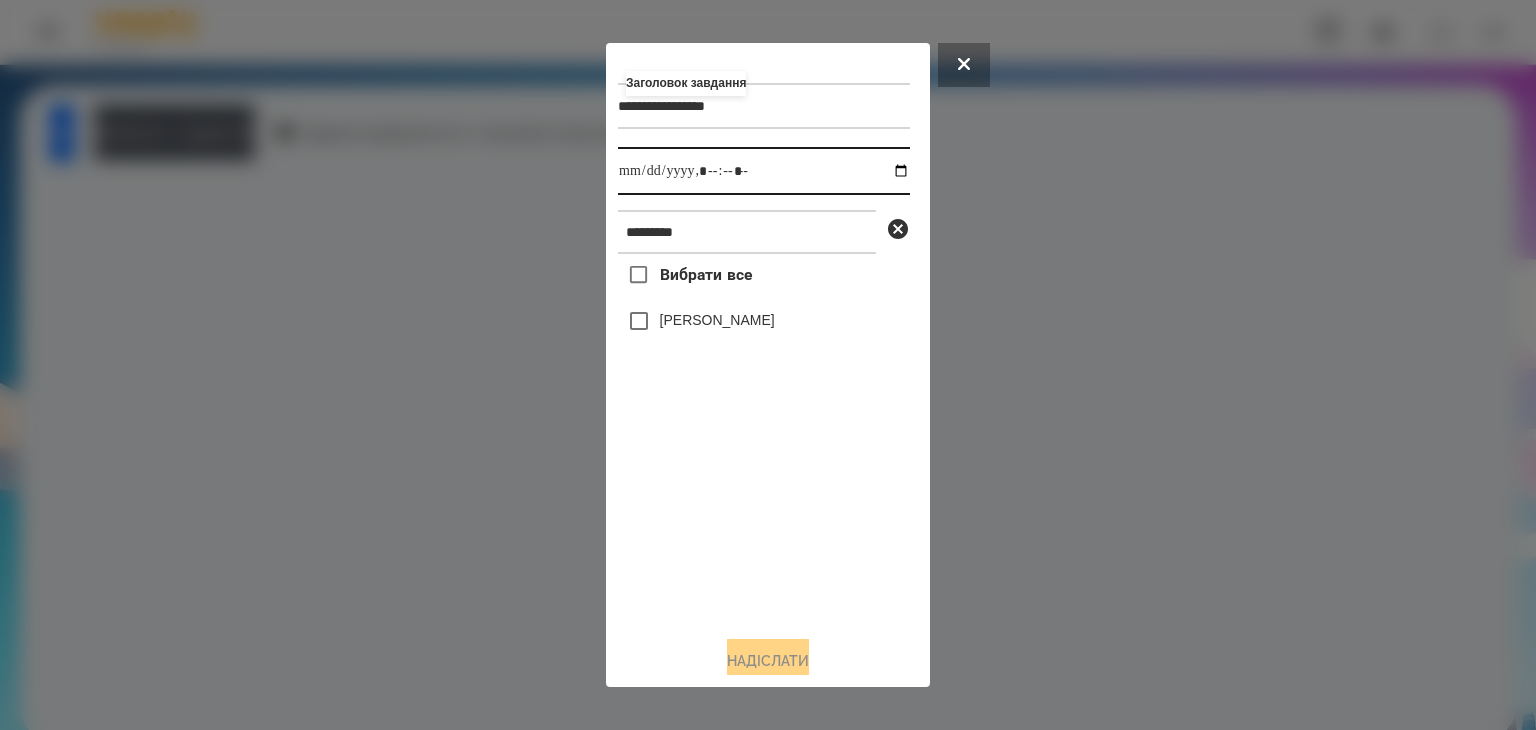 click at bounding box center [764, 171] 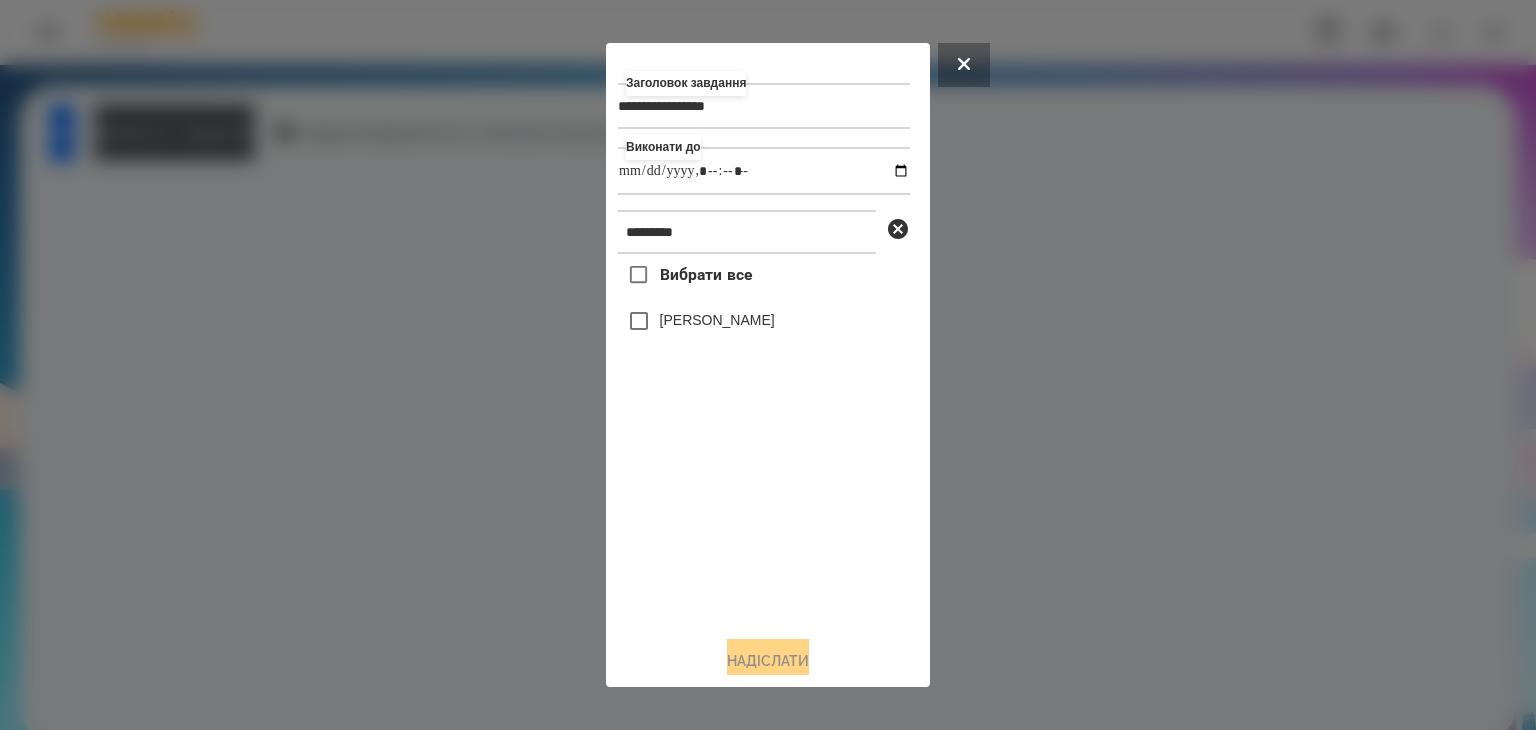 type on "**********" 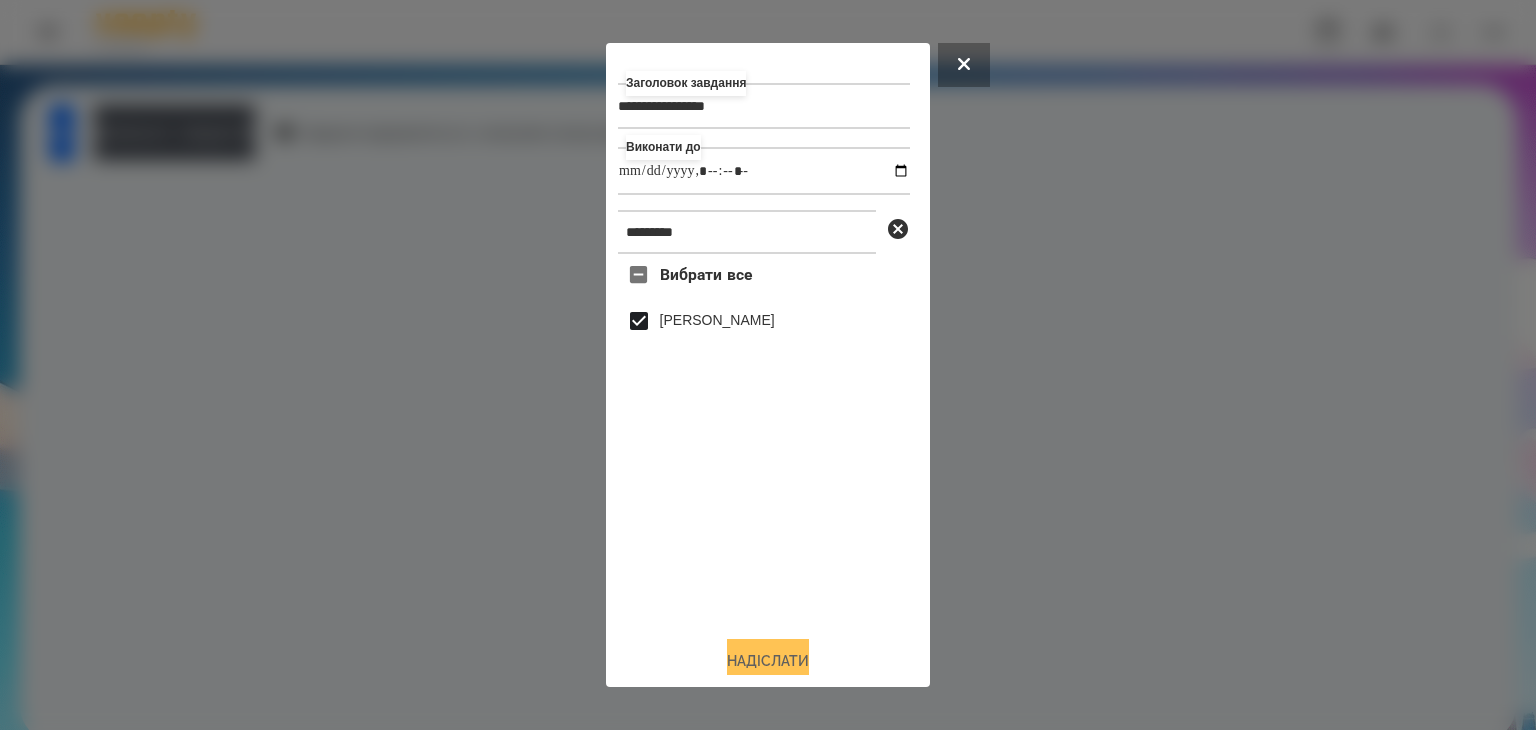 click on "Надіслати" at bounding box center [768, 661] 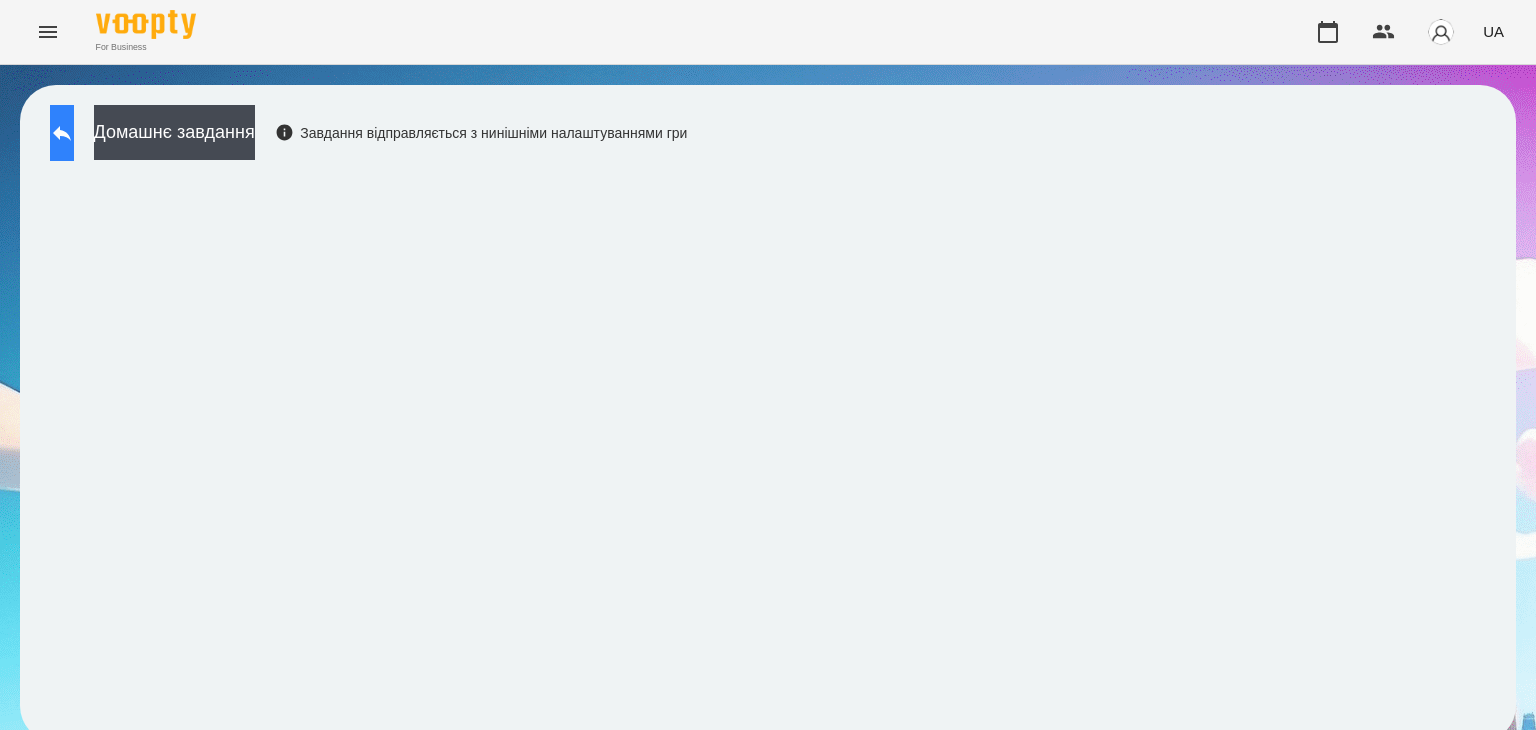 click 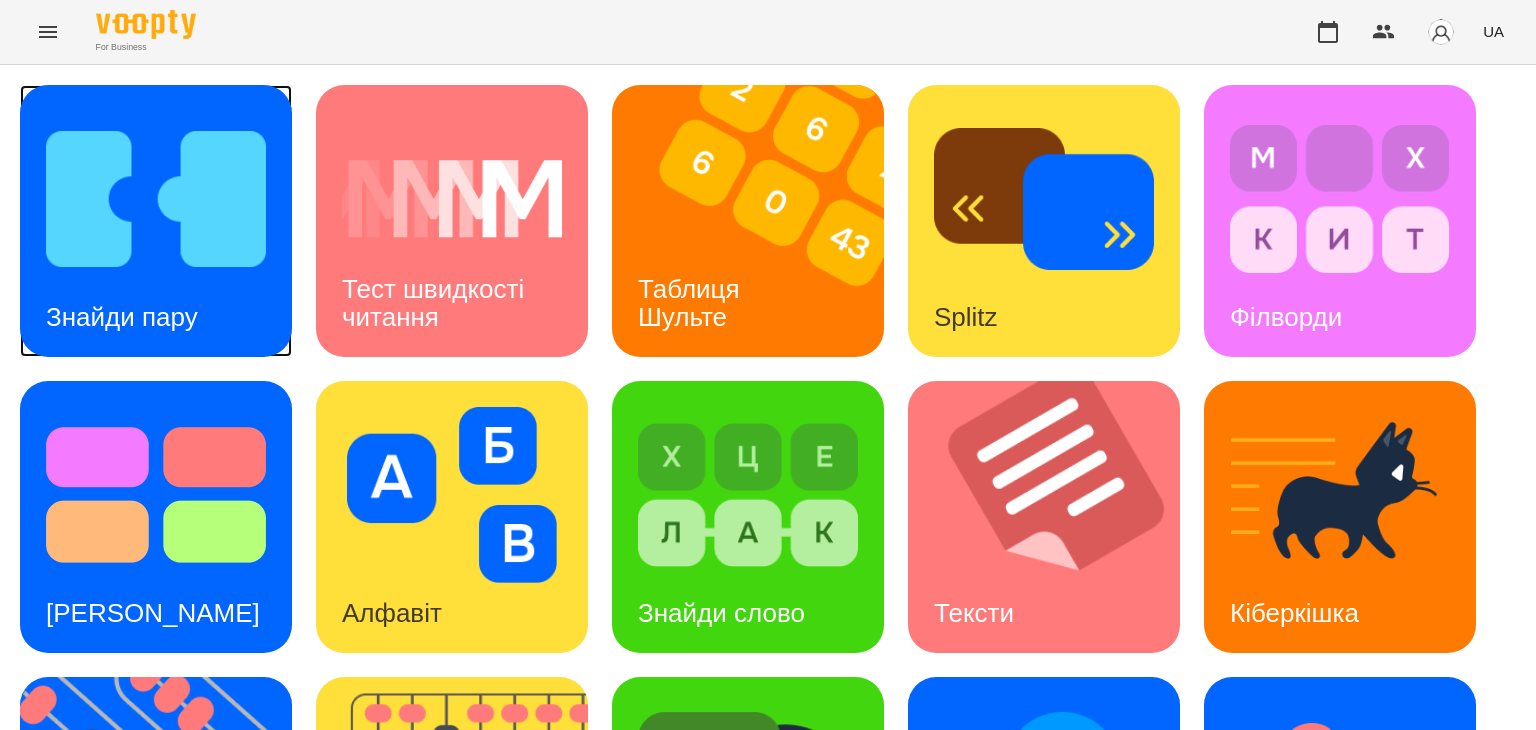 click at bounding box center (156, 199) 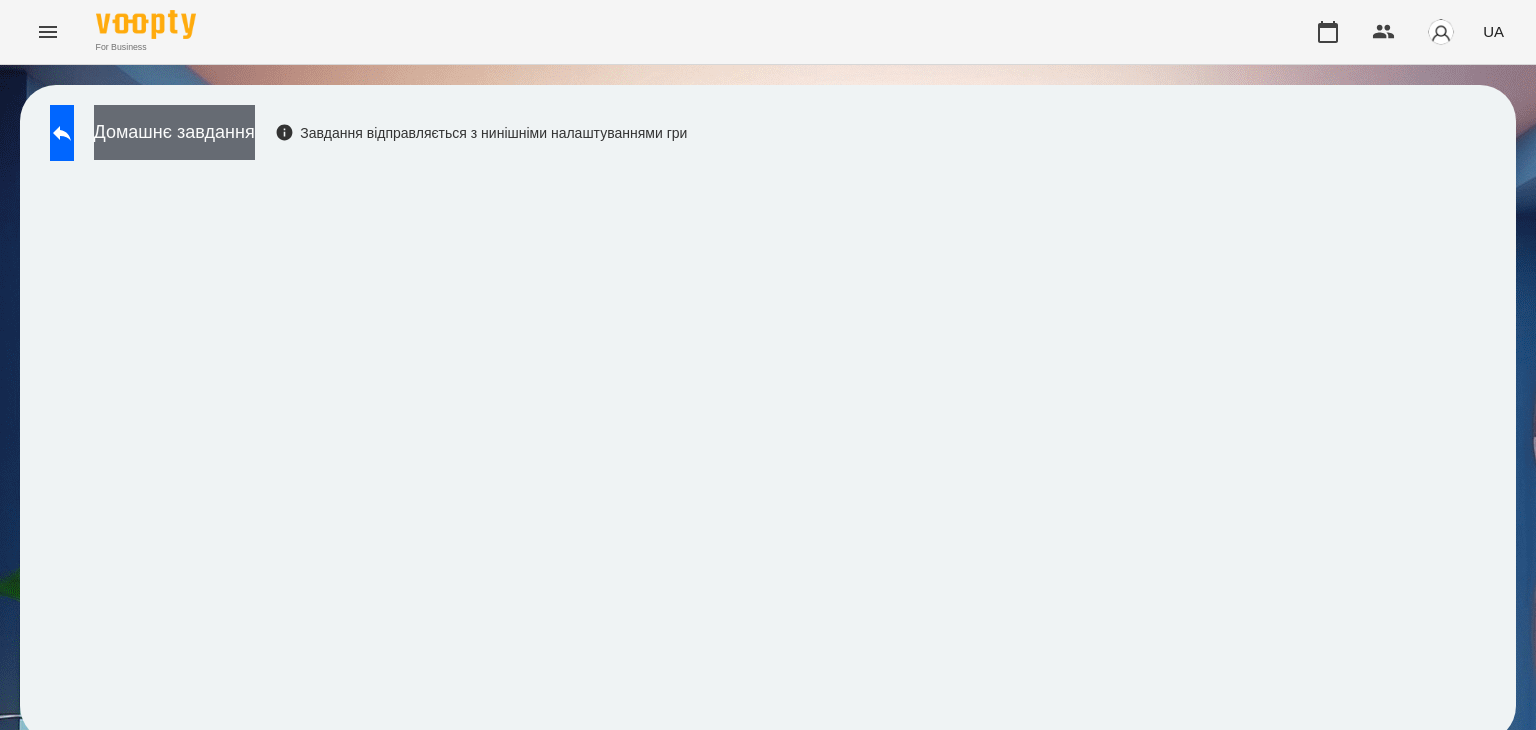 click on "Домашнє завдання" at bounding box center [174, 132] 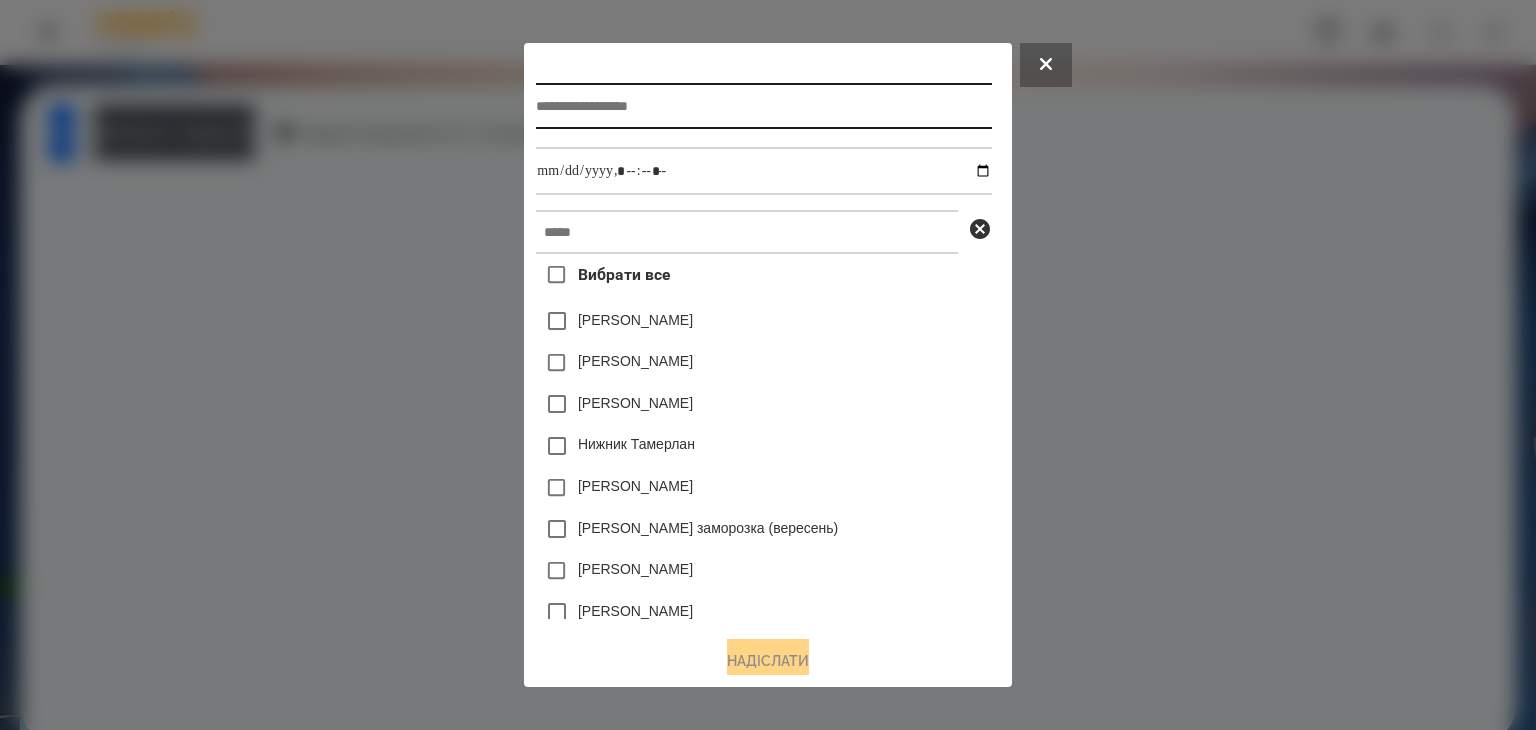 click at bounding box center (763, 106) 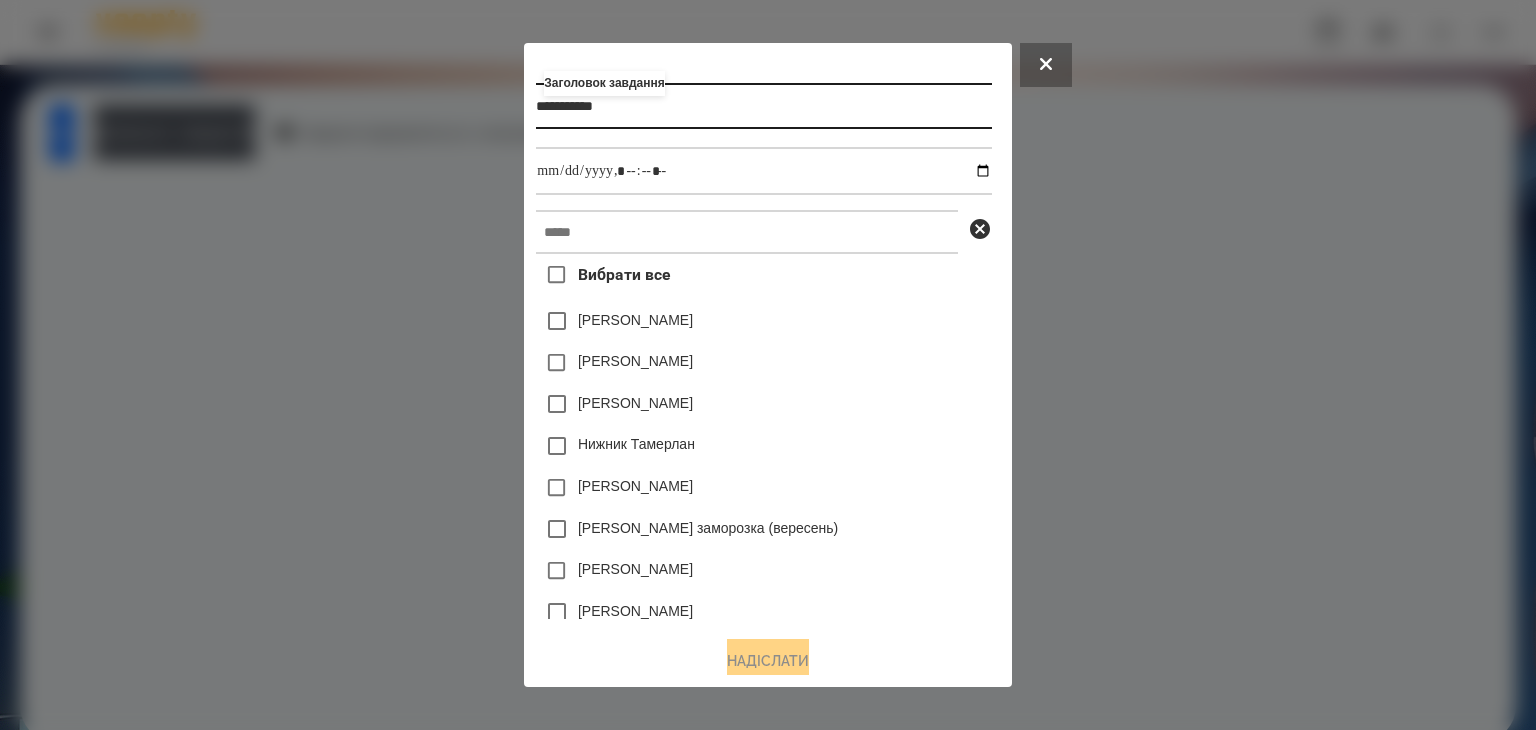 type on "**********" 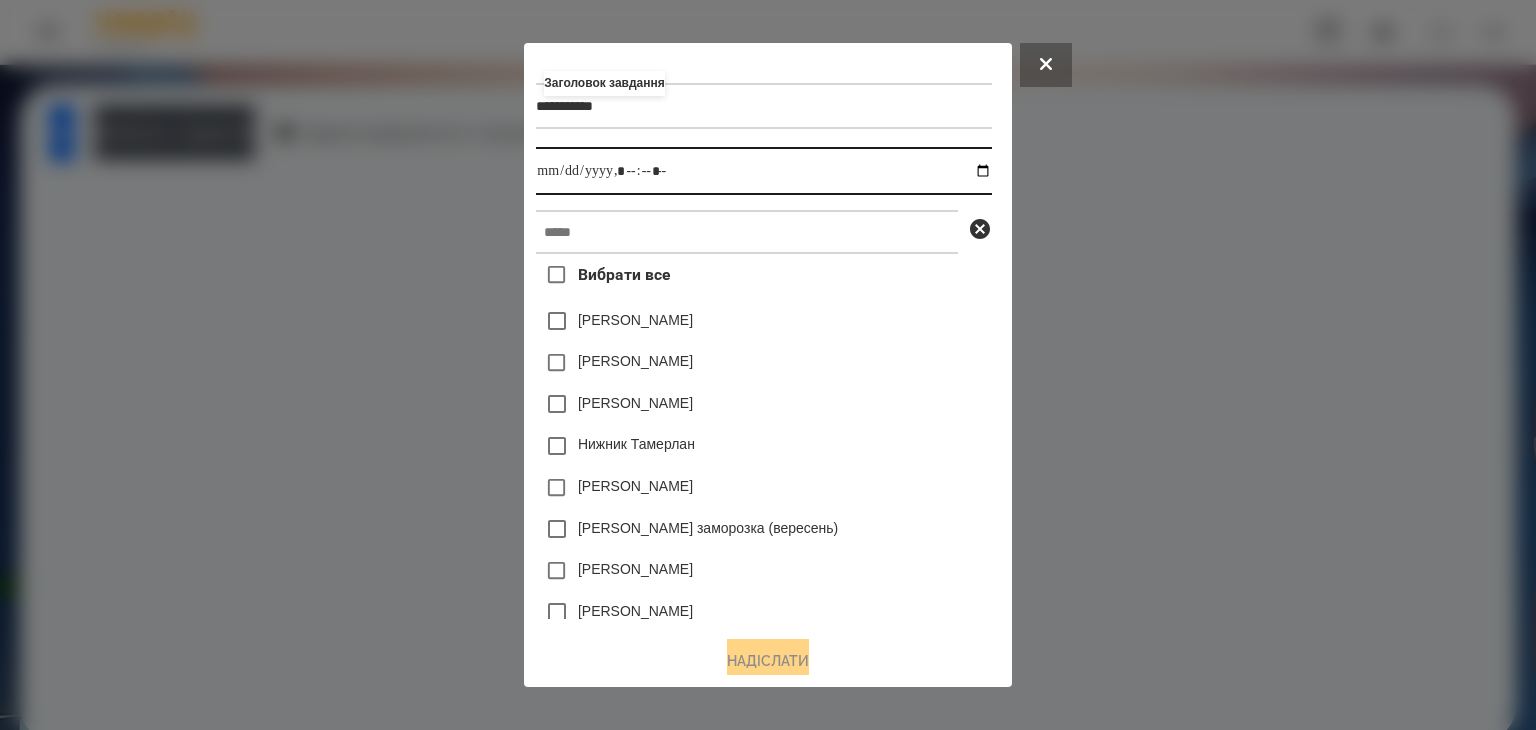 click at bounding box center [763, 171] 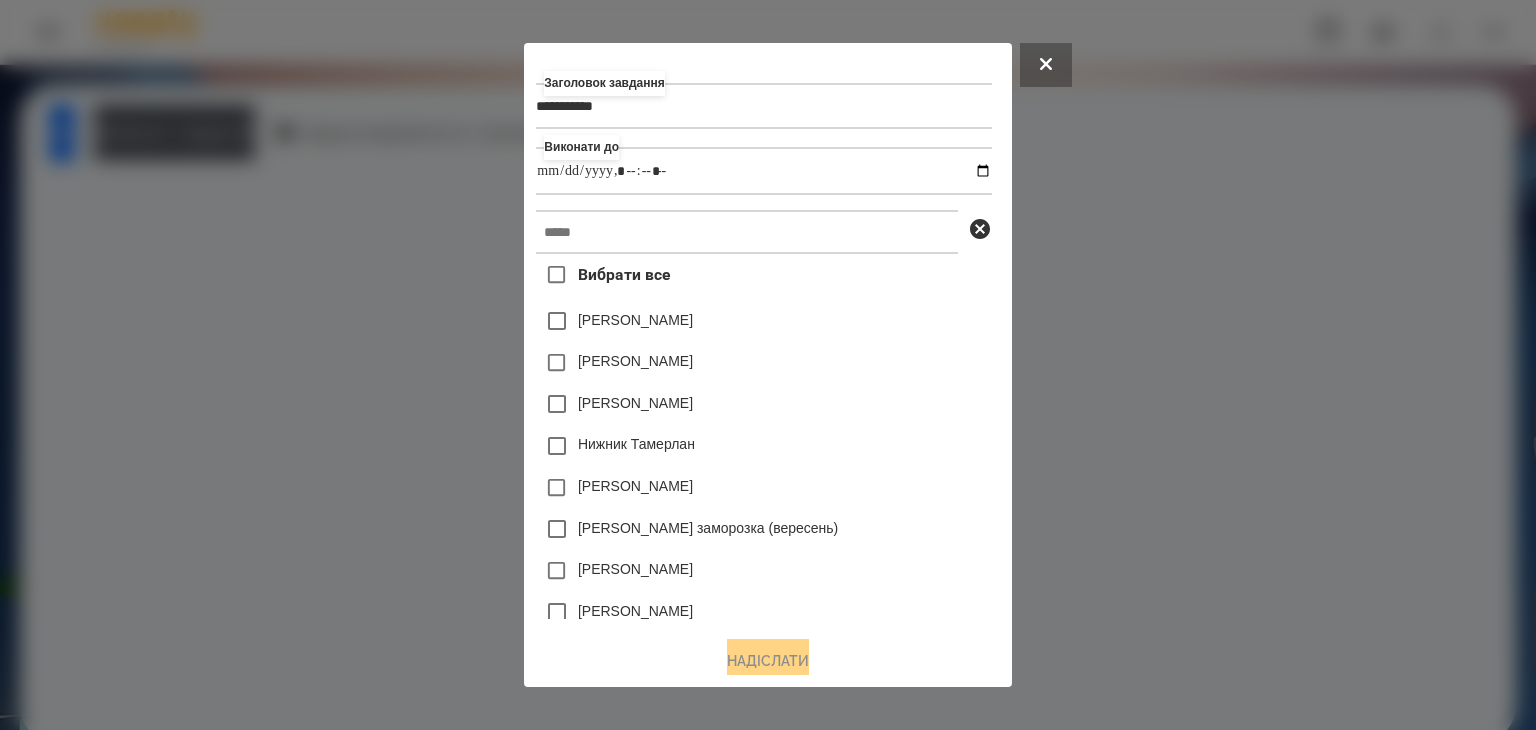 type on "**********" 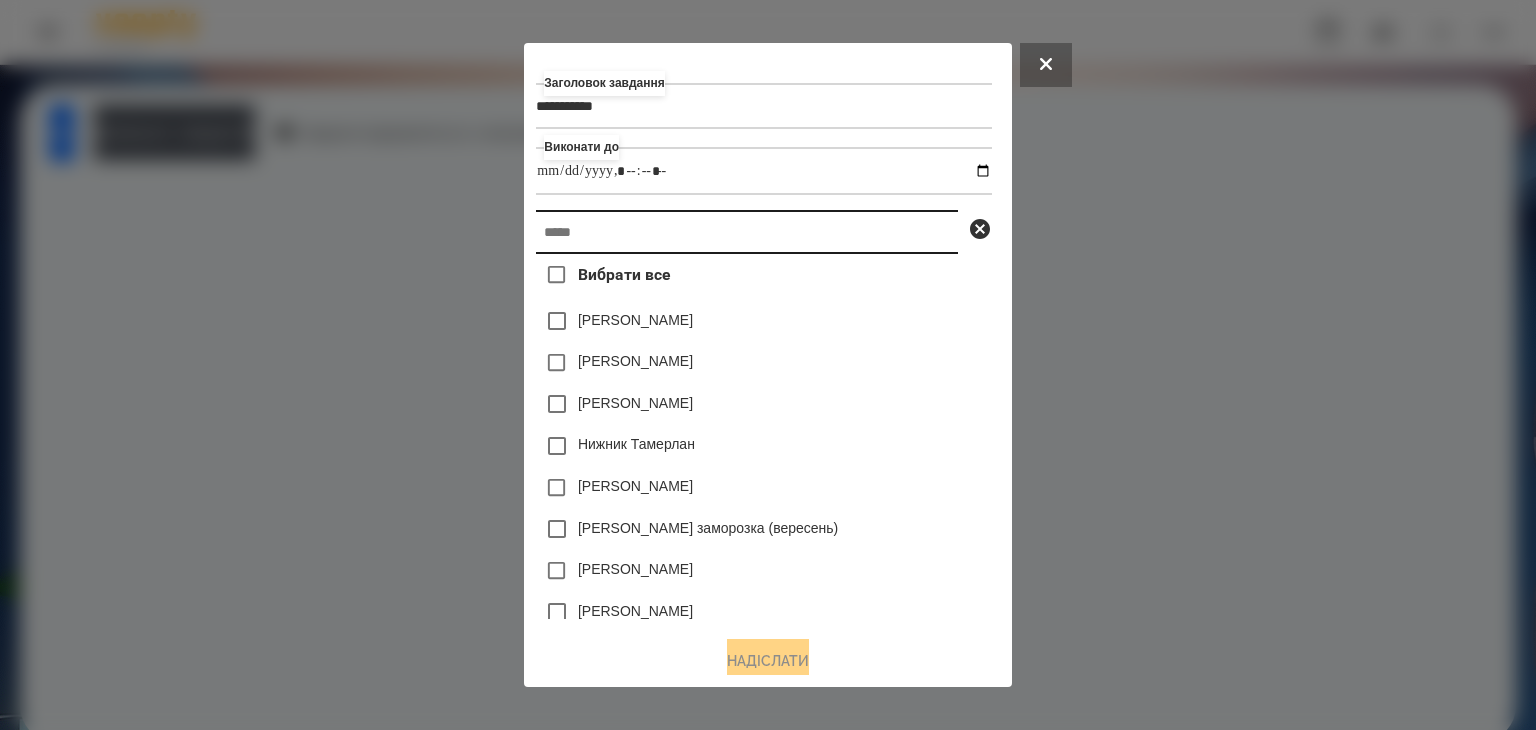 click at bounding box center (747, 232) 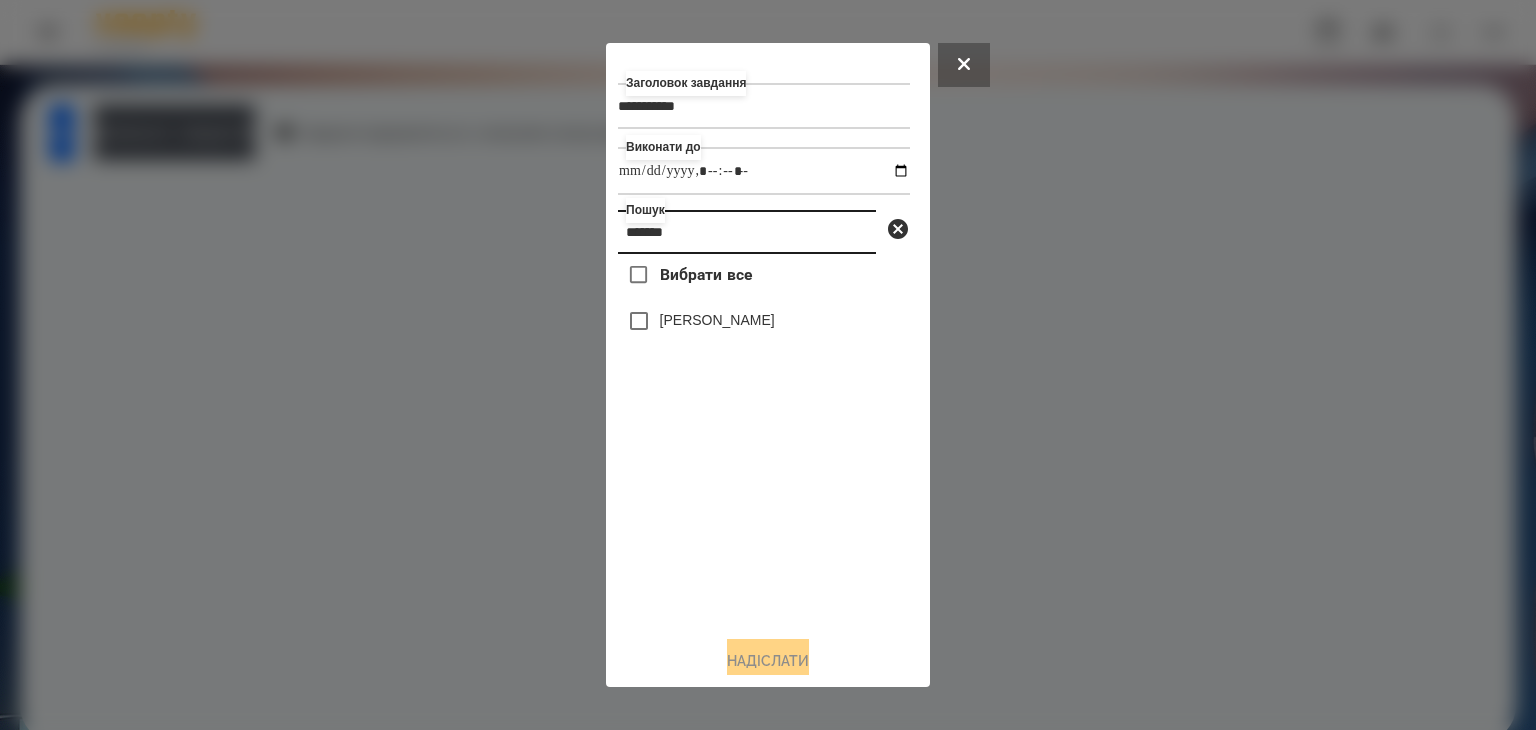 type on "*******" 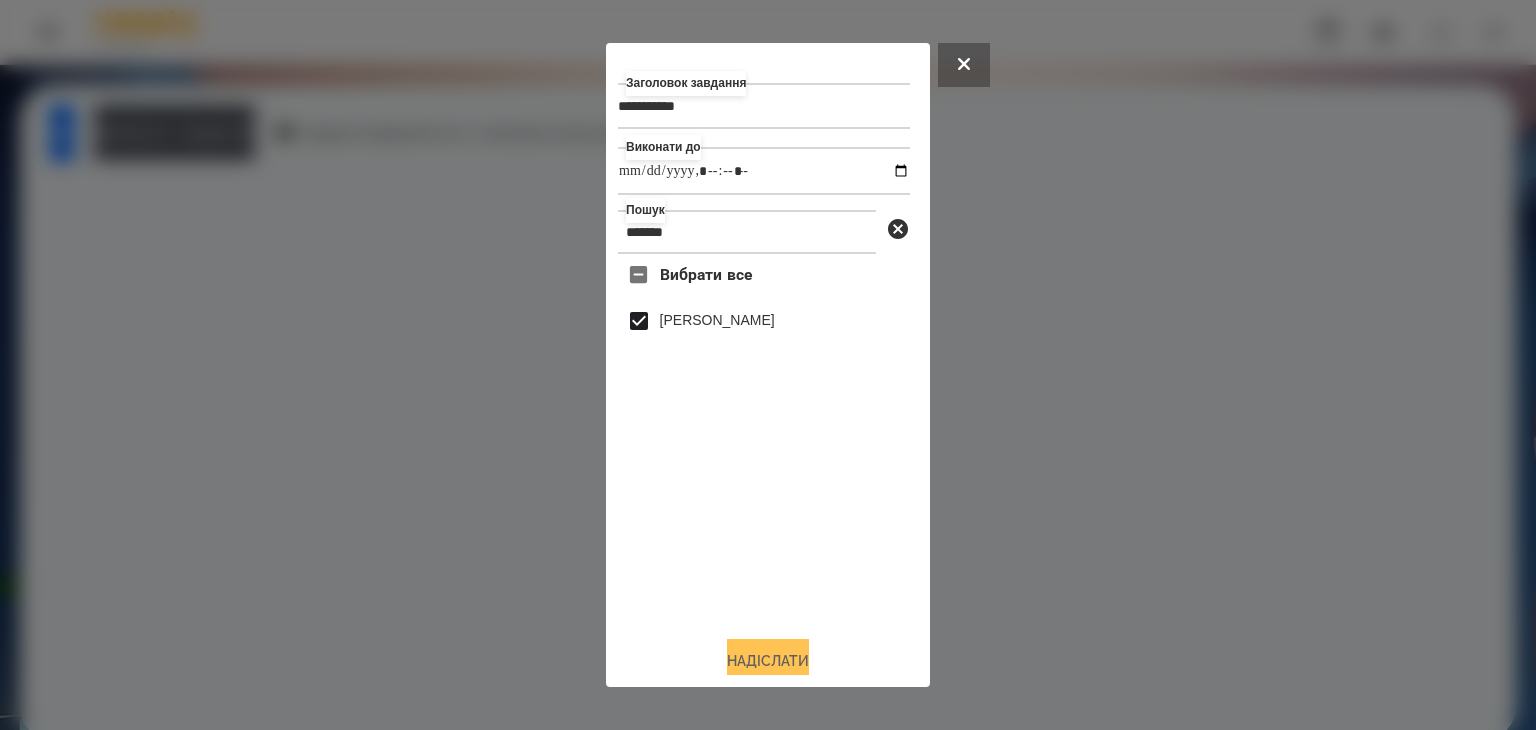 click on "Надіслати" at bounding box center (768, 661) 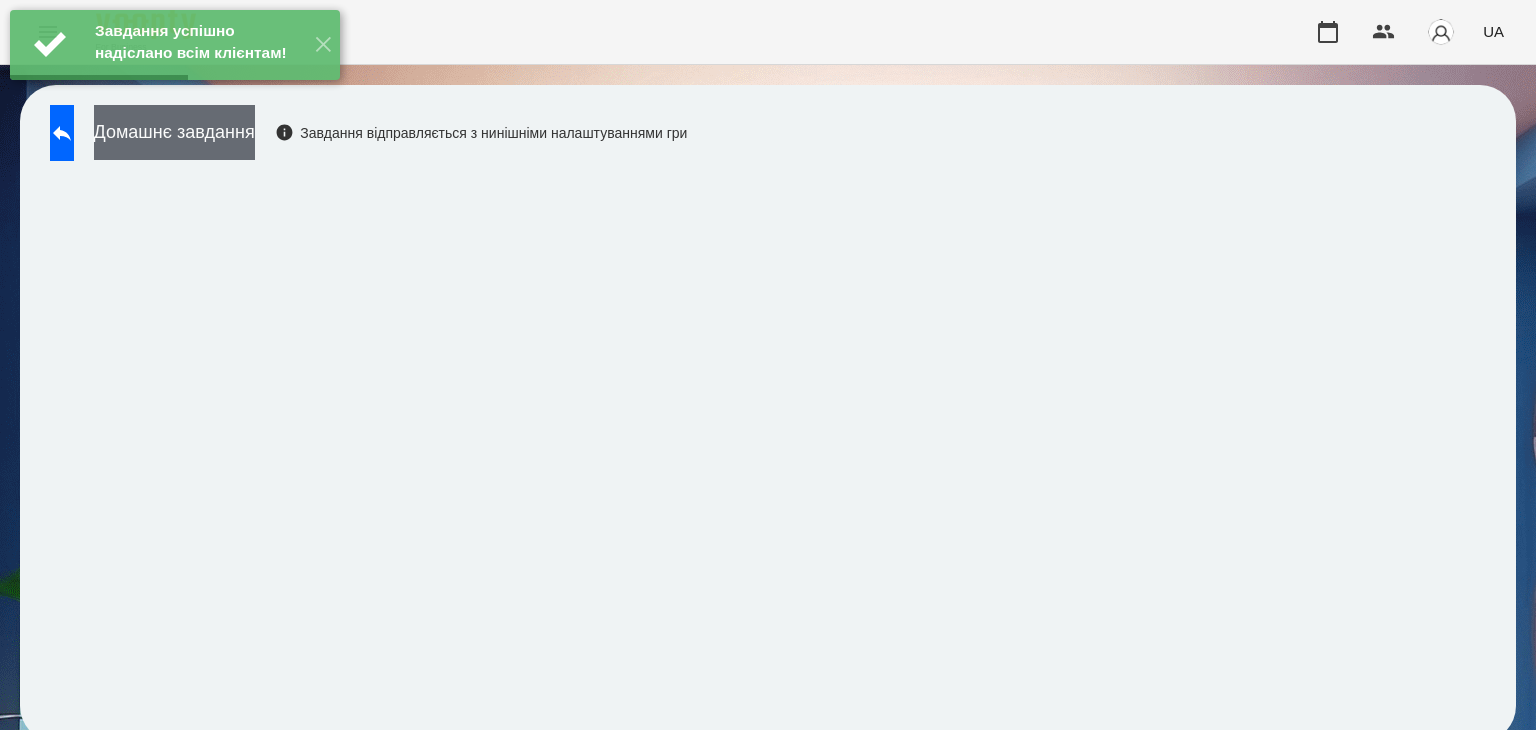 click on "Домашнє завдання" at bounding box center [174, 132] 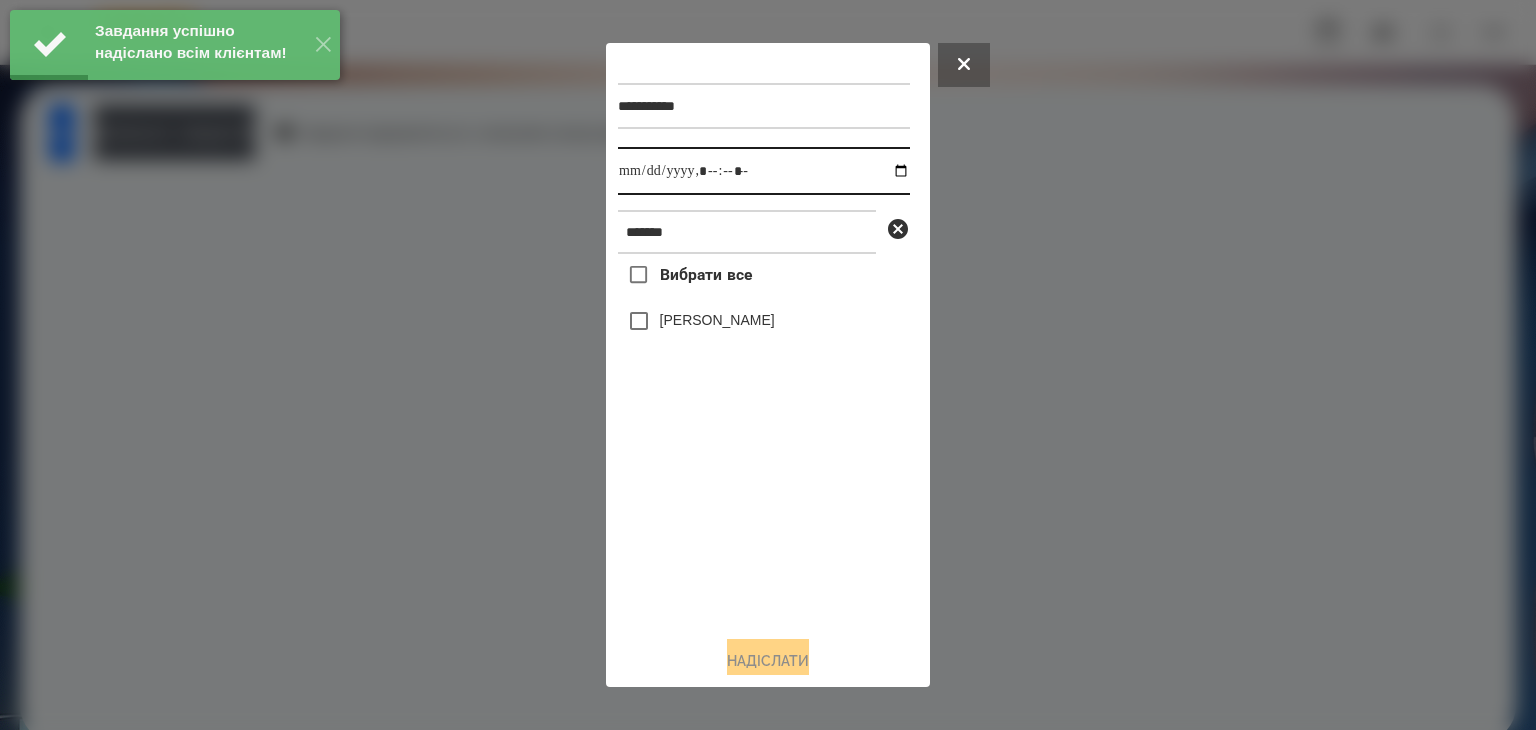 drag, startPoint x: 881, startPoint y: 174, endPoint x: 877, endPoint y: 184, distance: 10.770329 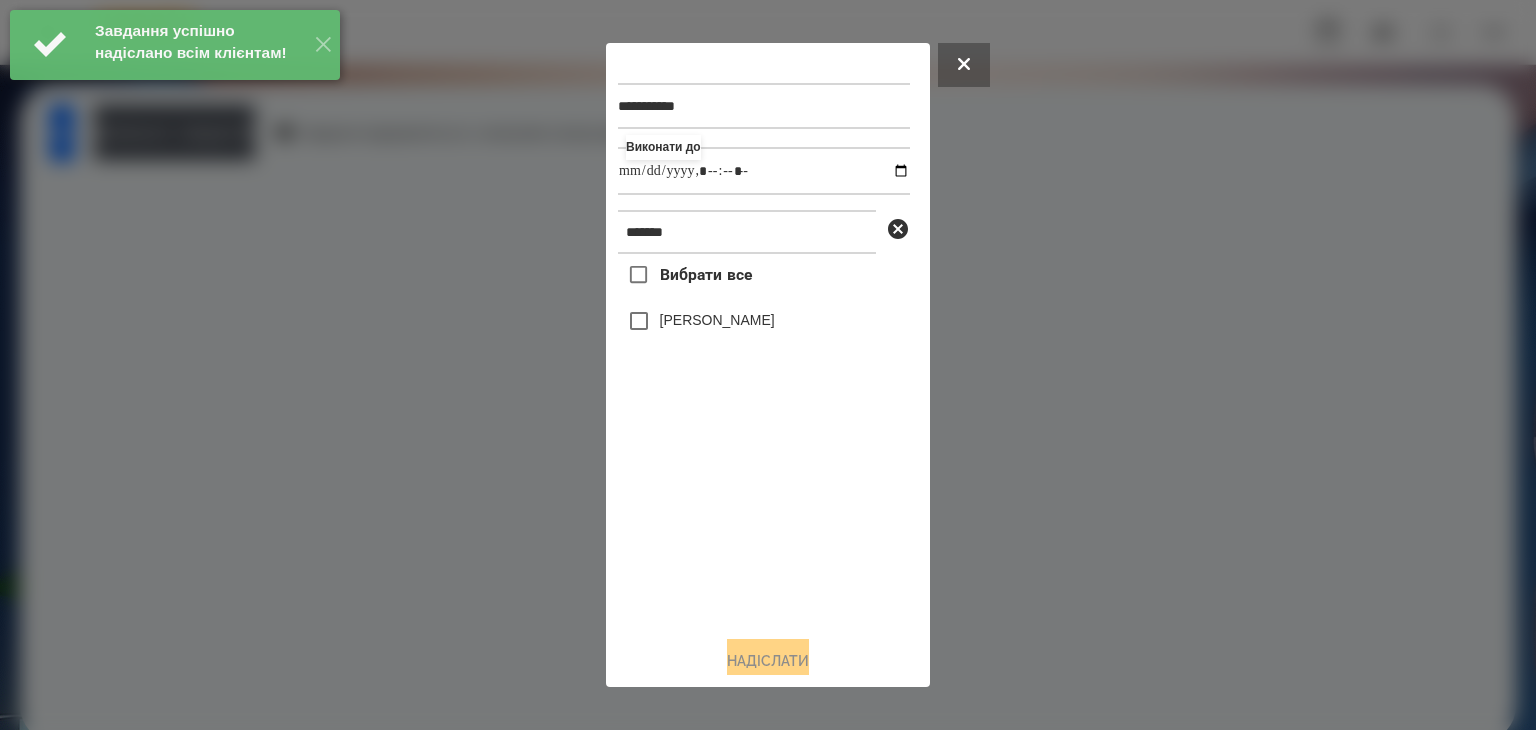 type on "**********" 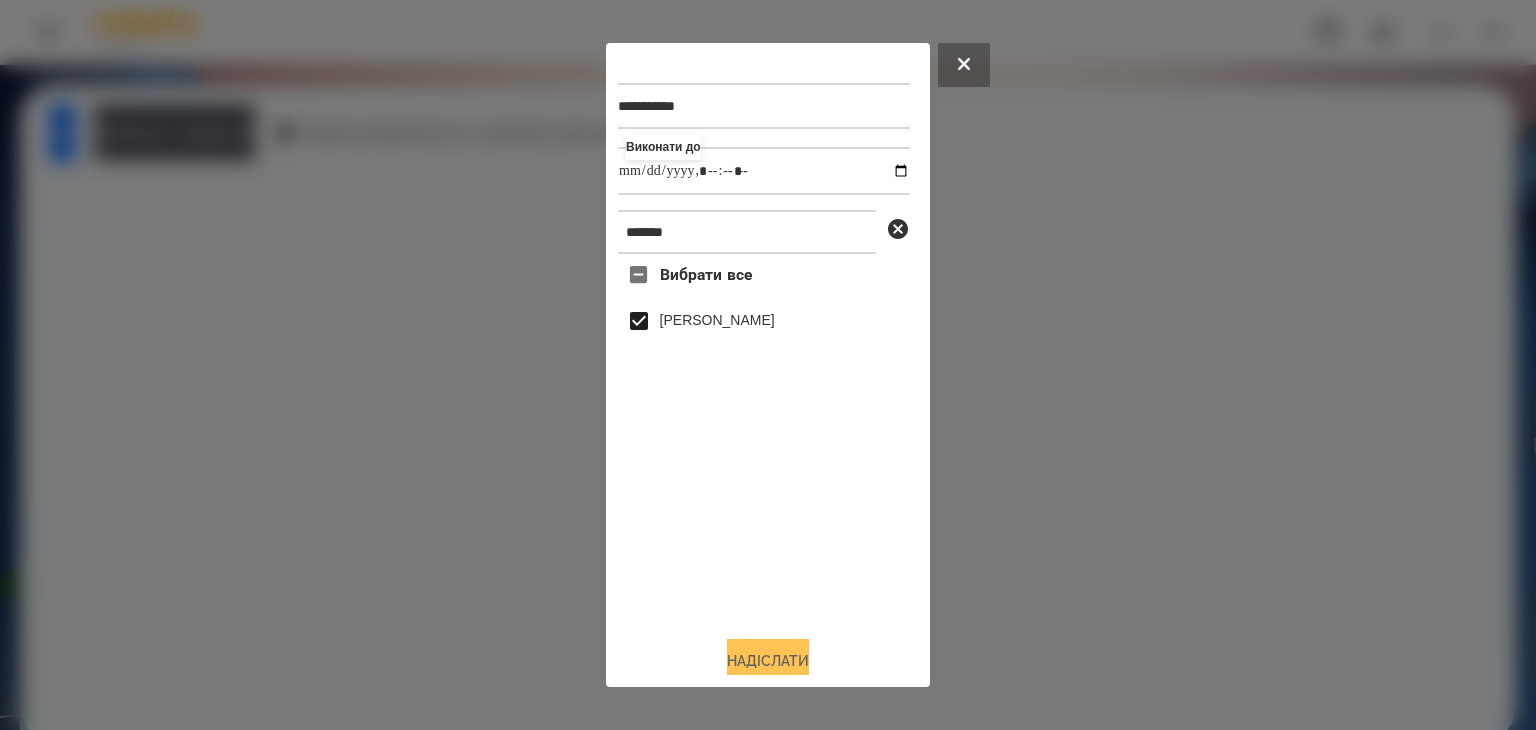 click on "Надіслати" at bounding box center [768, 661] 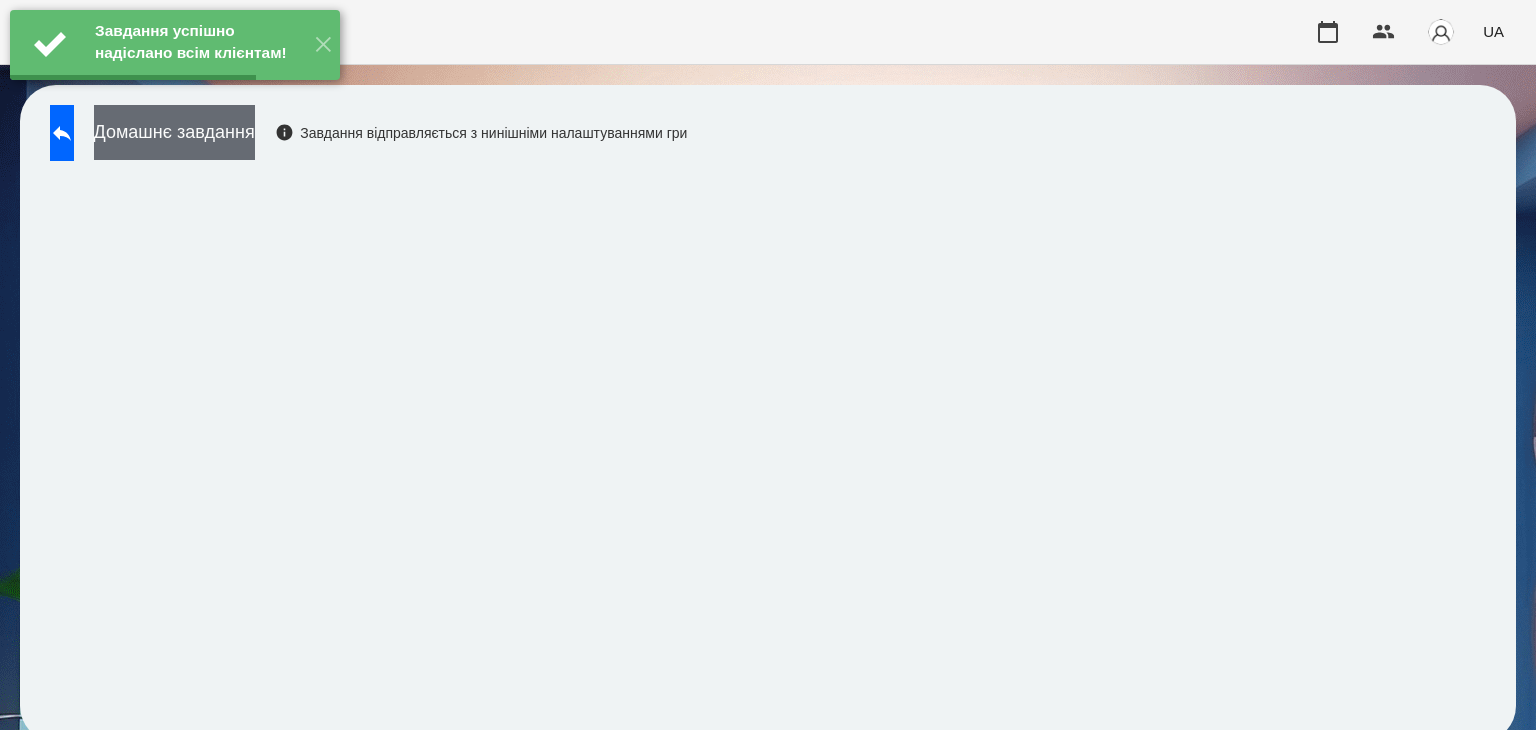 click on "Домашнє завдання" at bounding box center [174, 132] 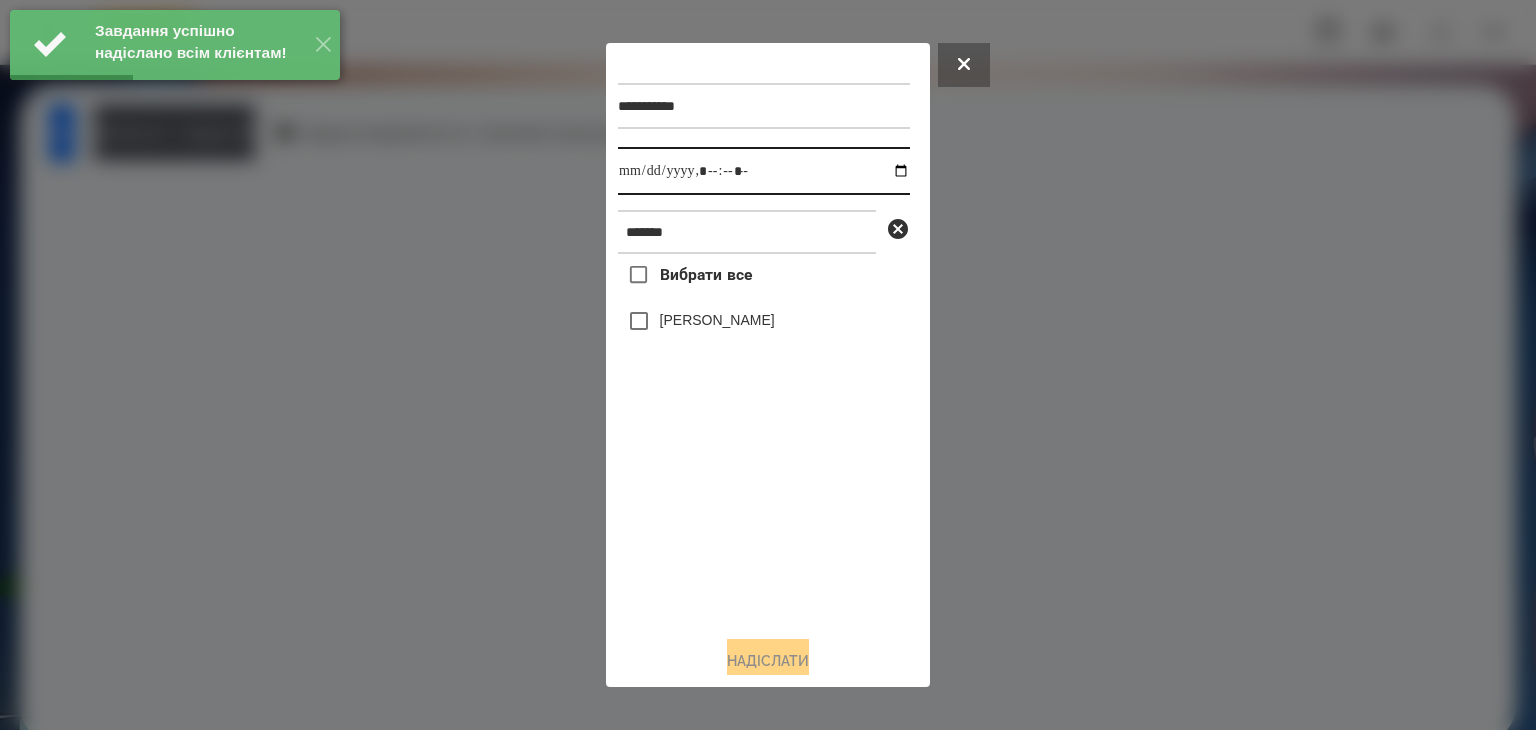 click at bounding box center (764, 171) 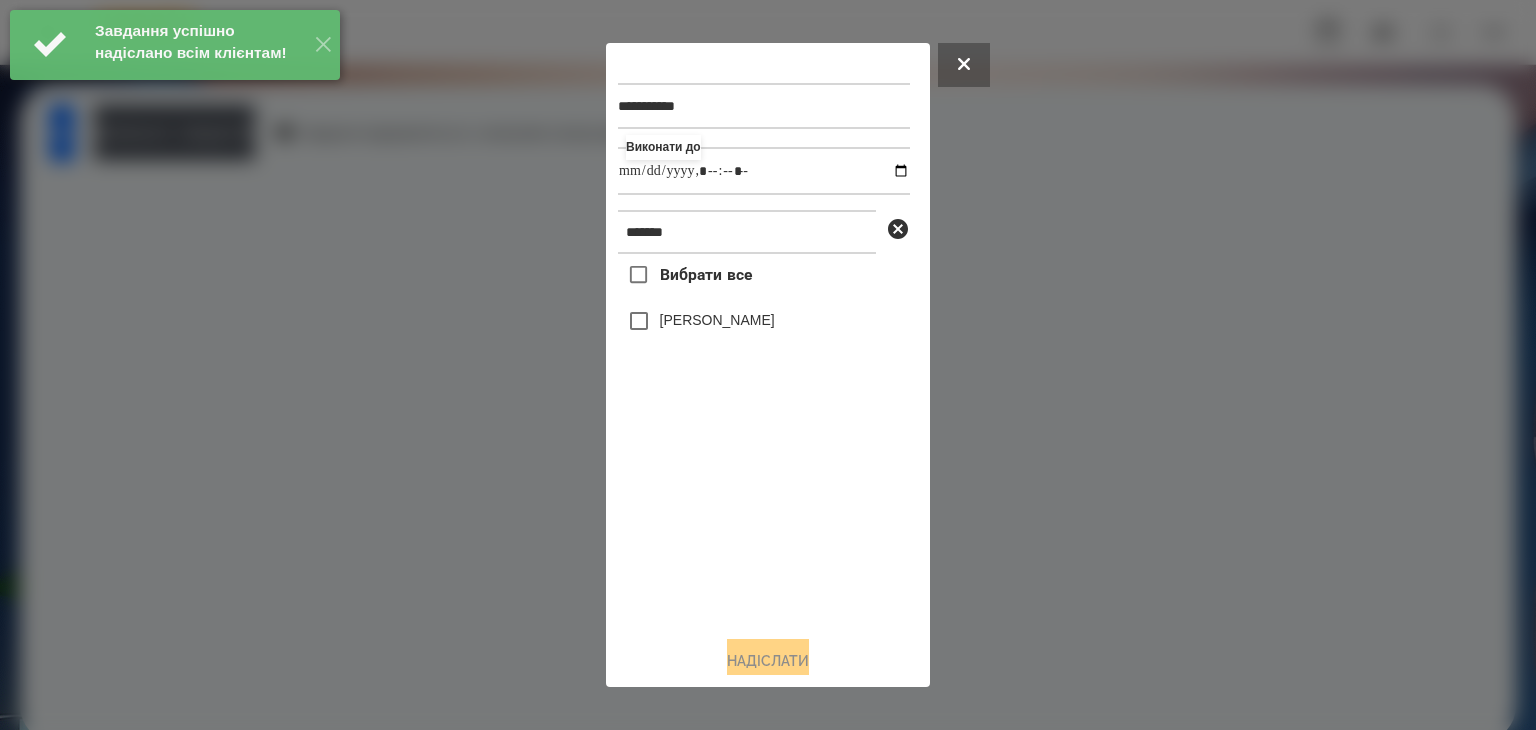 type on "**********" 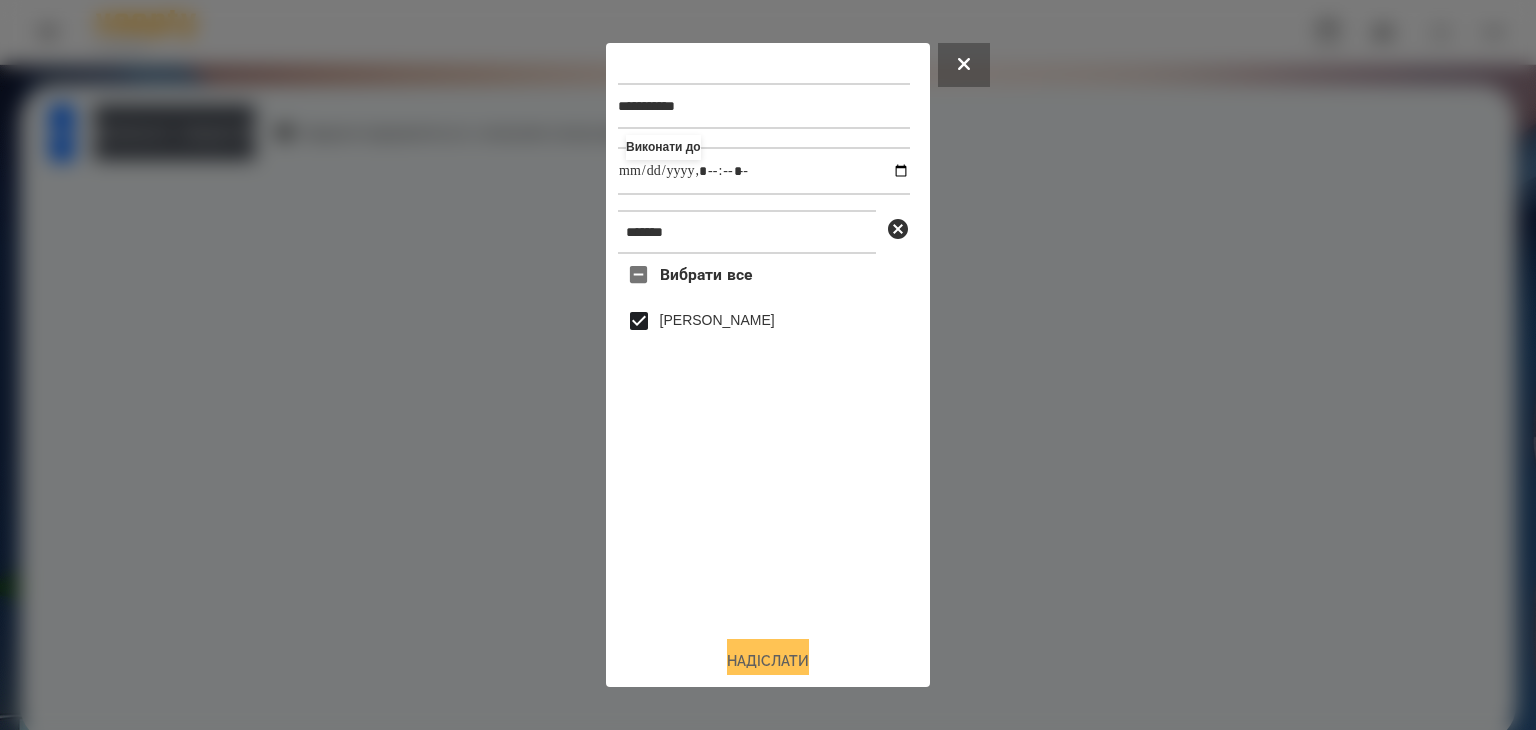 click on "Надіслати" at bounding box center (768, 661) 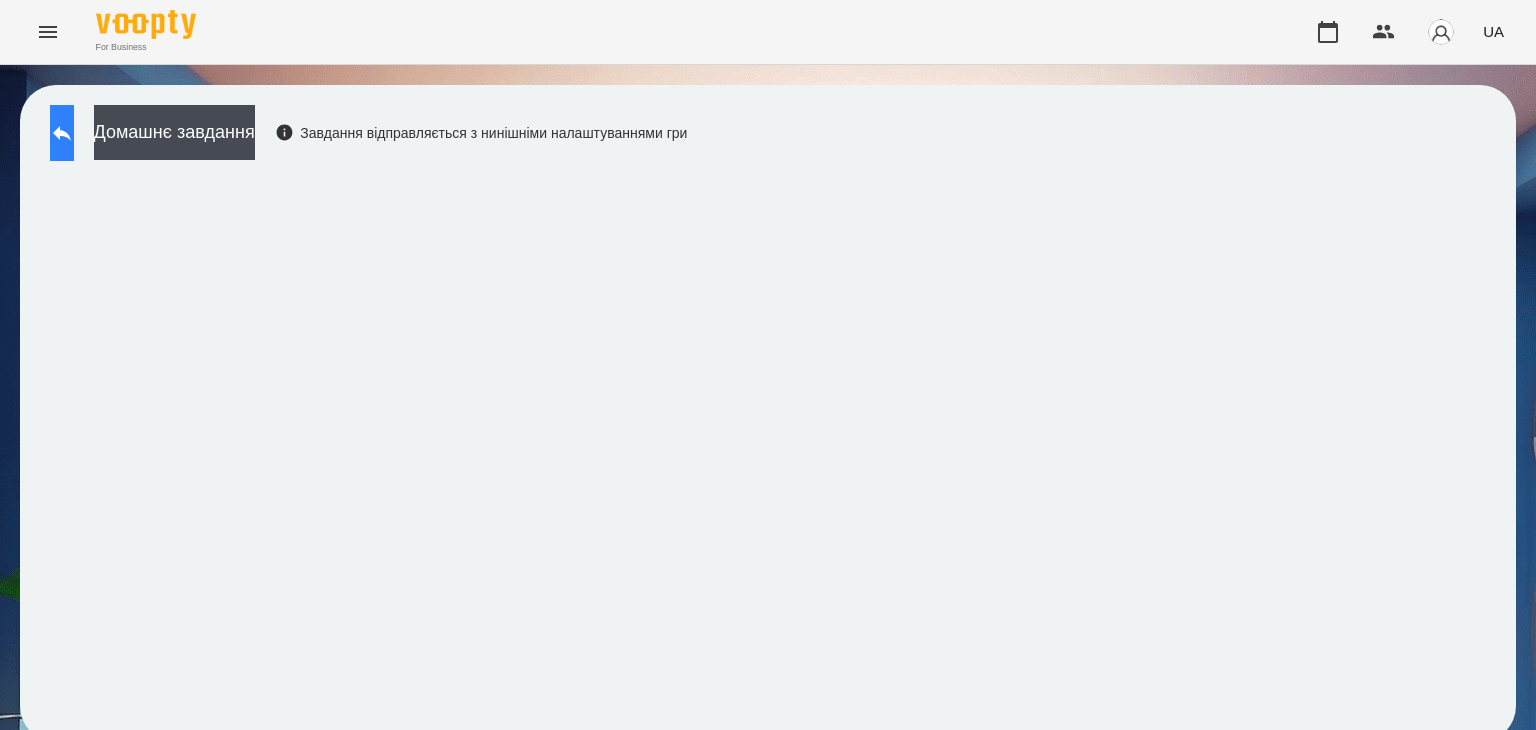click 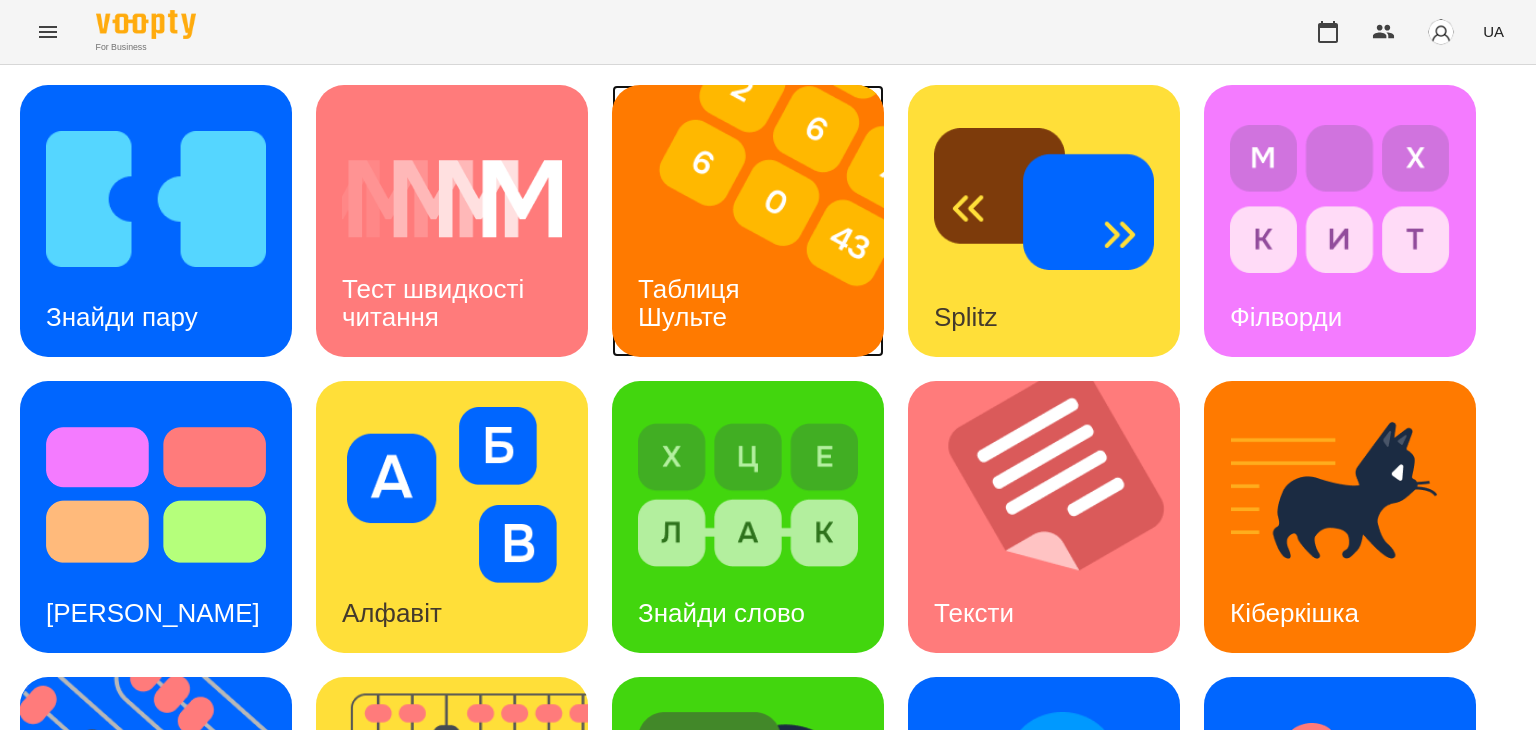 click at bounding box center [760, 221] 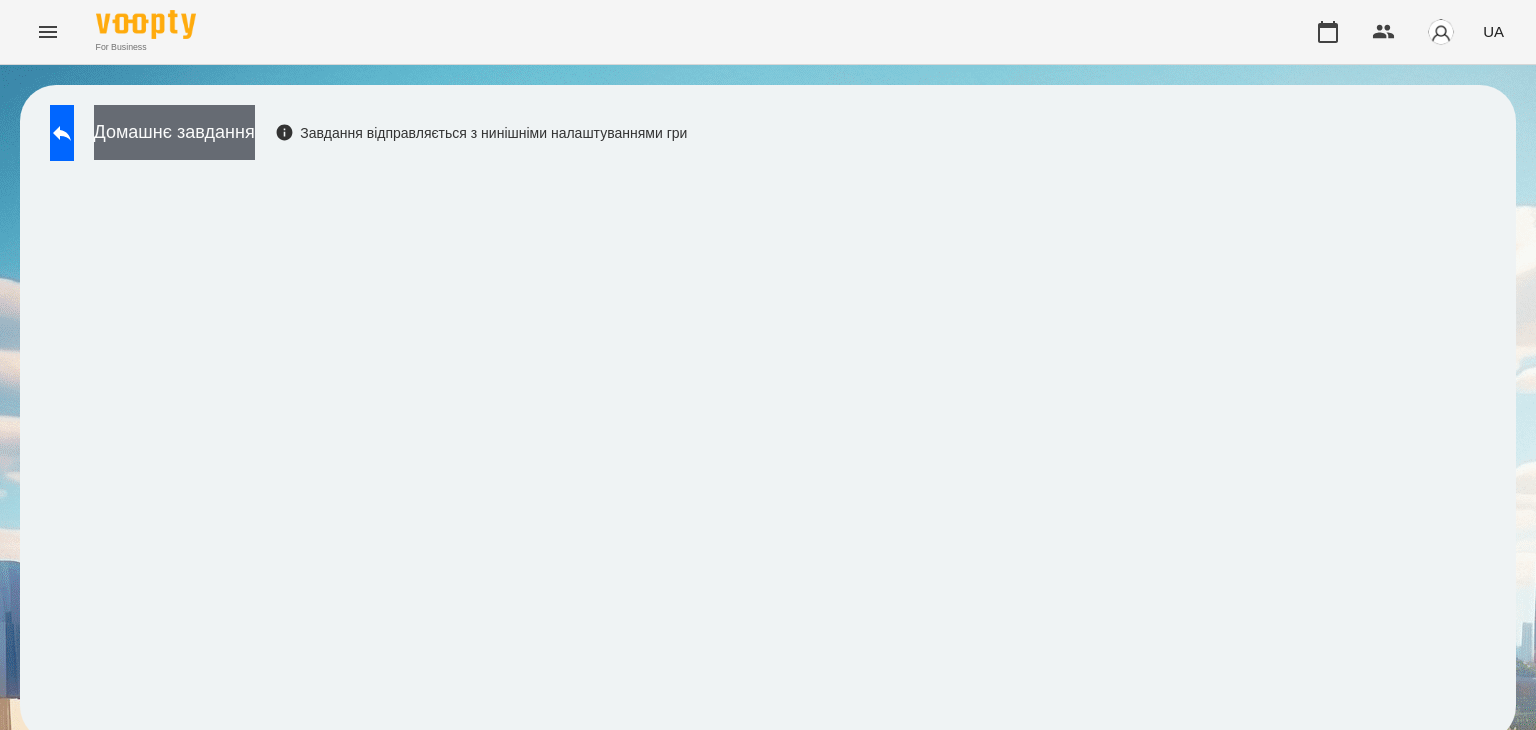 click on "Домашнє завдання" at bounding box center [174, 132] 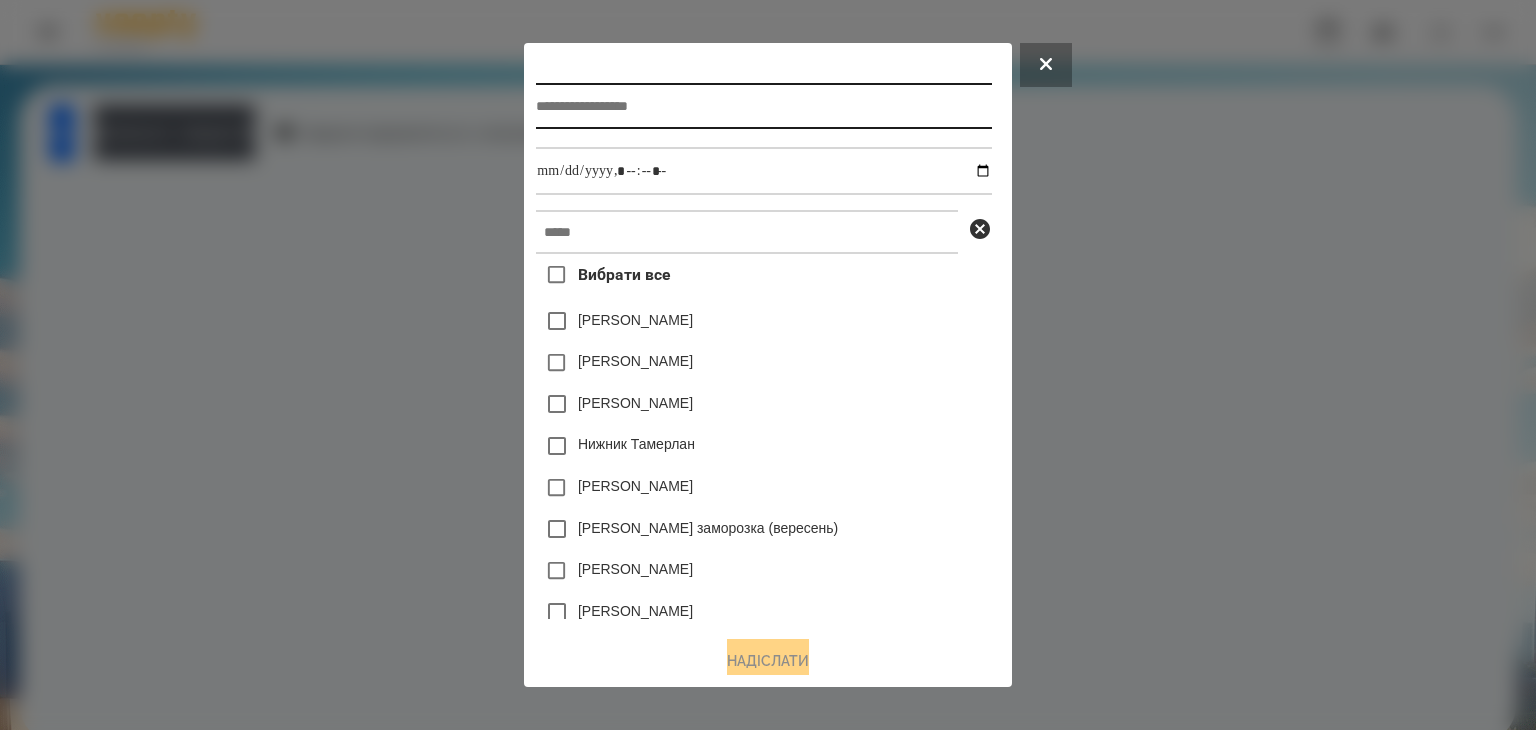 click at bounding box center (763, 106) 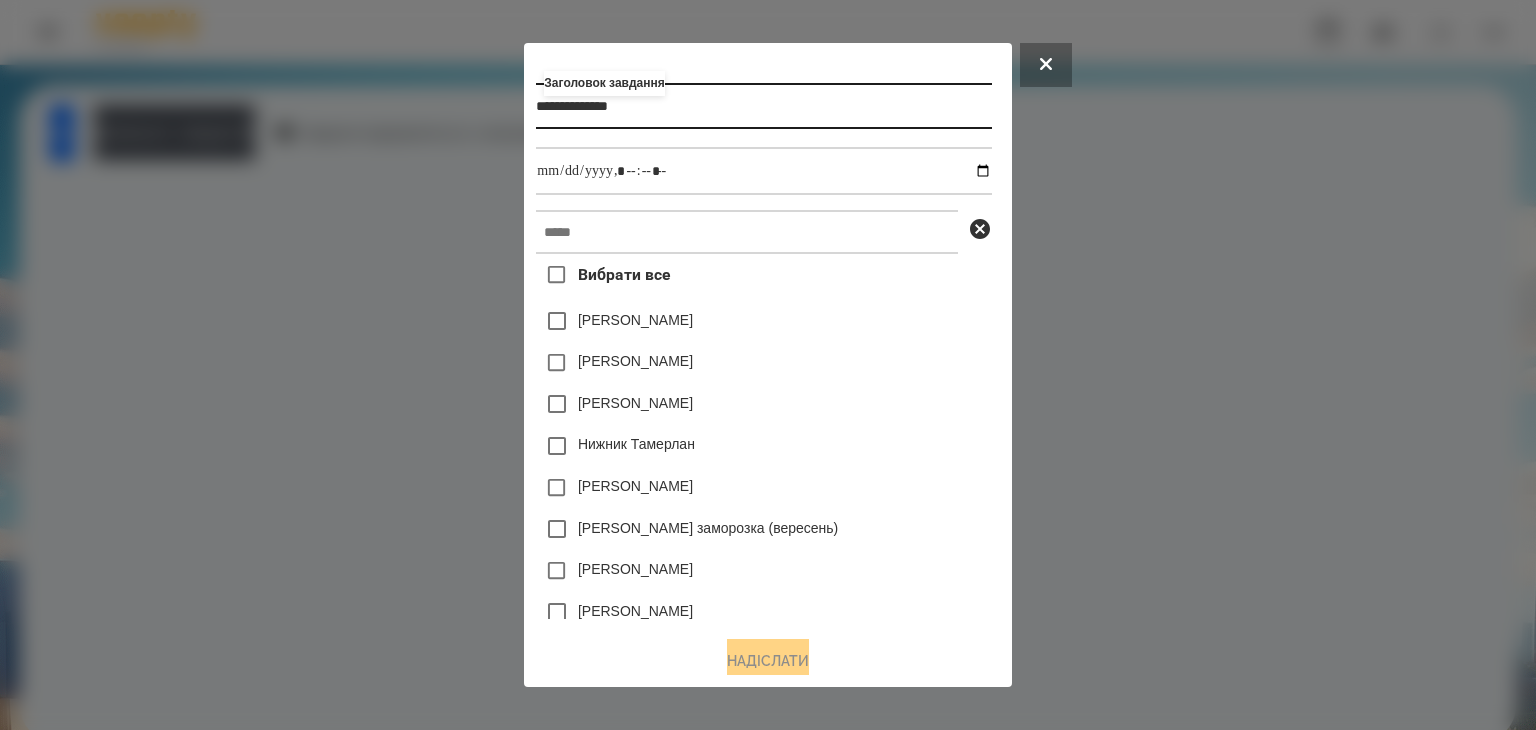 type on "**********" 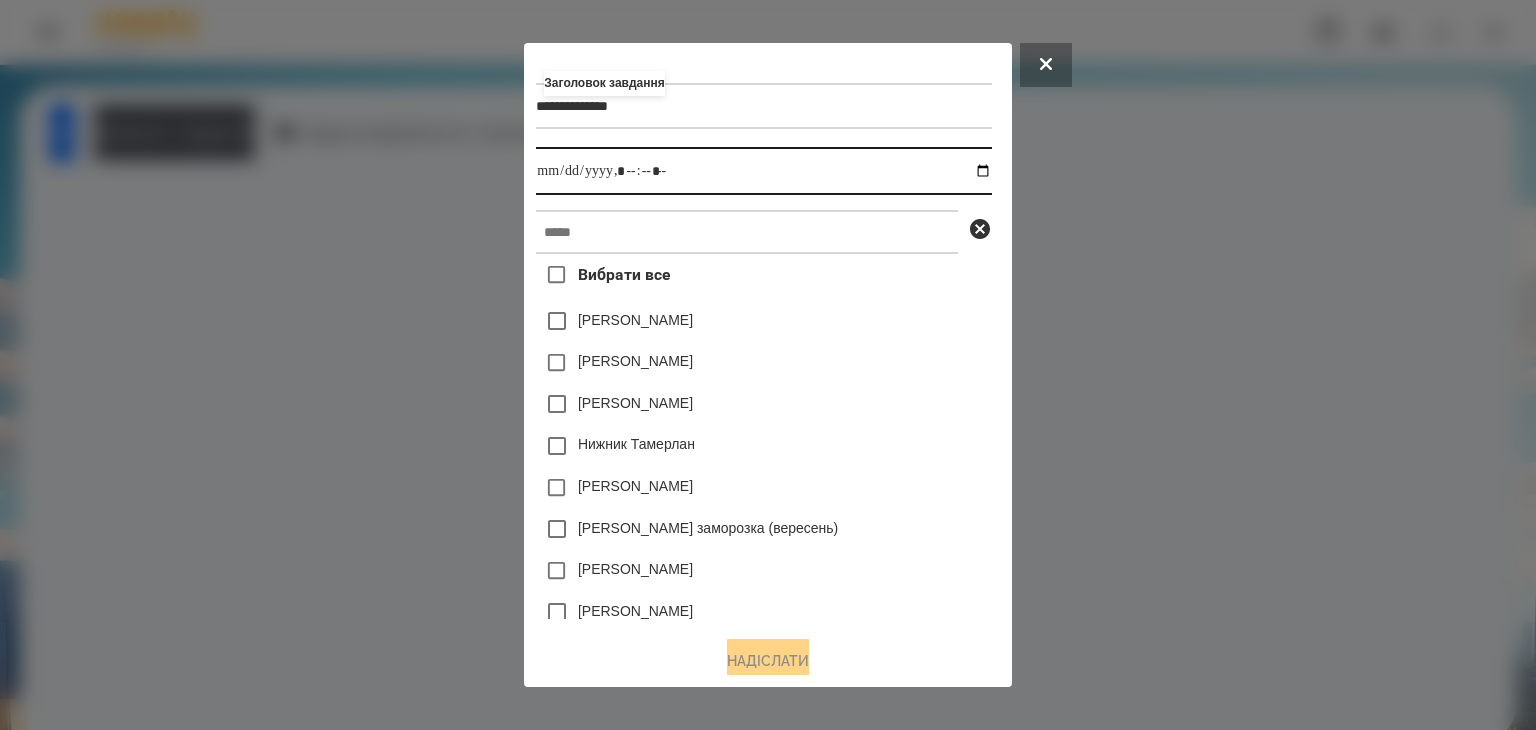 click at bounding box center [763, 171] 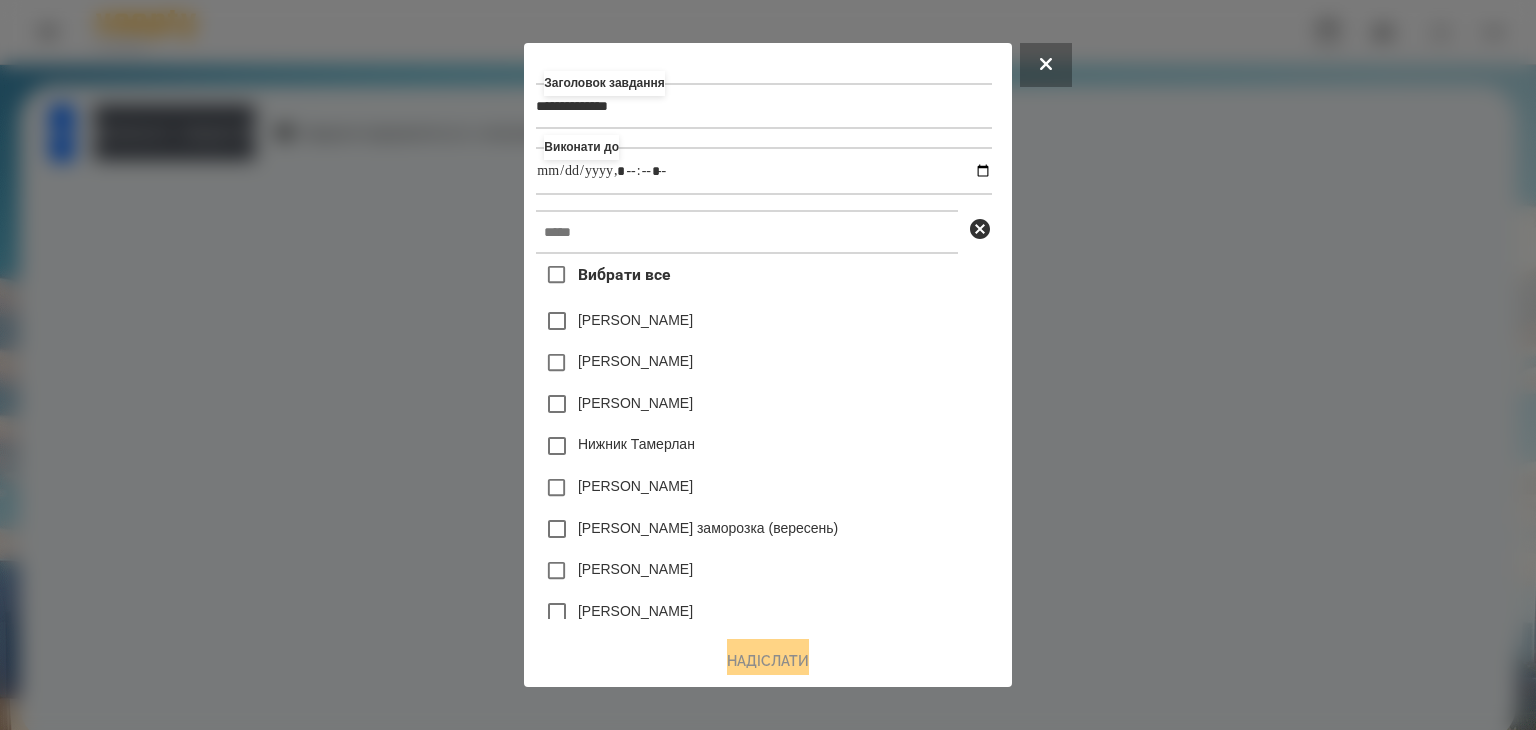 type on "**********" 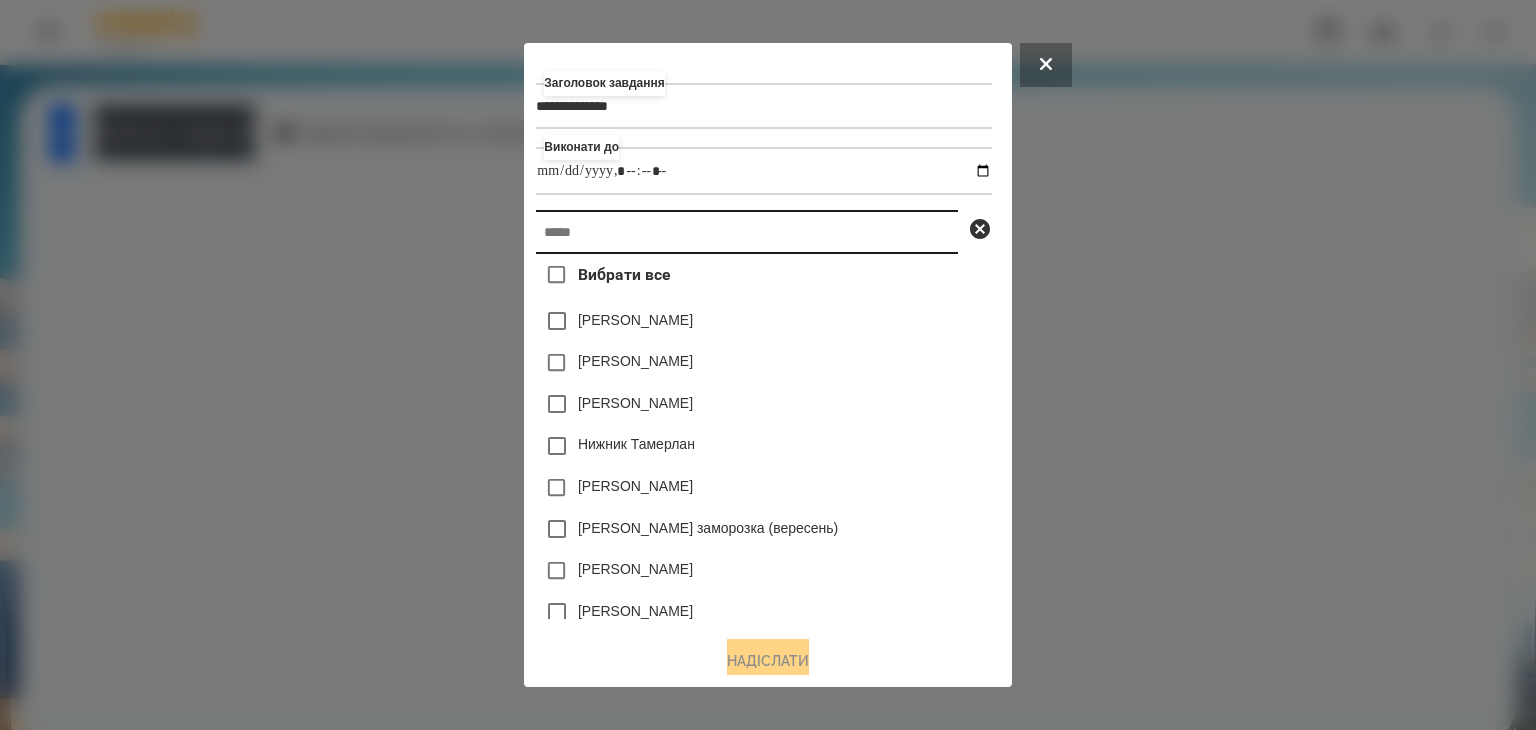 click at bounding box center [747, 232] 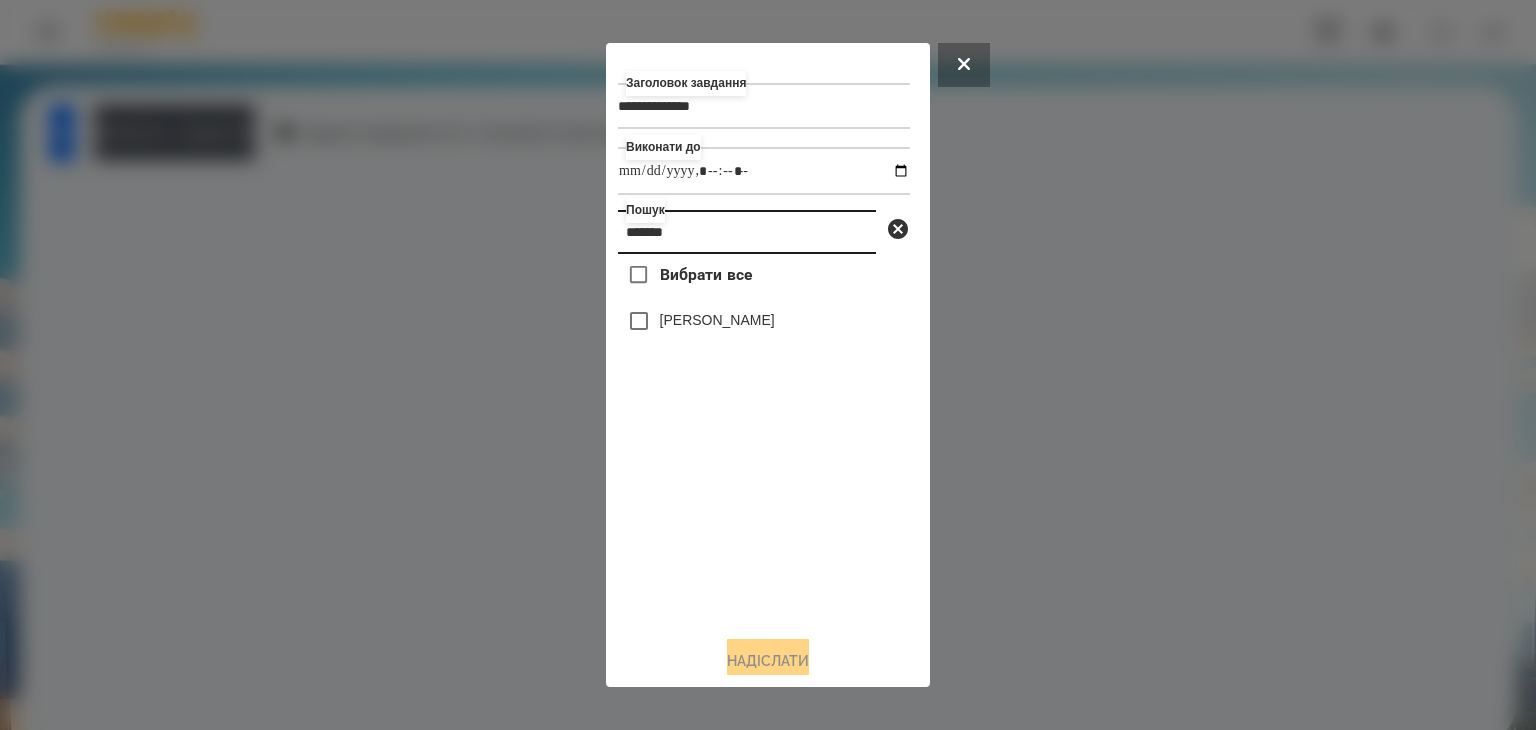 type on "*******" 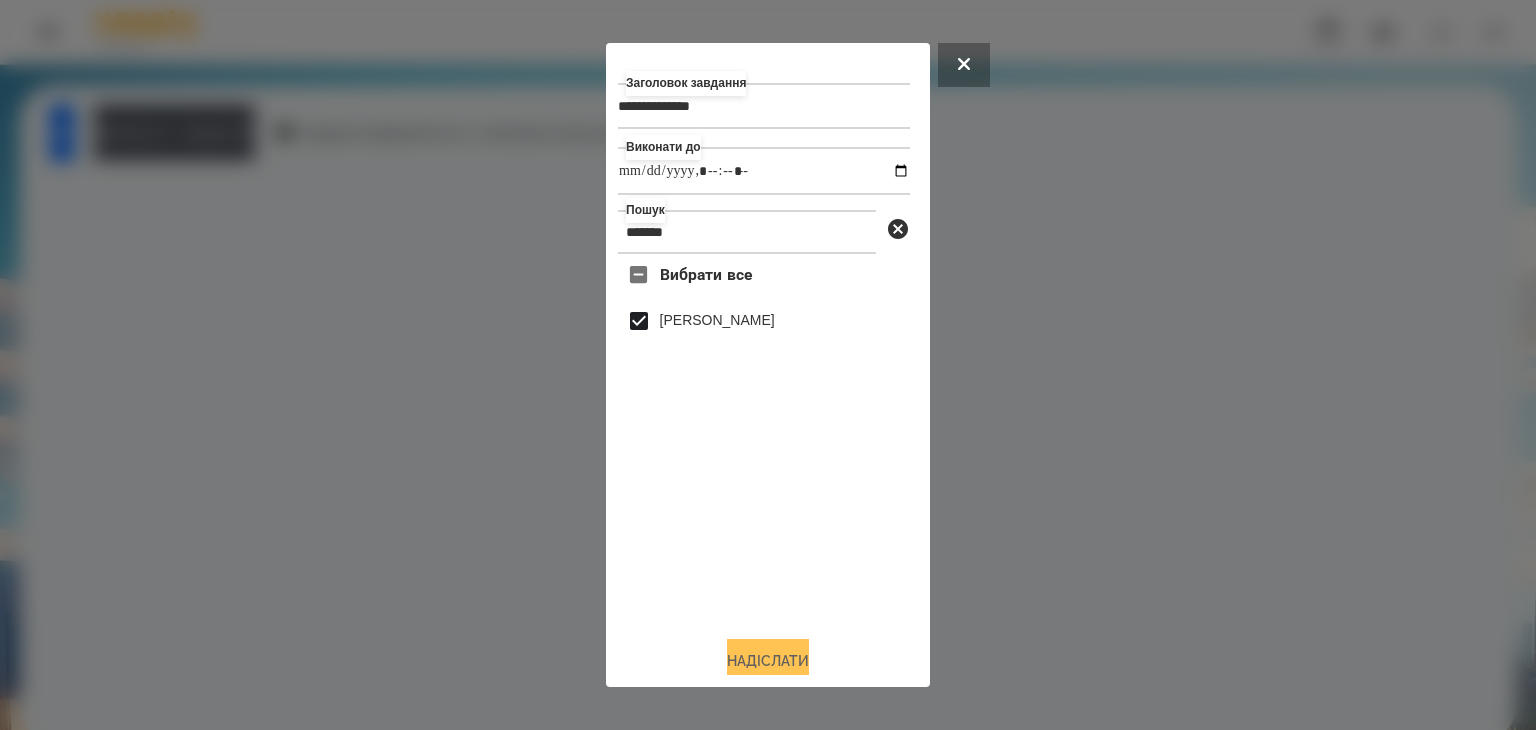 click on "Надіслати" at bounding box center (768, 661) 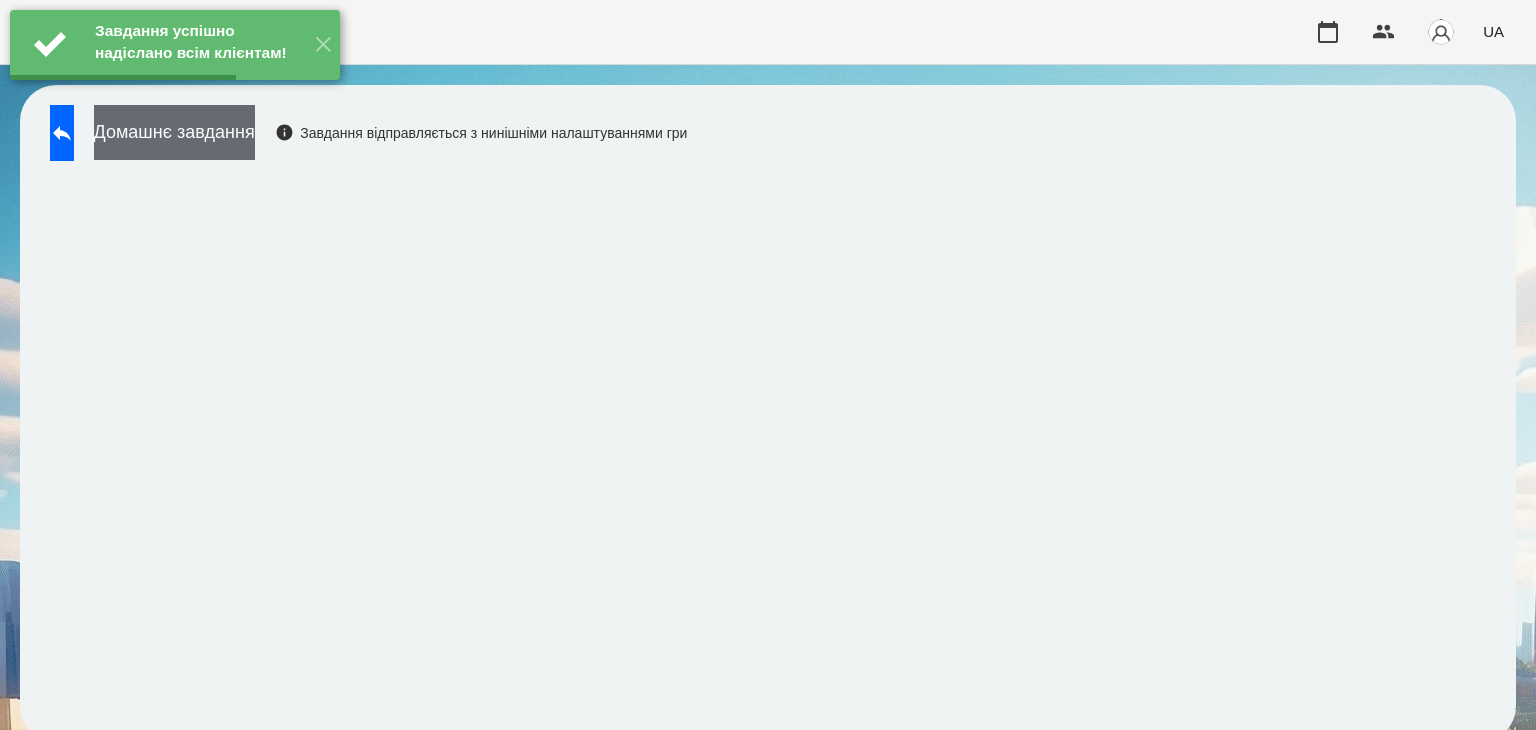 click on "Домашнє завдання" at bounding box center (174, 132) 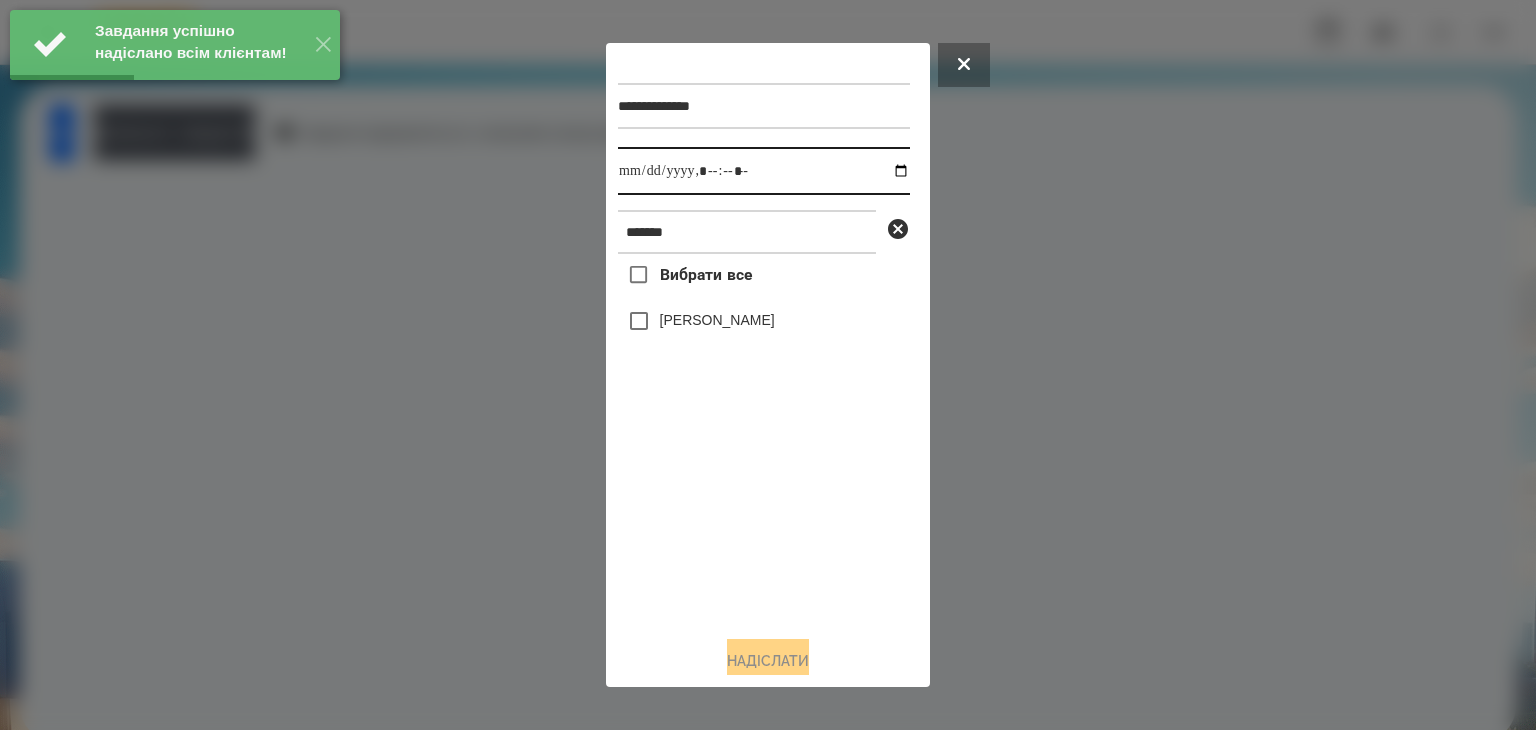 click at bounding box center [764, 171] 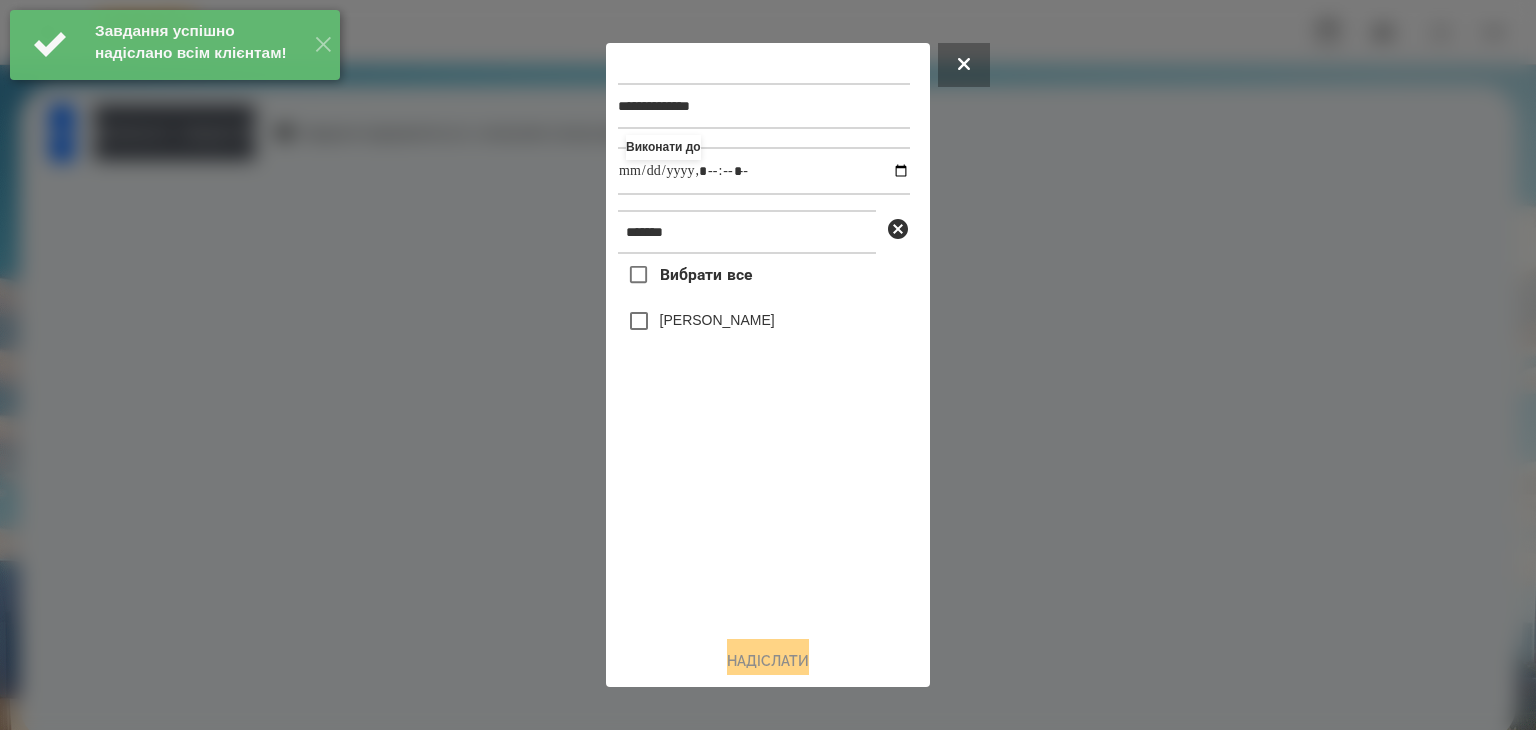 type on "**********" 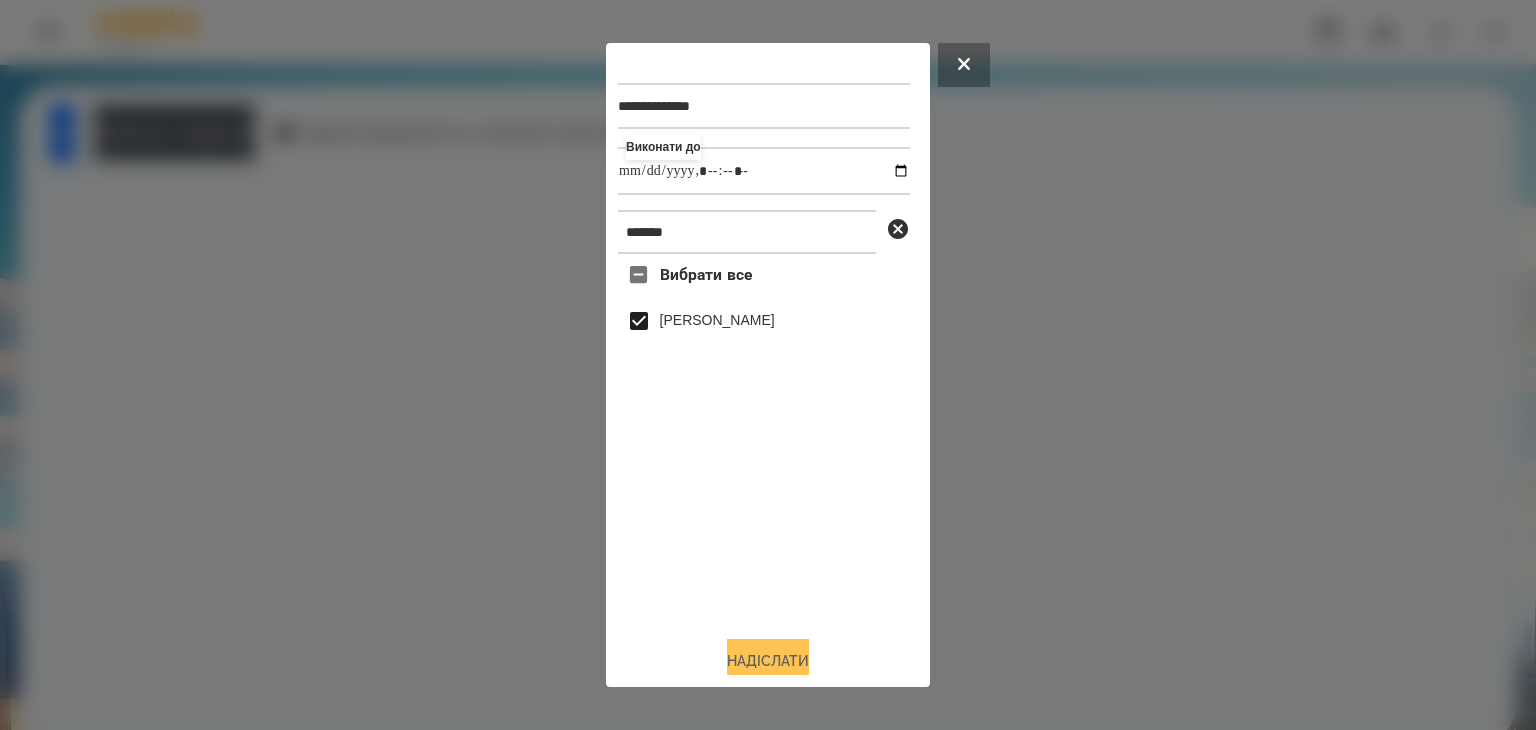 click on "Надіслати" at bounding box center [768, 661] 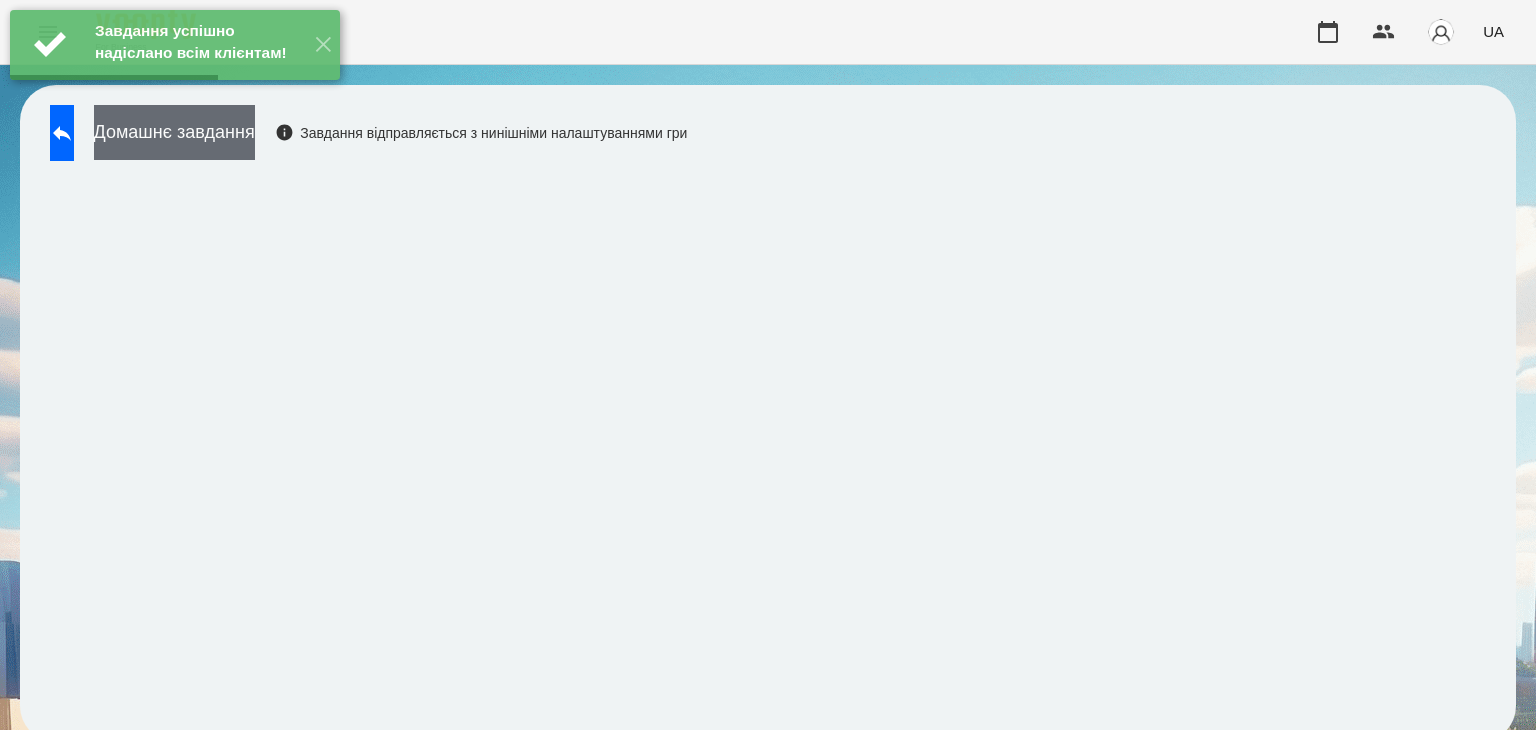 click on "Домашнє завдання" at bounding box center (174, 132) 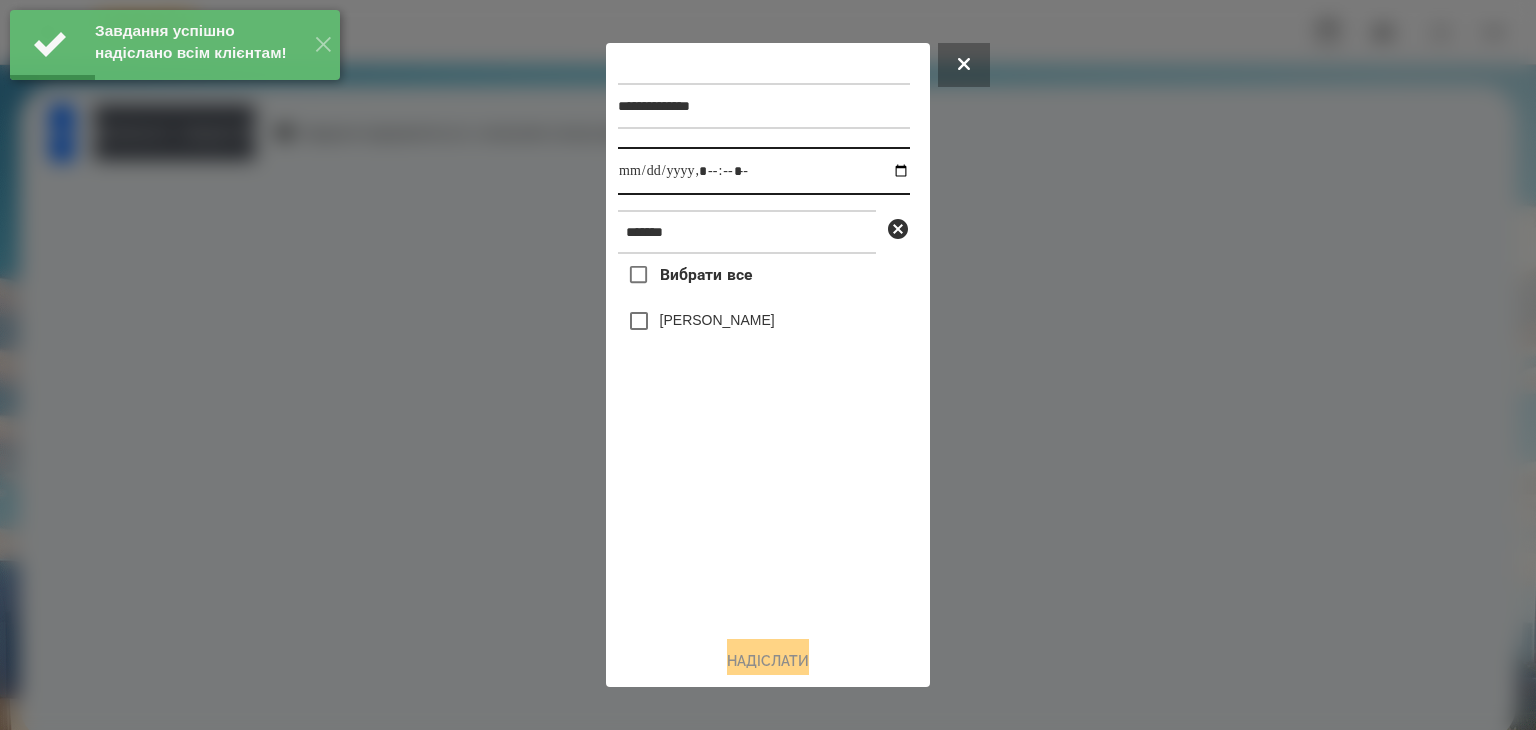 click at bounding box center (764, 171) 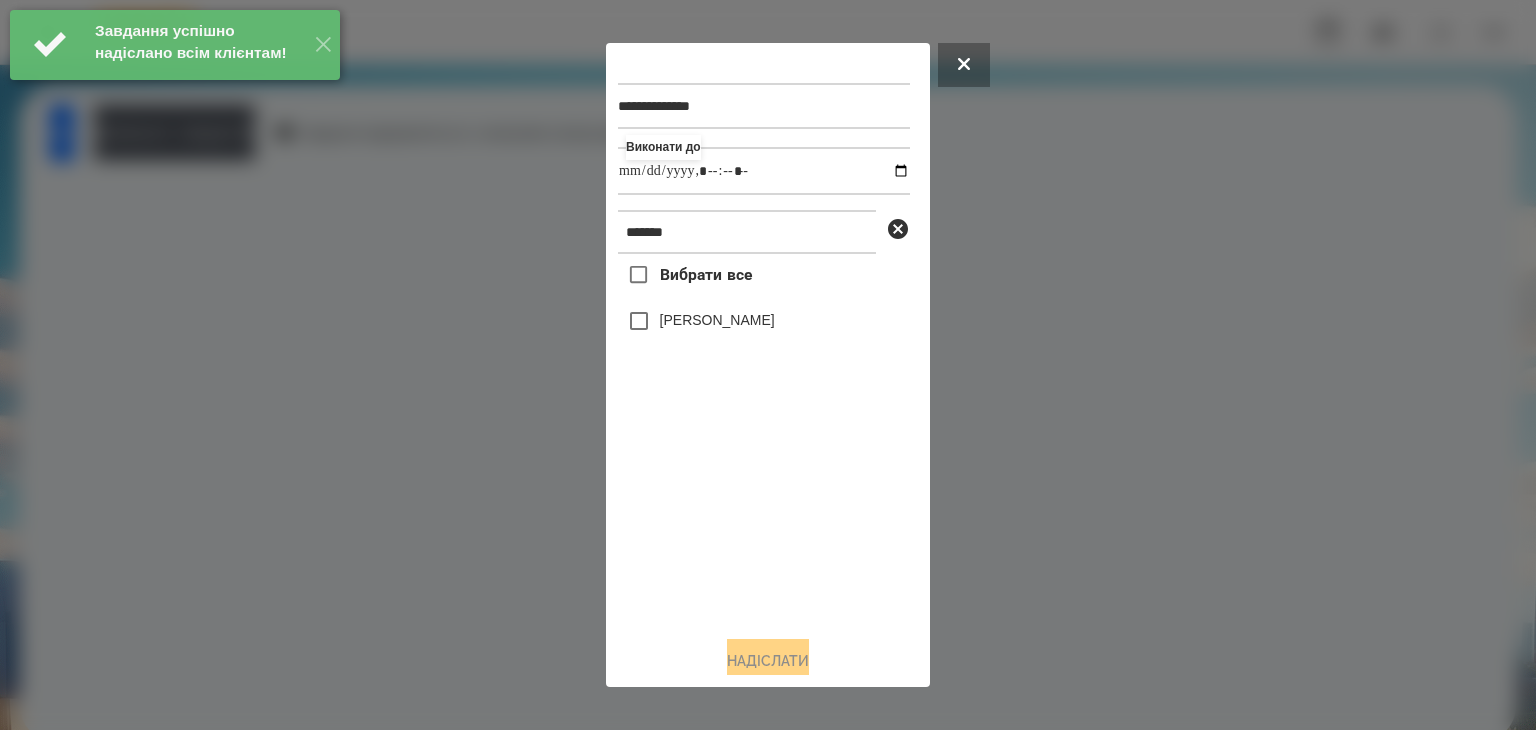 type on "**********" 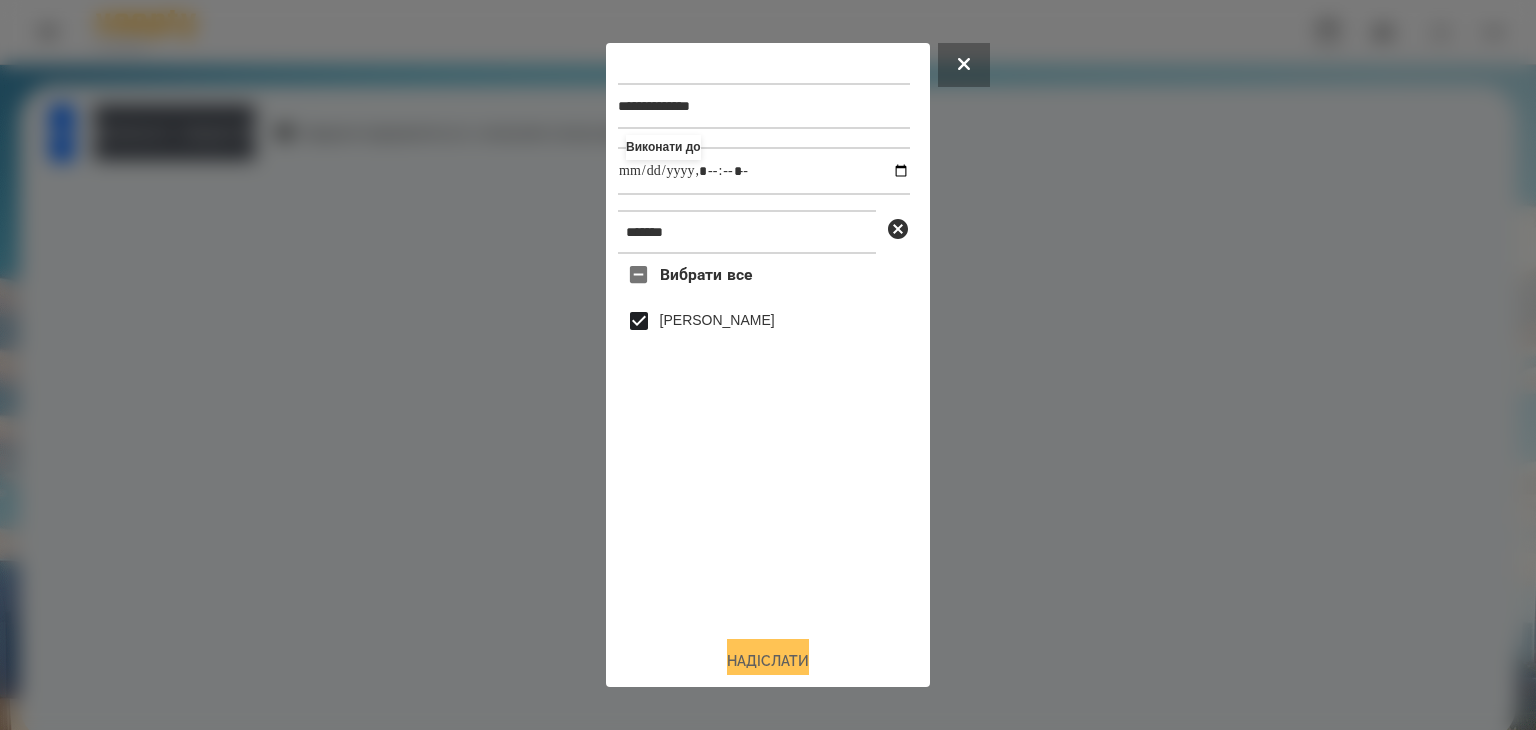 click on "Надіслати" at bounding box center (768, 661) 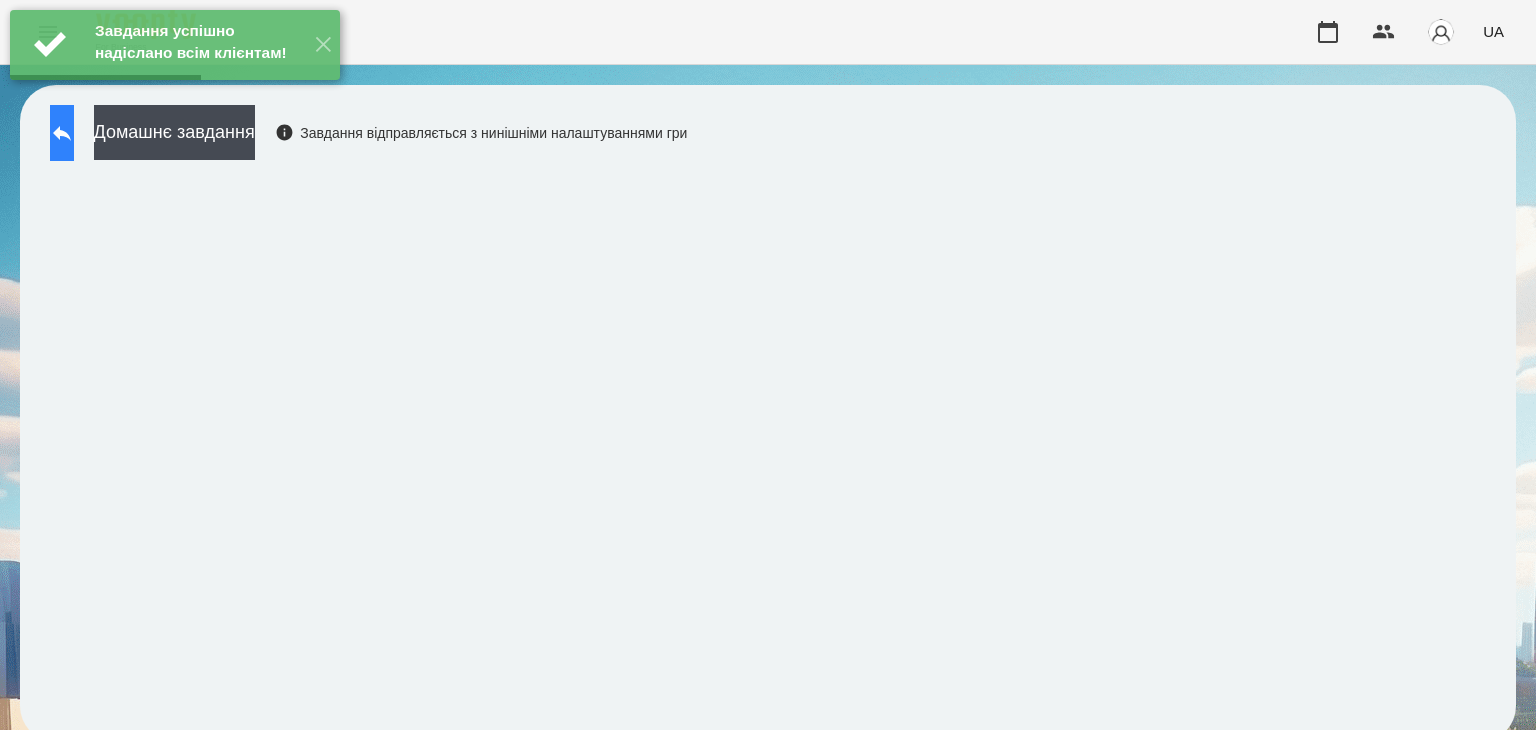click at bounding box center (62, 133) 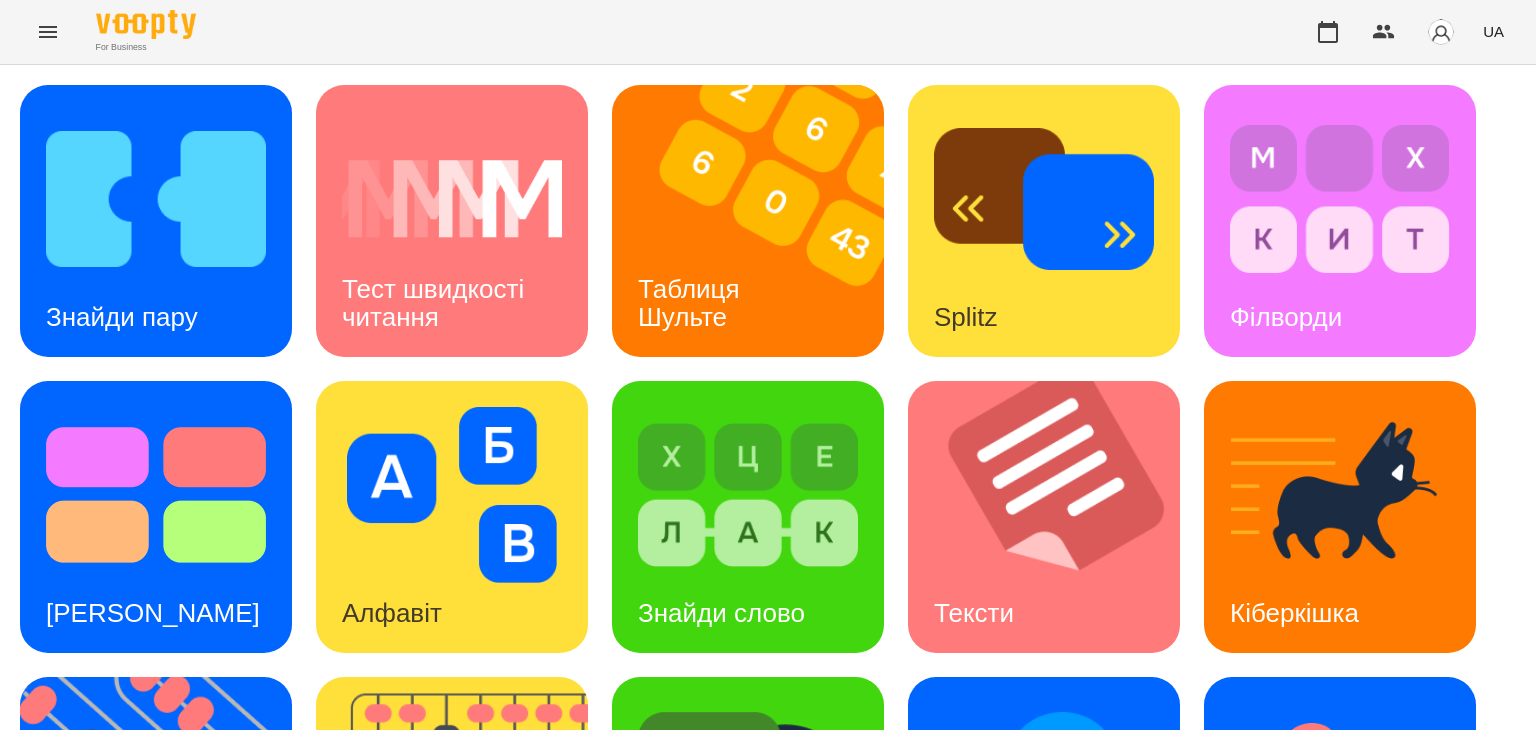 scroll, scrollTop: 535, scrollLeft: 0, axis: vertical 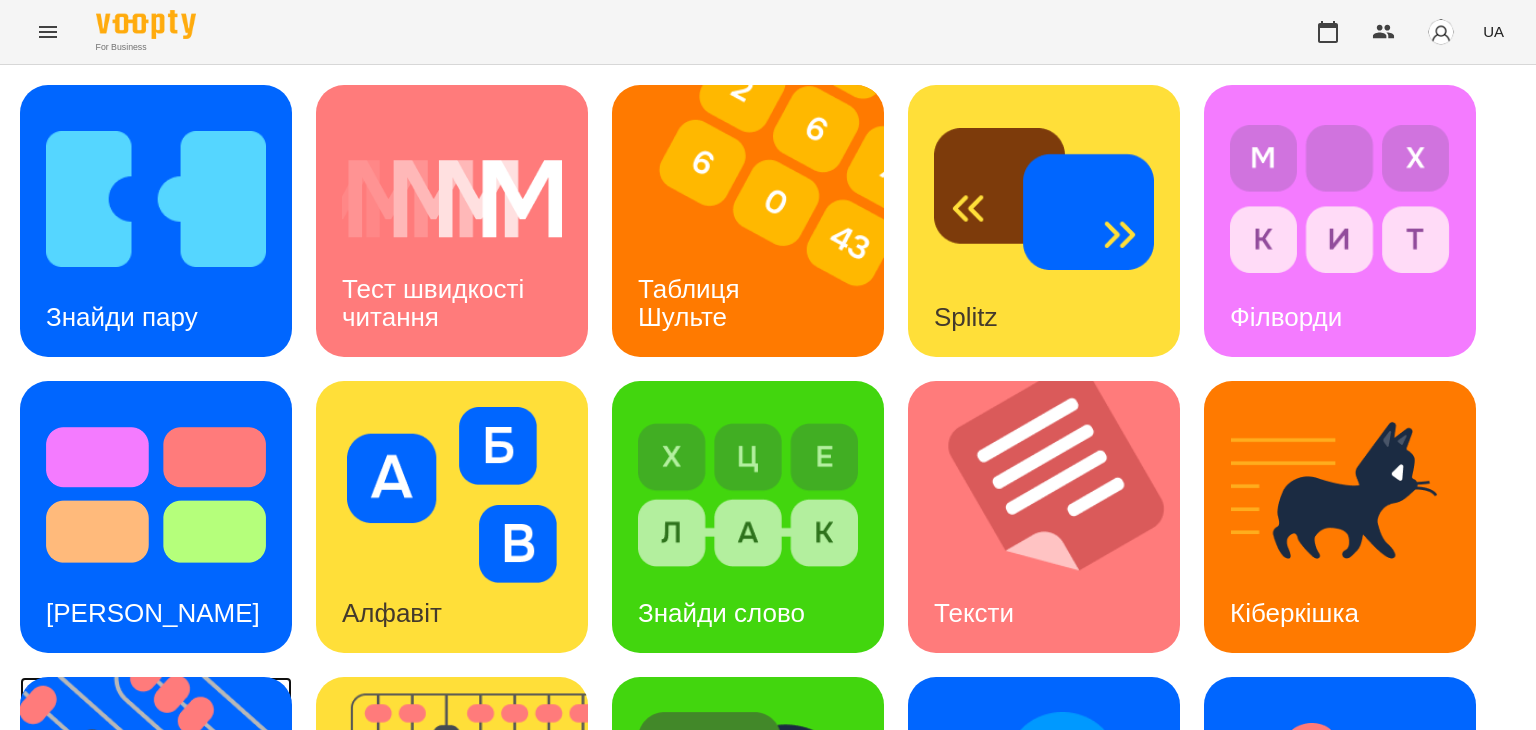 click at bounding box center (168, 813) 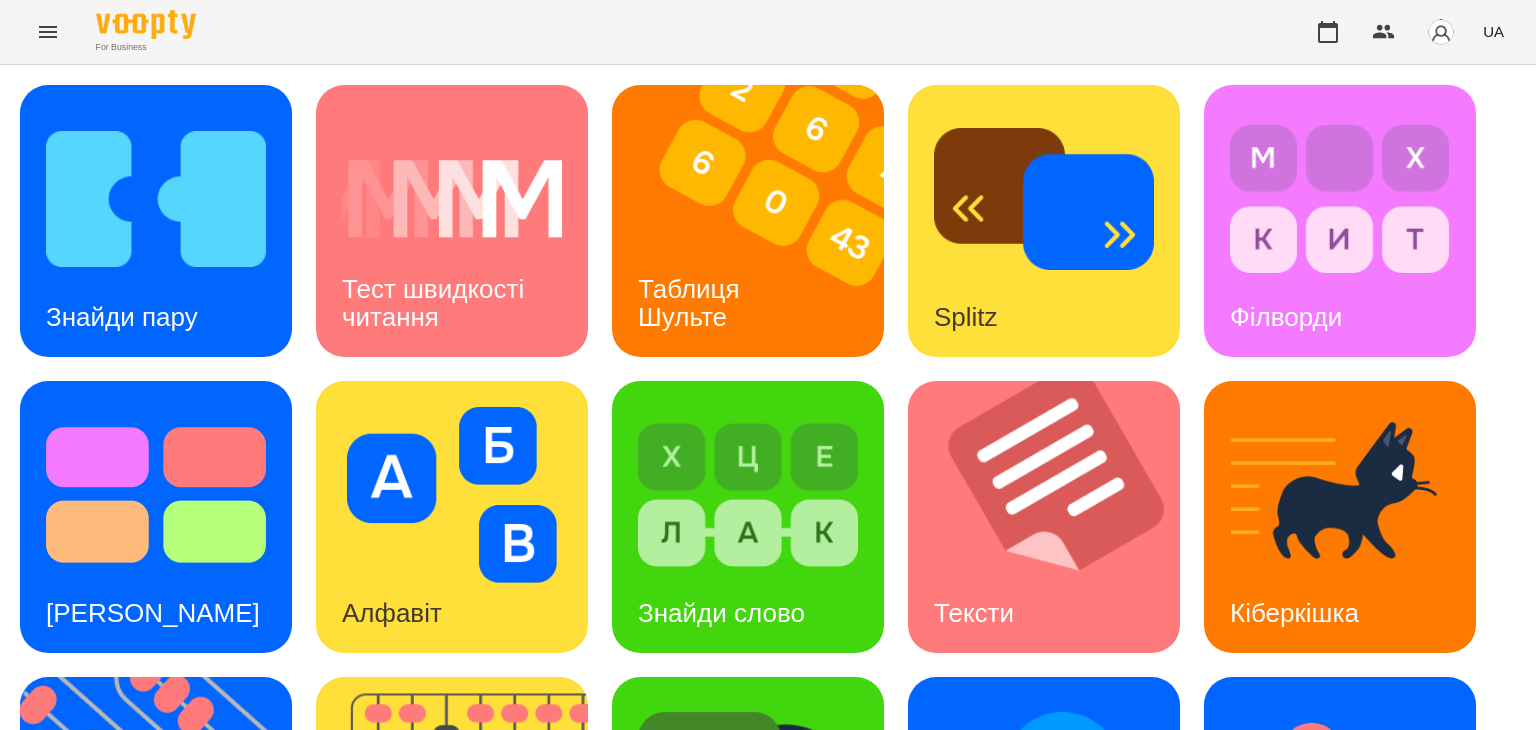 scroll, scrollTop: 0, scrollLeft: 0, axis: both 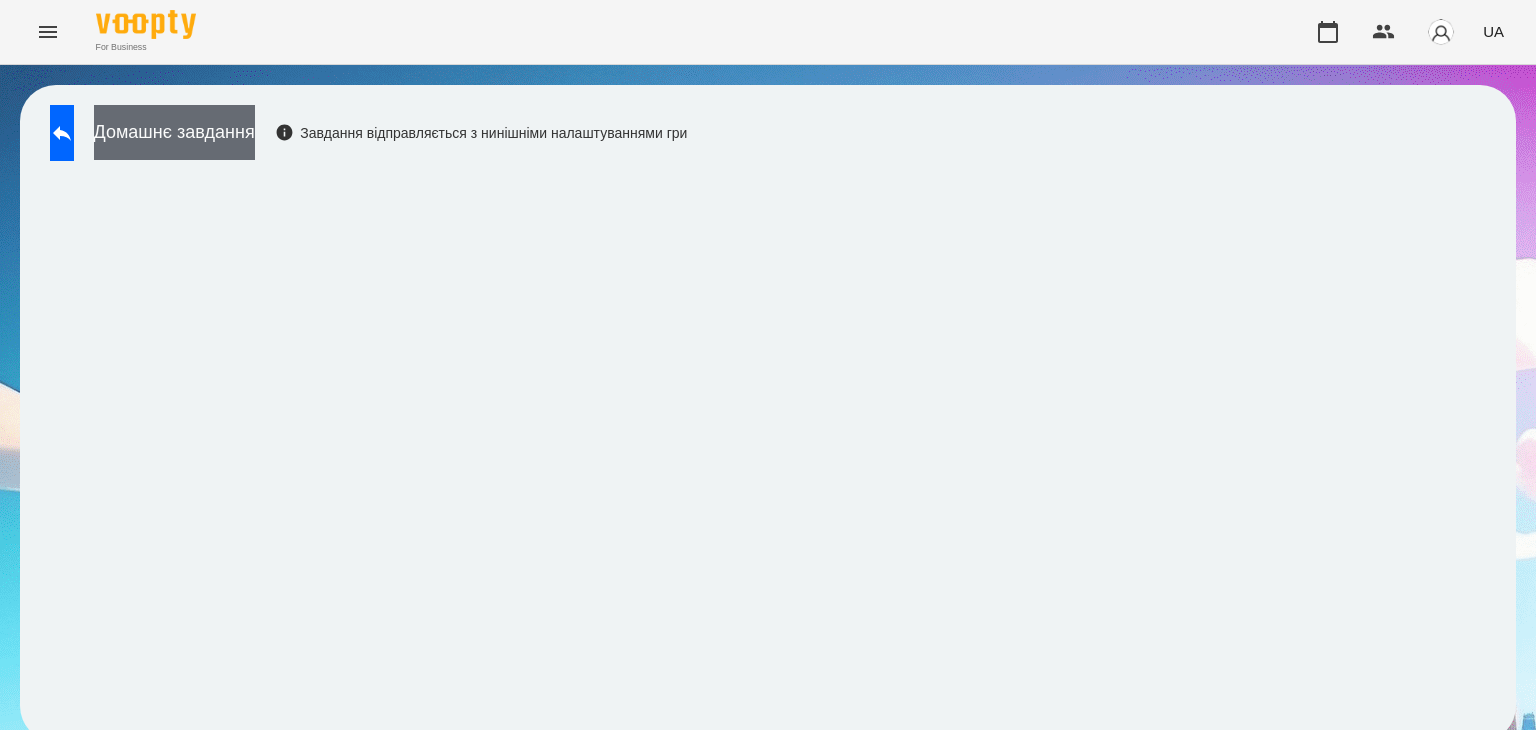 click on "Домашнє завдання" at bounding box center [174, 132] 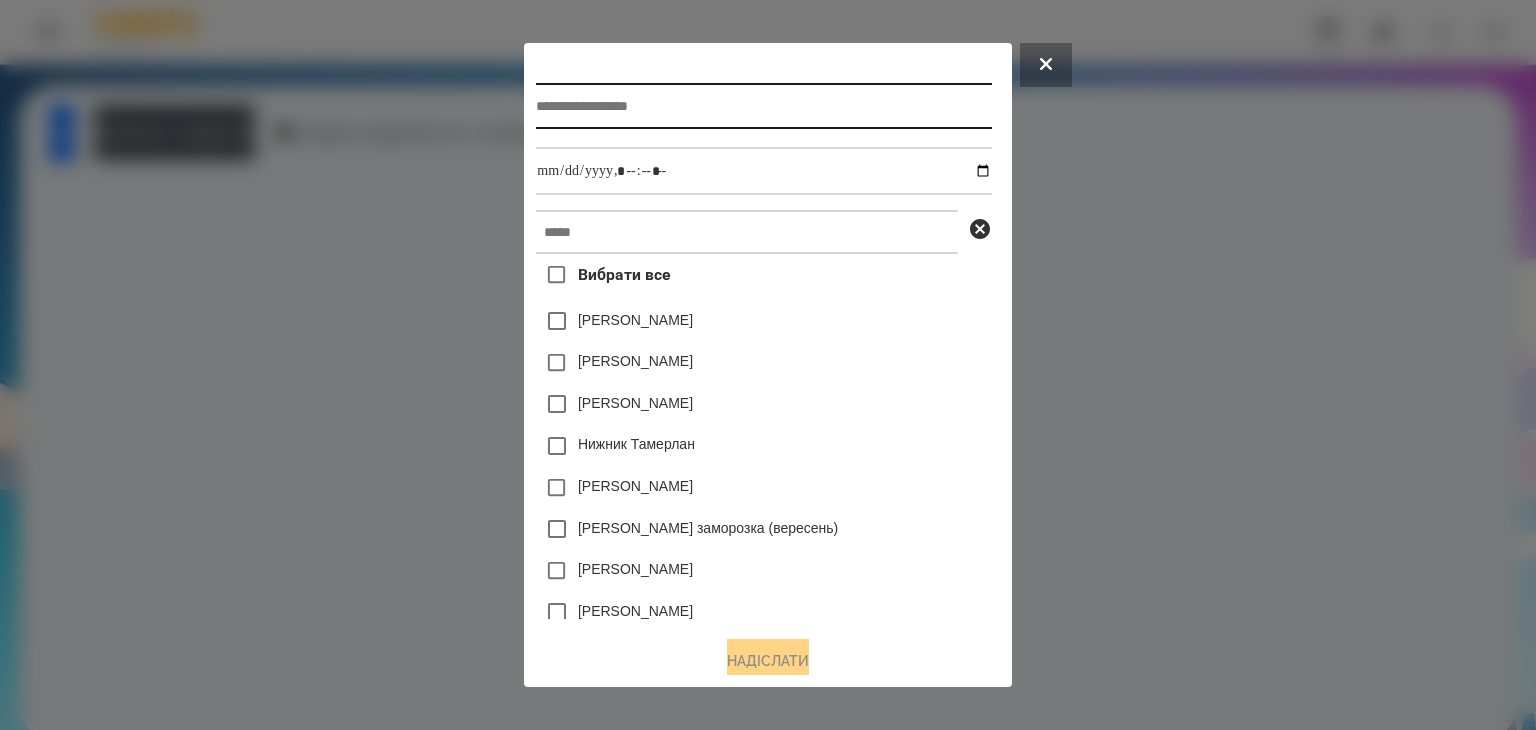 click at bounding box center (763, 106) 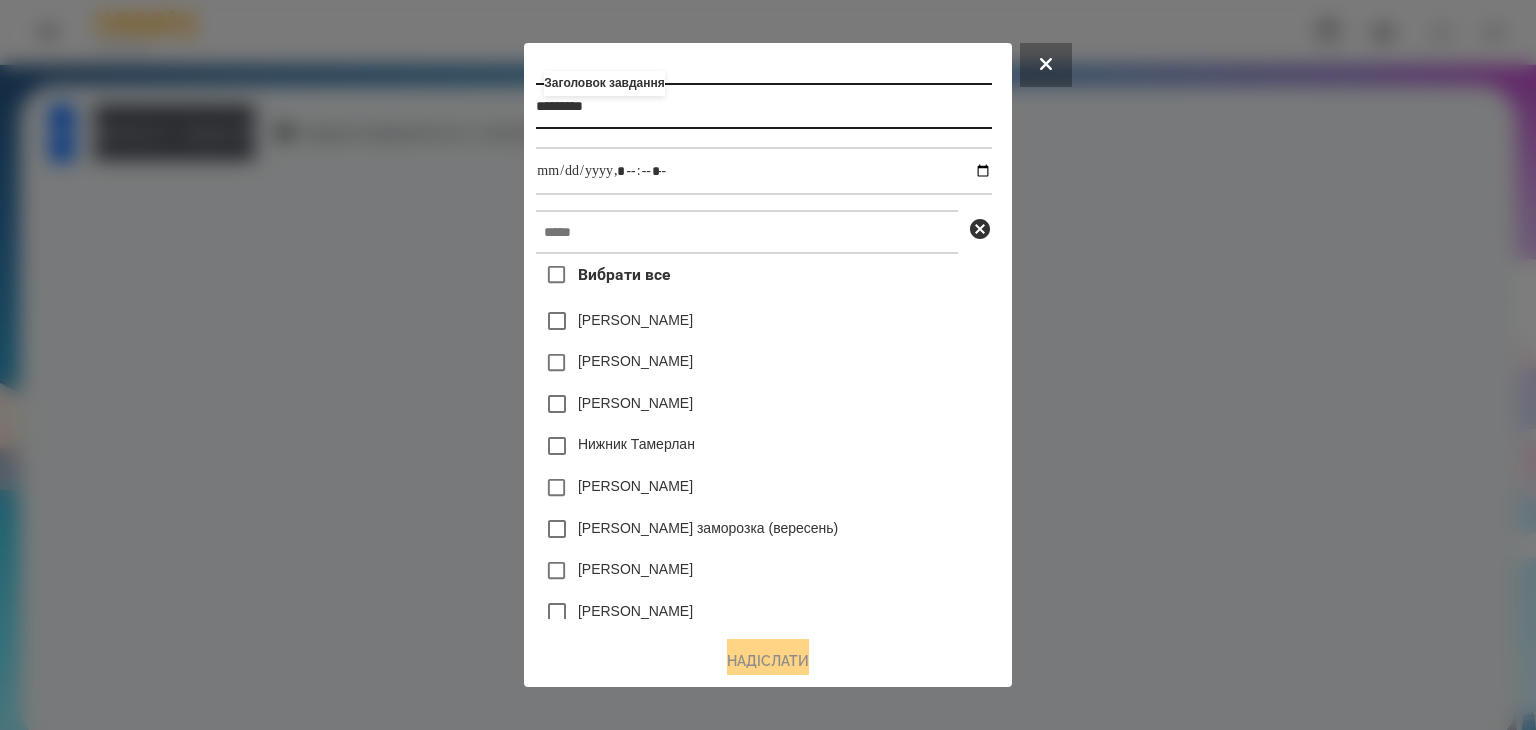 type on "*********" 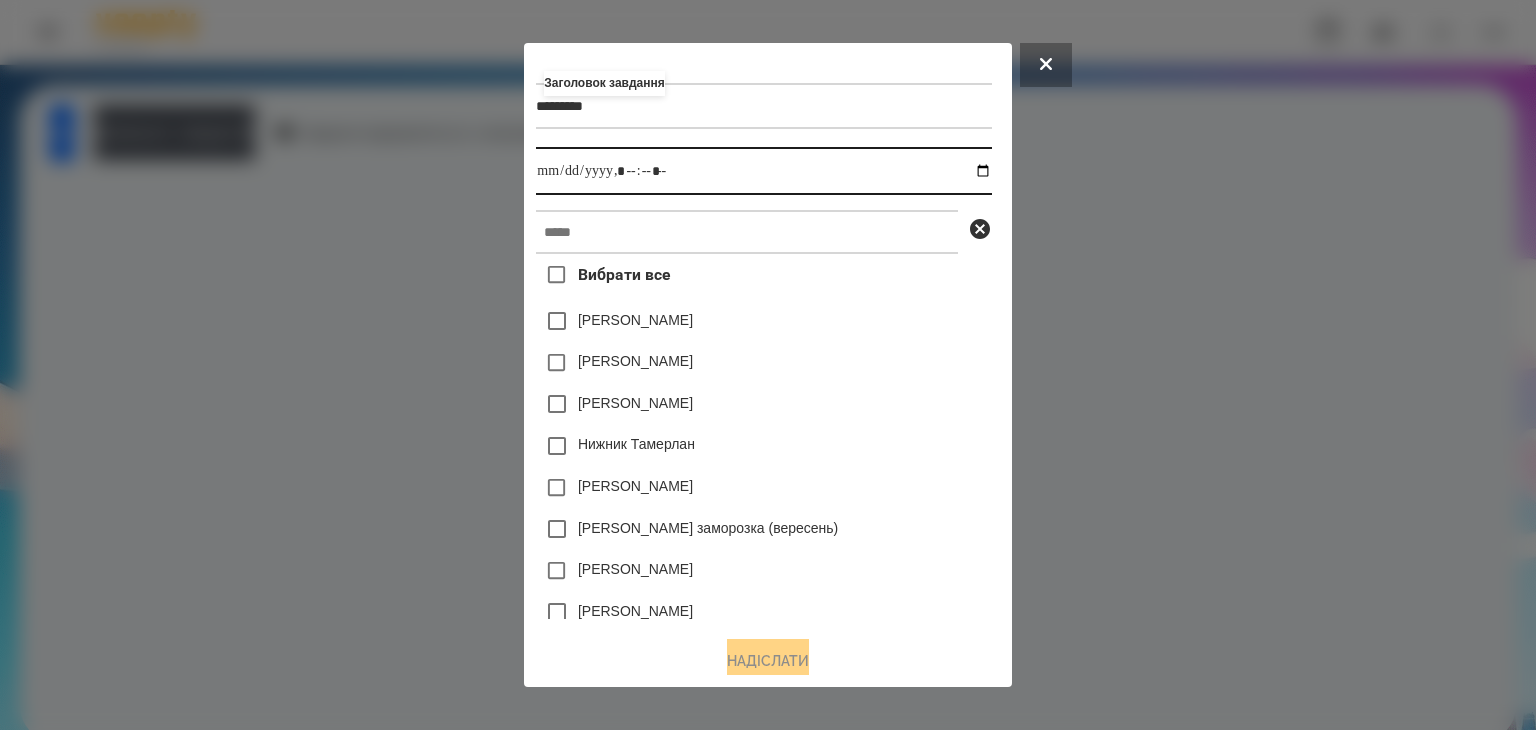 click at bounding box center (763, 171) 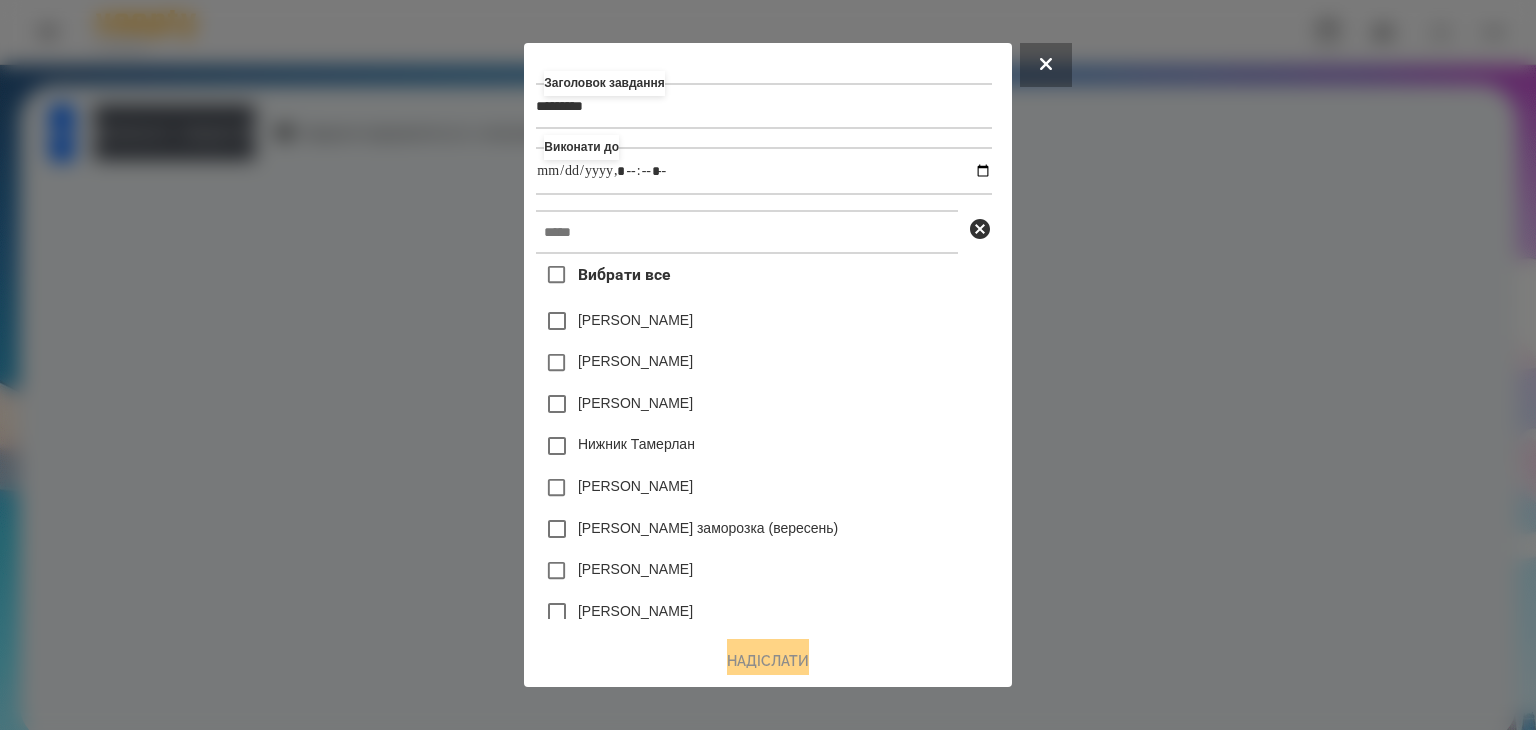 type on "**********" 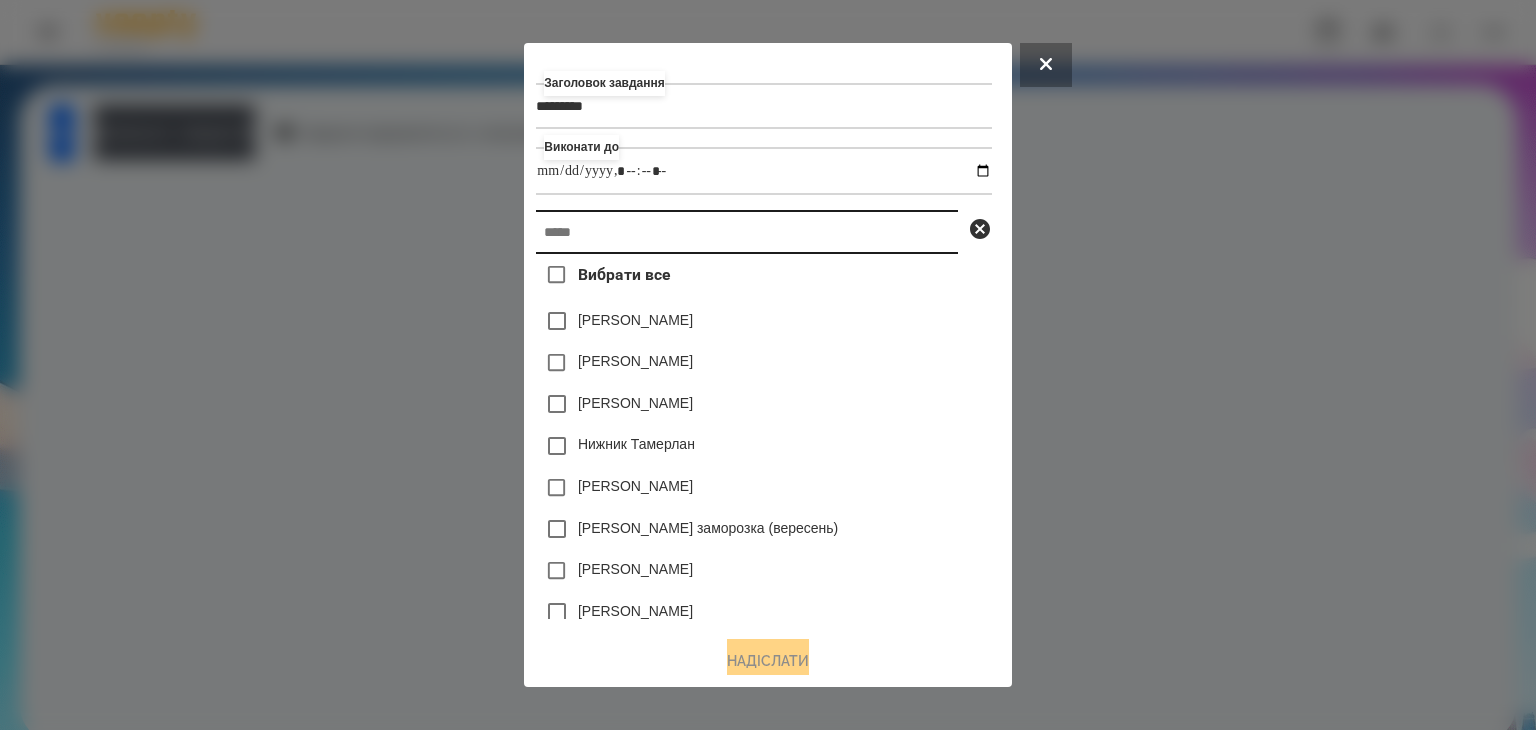 click at bounding box center [747, 232] 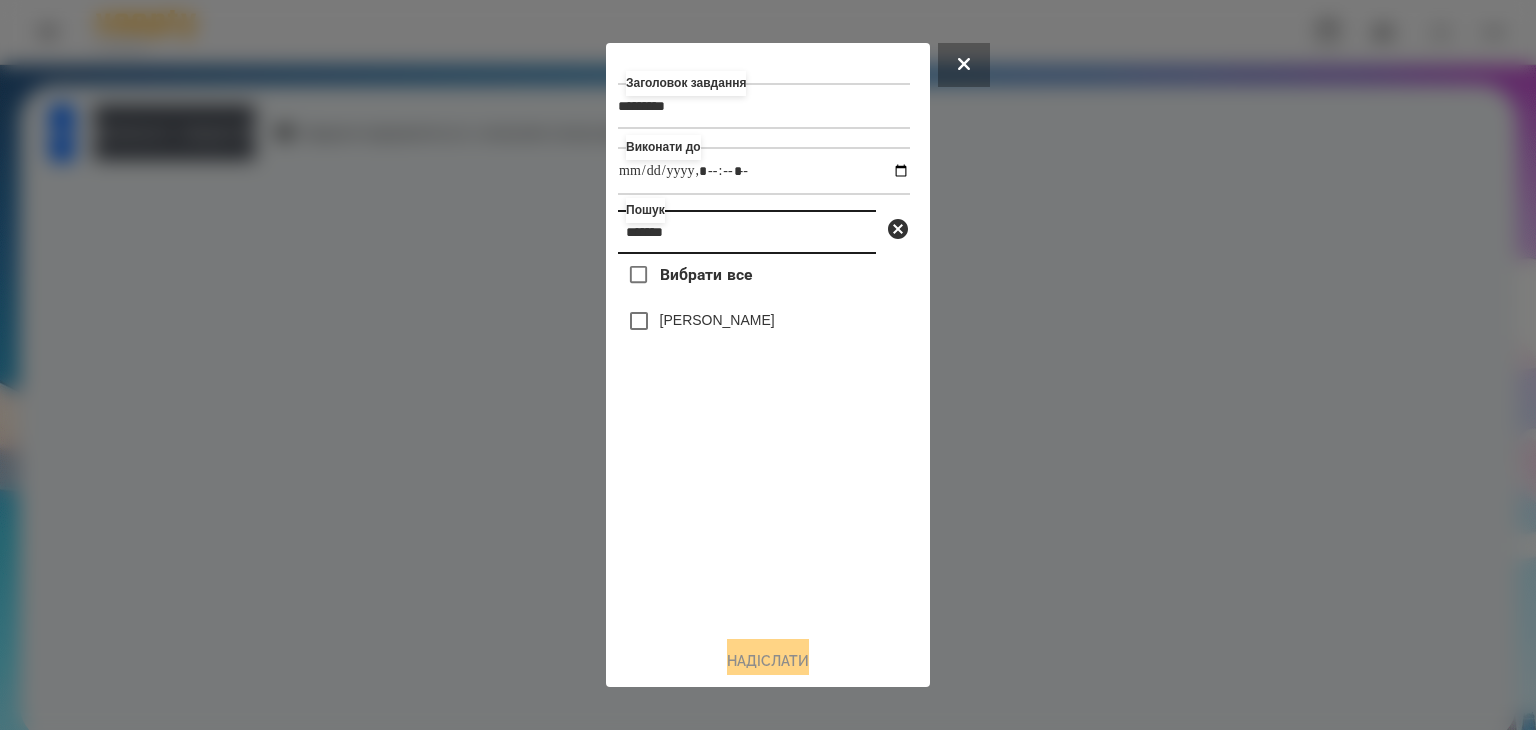 type on "*******" 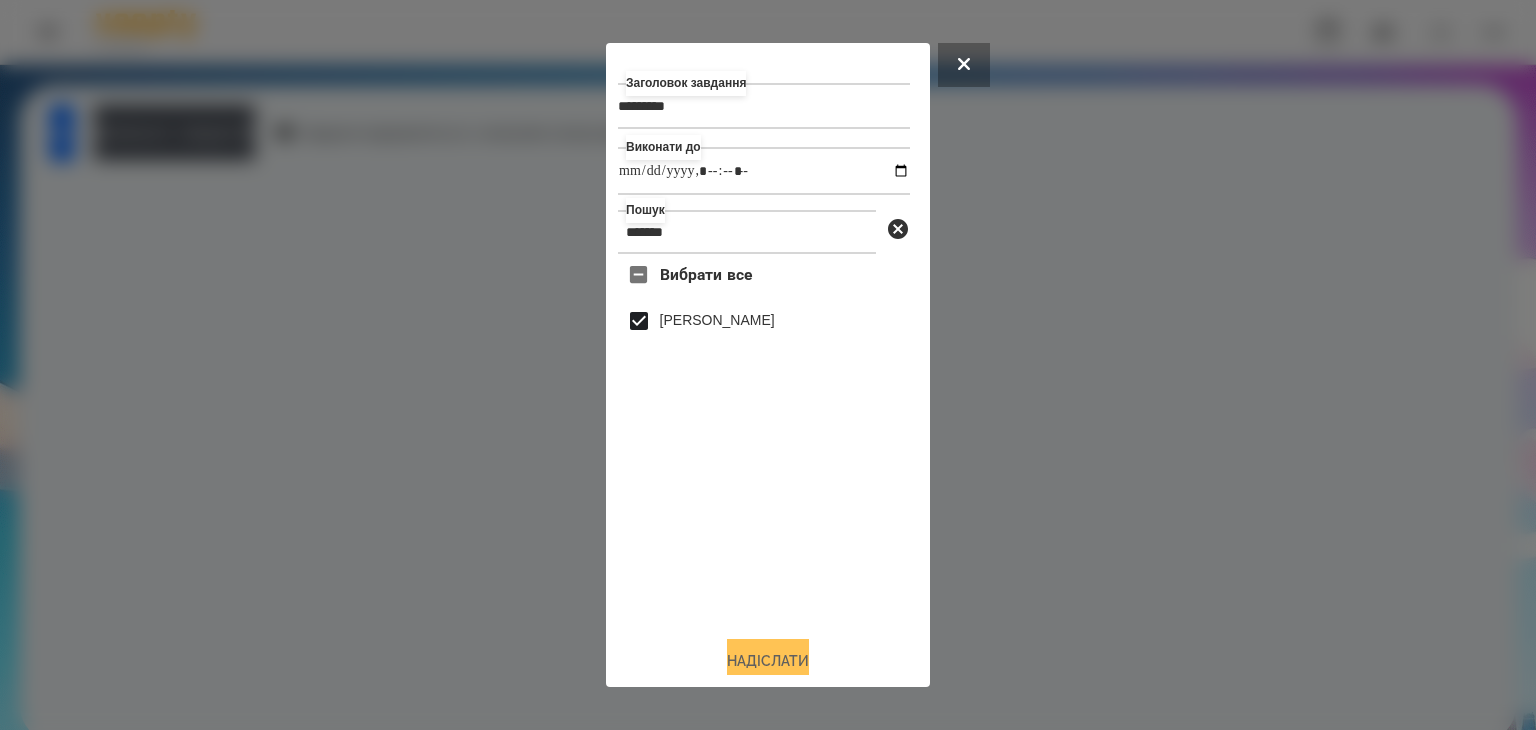 click on "Надіслати" at bounding box center [768, 661] 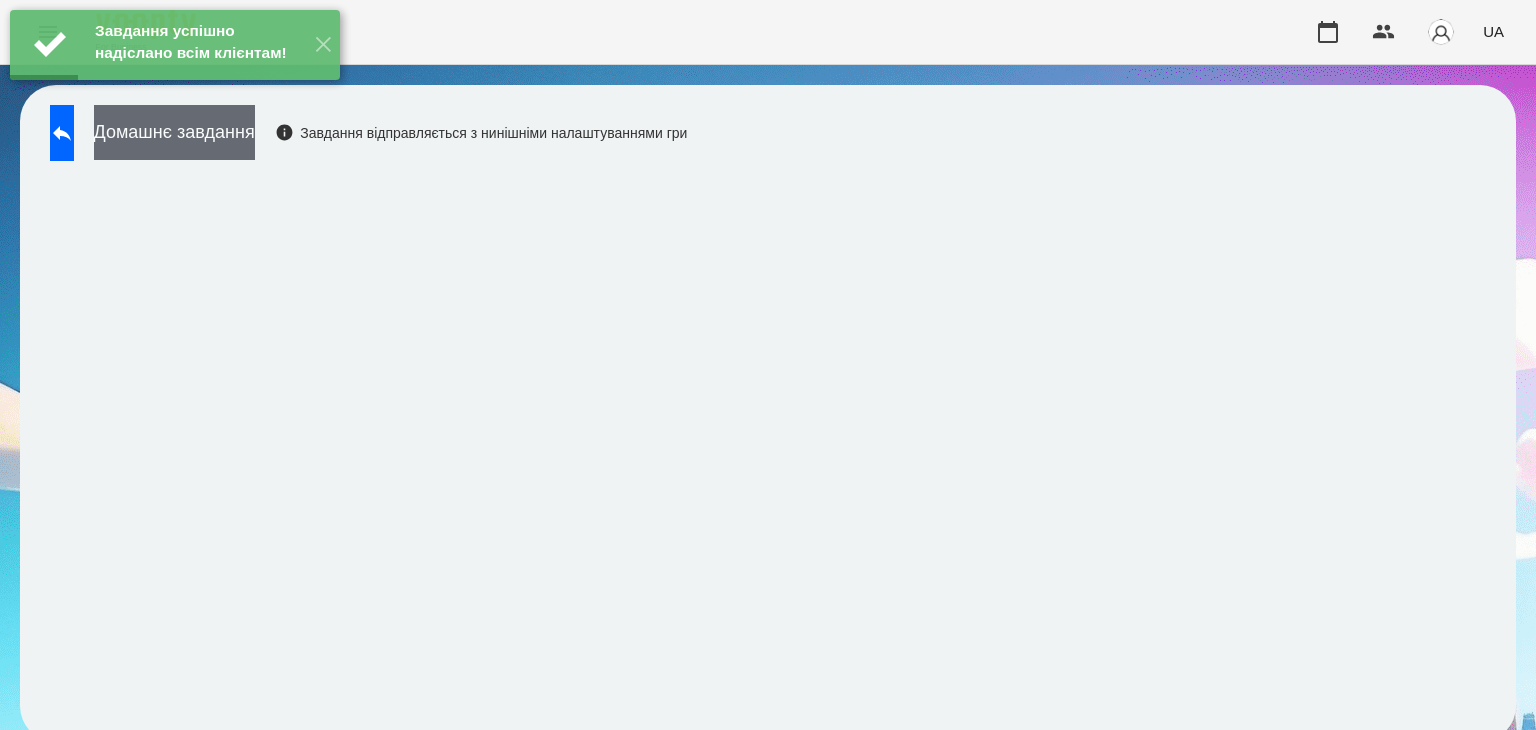 click on "Домашнє завдання" at bounding box center (174, 132) 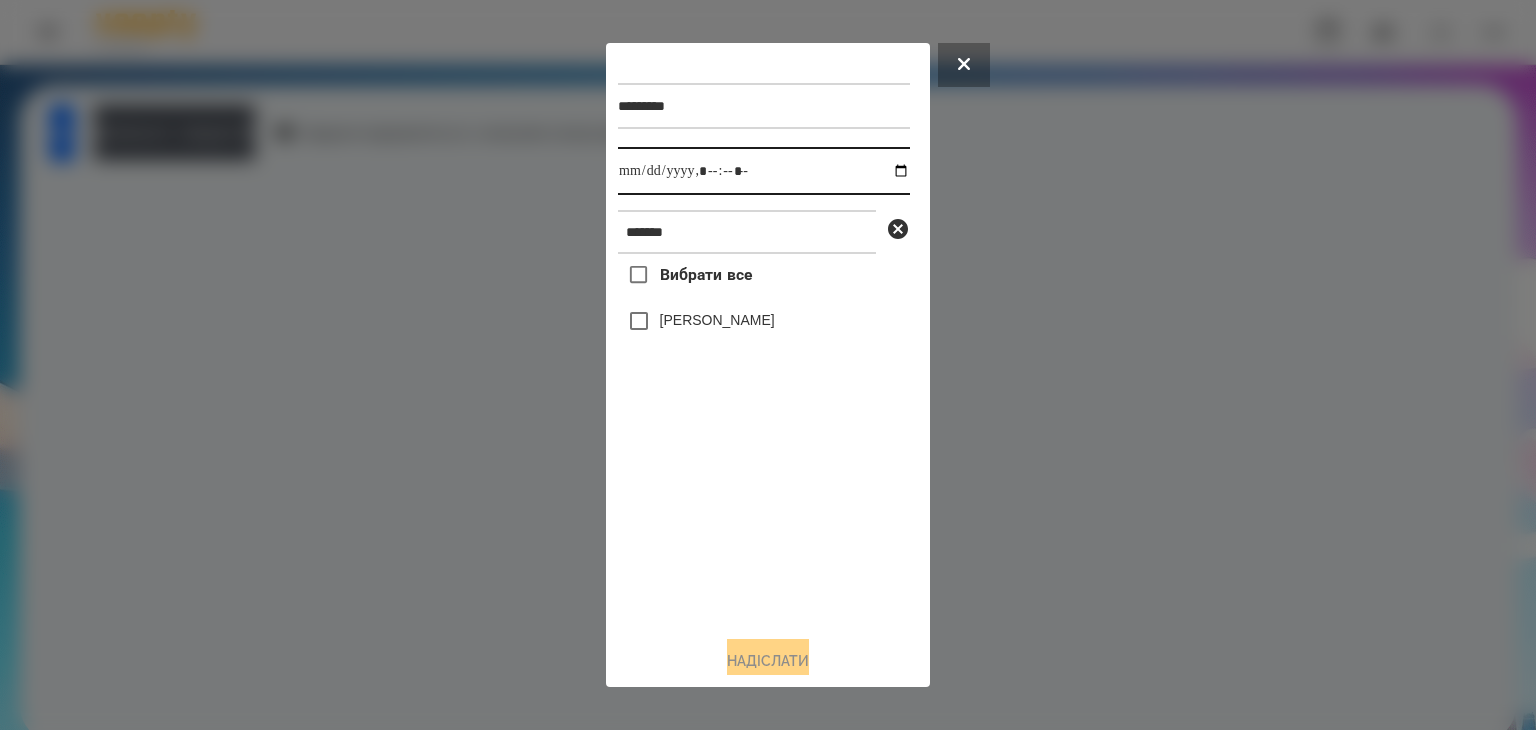 click at bounding box center (764, 171) 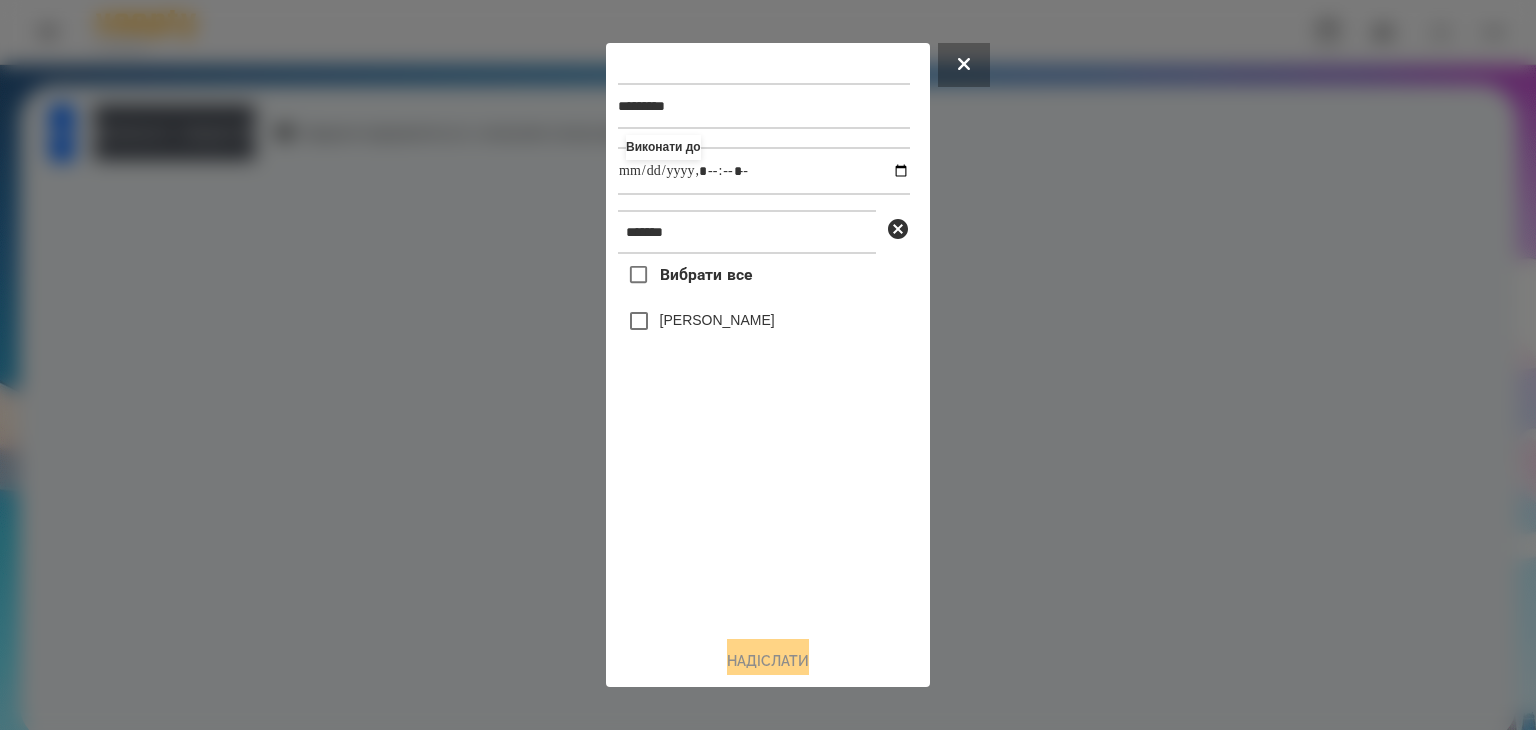 type on "**********" 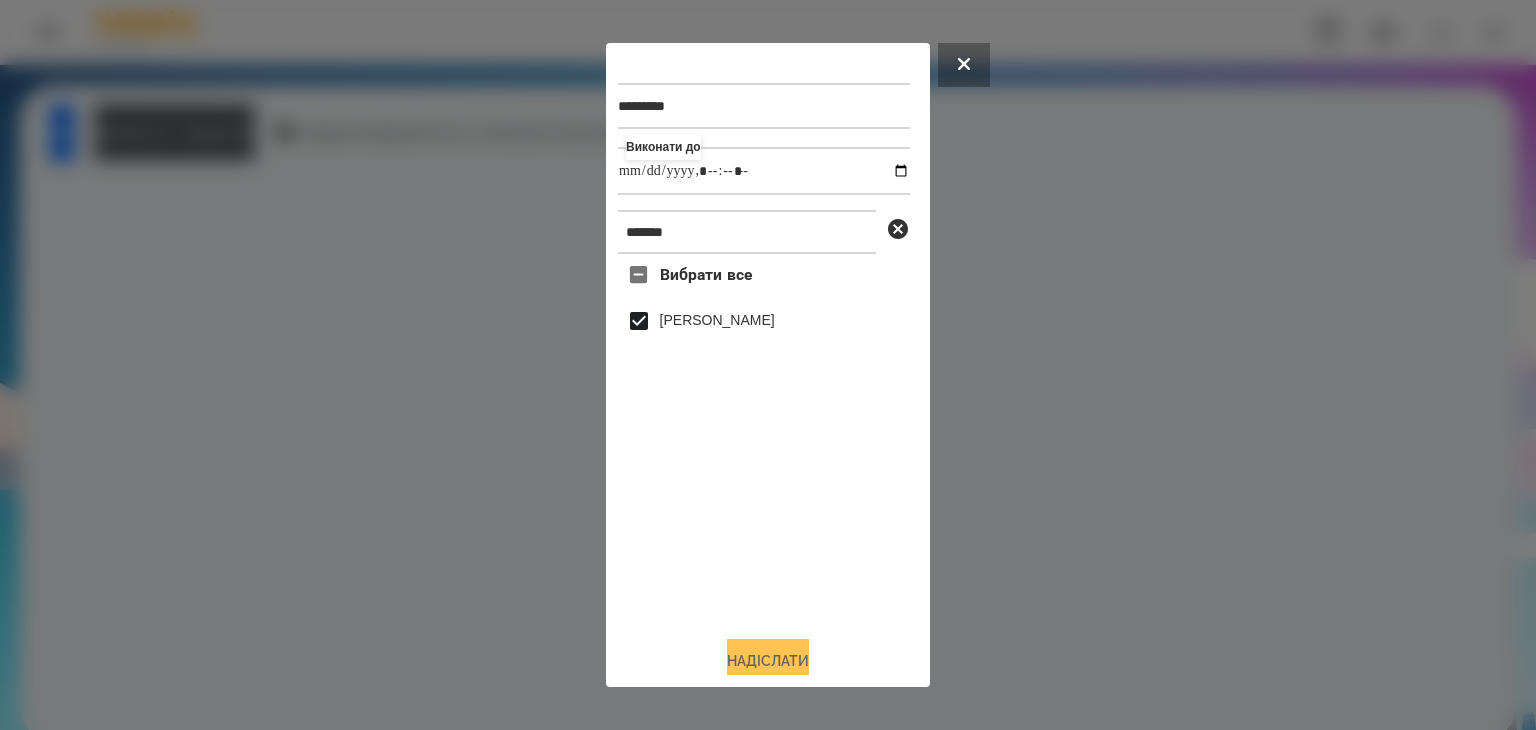 drag, startPoint x: 755, startPoint y: 656, endPoint x: 768, endPoint y: 658, distance: 13.152946 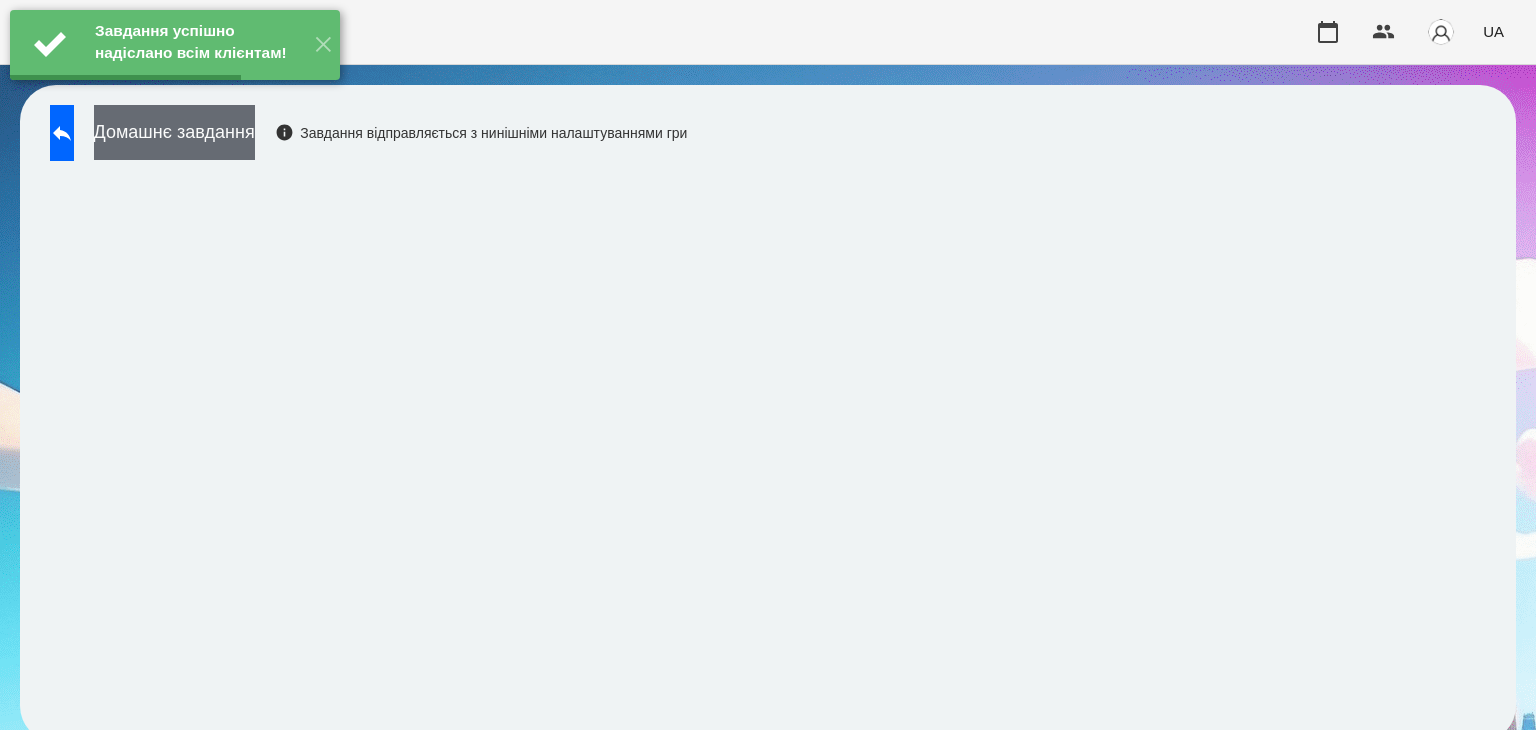 click on "Домашнє завдання" at bounding box center [174, 132] 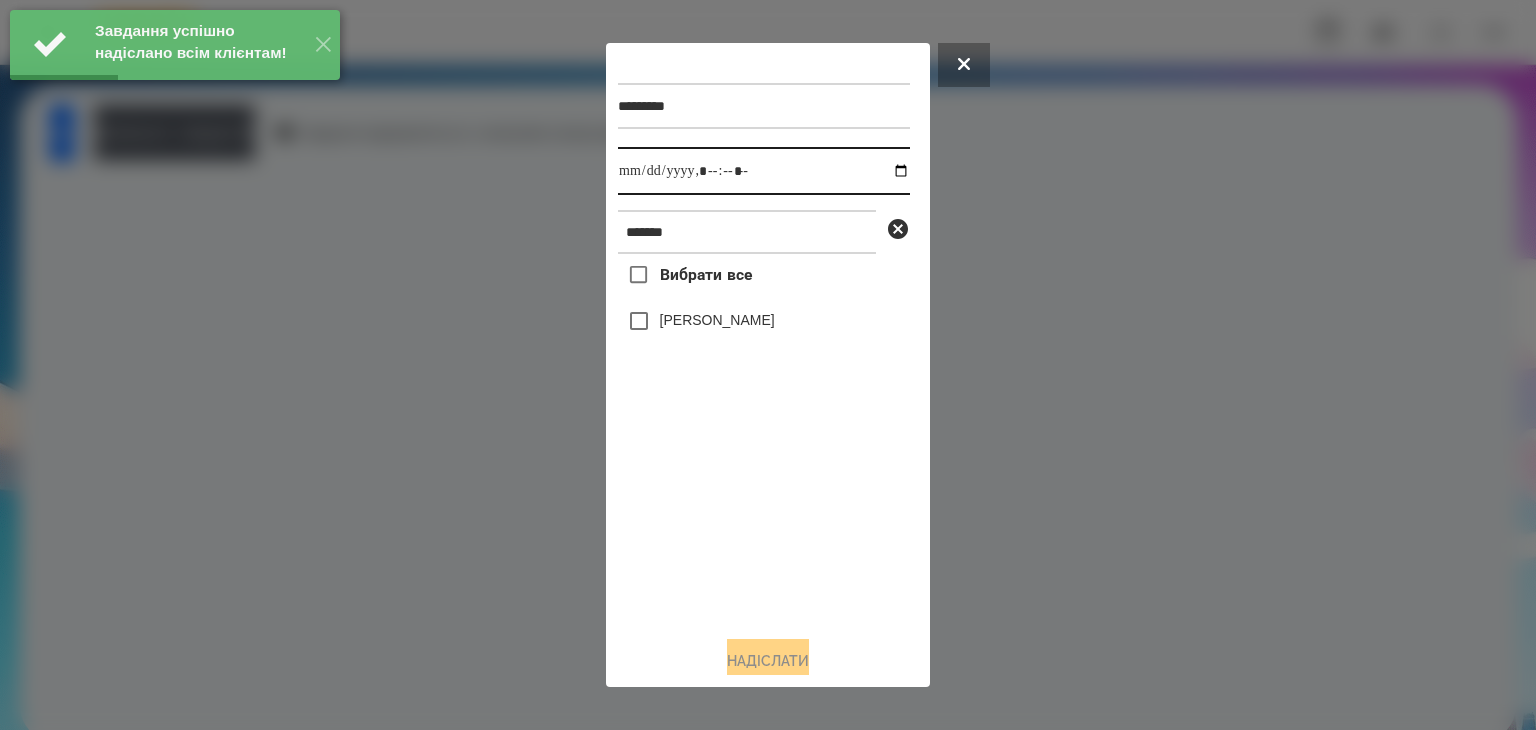 click at bounding box center (764, 171) 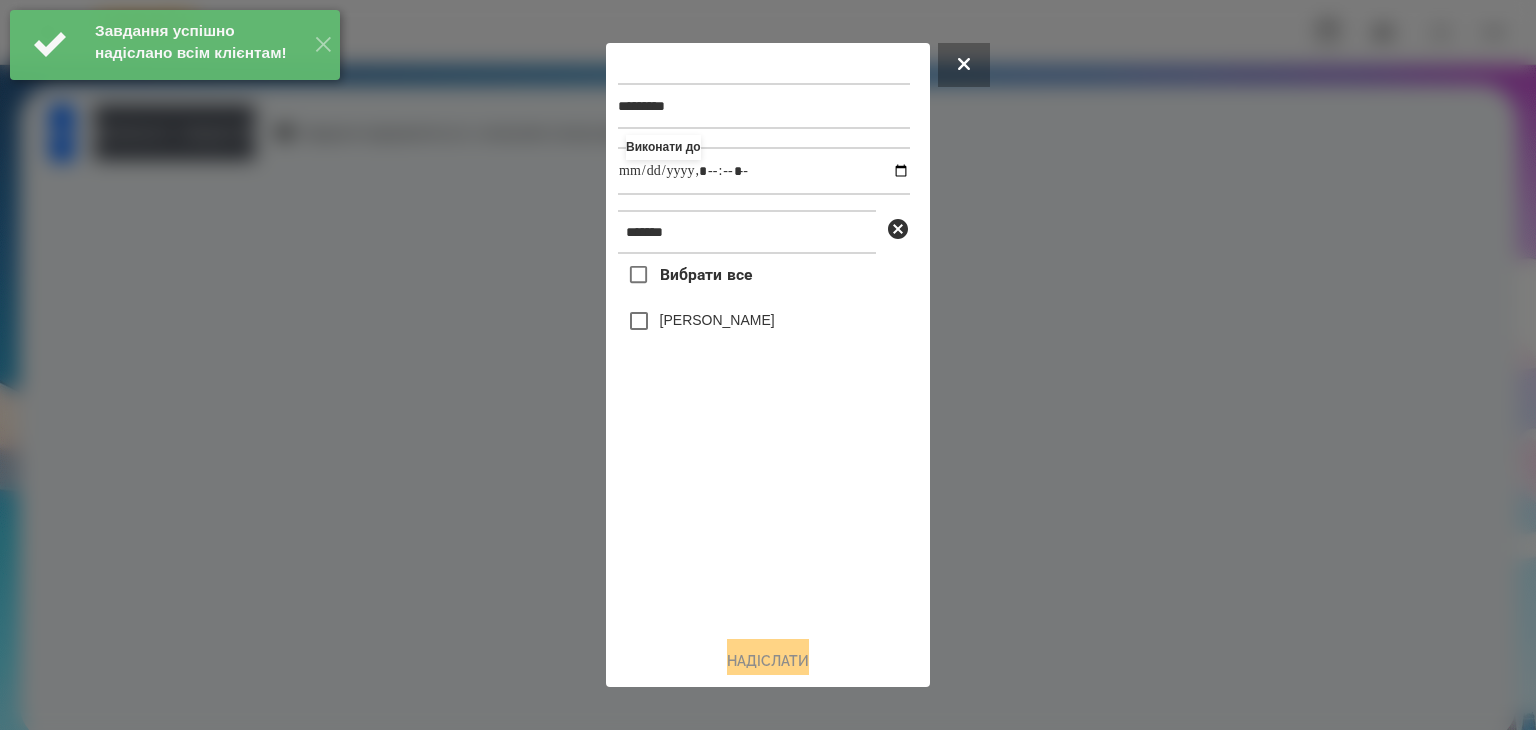 type on "**********" 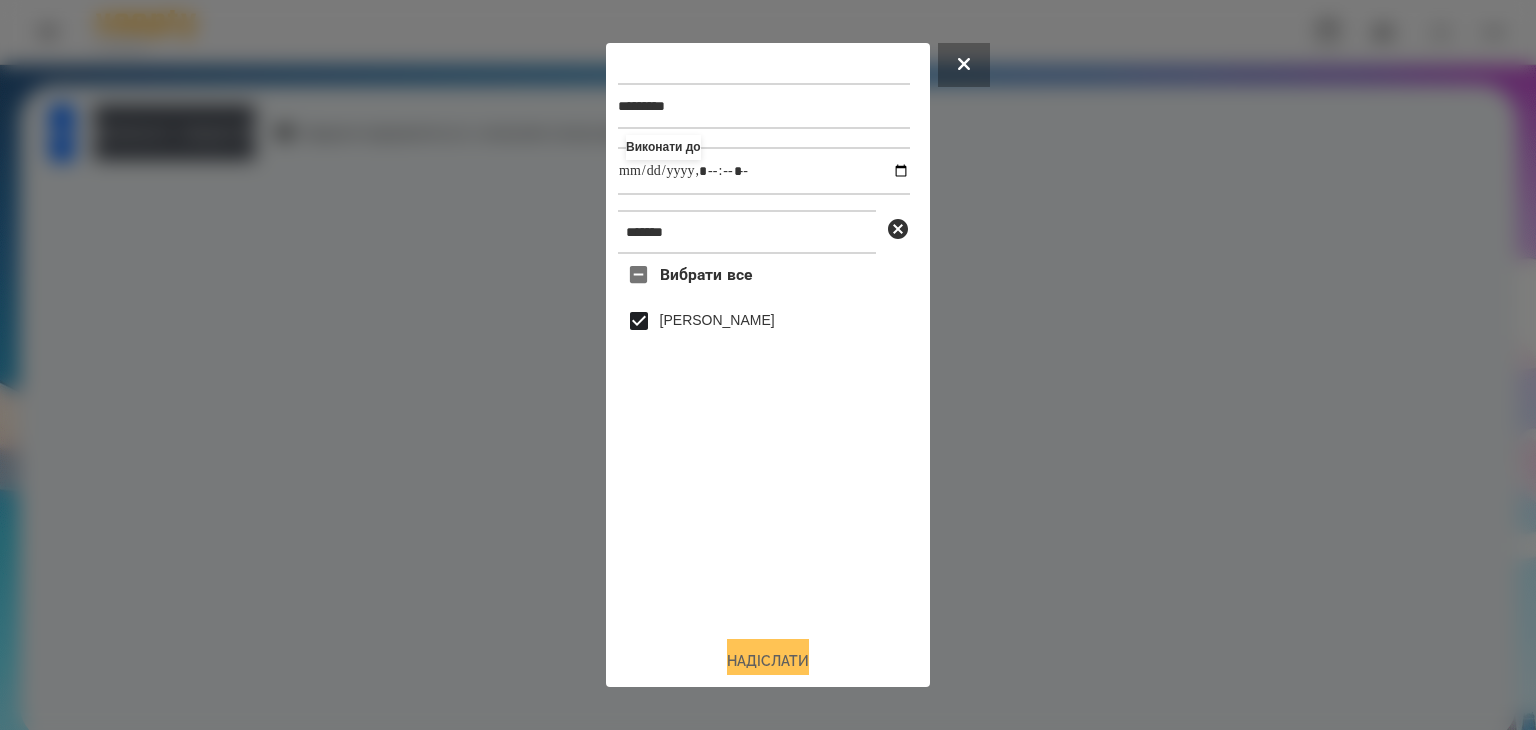 click on "Надіслати" at bounding box center [768, 661] 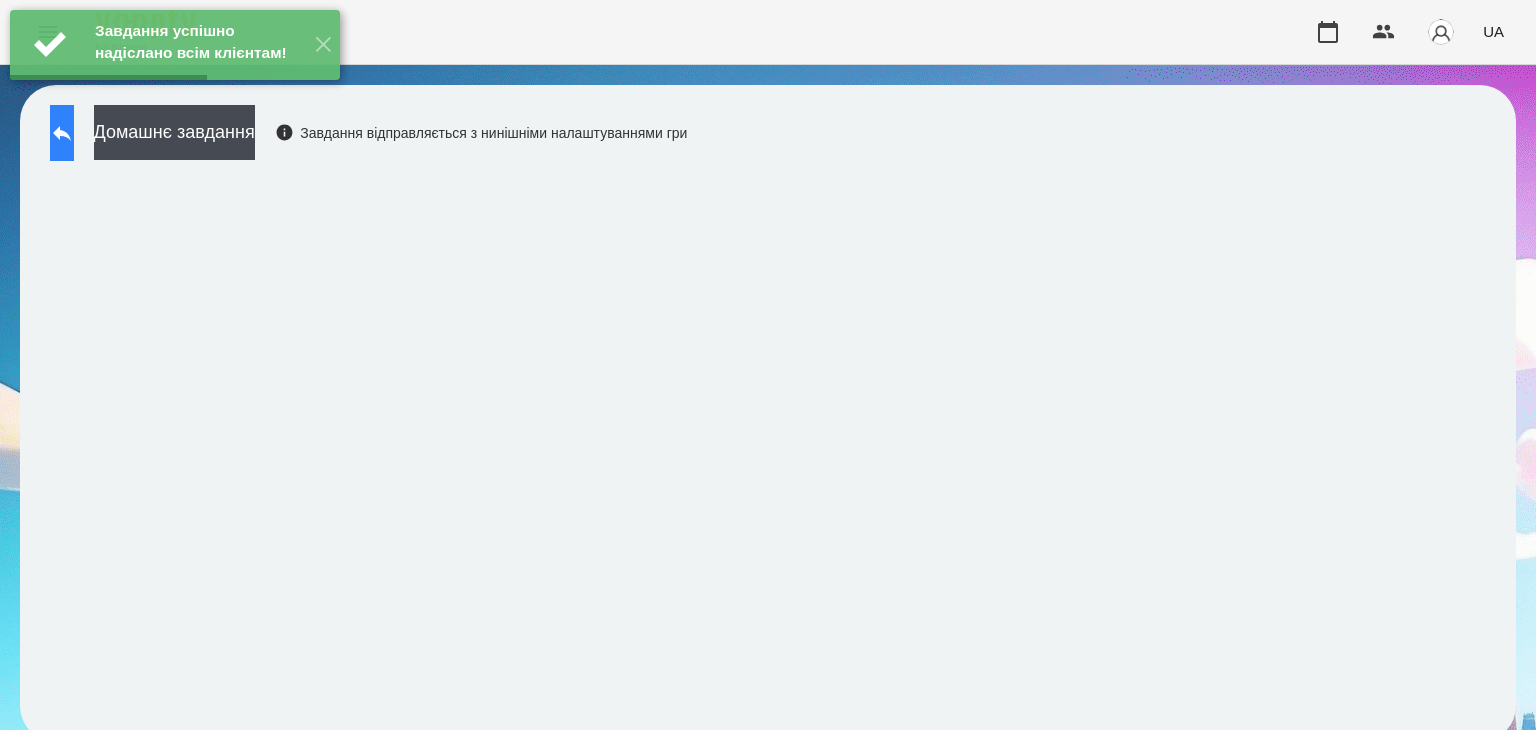 click 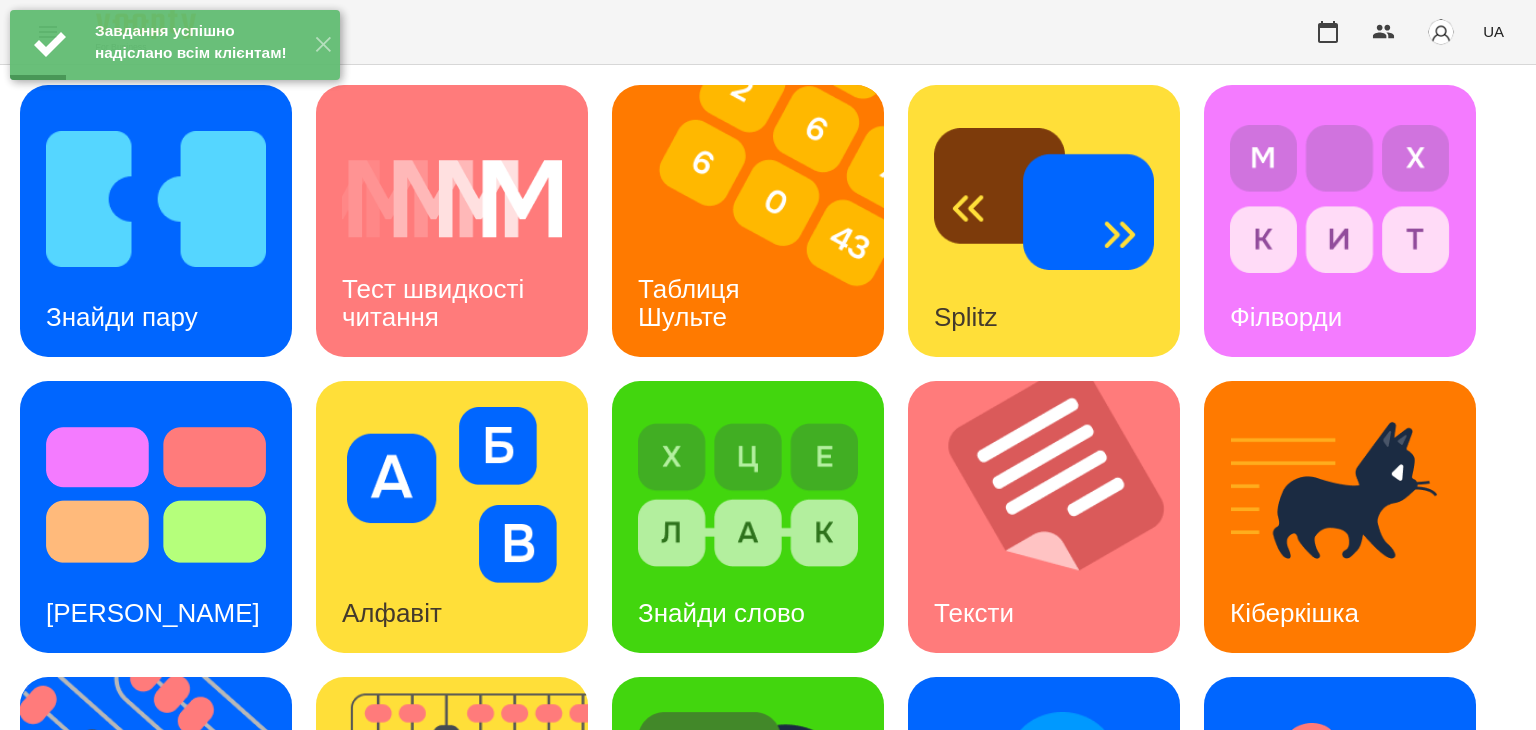 scroll, scrollTop: 400, scrollLeft: 0, axis: vertical 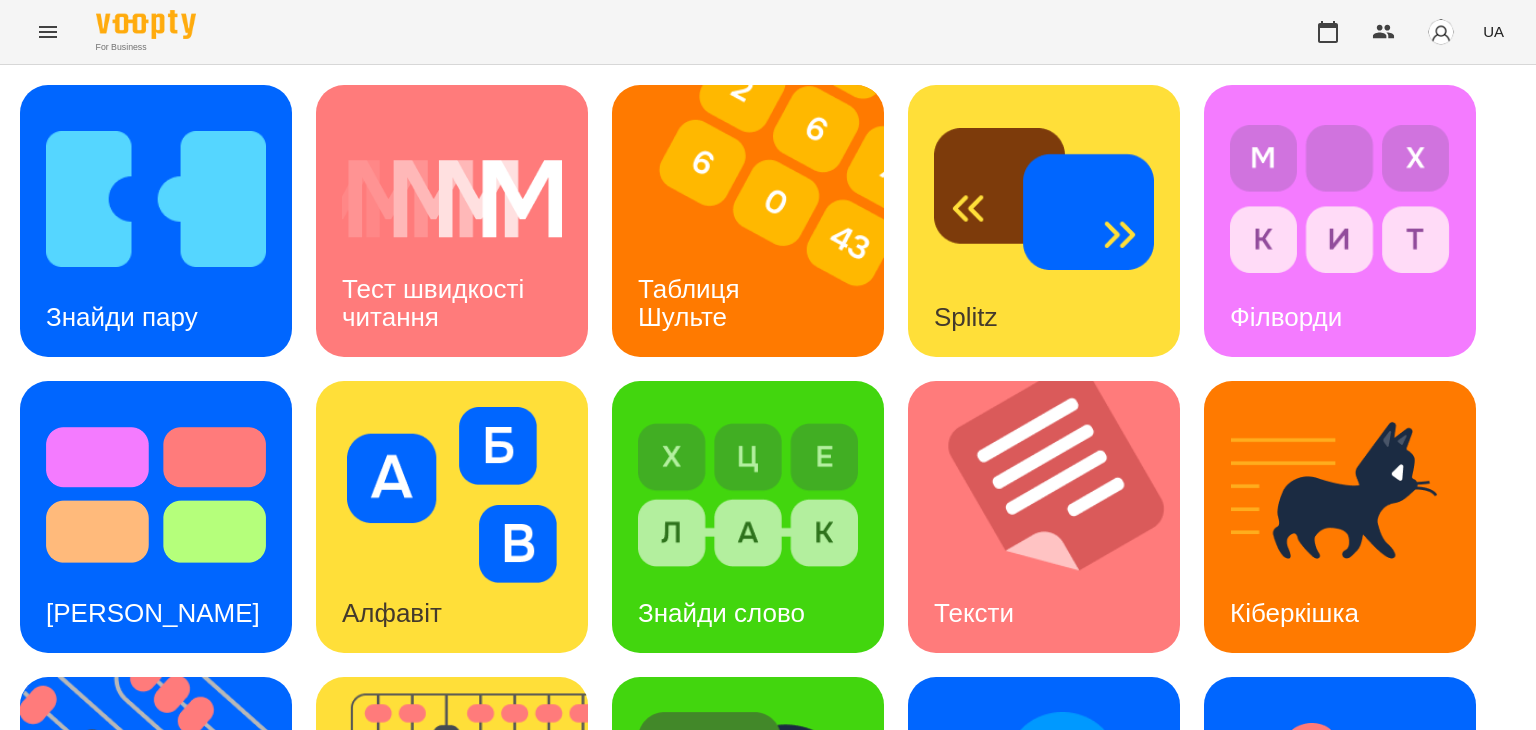 click at bounding box center [169, 1109] 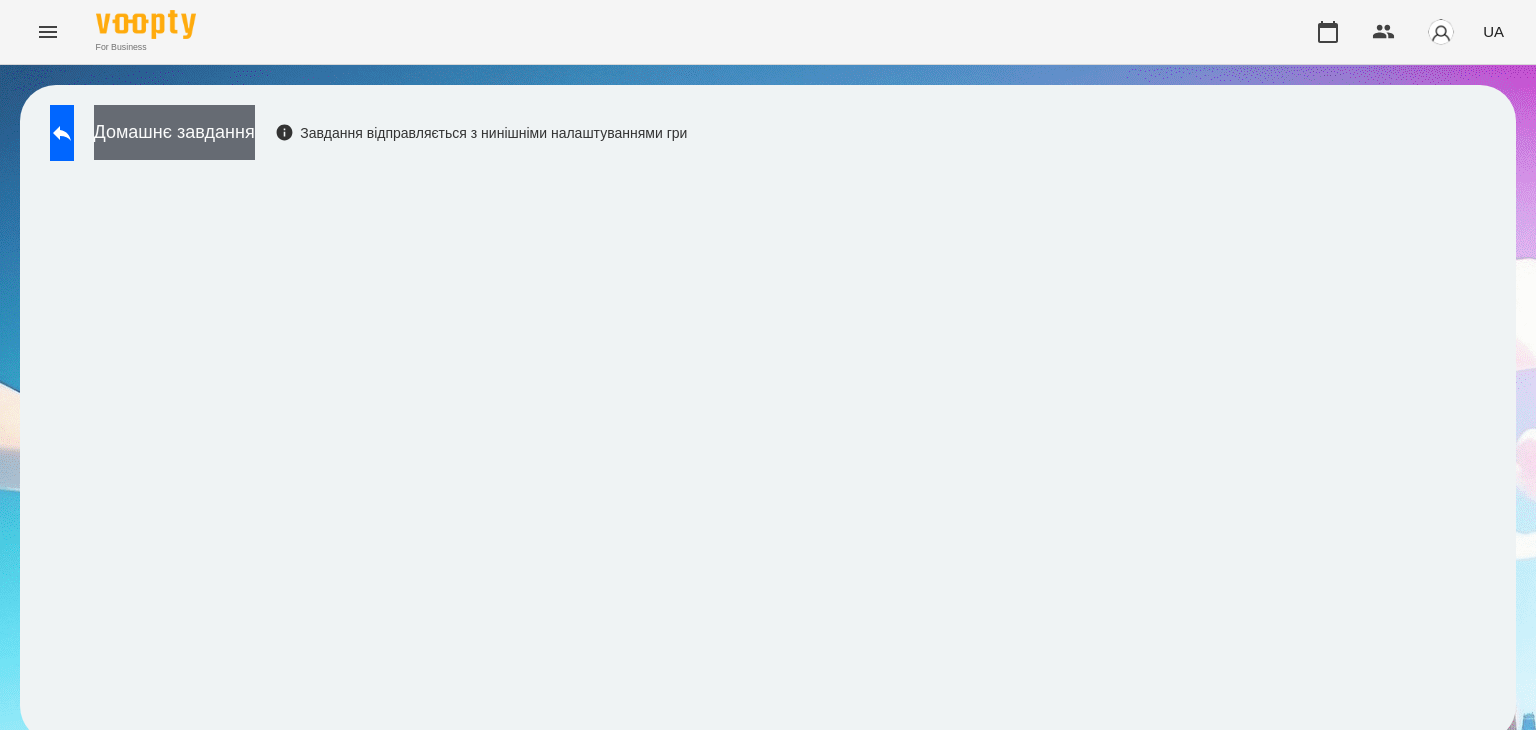 click on "Домашнє завдання" at bounding box center (174, 132) 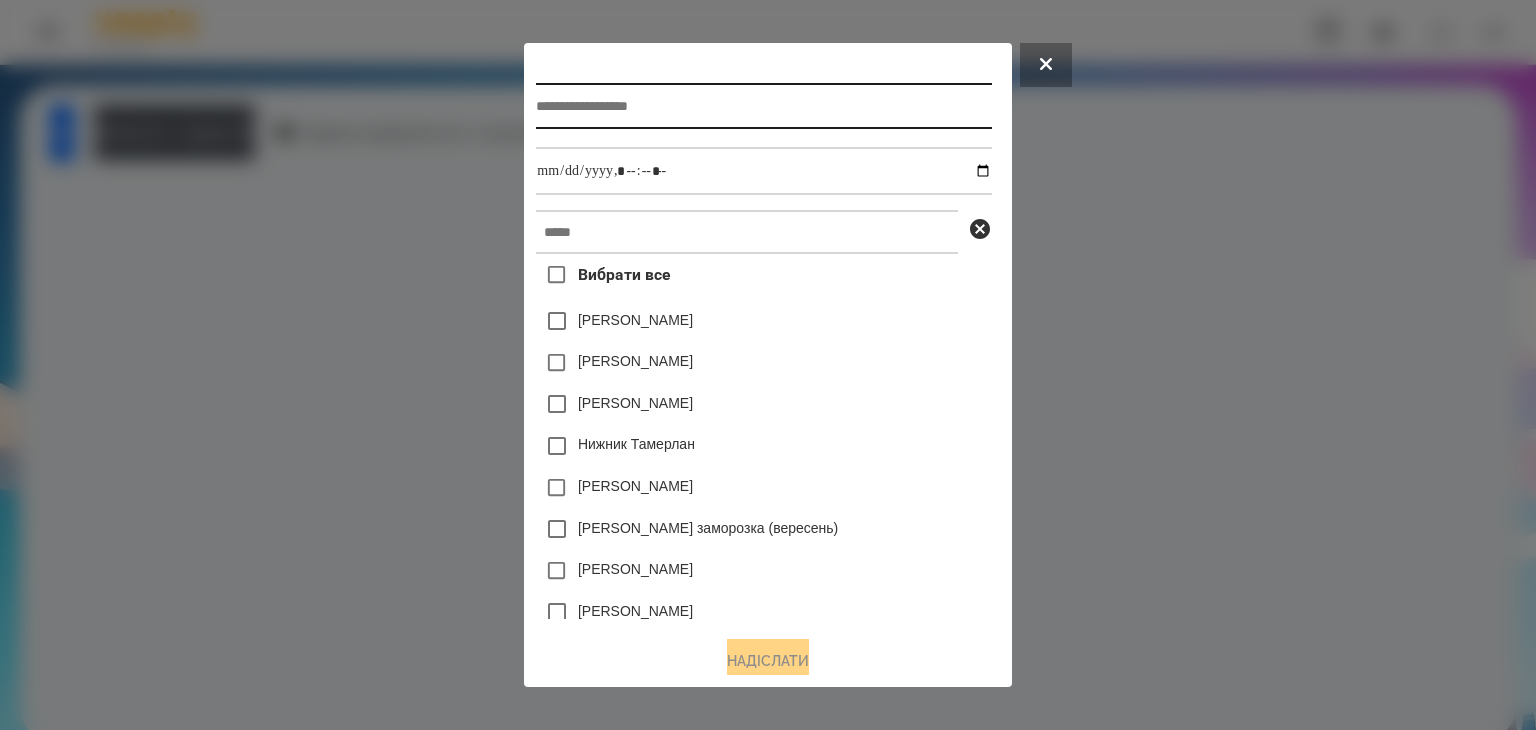 click at bounding box center (763, 106) 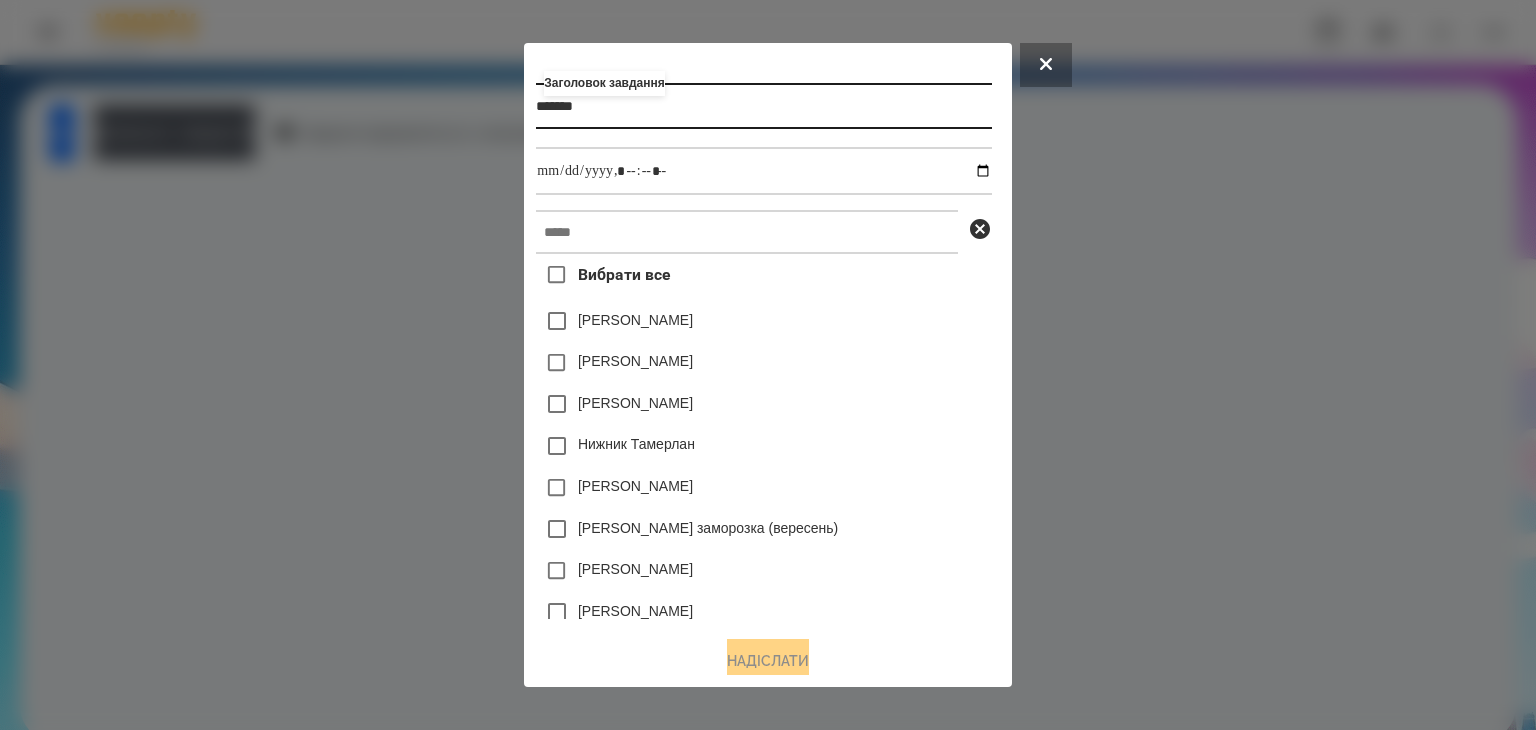 type on "*******" 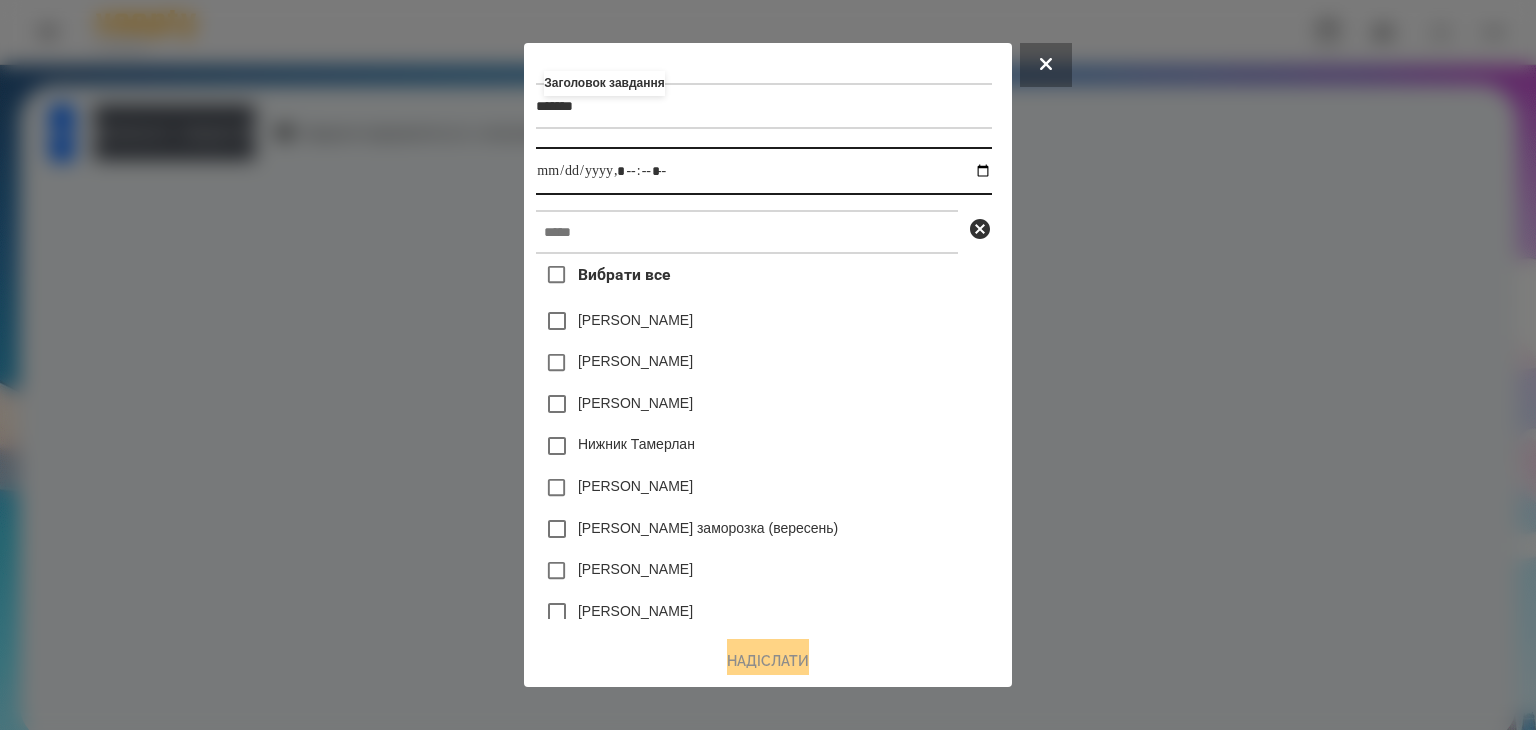 click at bounding box center [763, 171] 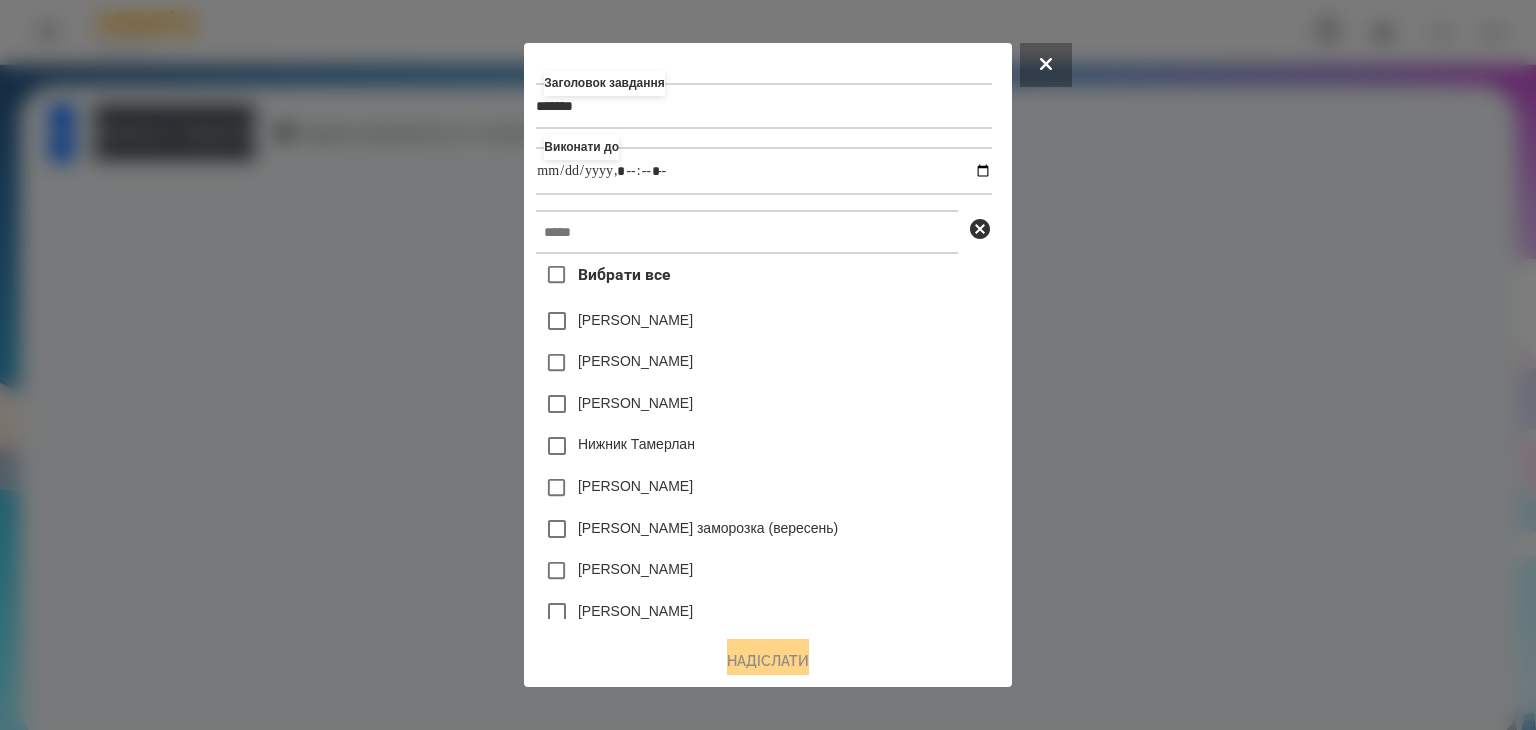 type on "**********" 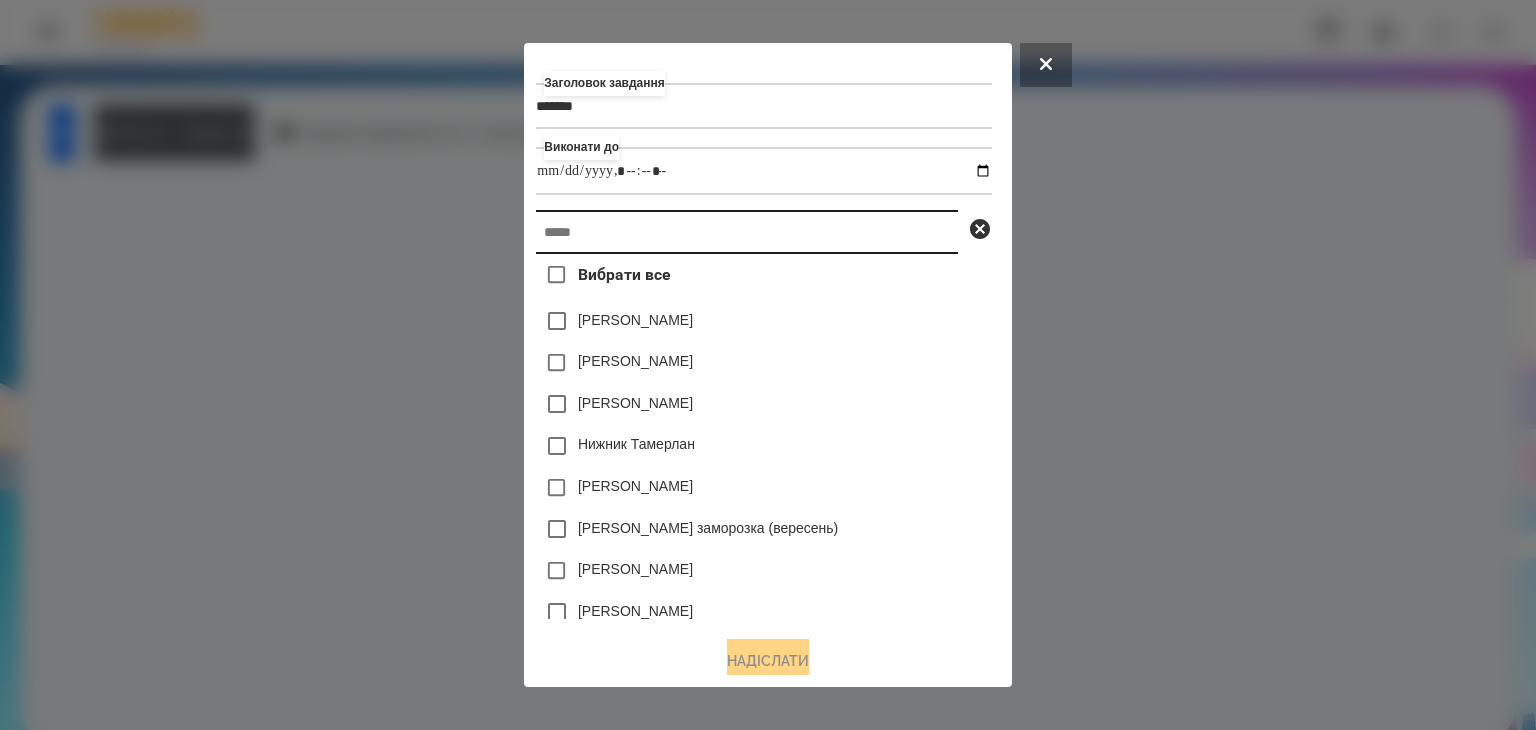 click at bounding box center (747, 232) 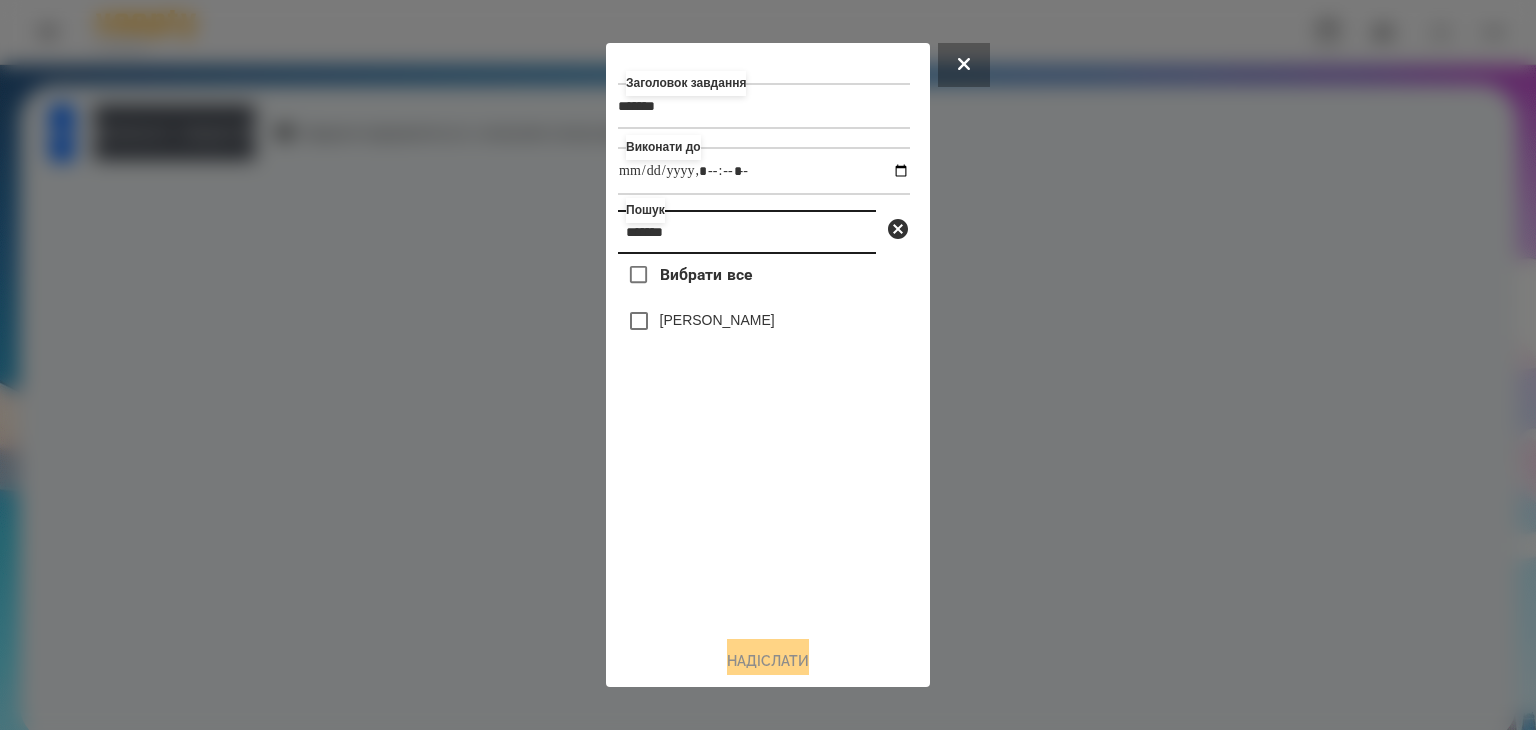 type on "*******" 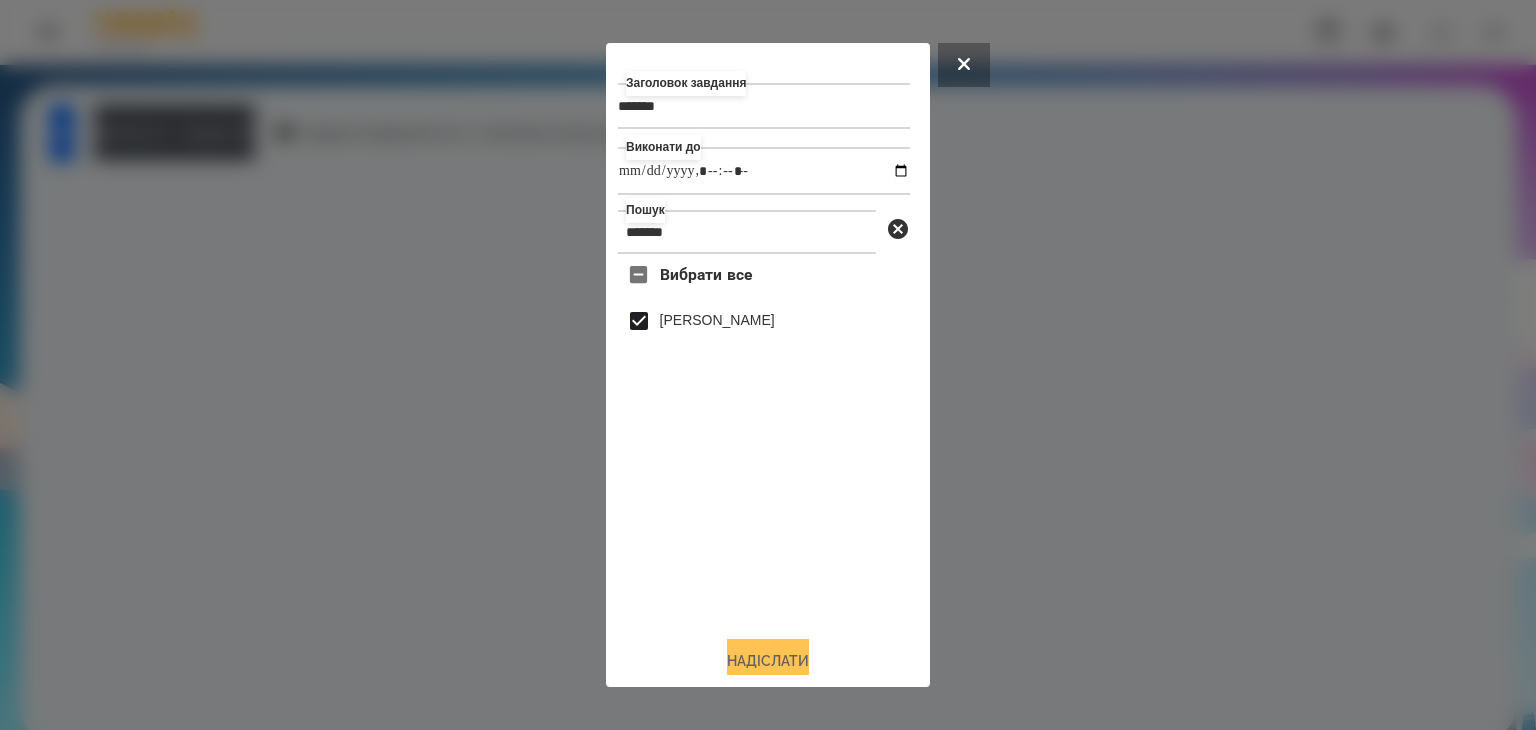 click on "Надіслати" at bounding box center (768, 661) 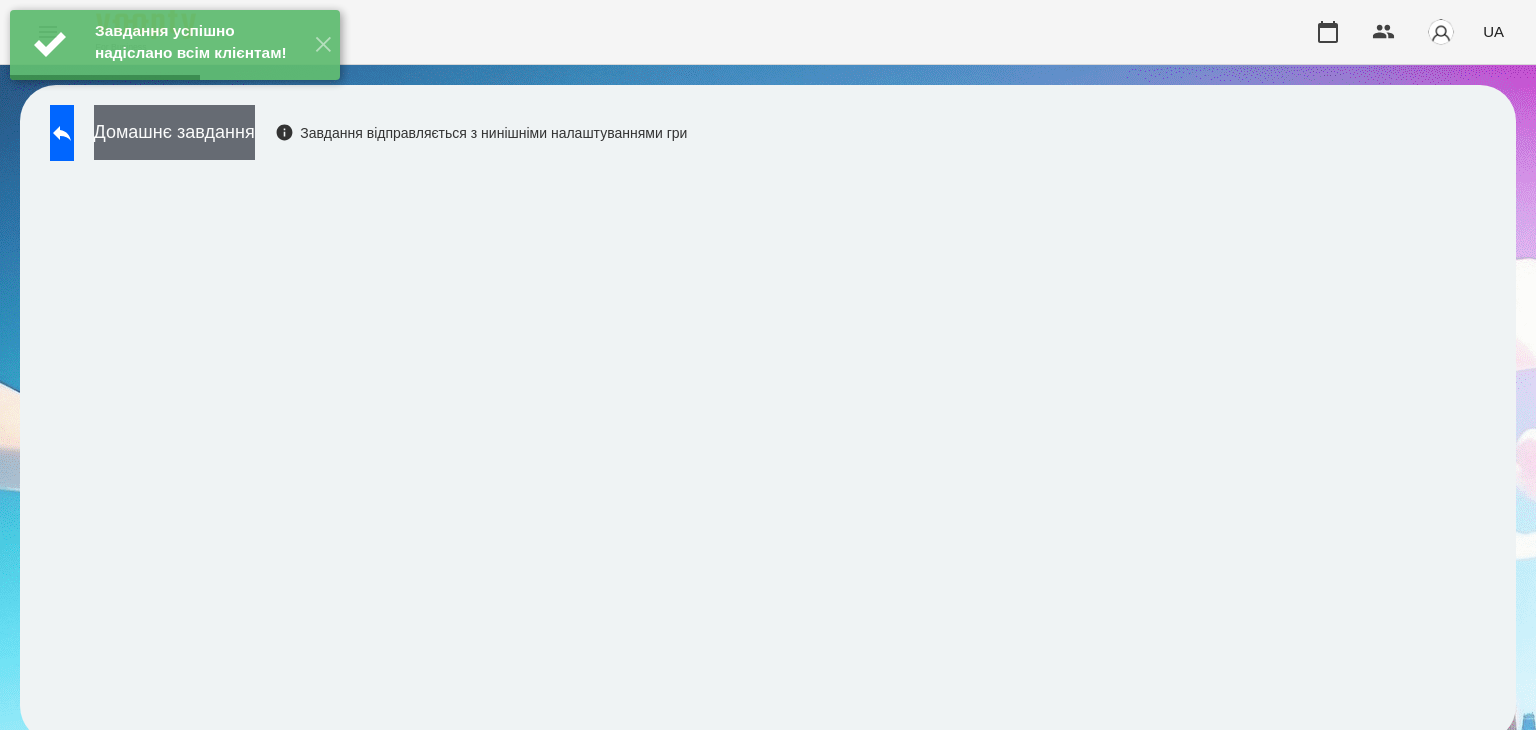 click on "Домашнє завдання" at bounding box center (174, 132) 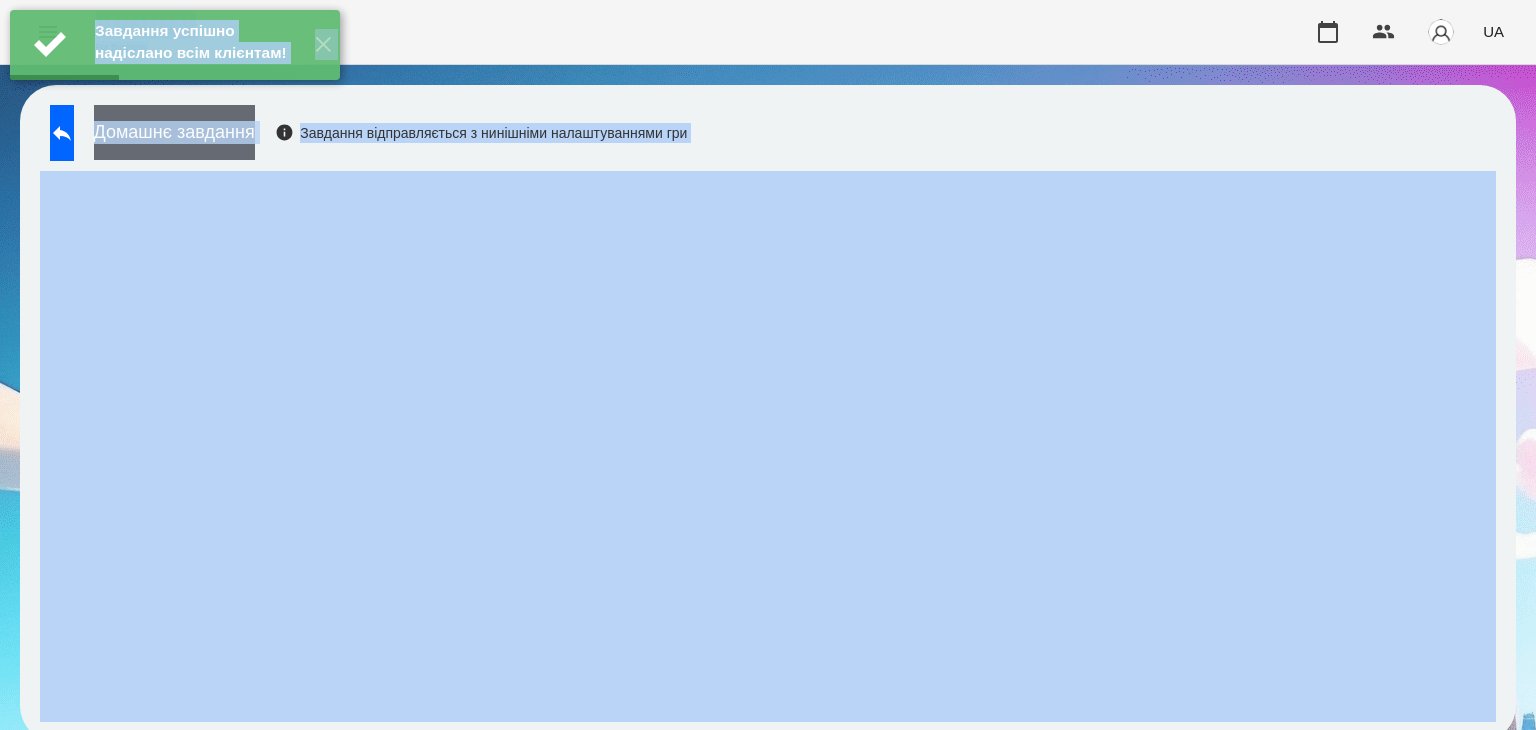 click on "Домашнє завдання" at bounding box center (174, 132) 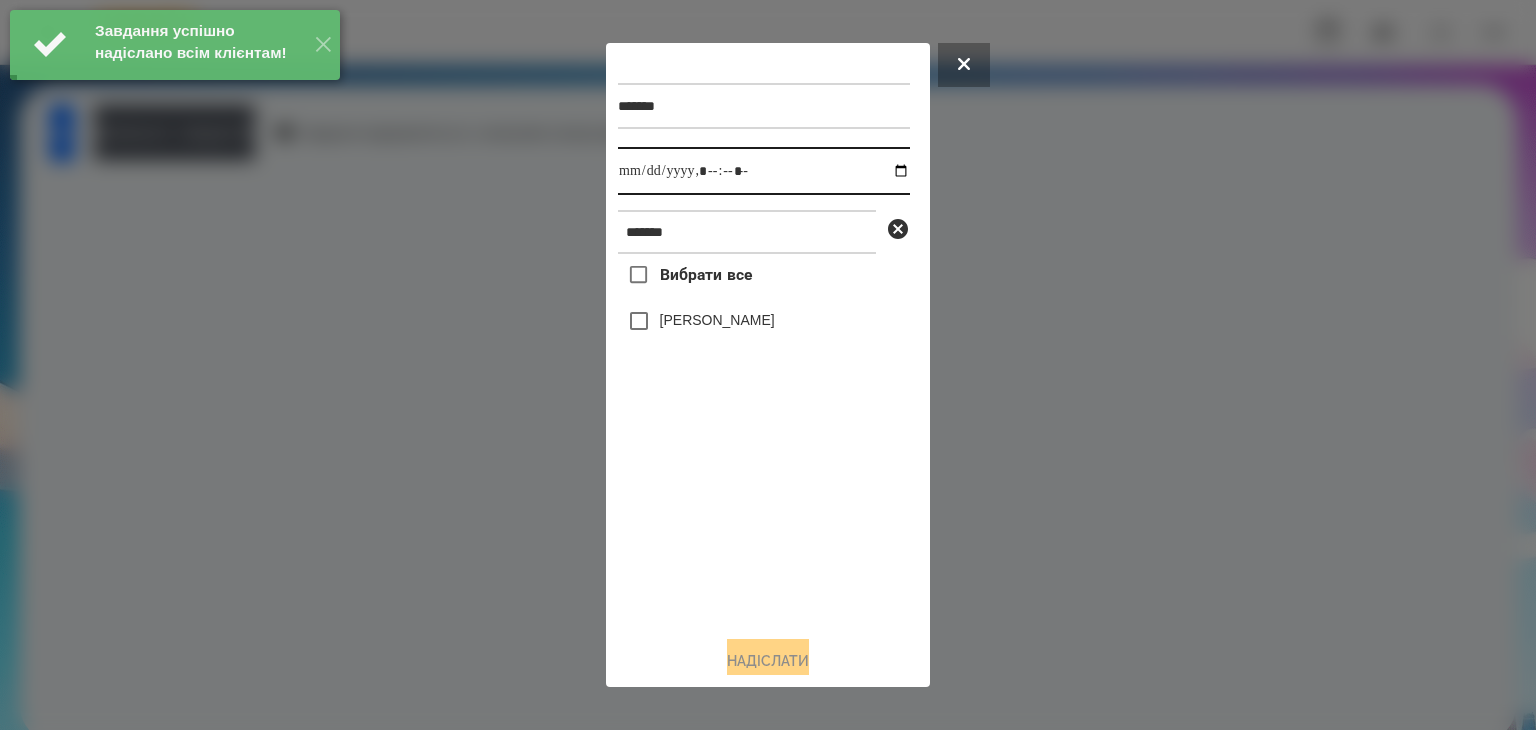 click at bounding box center [764, 171] 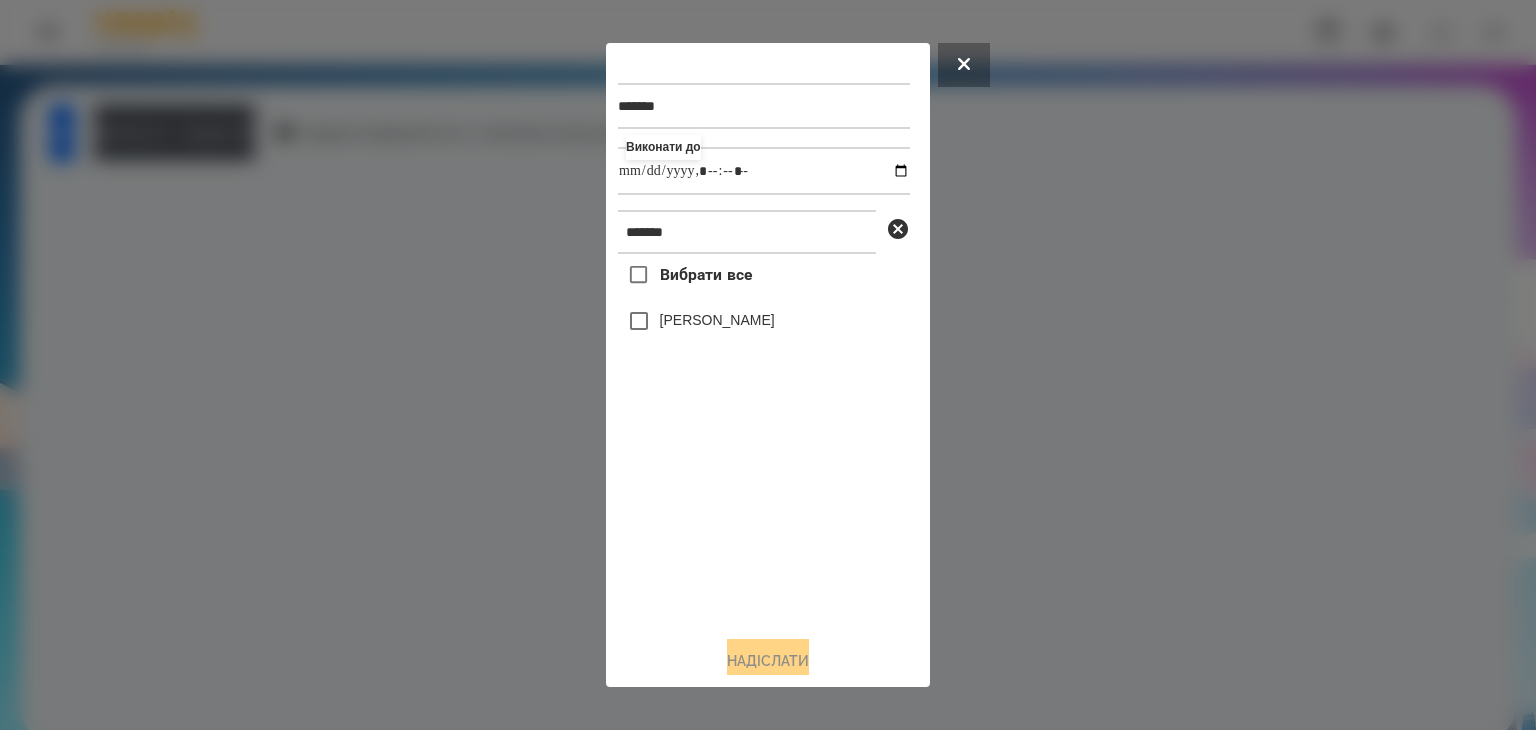 type on "**********" 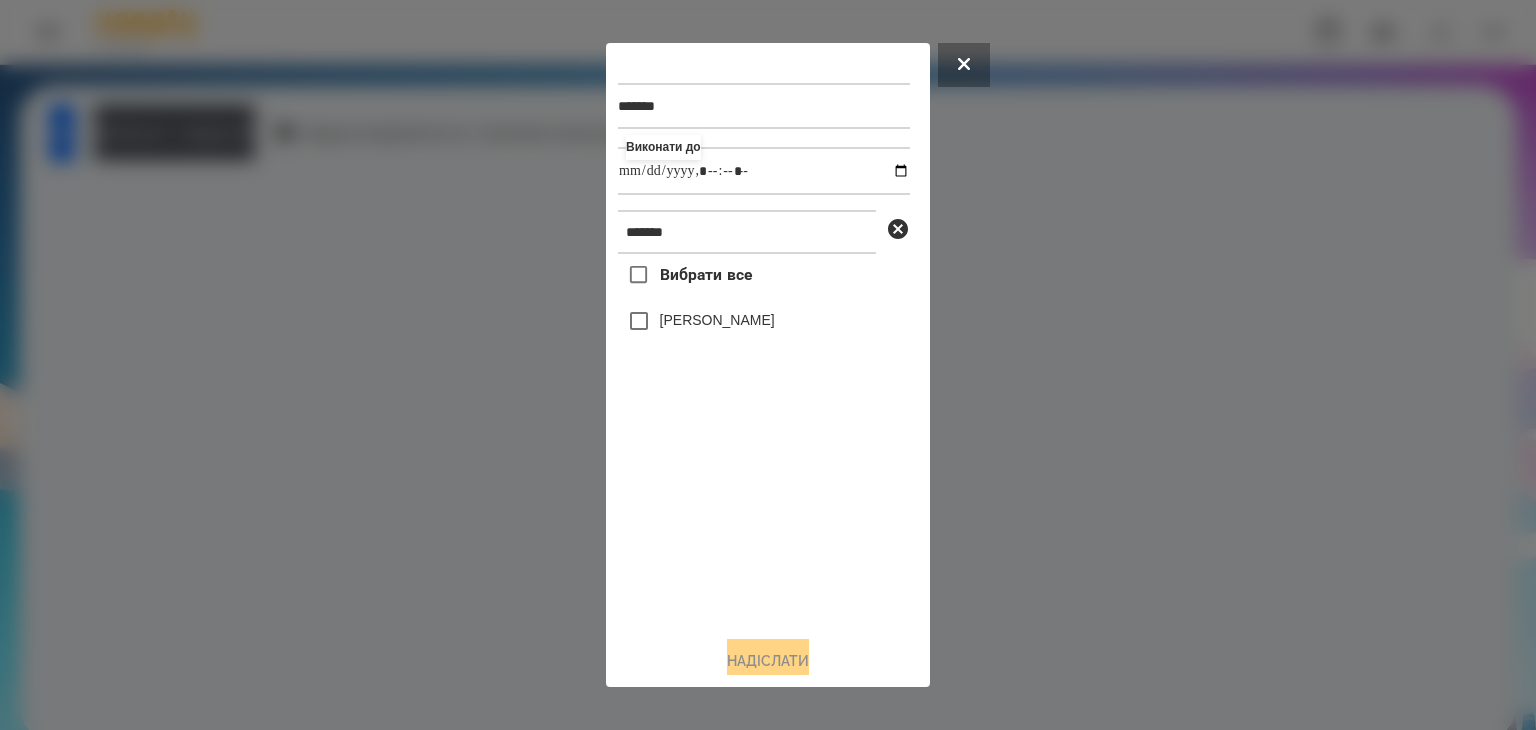 drag, startPoint x: 794, startPoint y: 541, endPoint x: 632, endPoint y: 423, distance: 200.41956 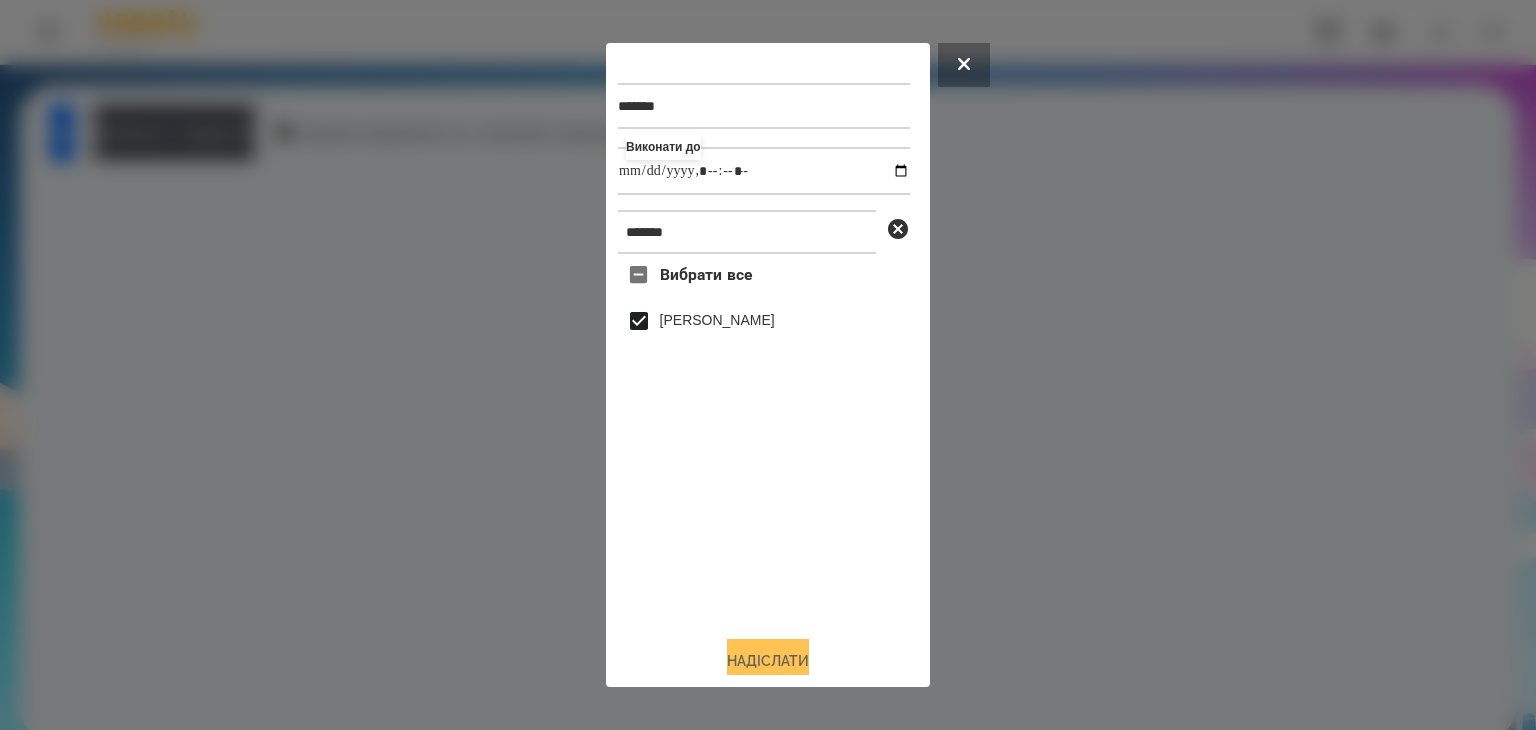 click on "Надіслати" at bounding box center (768, 661) 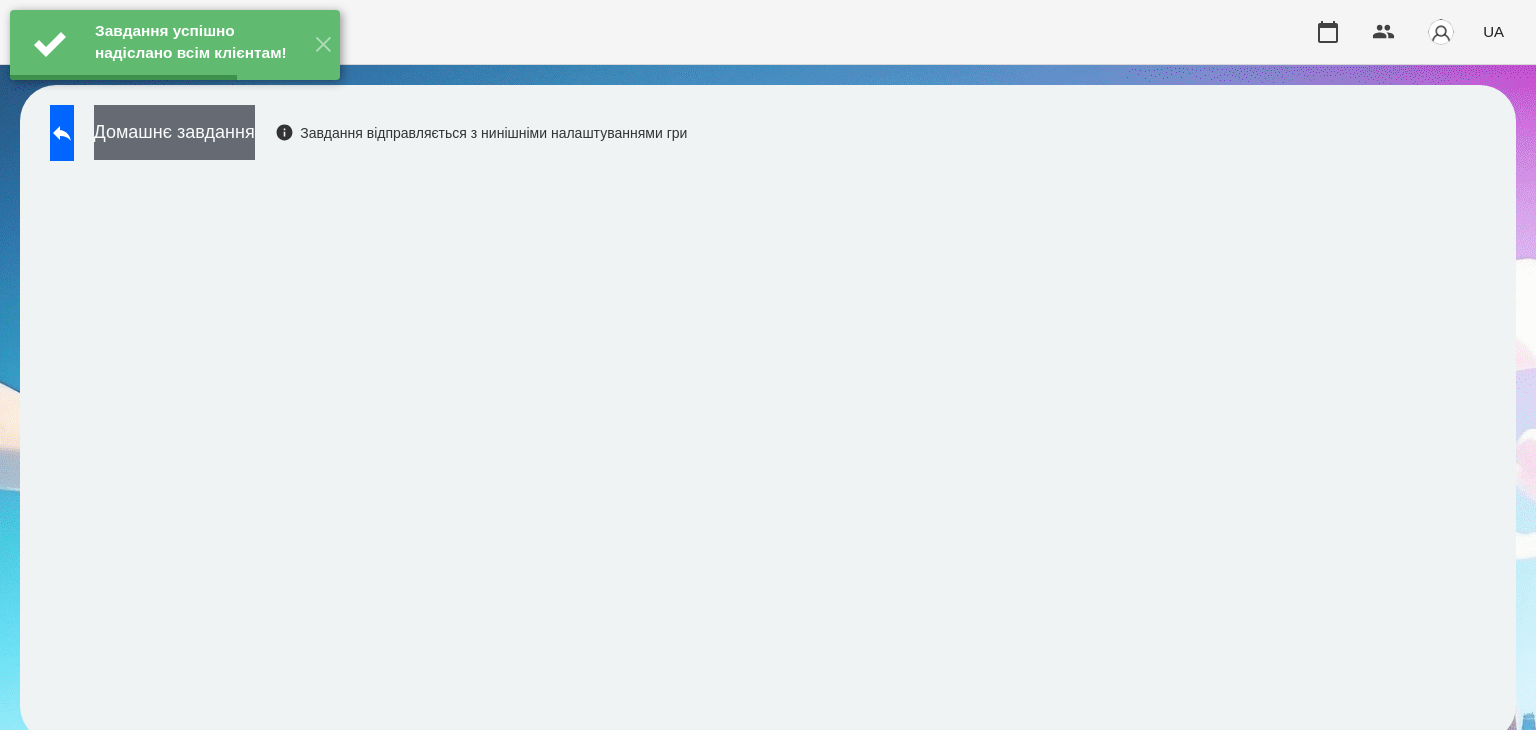 click on "Домашнє завдання" at bounding box center [174, 132] 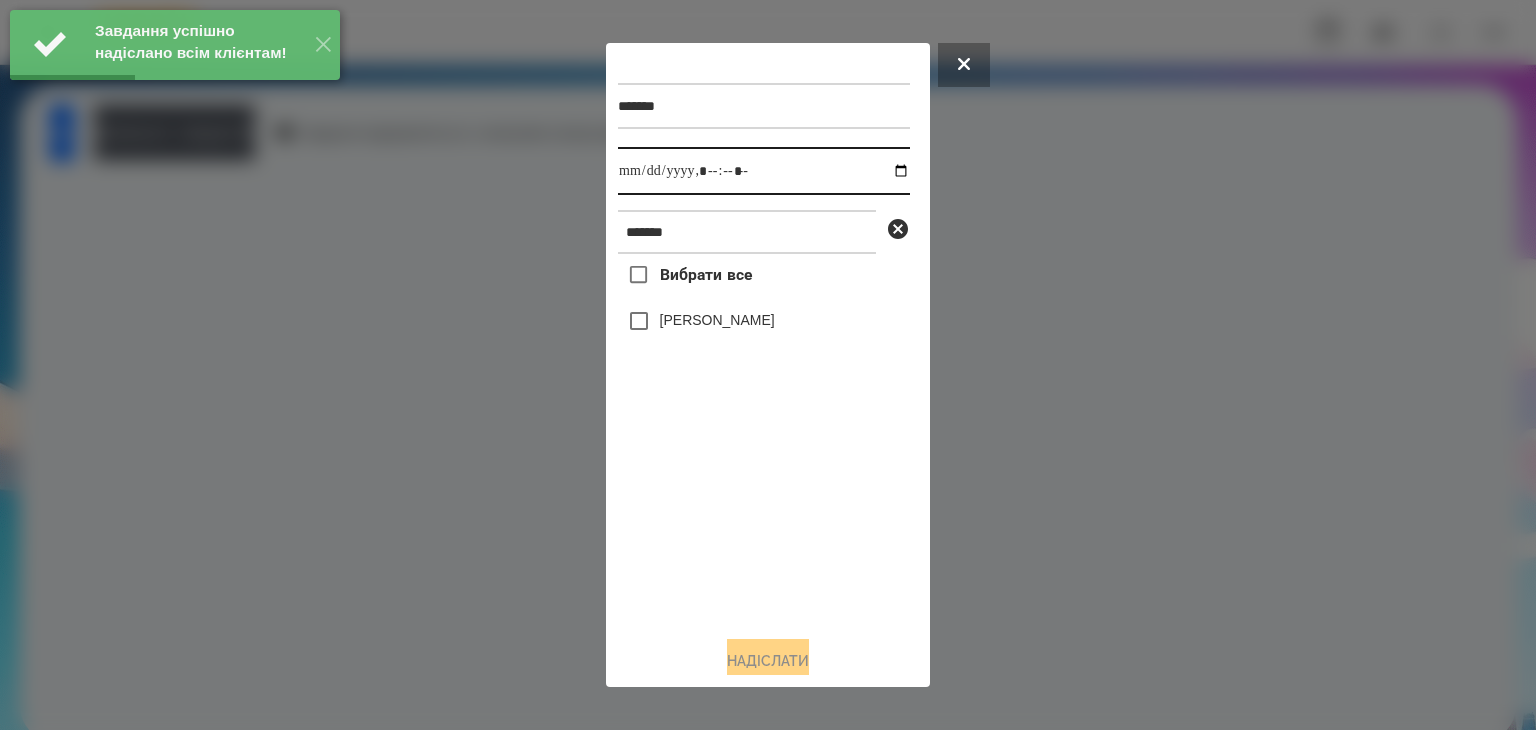 click at bounding box center (764, 171) 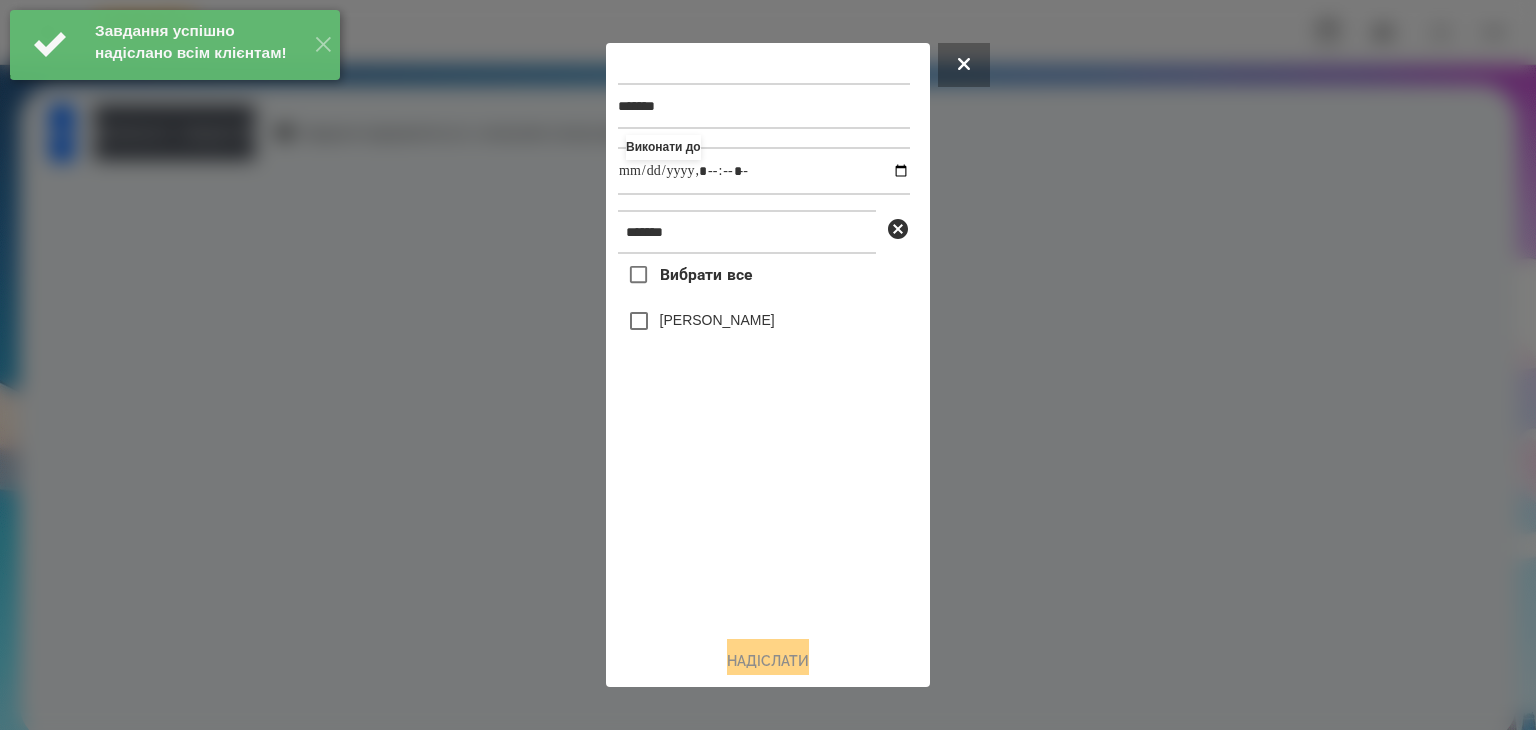 type on "**********" 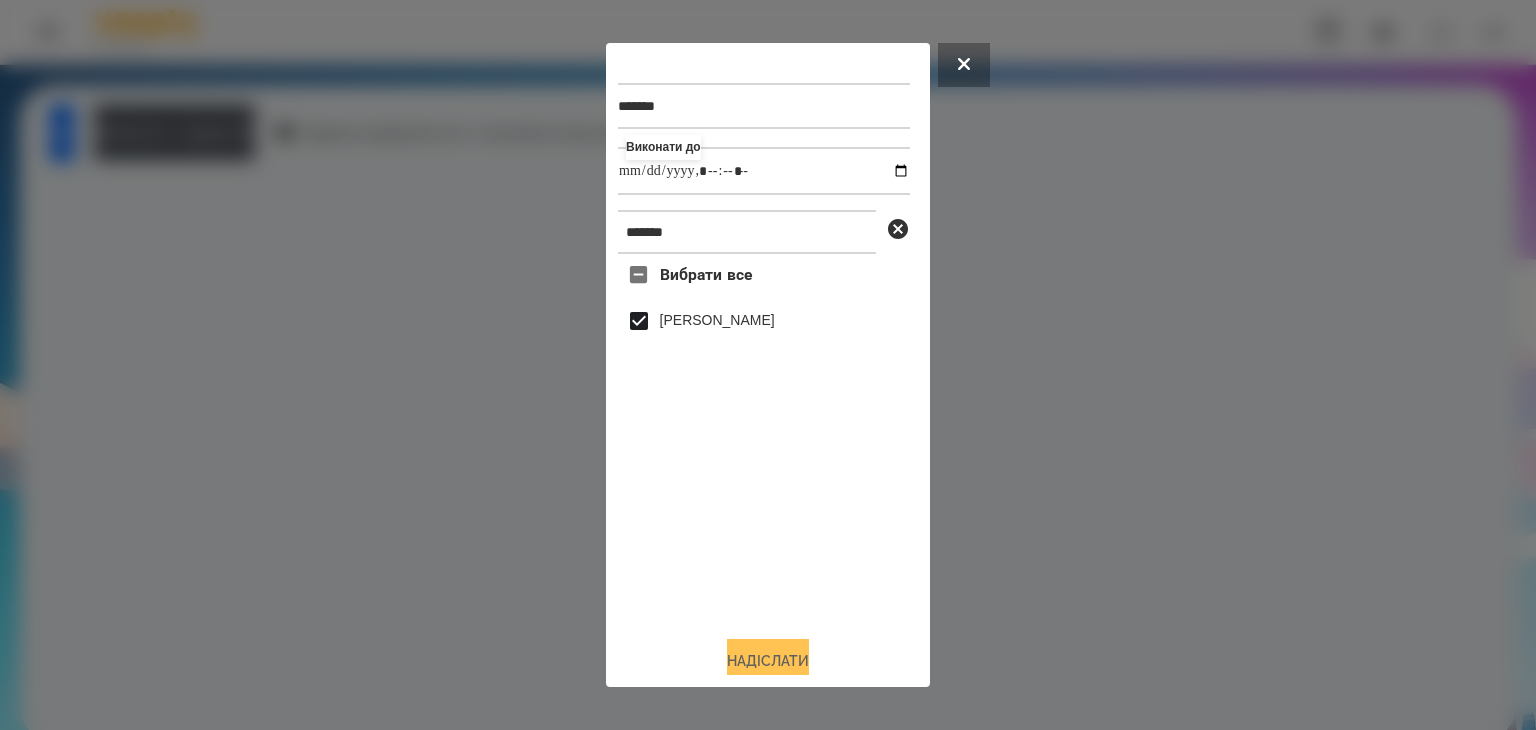 click on "Надіслати" at bounding box center [768, 661] 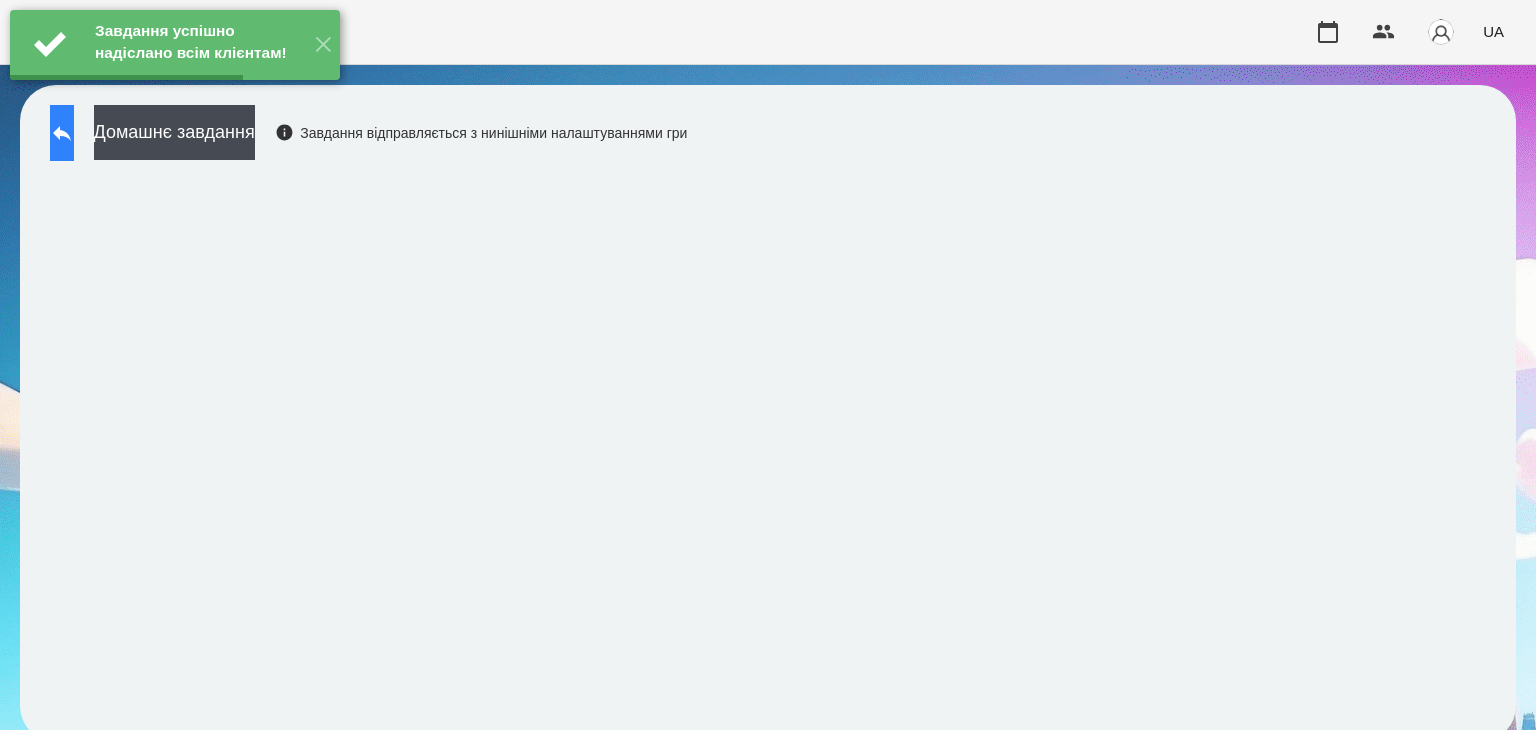click 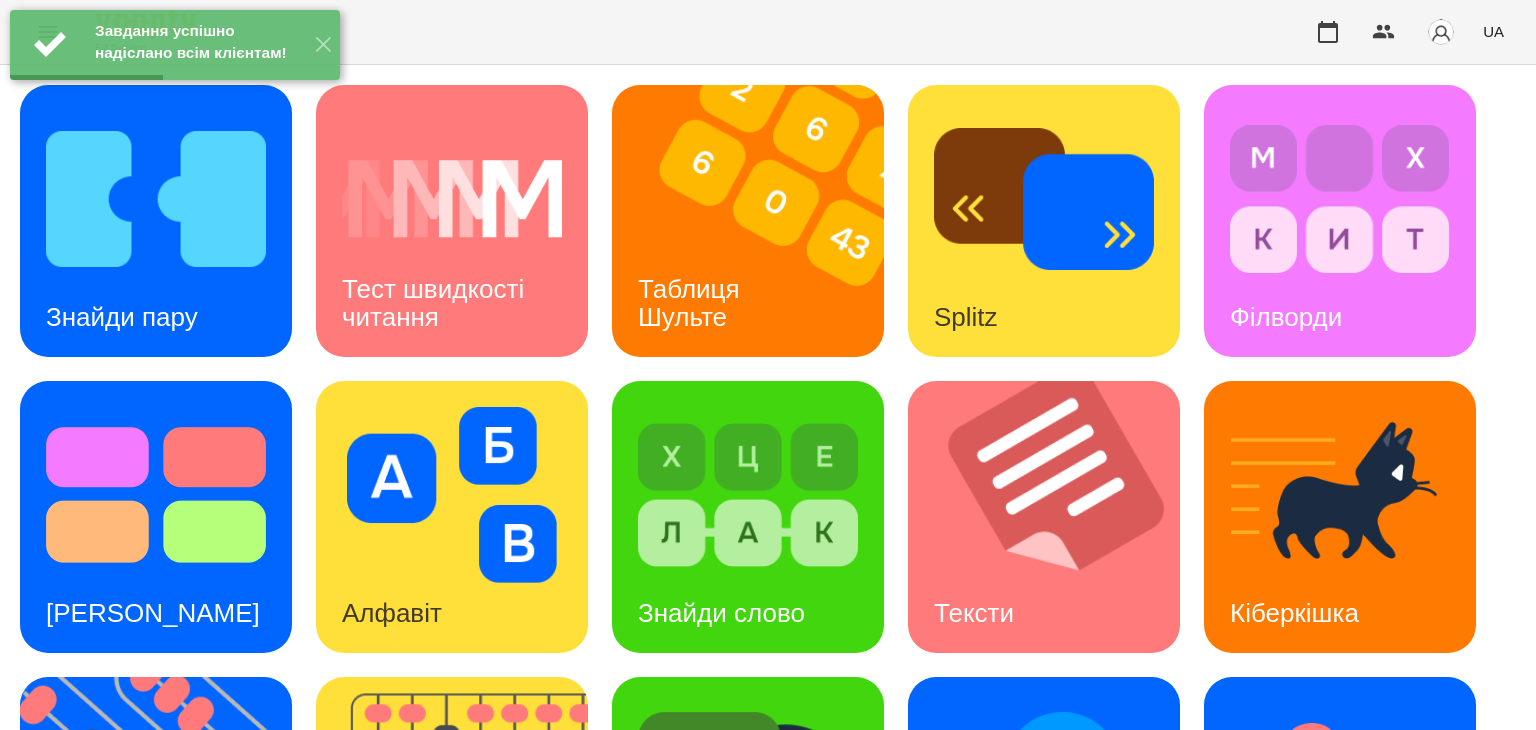 scroll, scrollTop: 400, scrollLeft: 0, axis: vertical 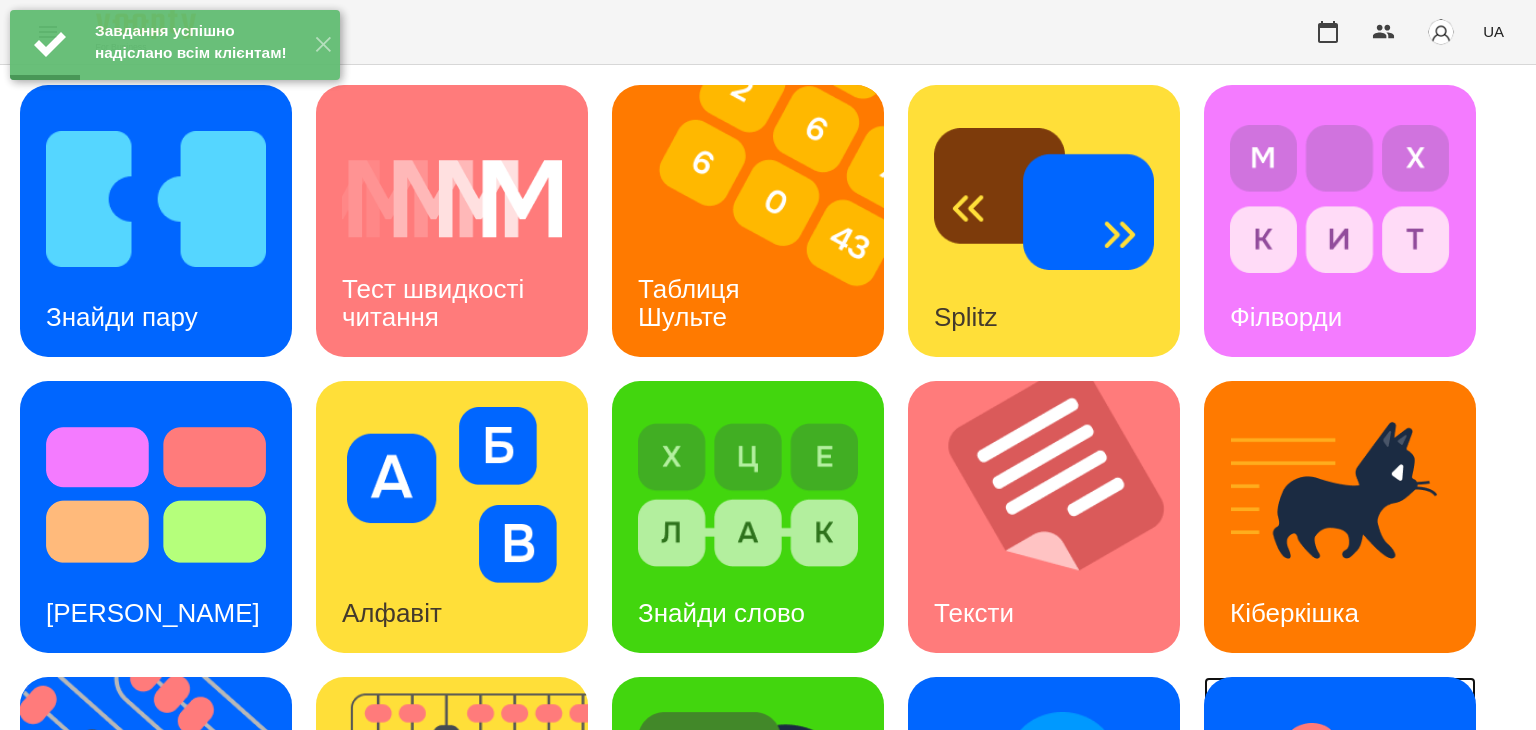 click on "Ментальний
рахунок" at bounding box center [1308, 895] 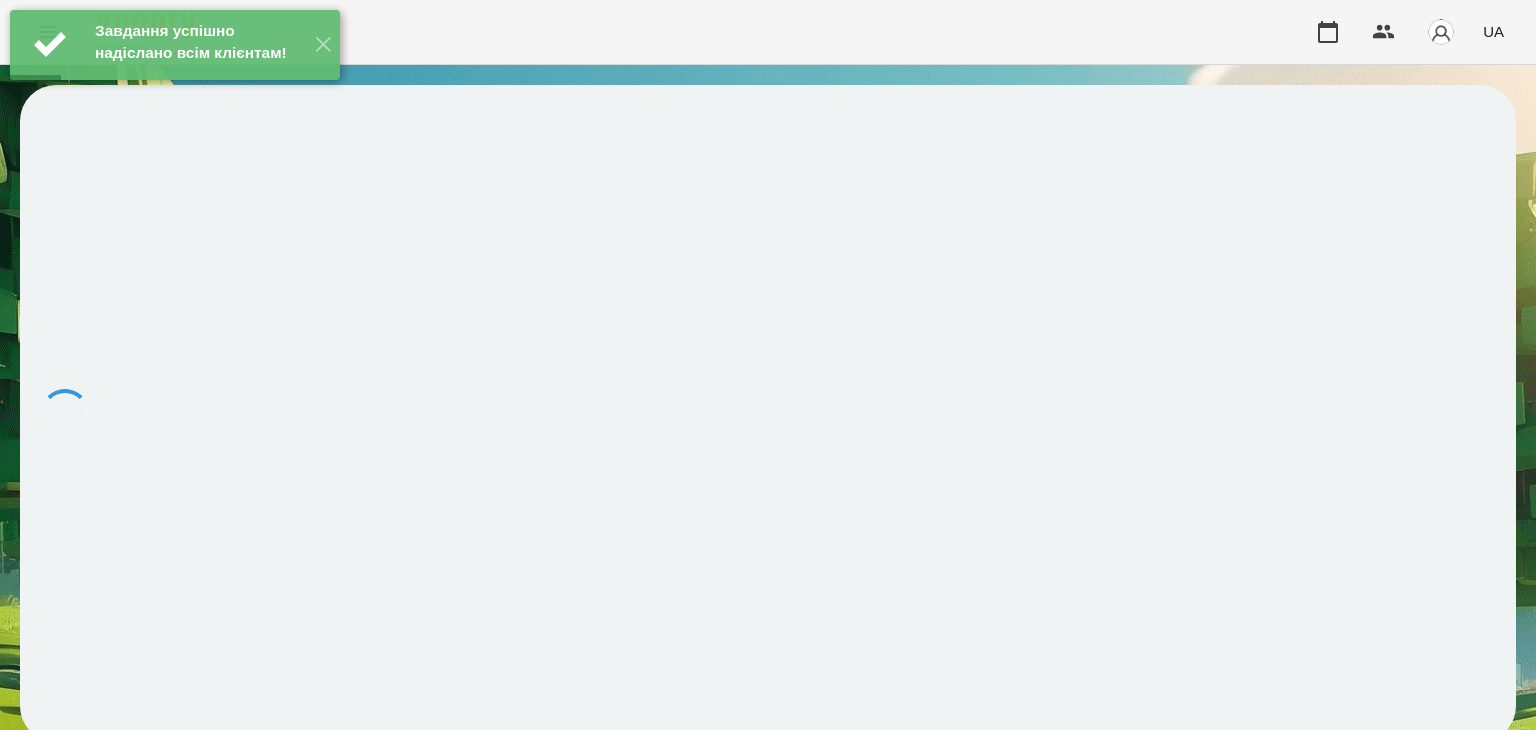 scroll, scrollTop: 0, scrollLeft: 0, axis: both 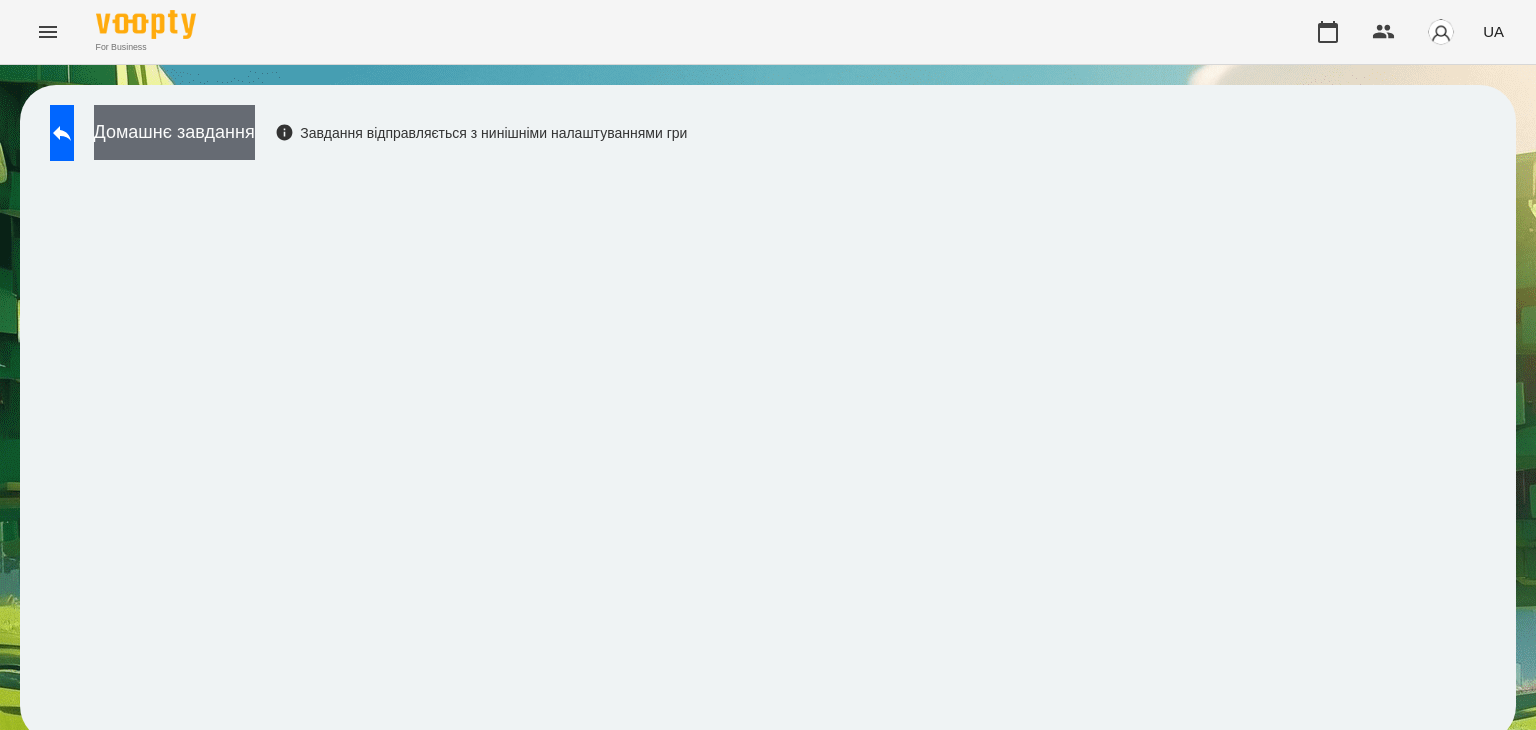 click on "Домашнє завдання" at bounding box center (174, 132) 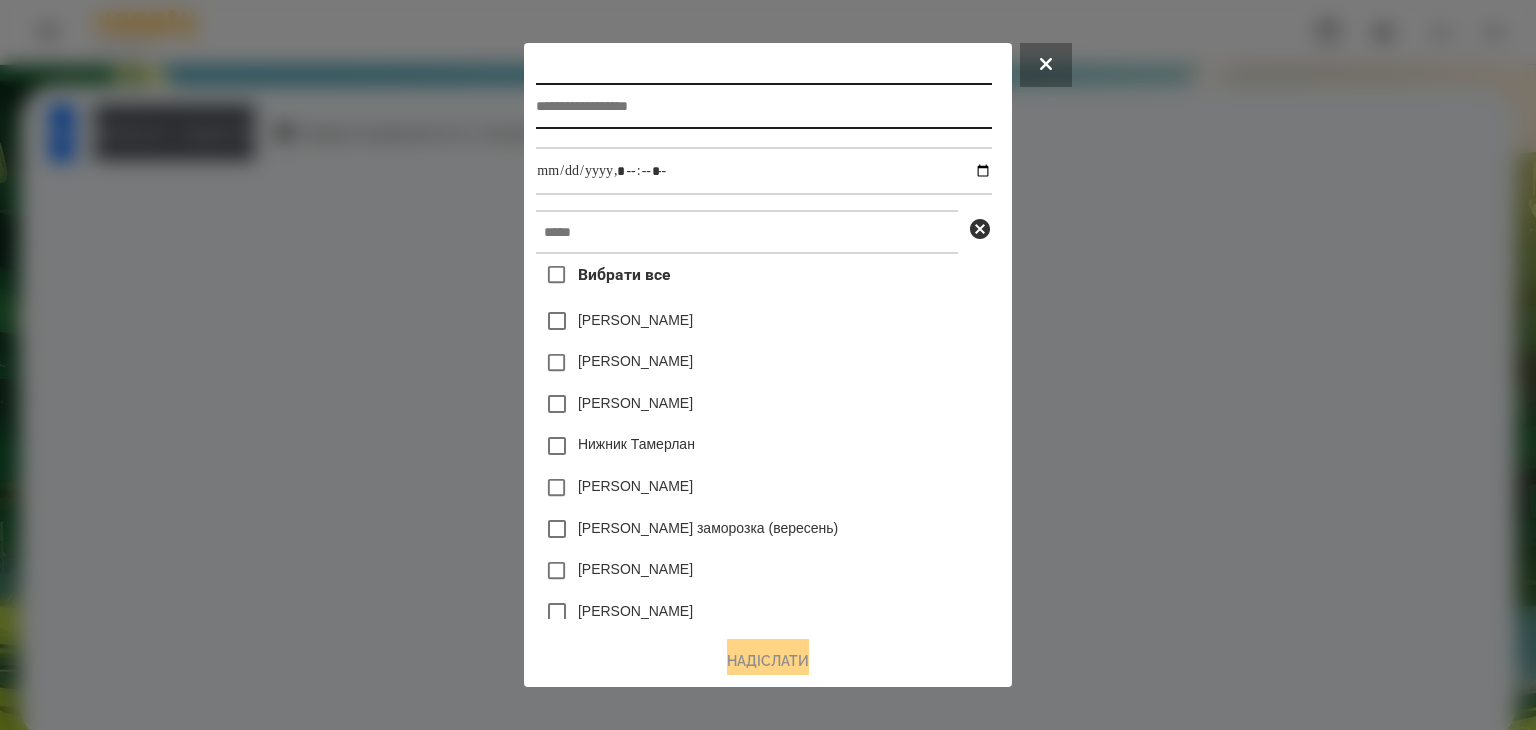 click at bounding box center (763, 106) 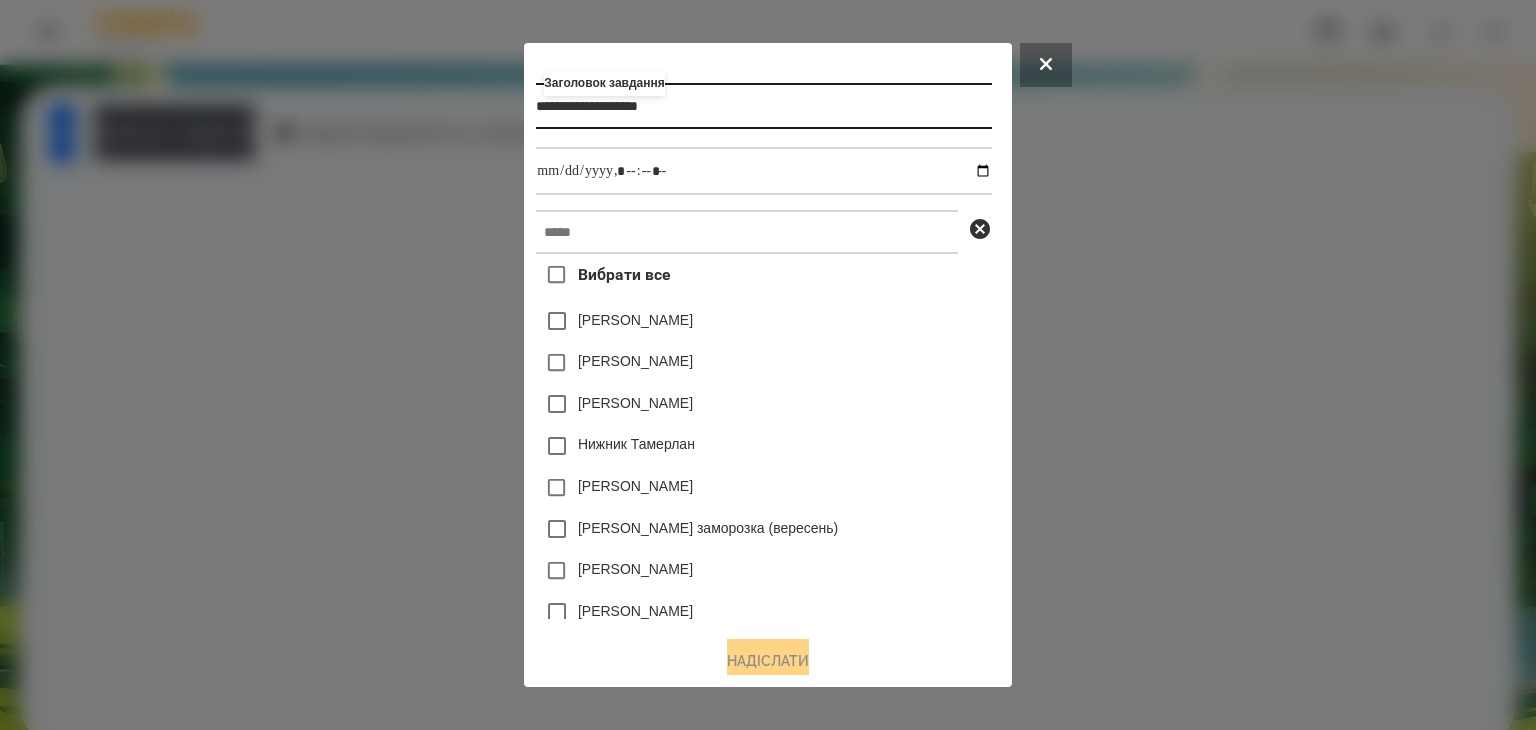 type on "**********" 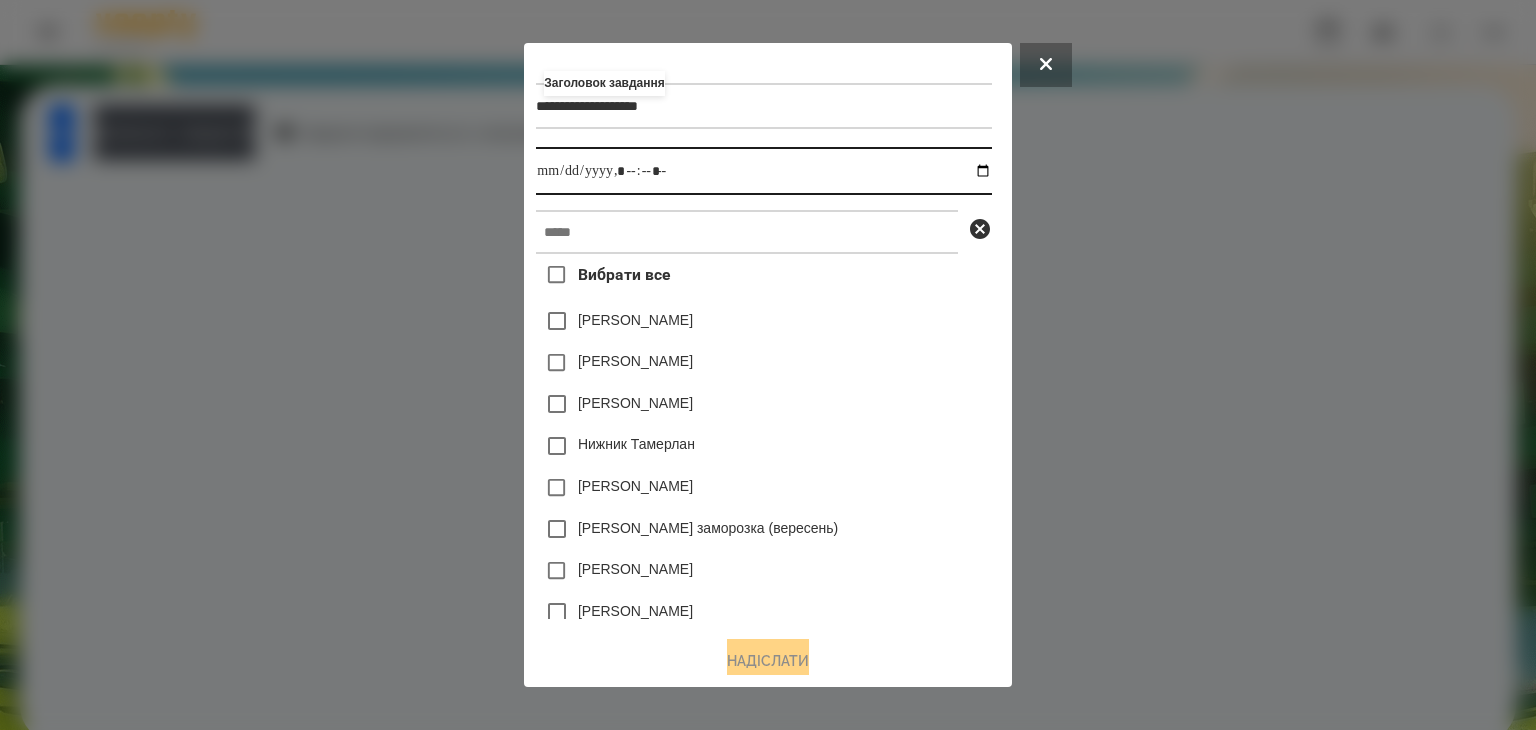 click at bounding box center [763, 171] 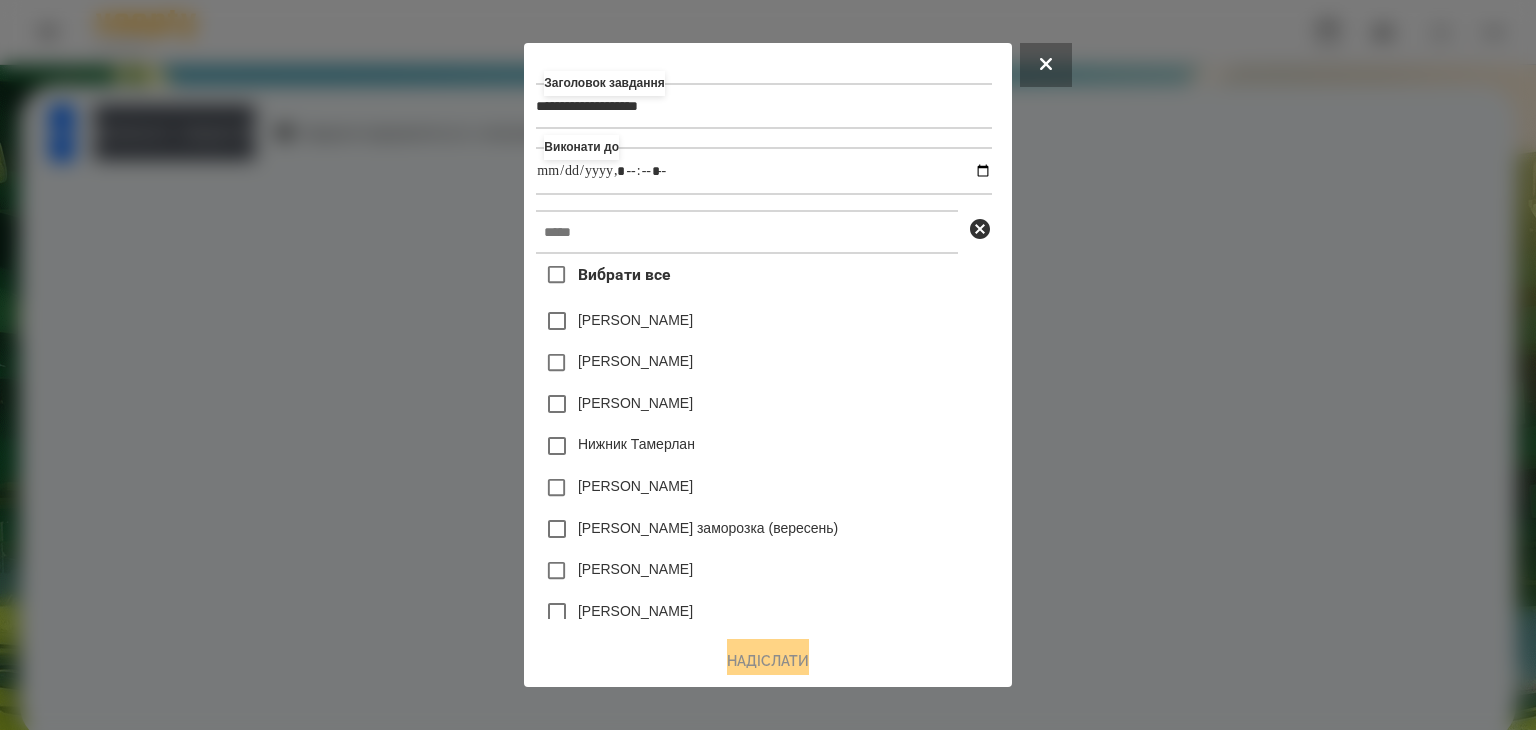 type on "**********" 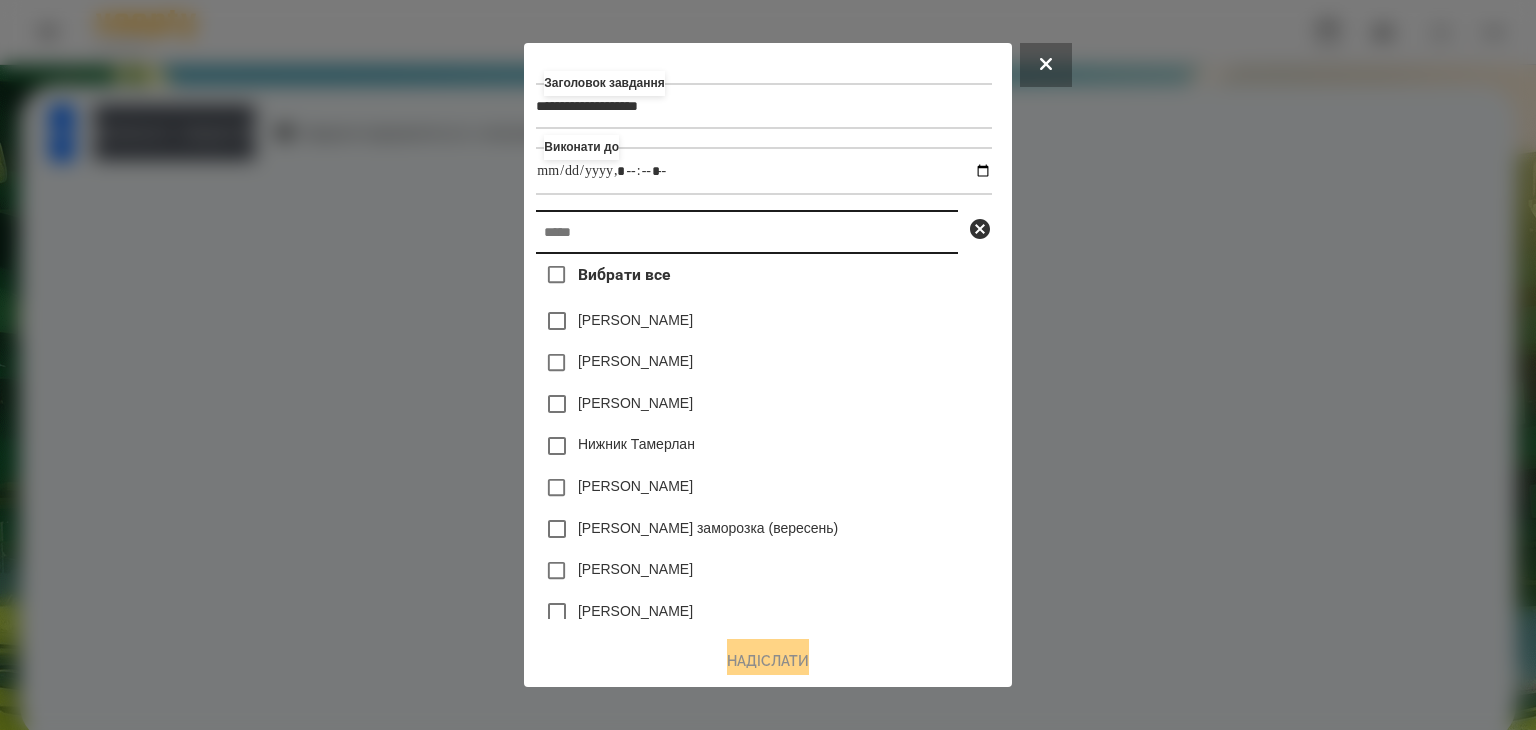click at bounding box center [747, 232] 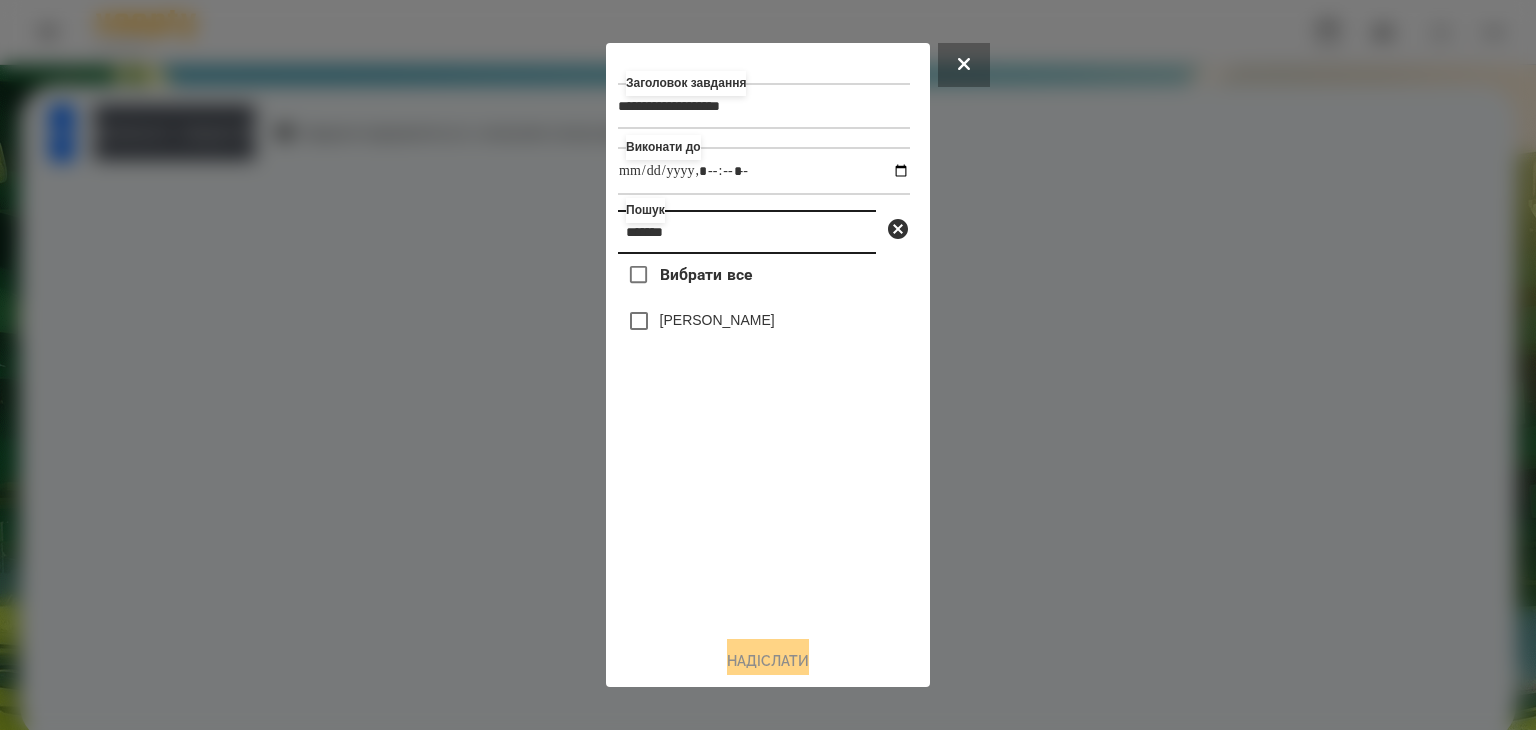 type on "*******" 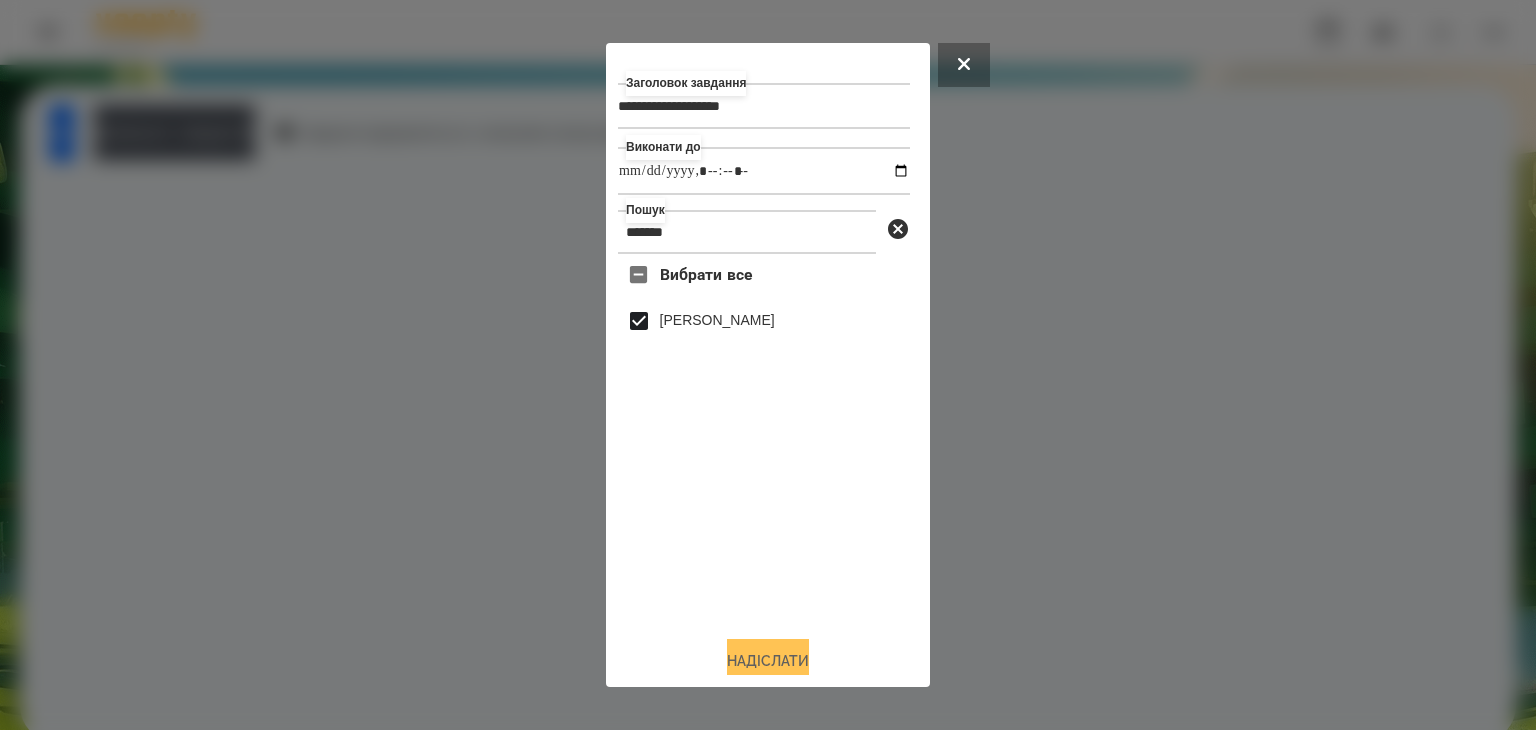 click on "Надіслати" at bounding box center [768, 661] 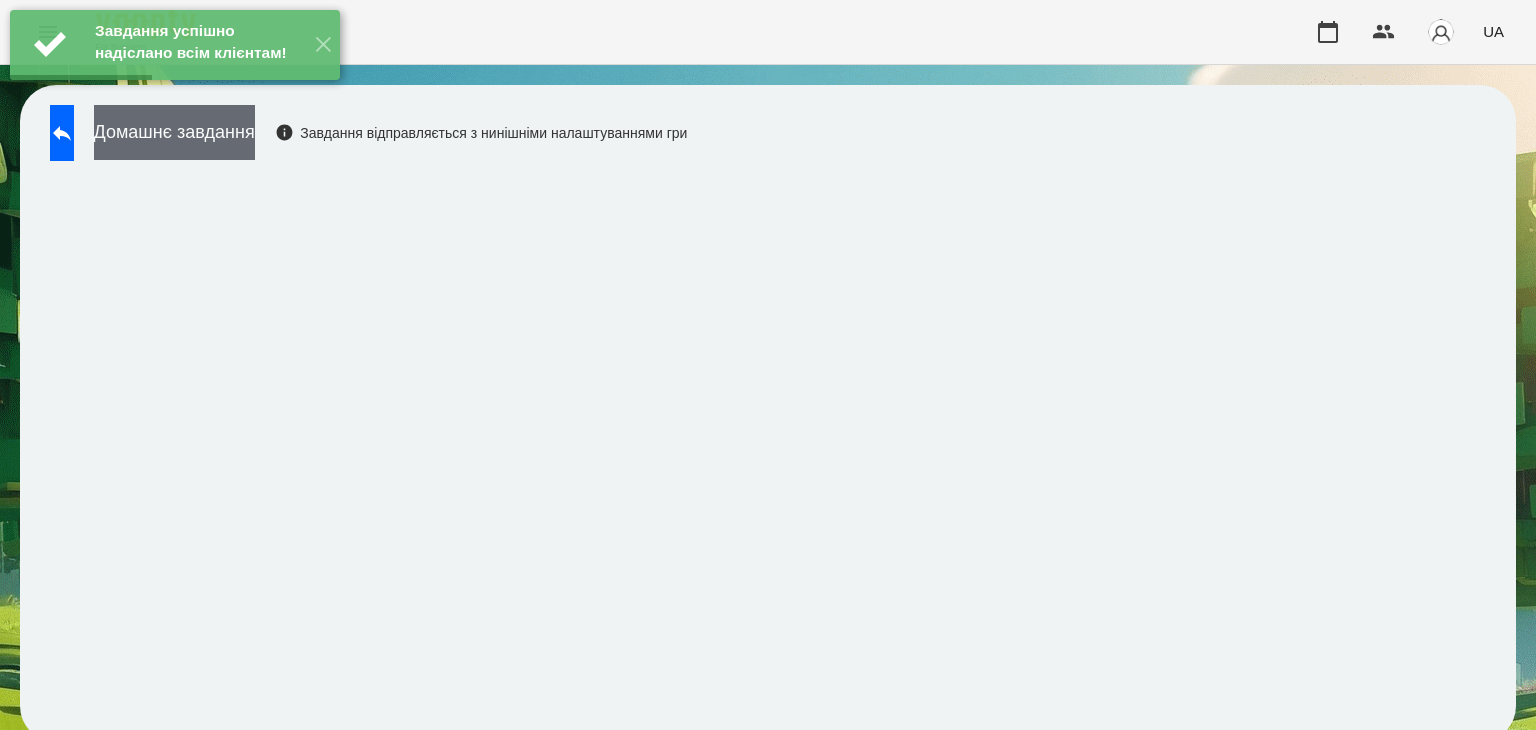 click on "Домашнє завдання" at bounding box center [174, 132] 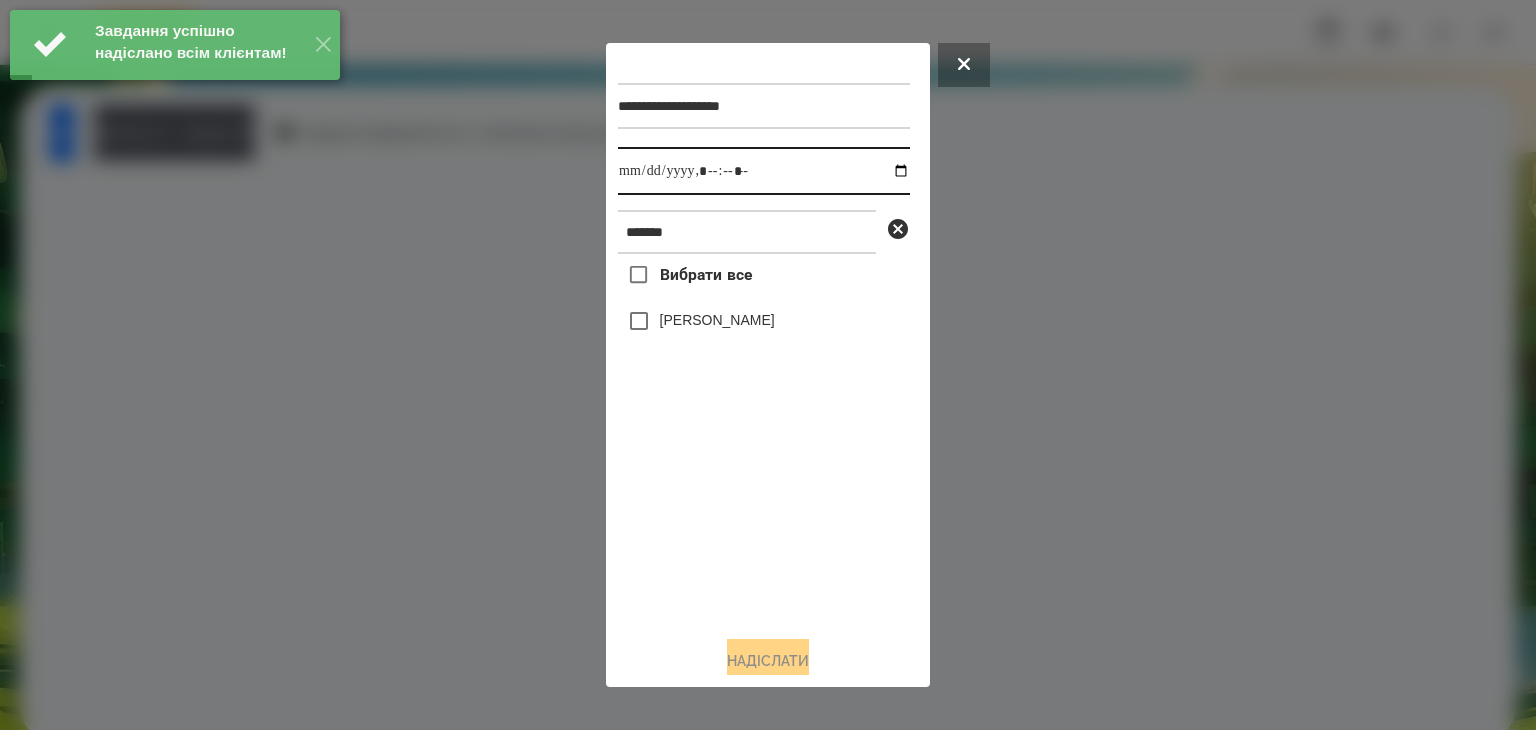 click at bounding box center [764, 171] 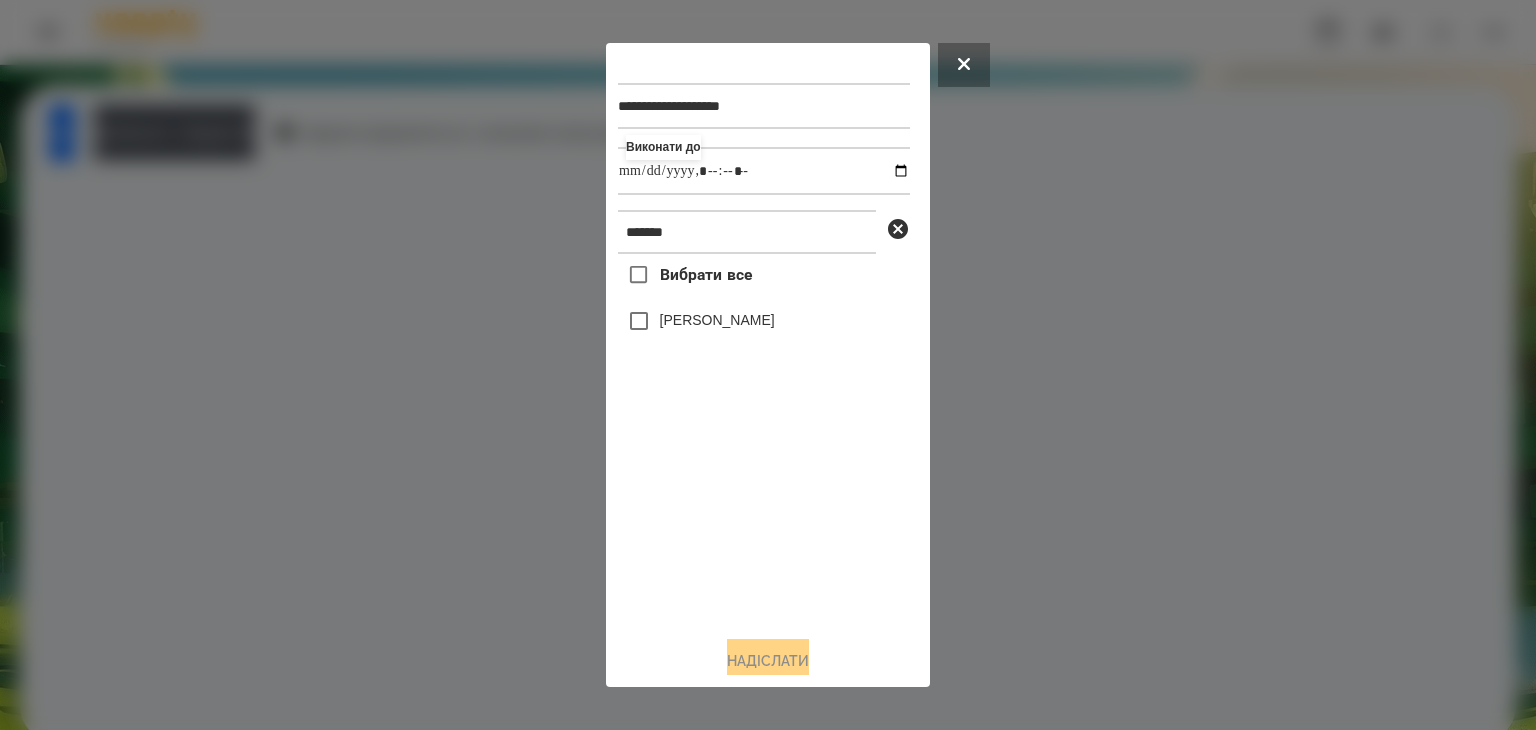 type on "**********" 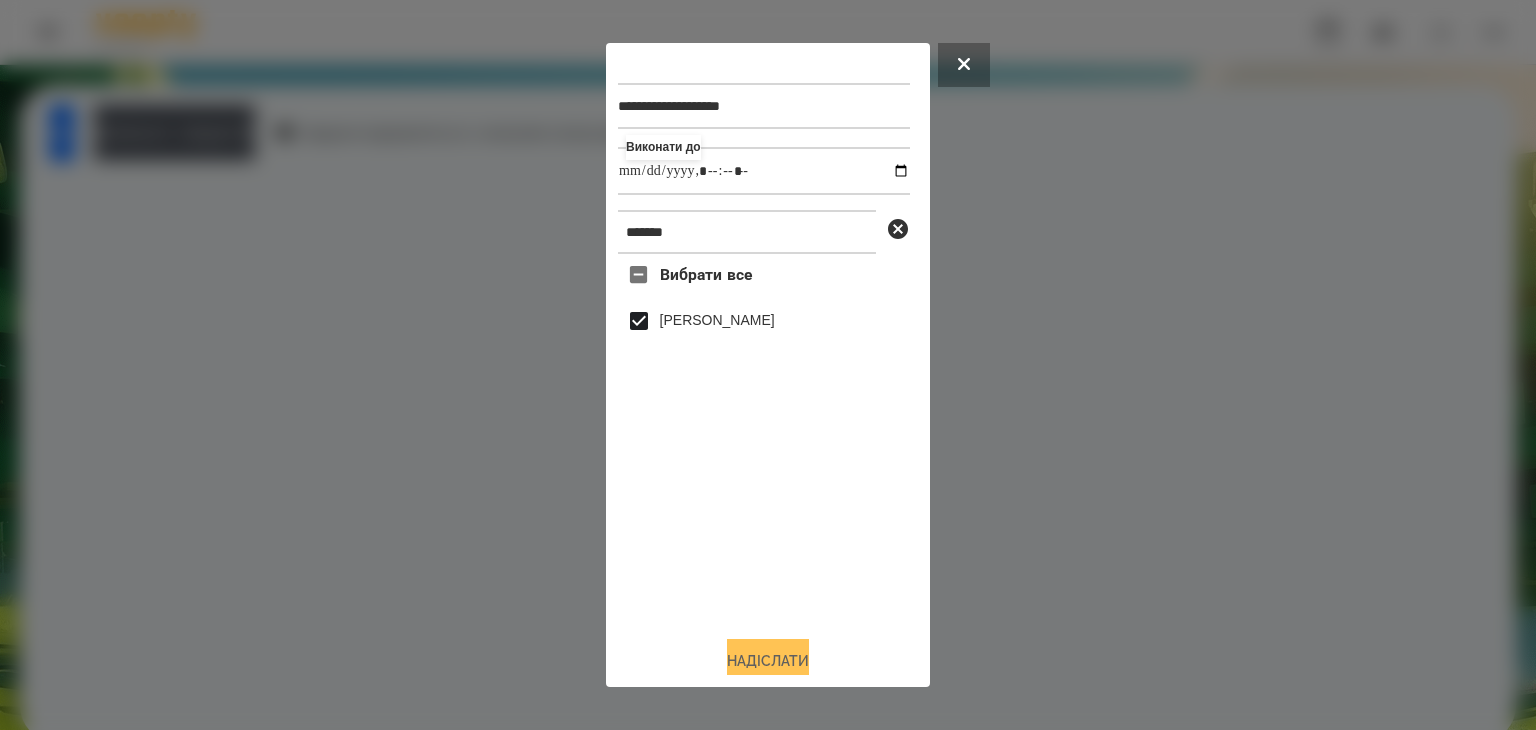 click on "Надіслати" at bounding box center [768, 661] 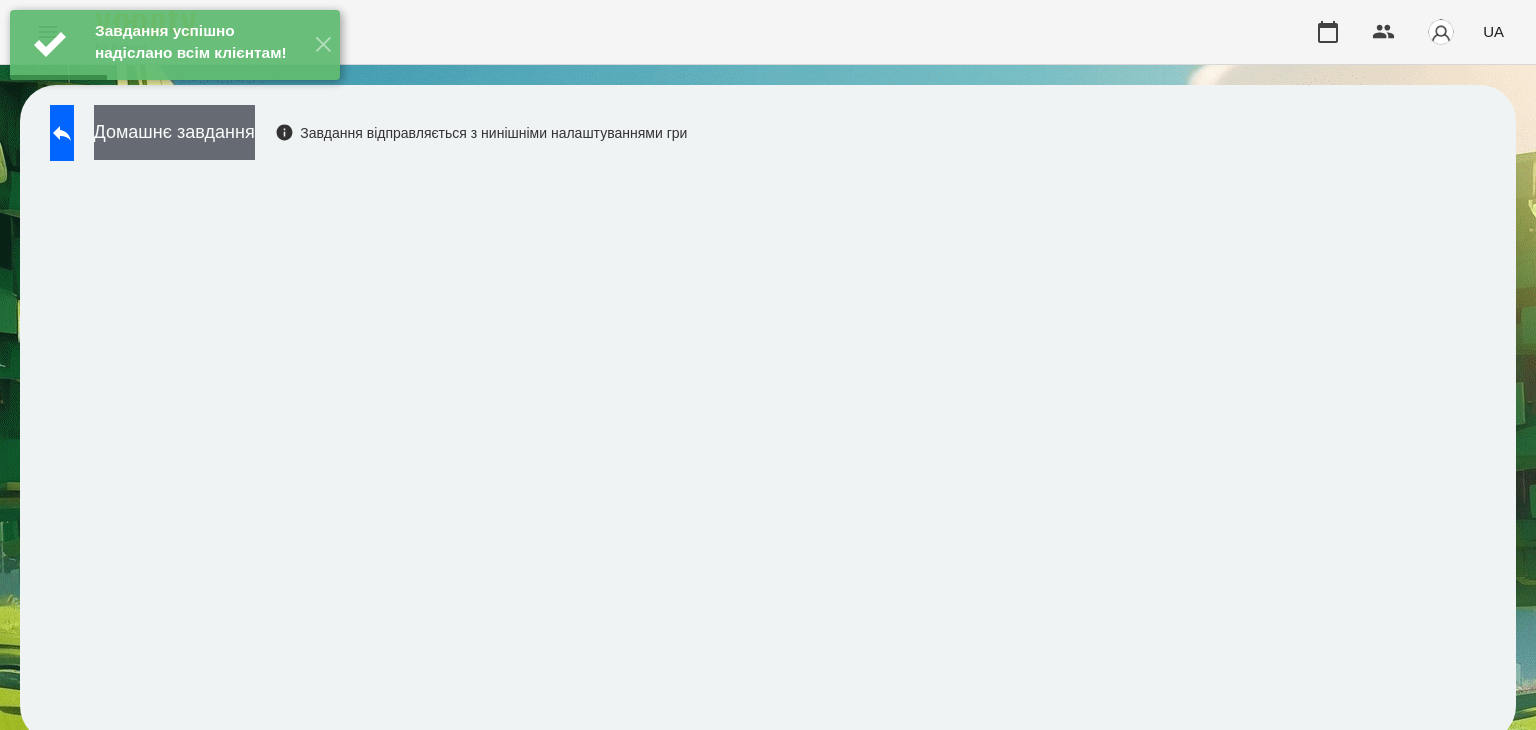 click on "Домашнє завдання" at bounding box center [174, 132] 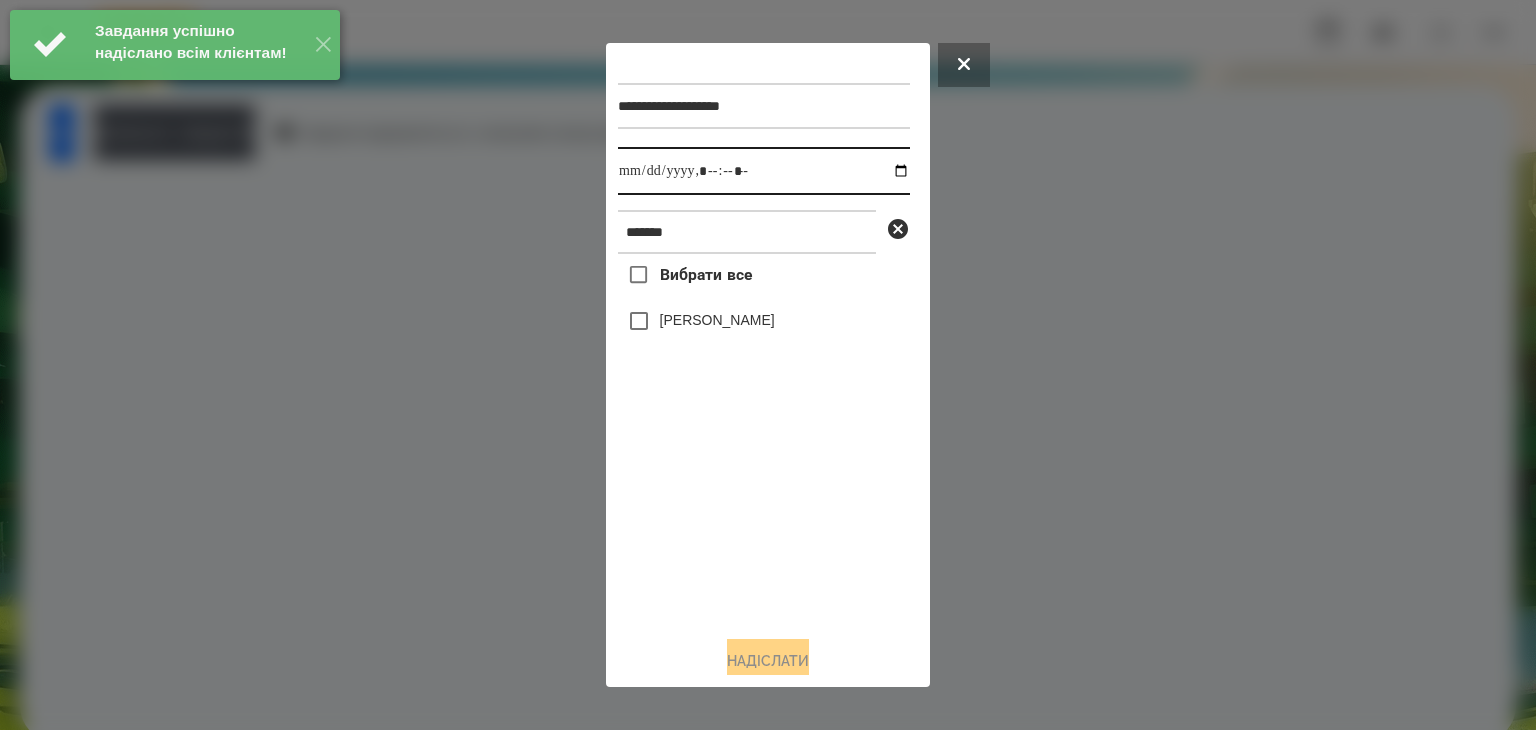 click at bounding box center [764, 171] 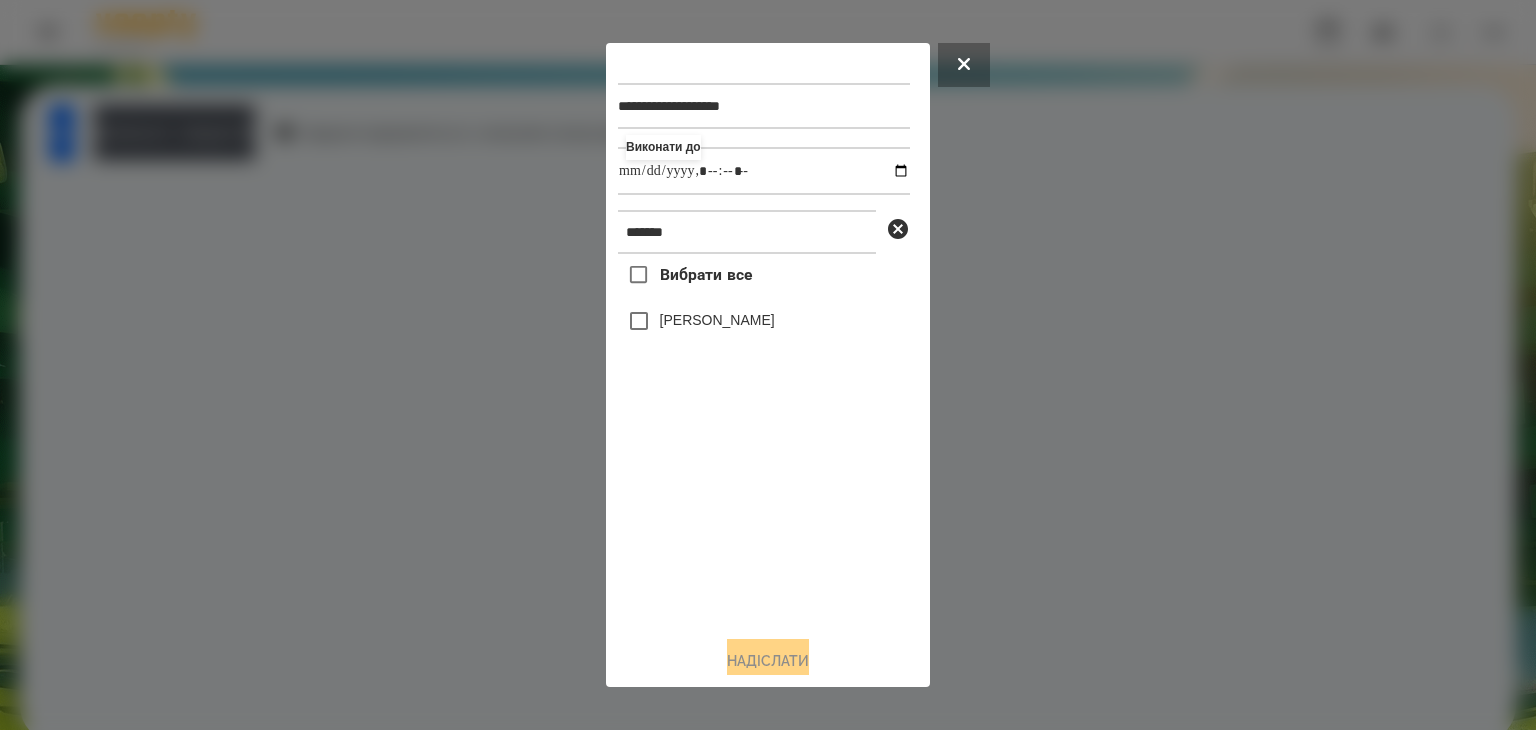 type on "**********" 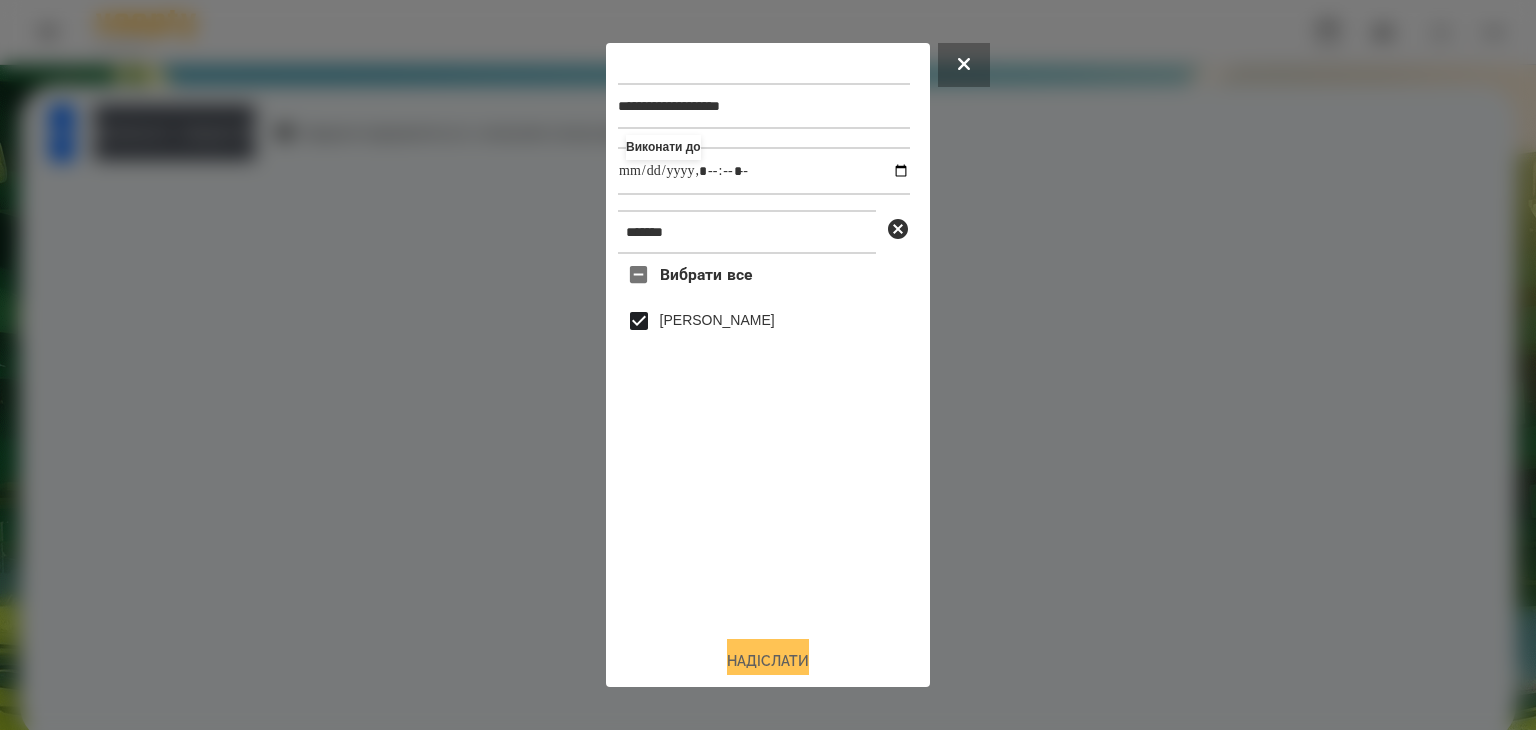 click on "Надіслати" at bounding box center (768, 661) 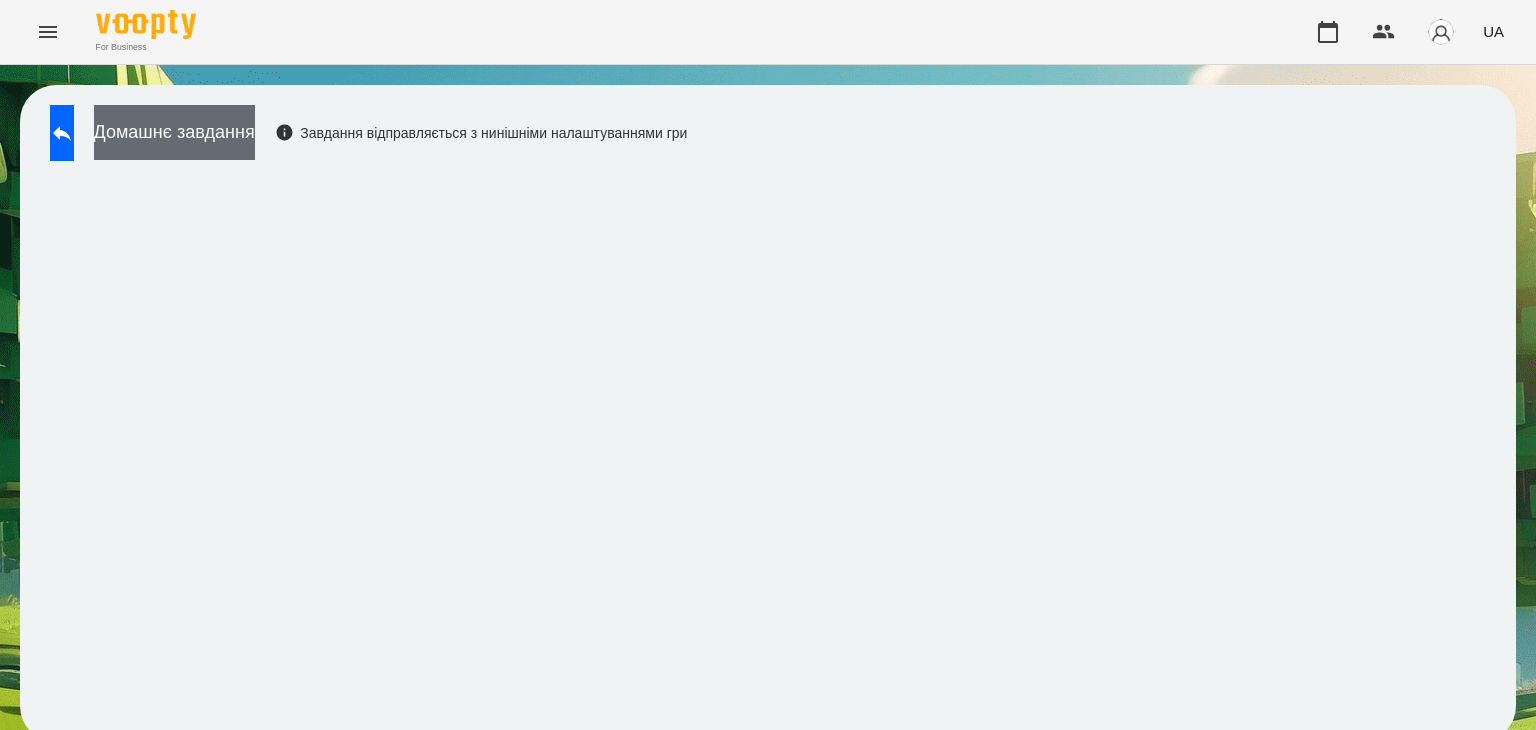 click on "Домашнє завдання" at bounding box center (174, 132) 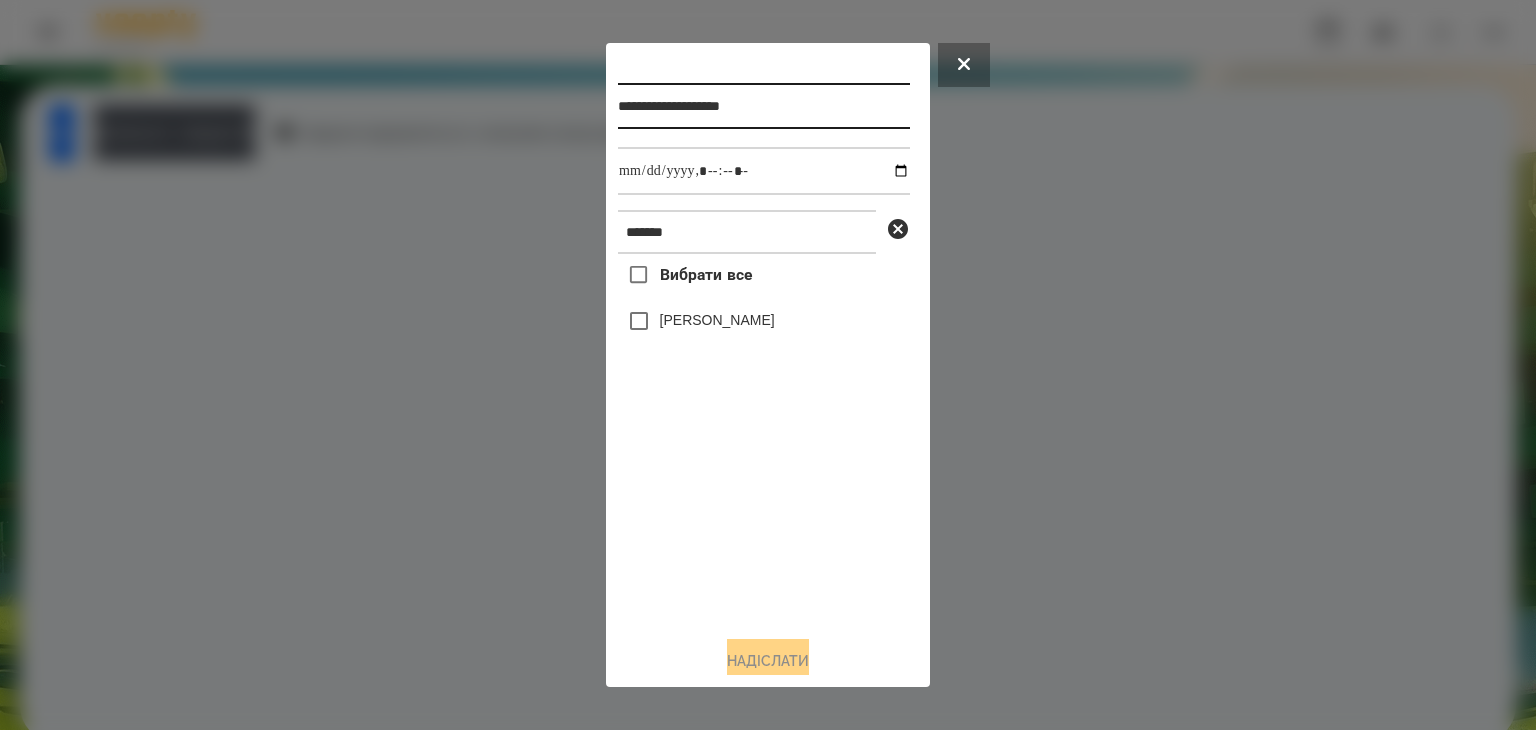 drag, startPoint x: 811, startPoint y: 97, endPoint x: 789, endPoint y: 106, distance: 23.769728 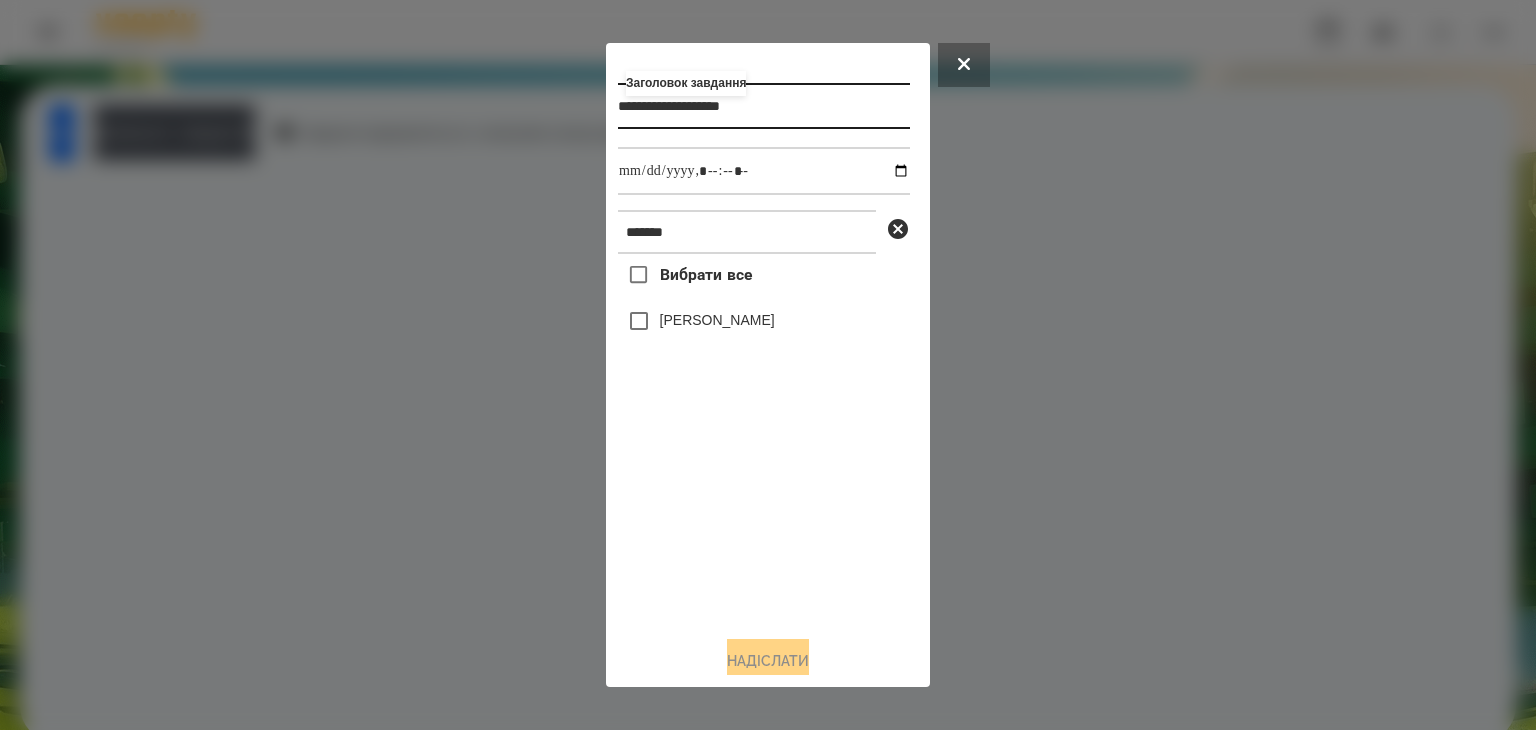 type on "**********" 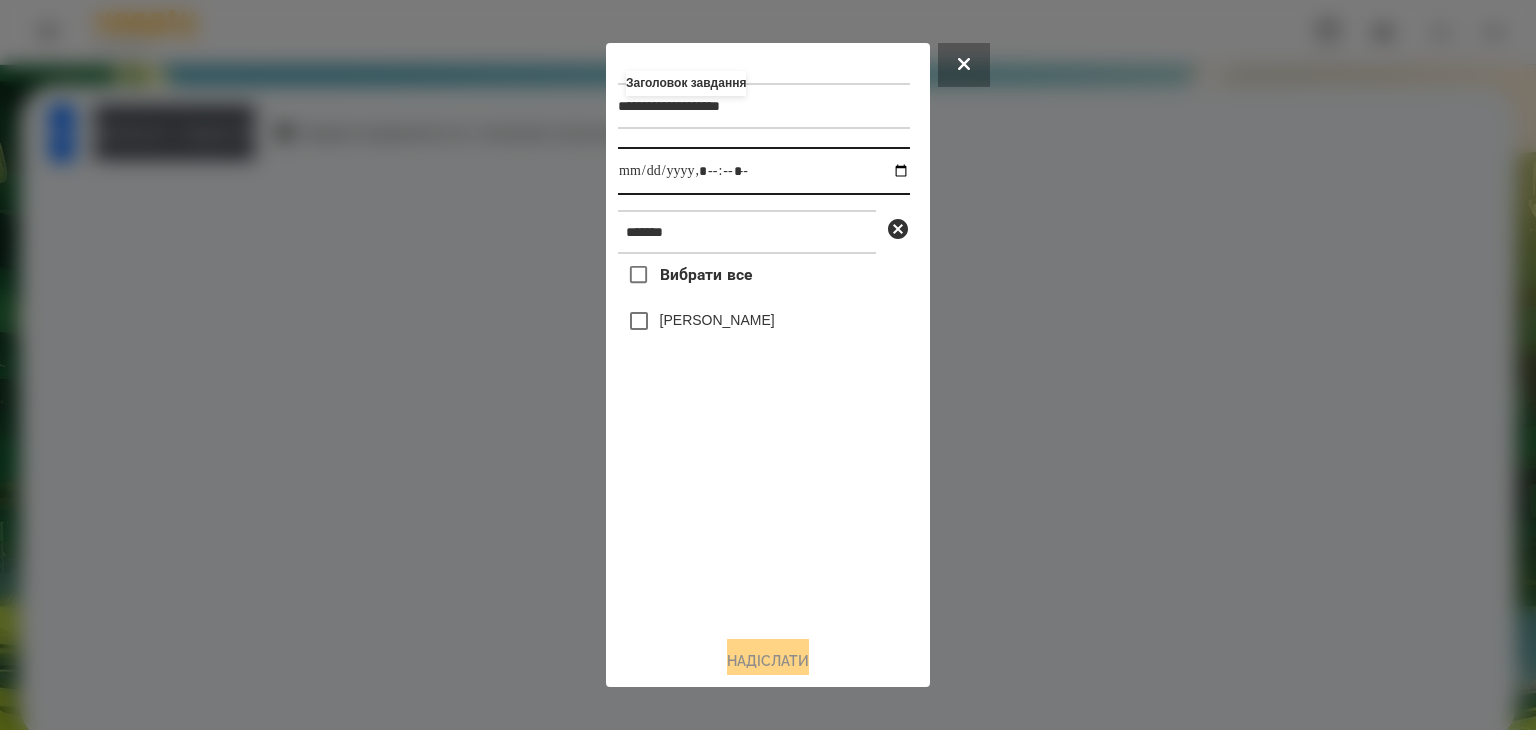 click at bounding box center [764, 171] 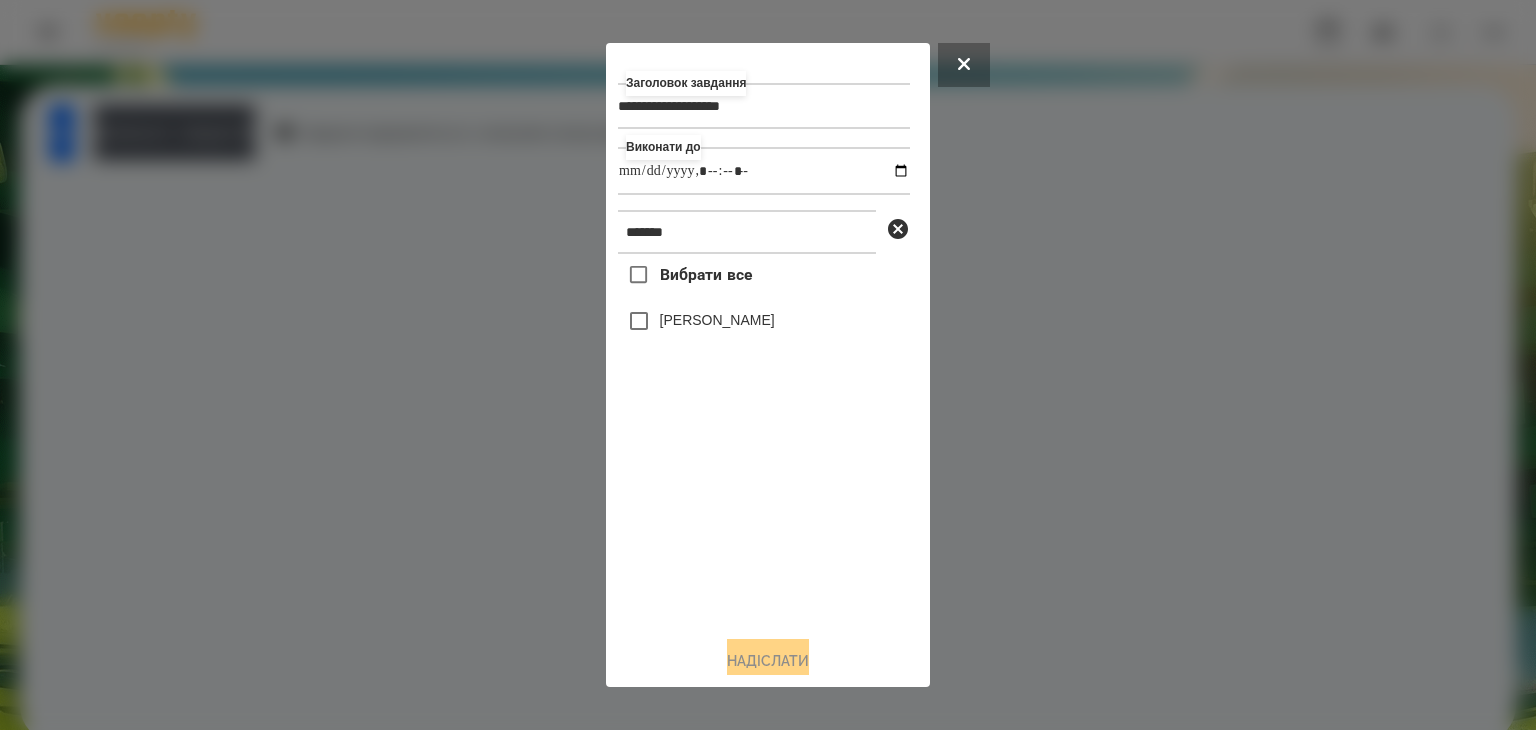 type on "**********" 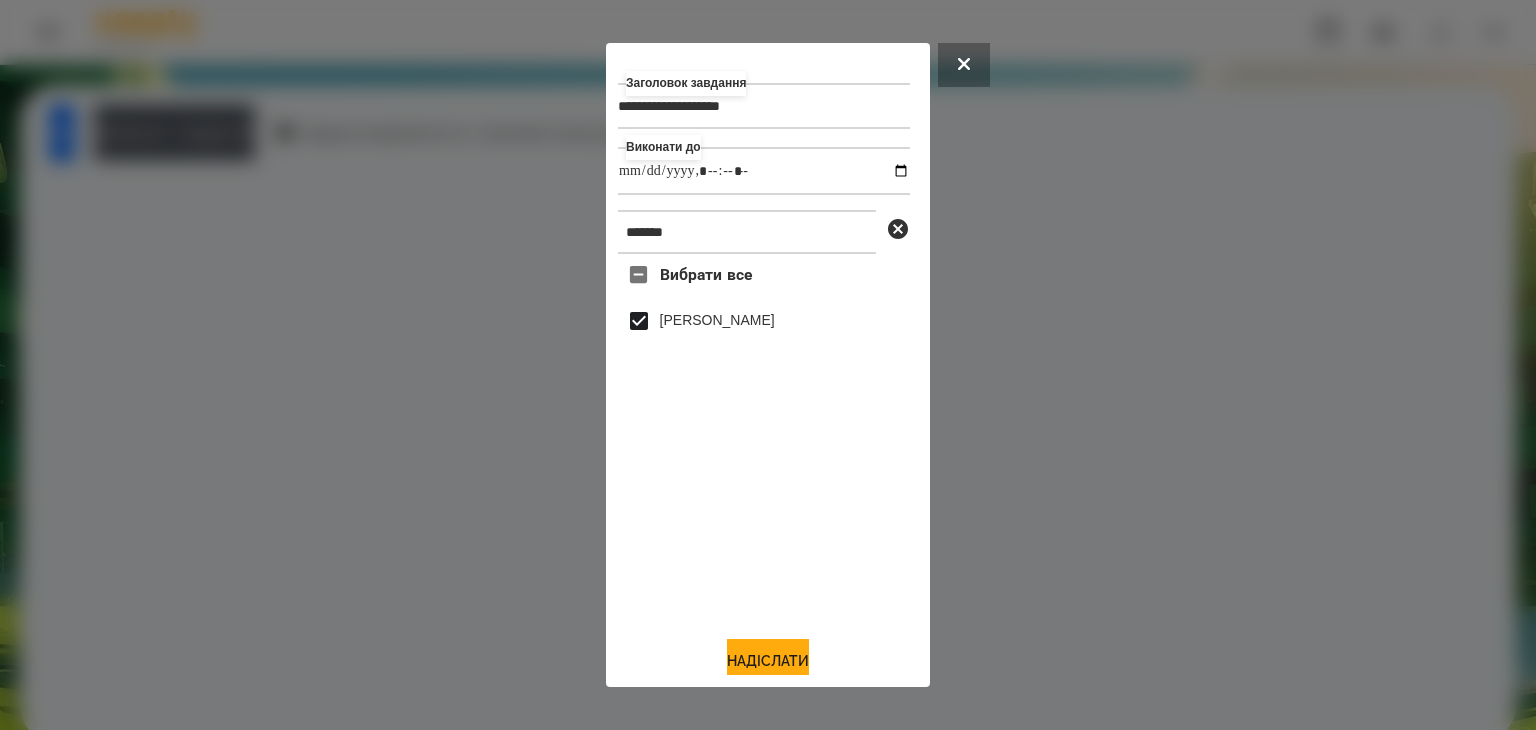 drag, startPoint x: 778, startPoint y: 653, endPoint x: 857, endPoint y: 643, distance: 79.630394 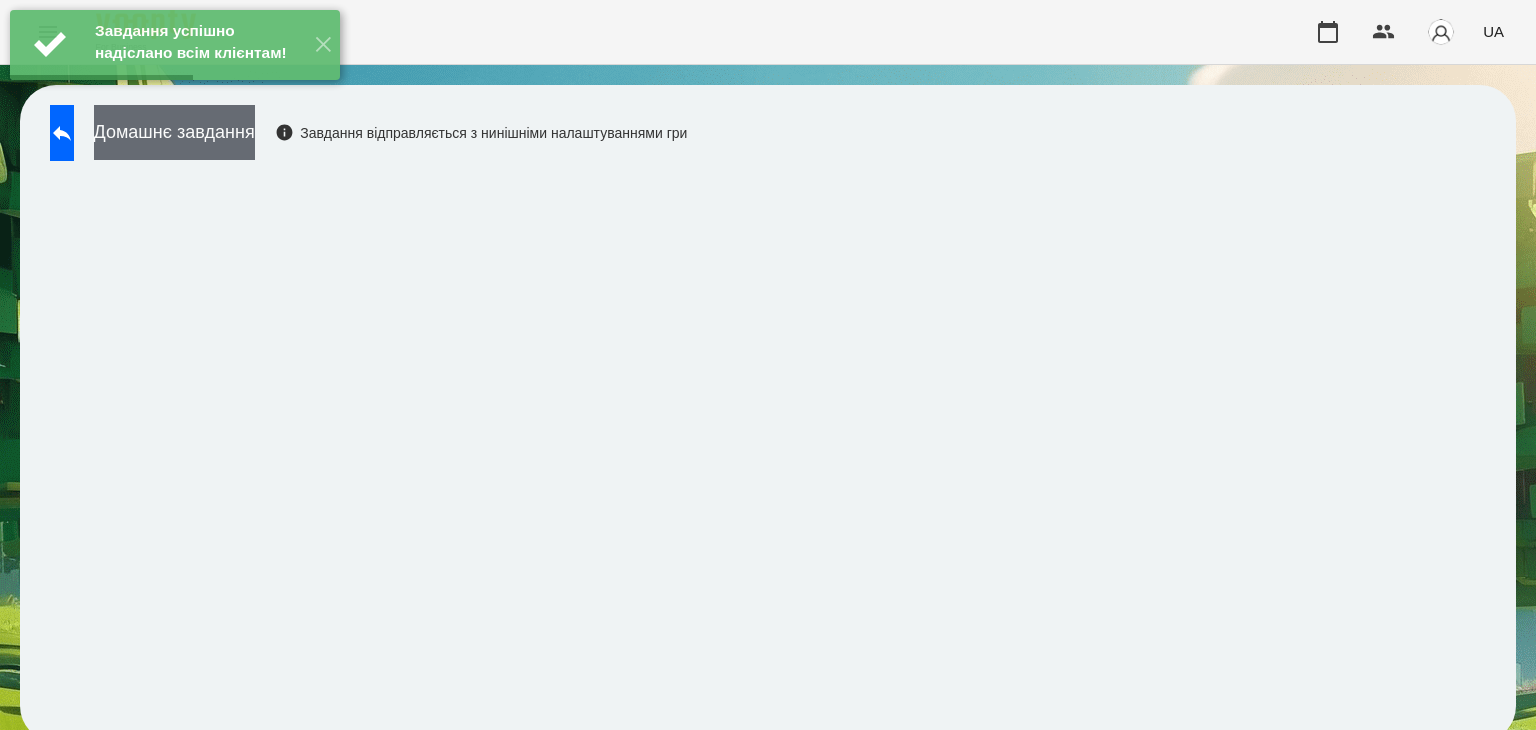 click on "Домашнє завдання" at bounding box center [174, 132] 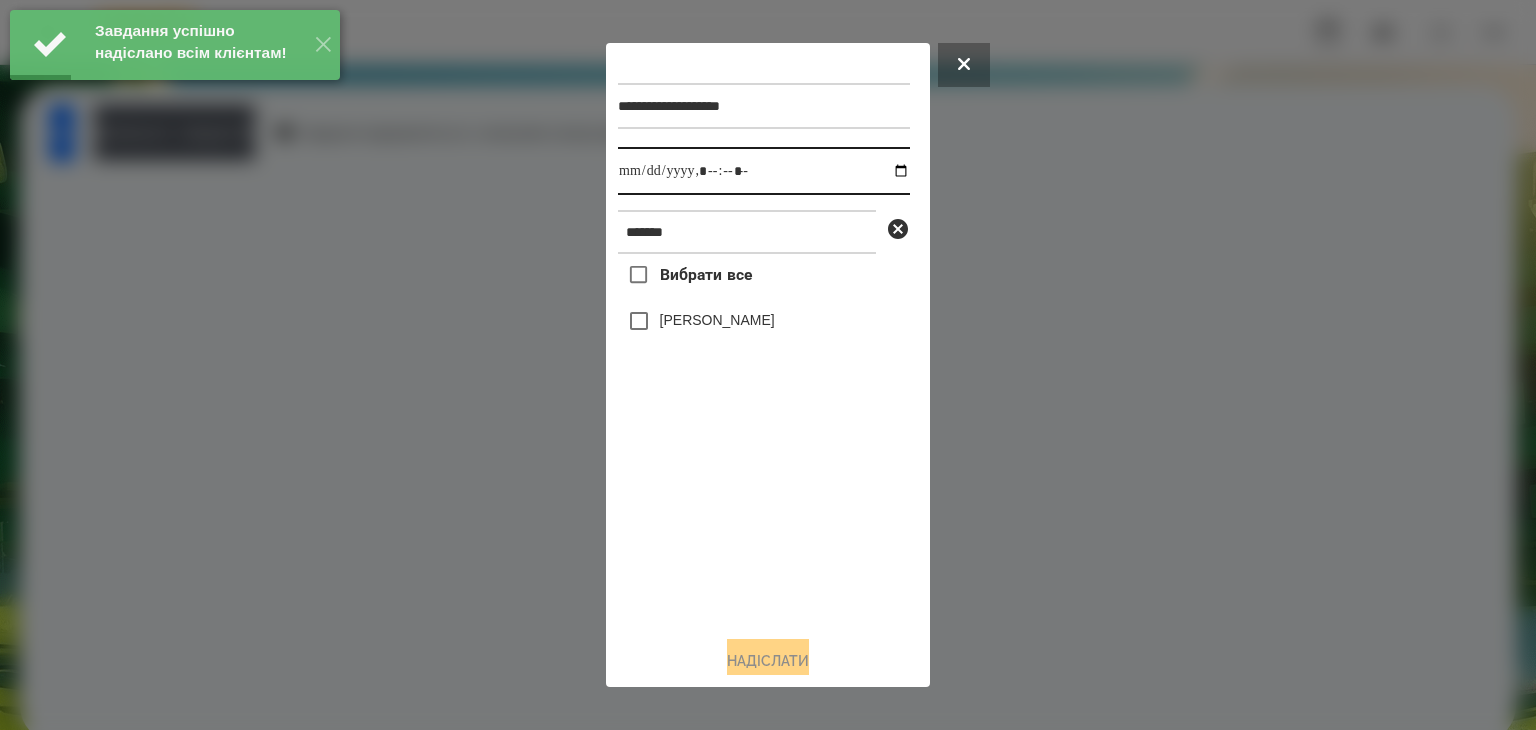 click at bounding box center [764, 171] 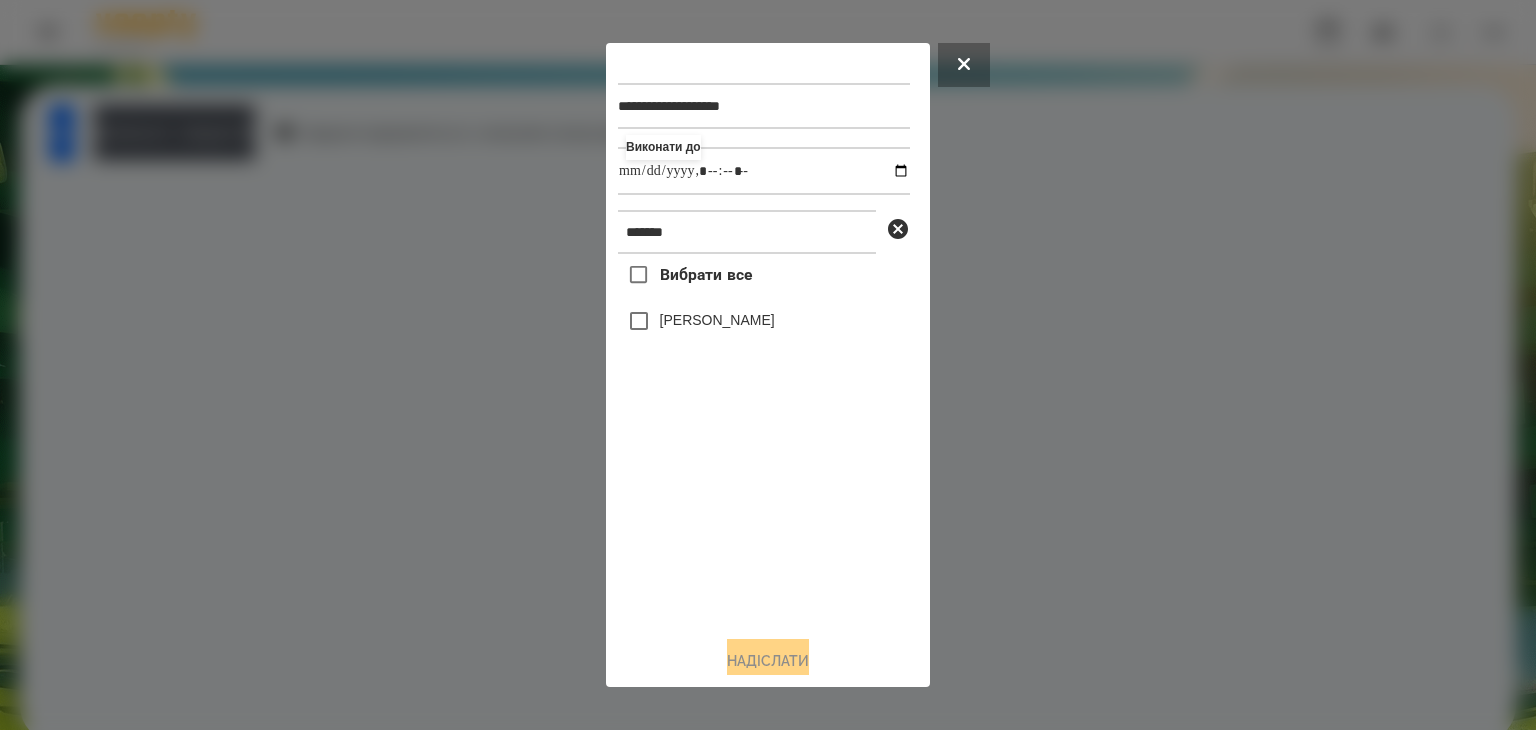 type on "**********" 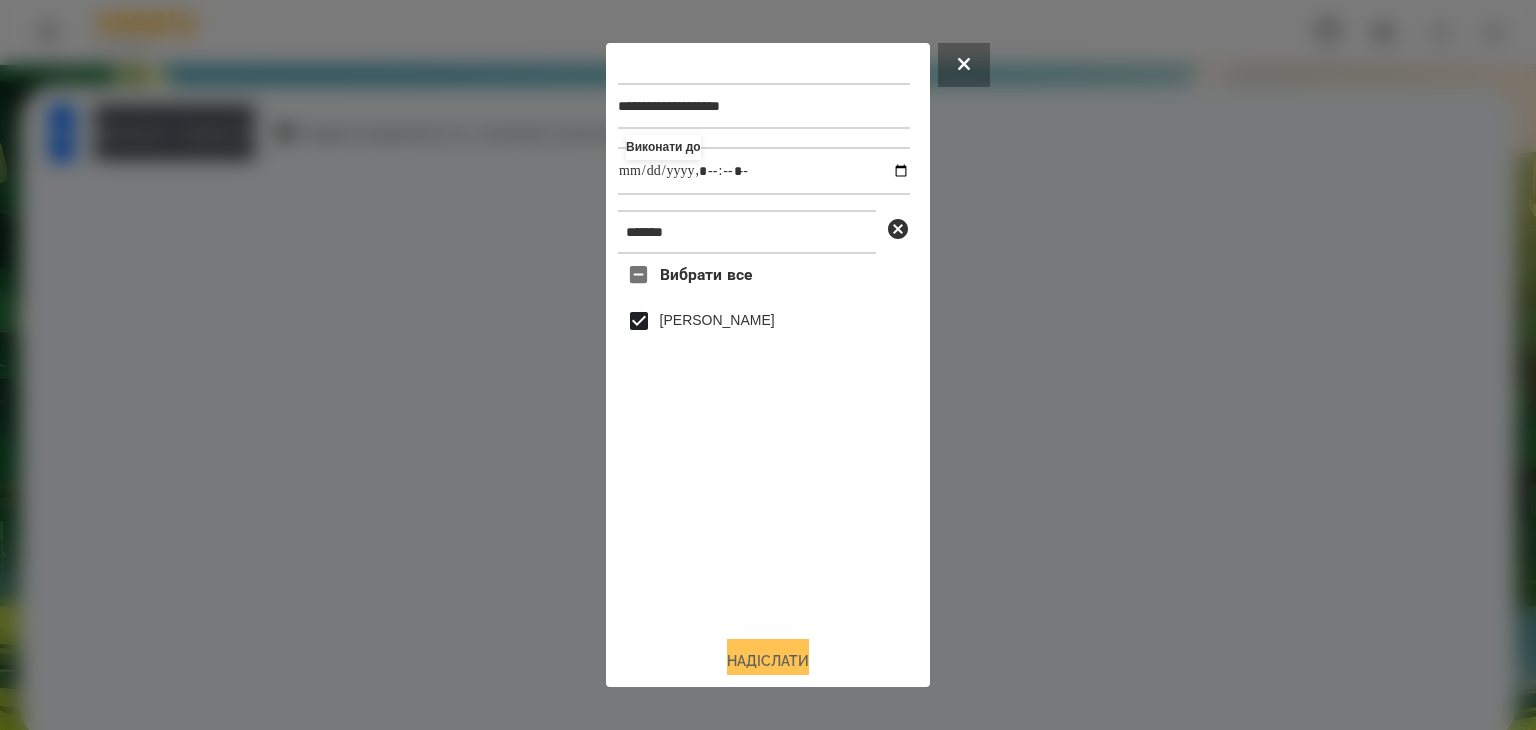 click on "Надіслати" at bounding box center (768, 661) 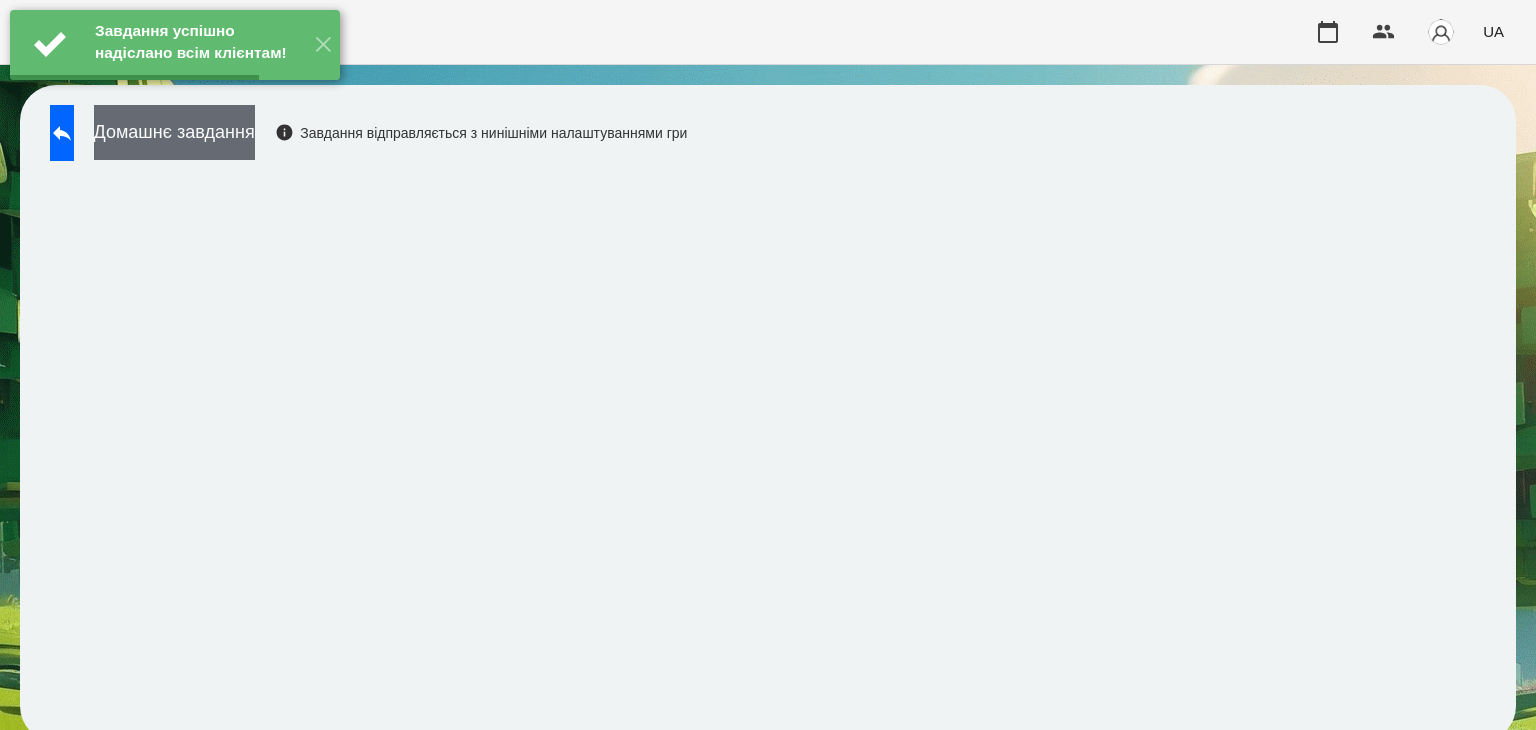 click on "Домашнє завдання" at bounding box center (174, 132) 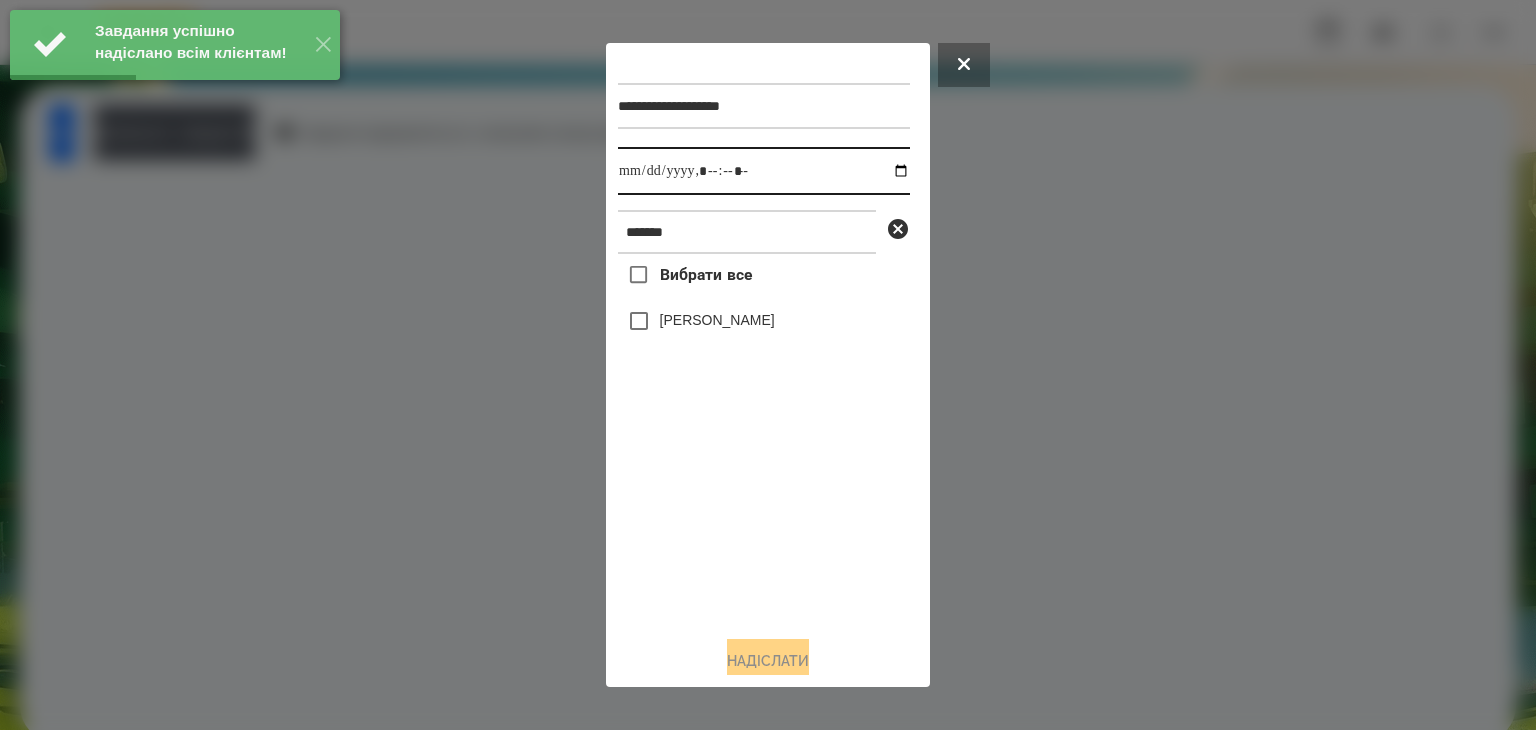 click at bounding box center [764, 171] 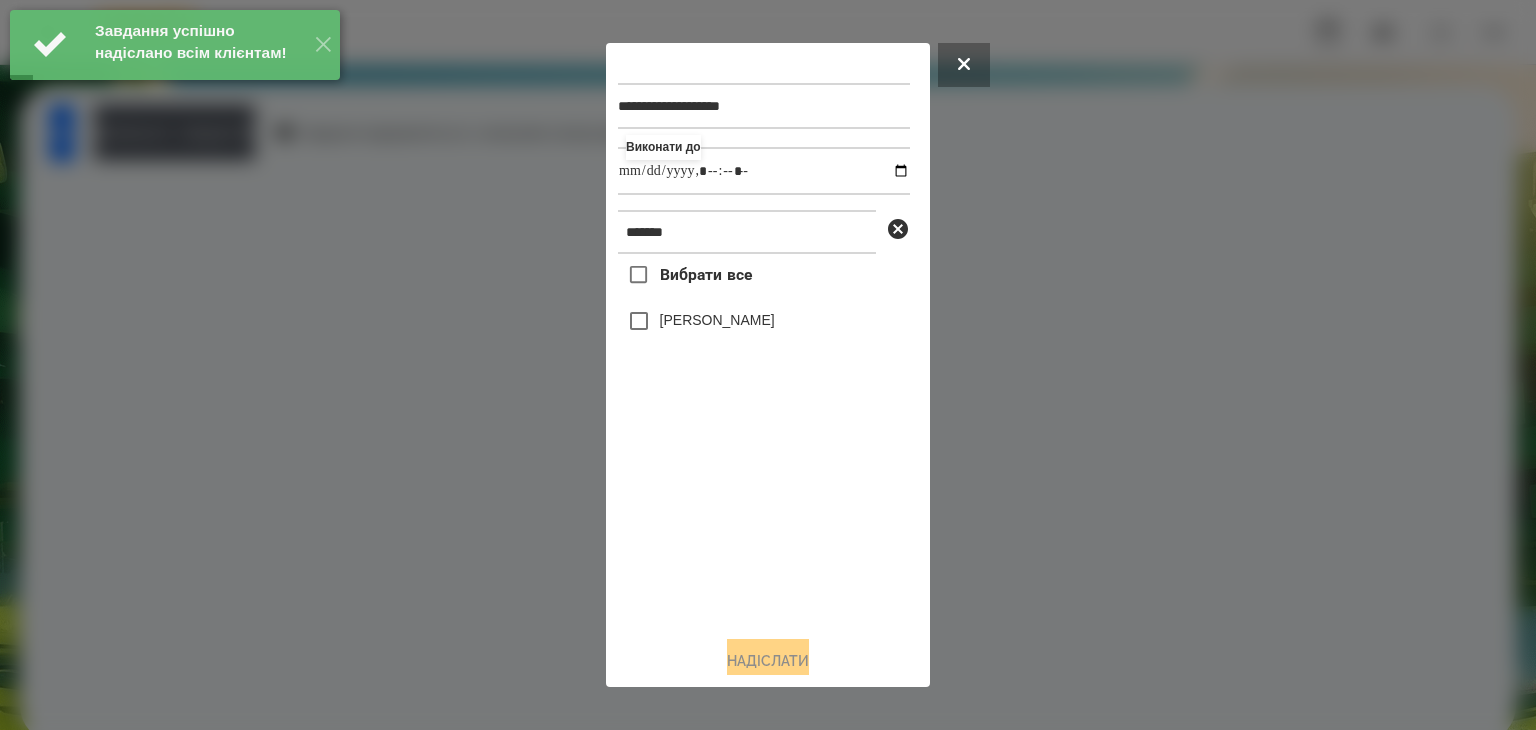 type on "**********" 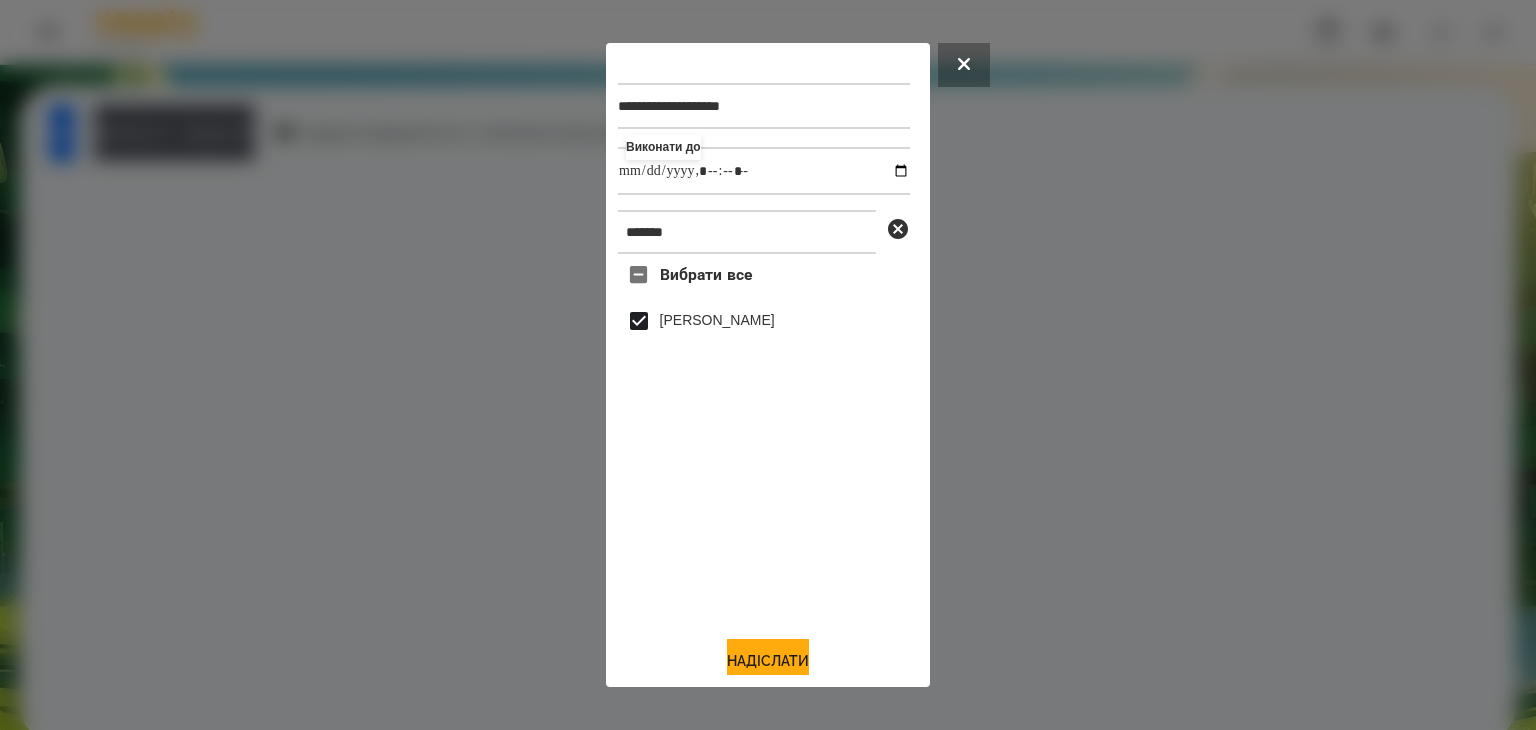 drag, startPoint x: 780, startPoint y: 654, endPoint x: 844, endPoint y: 643, distance: 64.93843 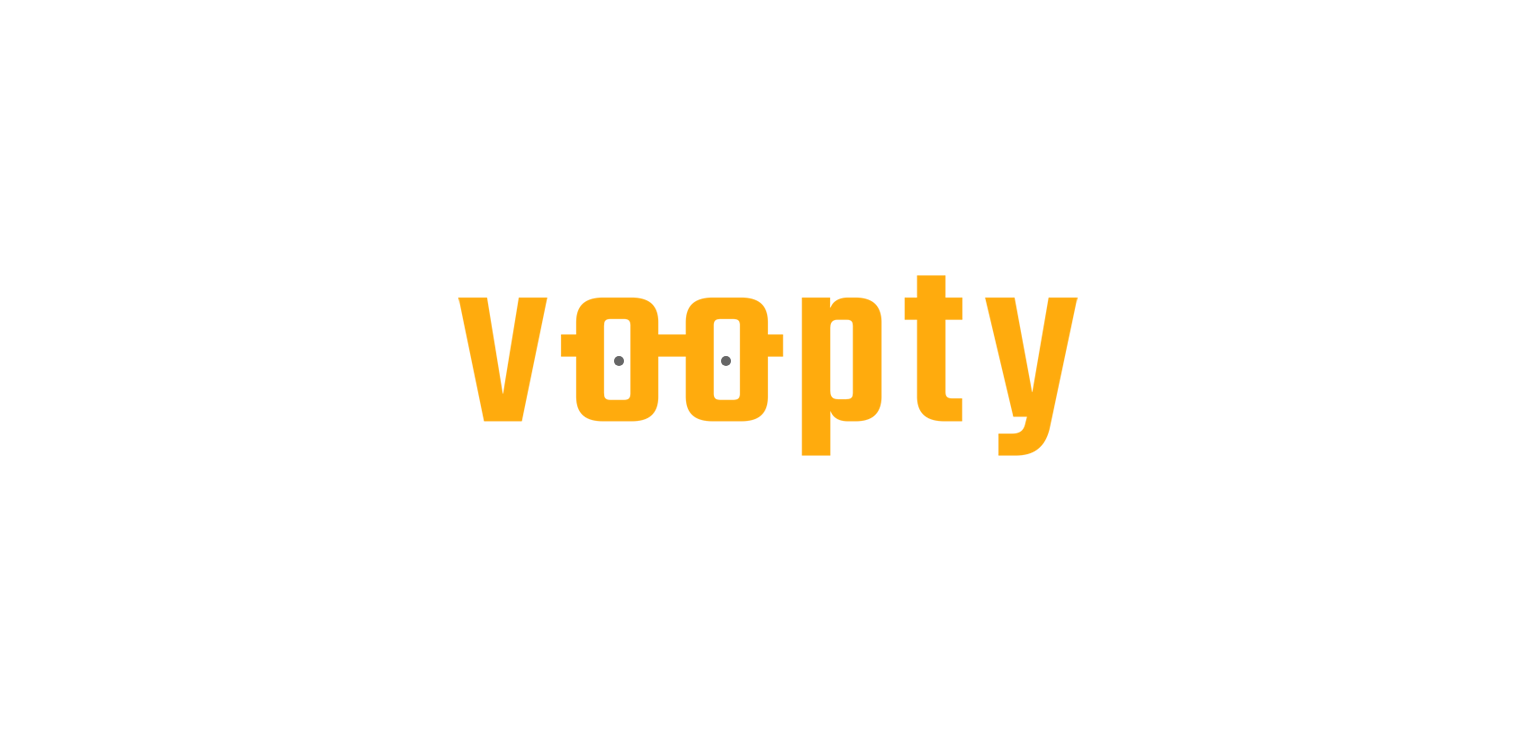scroll, scrollTop: 0, scrollLeft: 0, axis: both 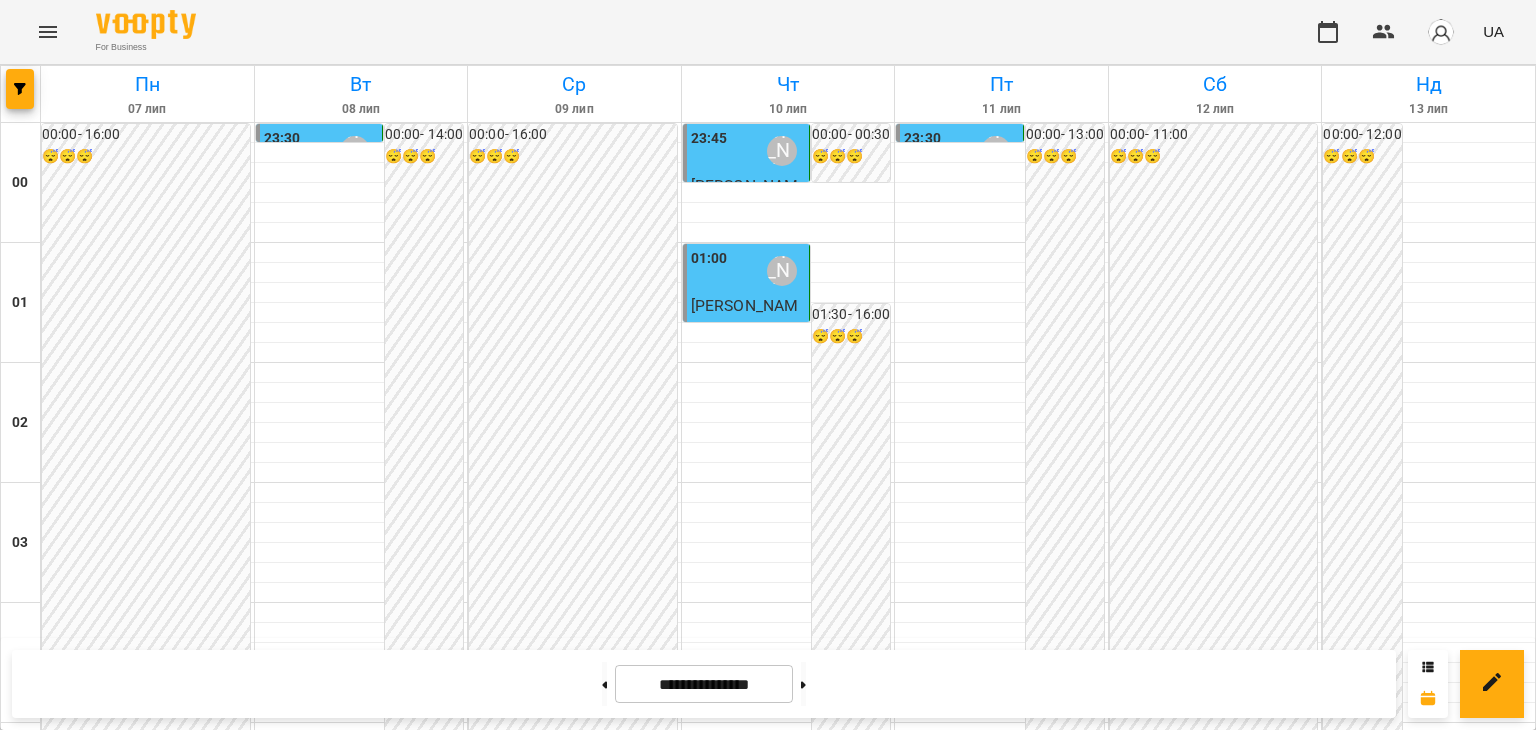 click on "18:00 Мосюра Лариса" at bounding box center [1001, 2311] 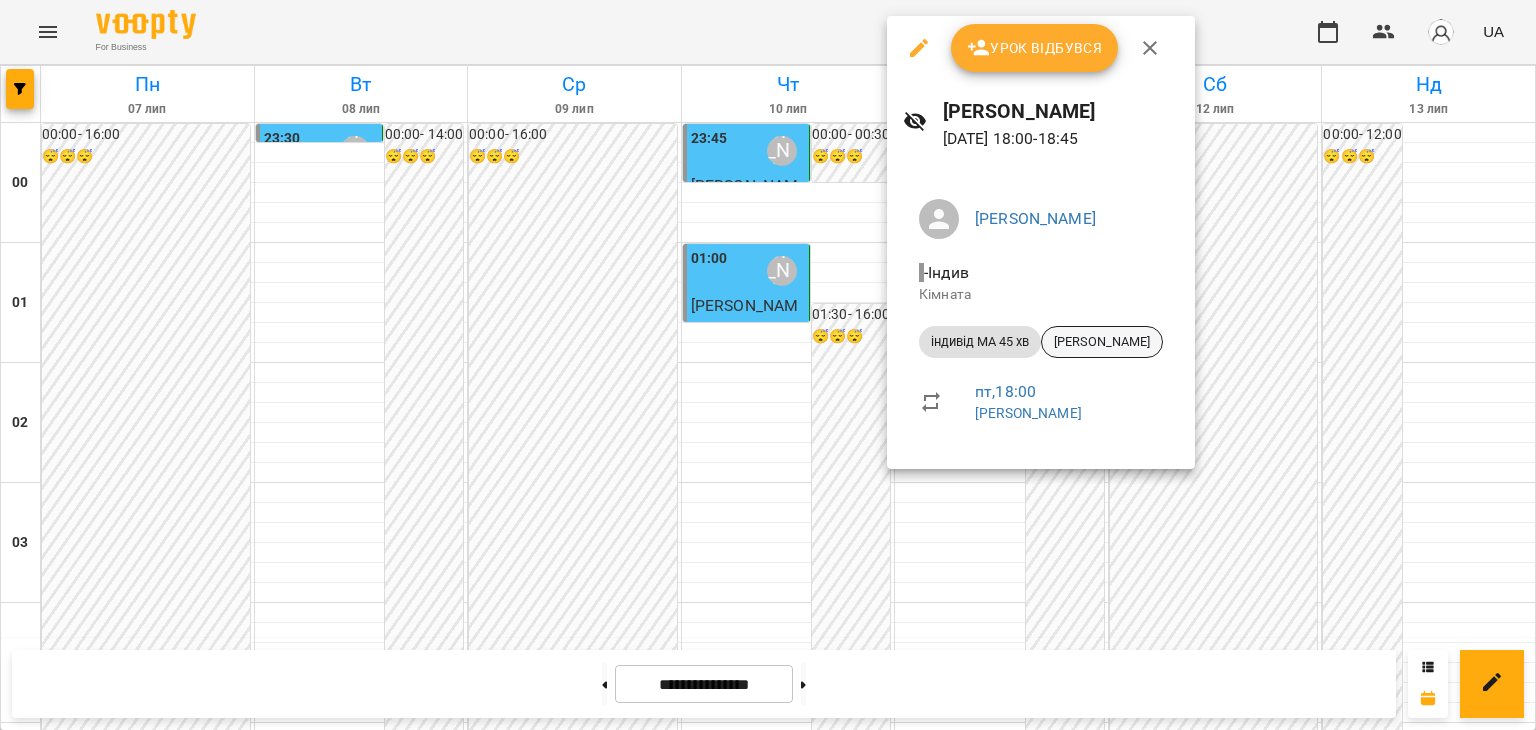 click on "[PERSON_NAME]" at bounding box center [1102, 342] 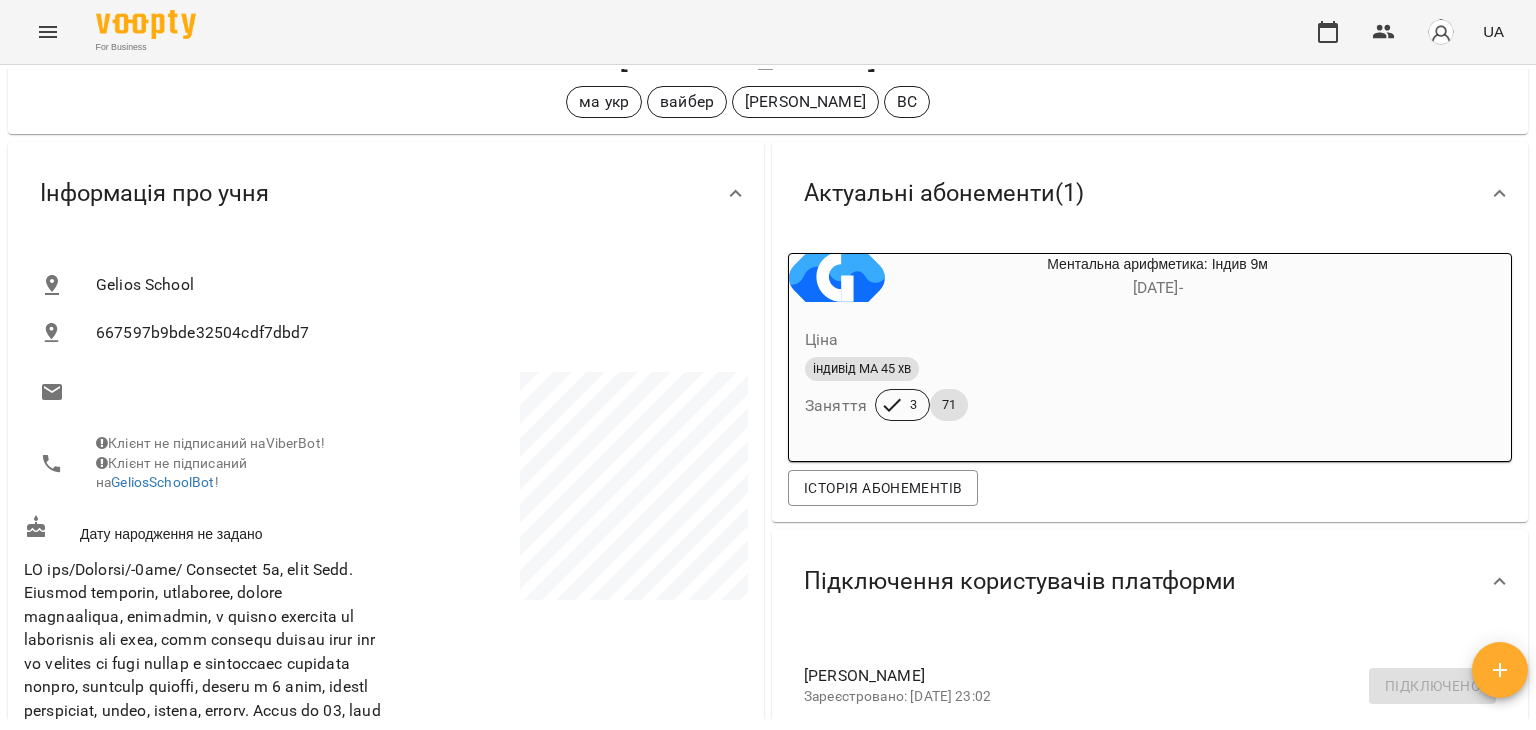 scroll, scrollTop: 0, scrollLeft: 0, axis: both 